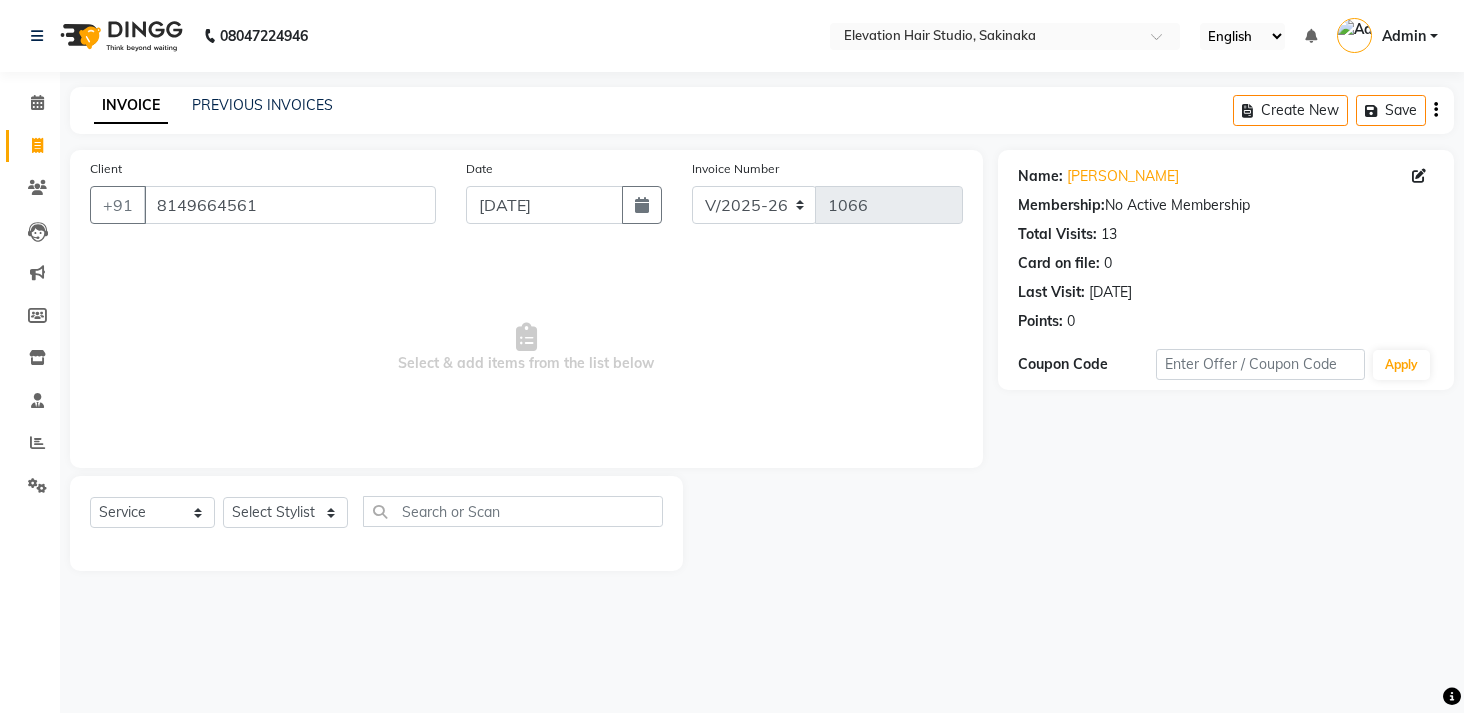 select on "4949" 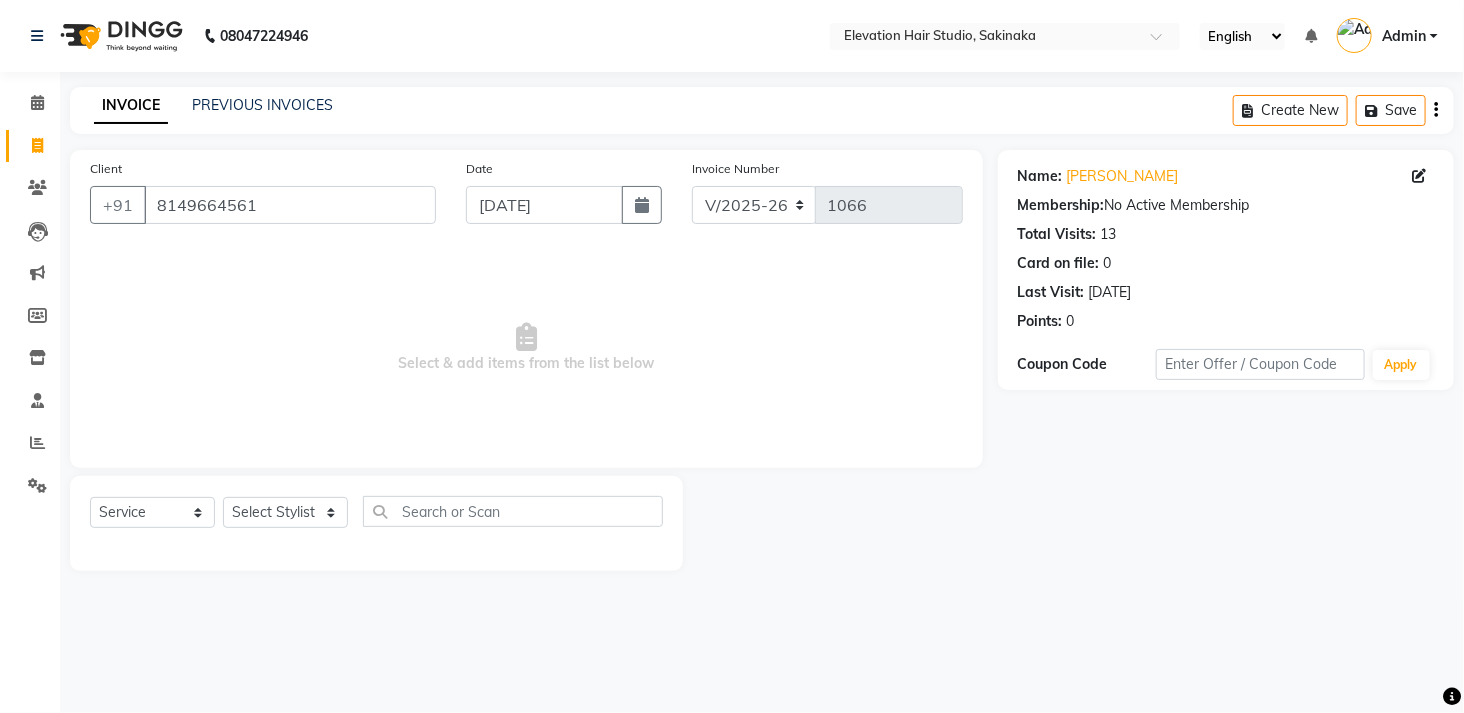 scroll, scrollTop: 0, scrollLeft: 0, axis: both 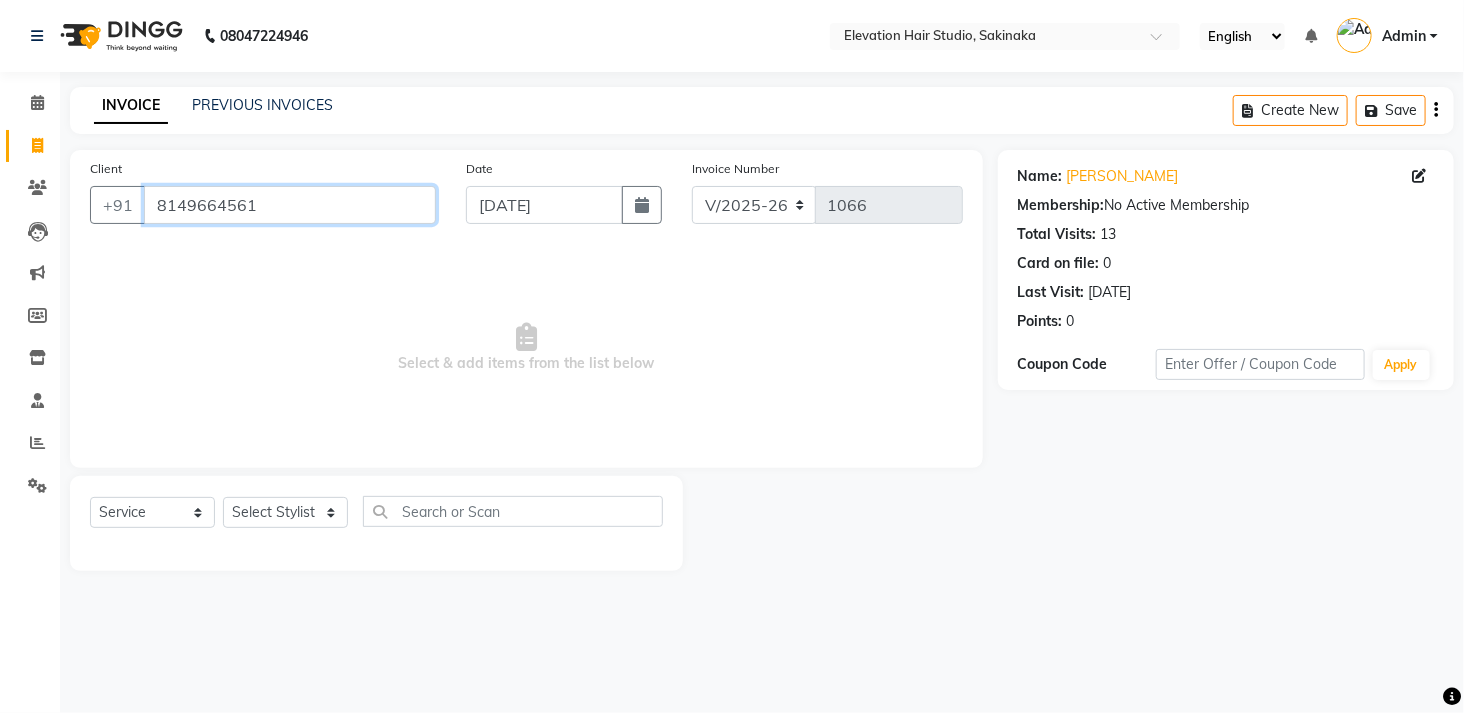 click on "8149664561" at bounding box center (290, 205) 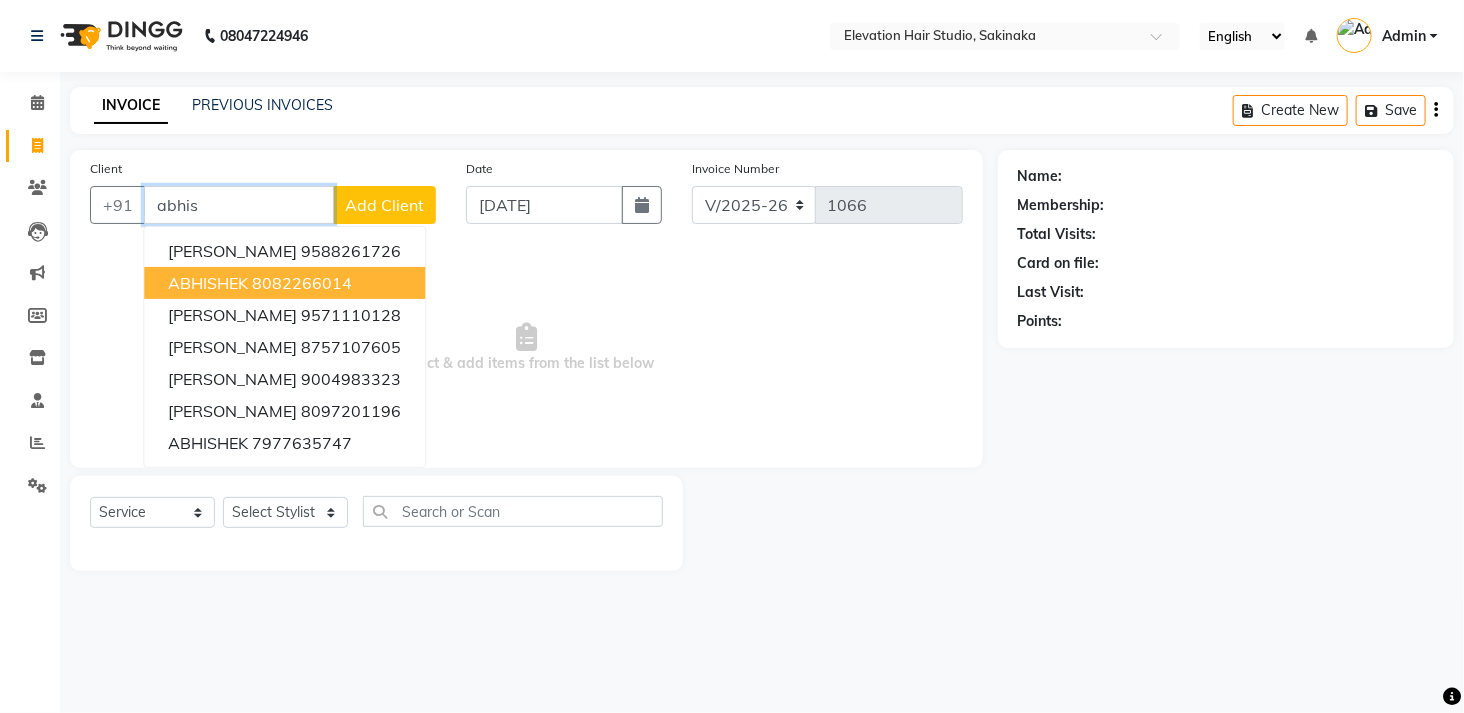 click on "8082266014" at bounding box center [302, 283] 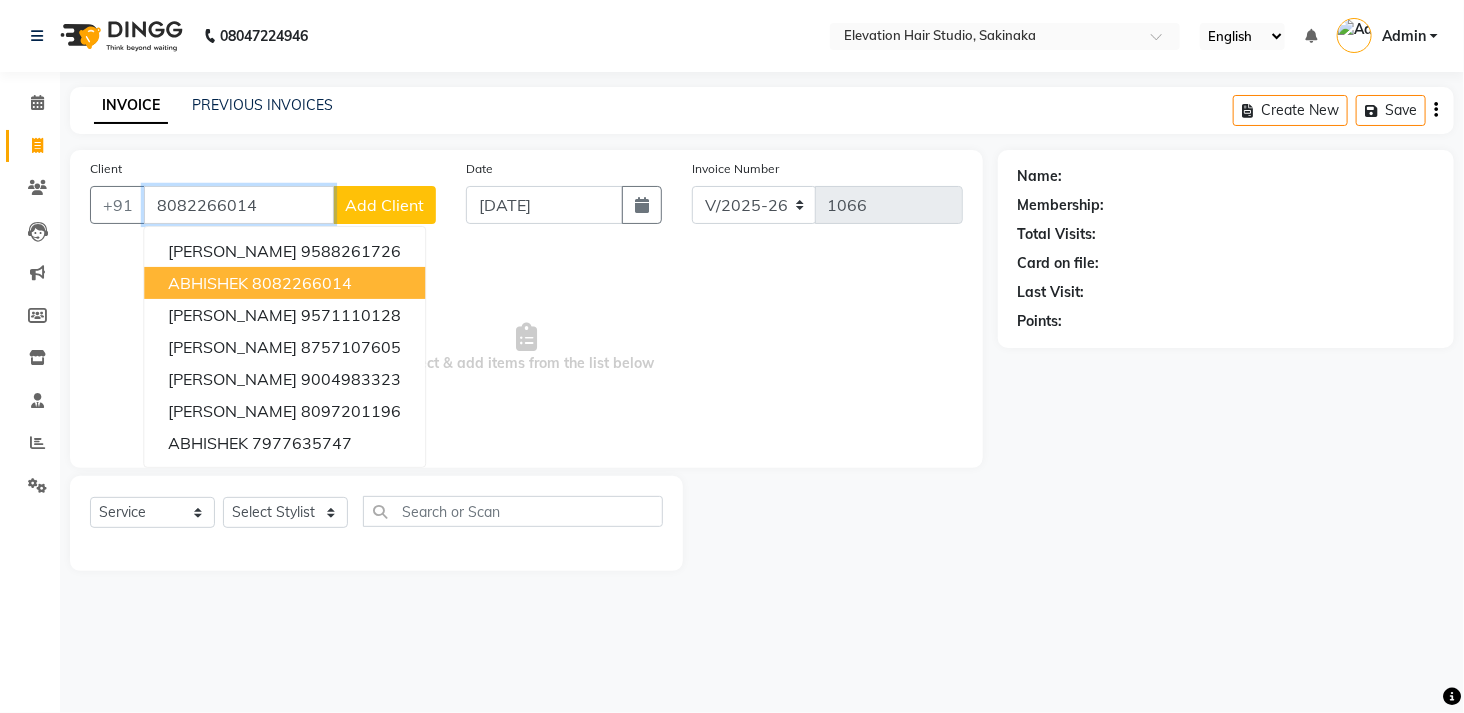 type on "8082266014" 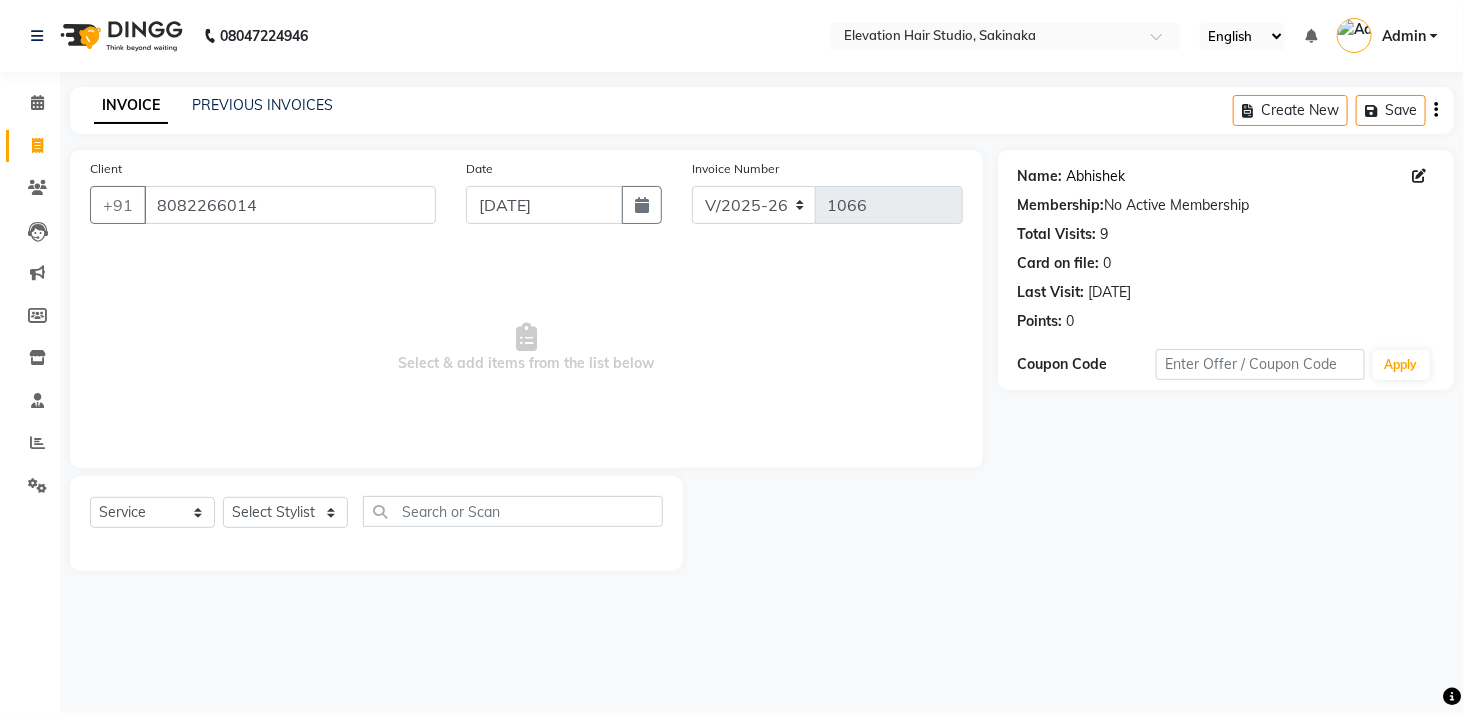 click on "Abhishek" 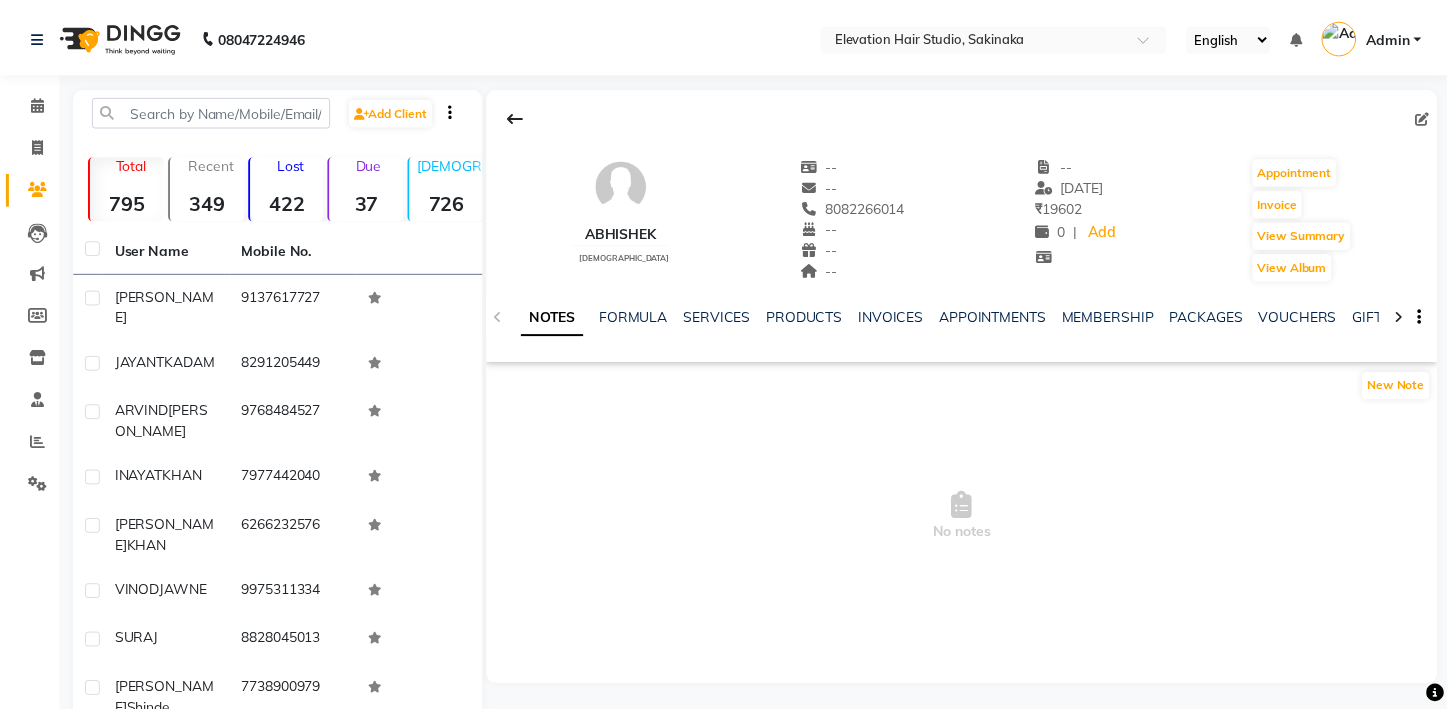 scroll, scrollTop: 0, scrollLeft: 0, axis: both 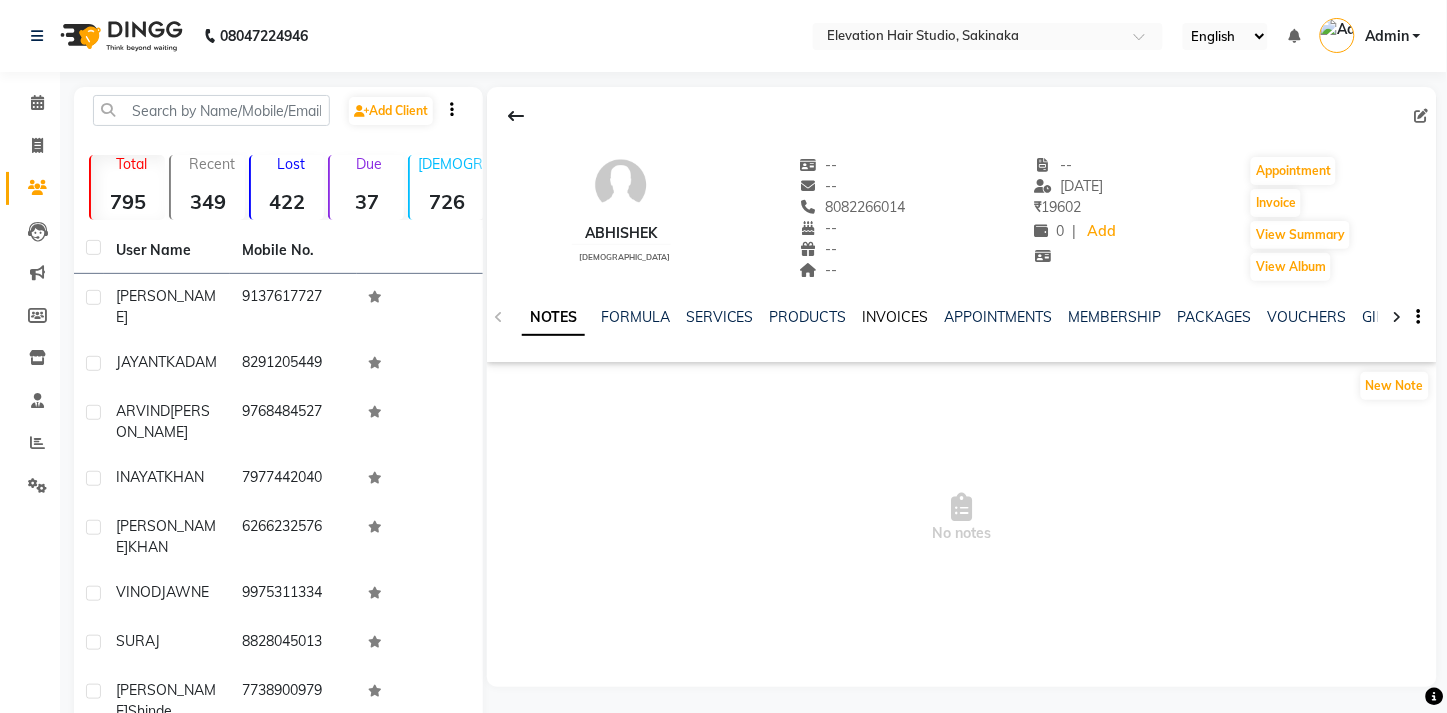 click on "INVOICES" 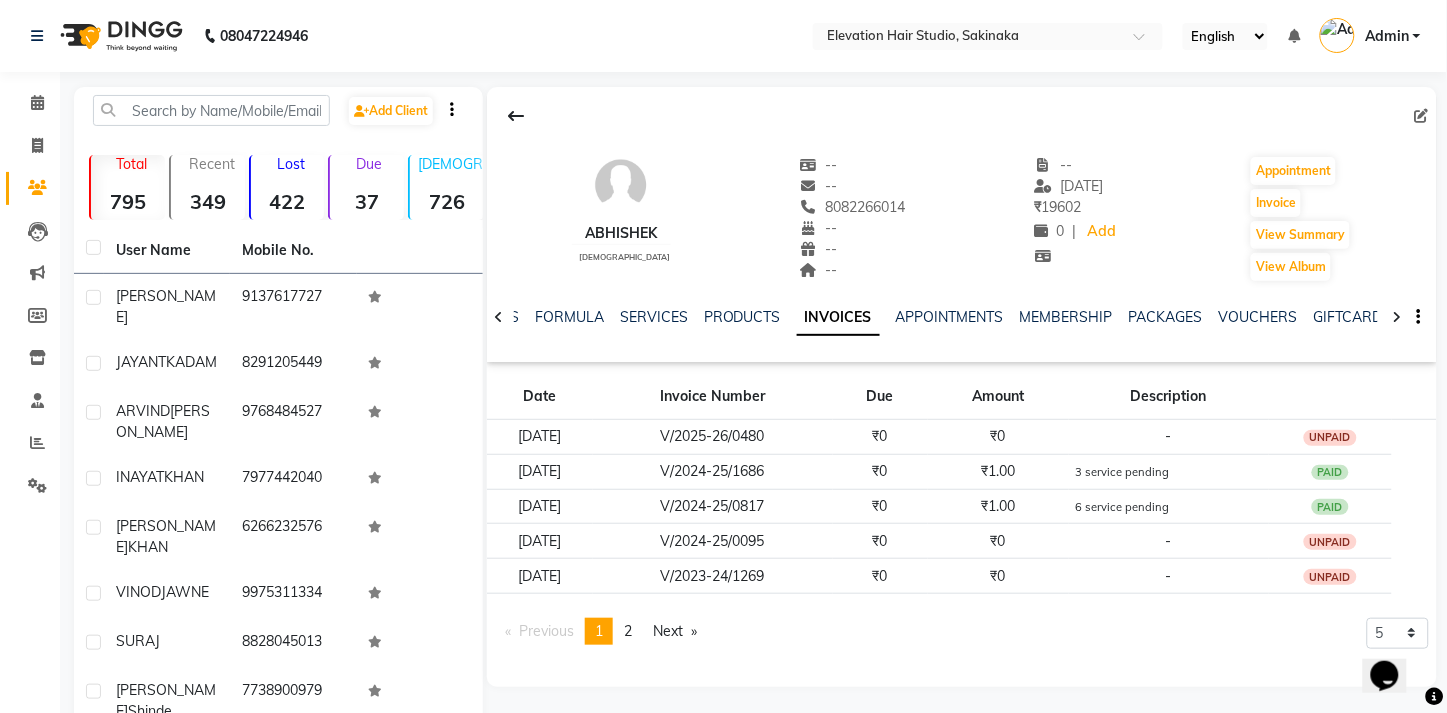 scroll, scrollTop: 0, scrollLeft: 0, axis: both 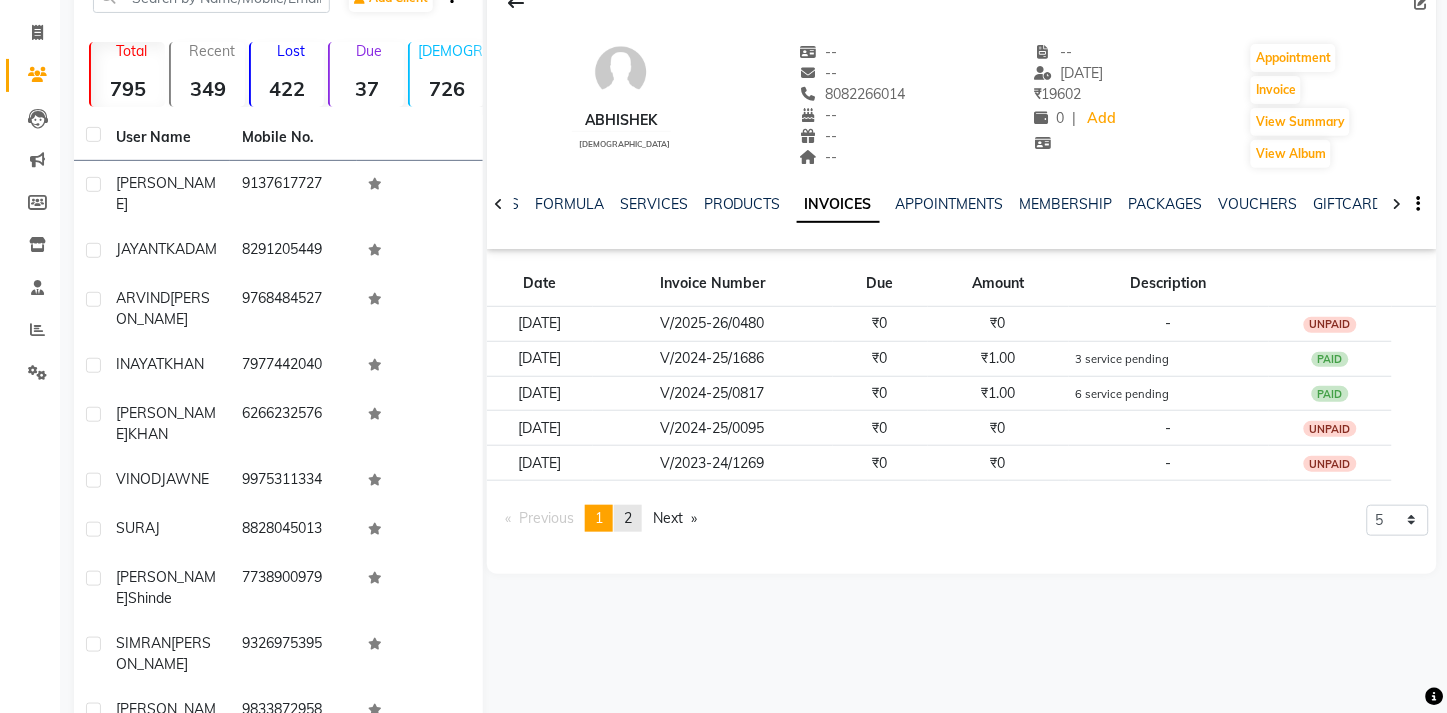 click on "2" 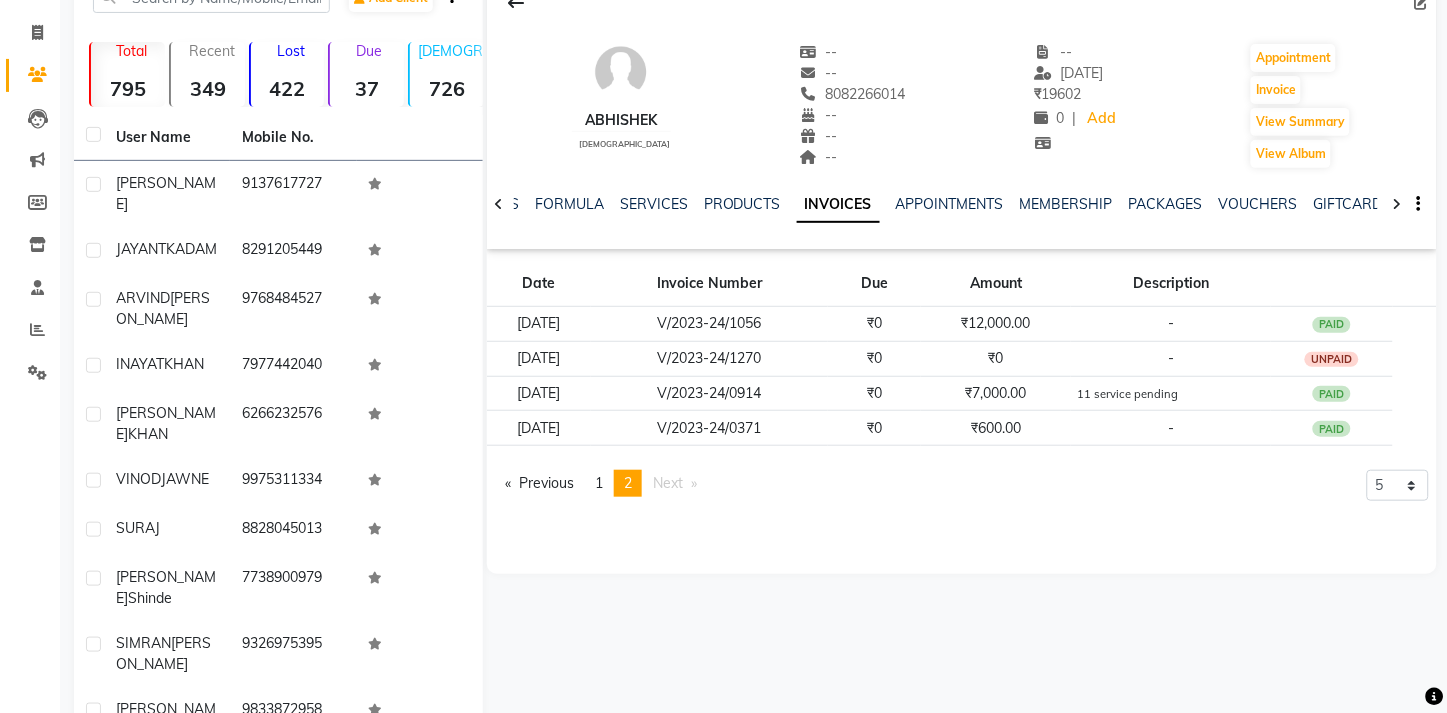 scroll, scrollTop: 0, scrollLeft: 0, axis: both 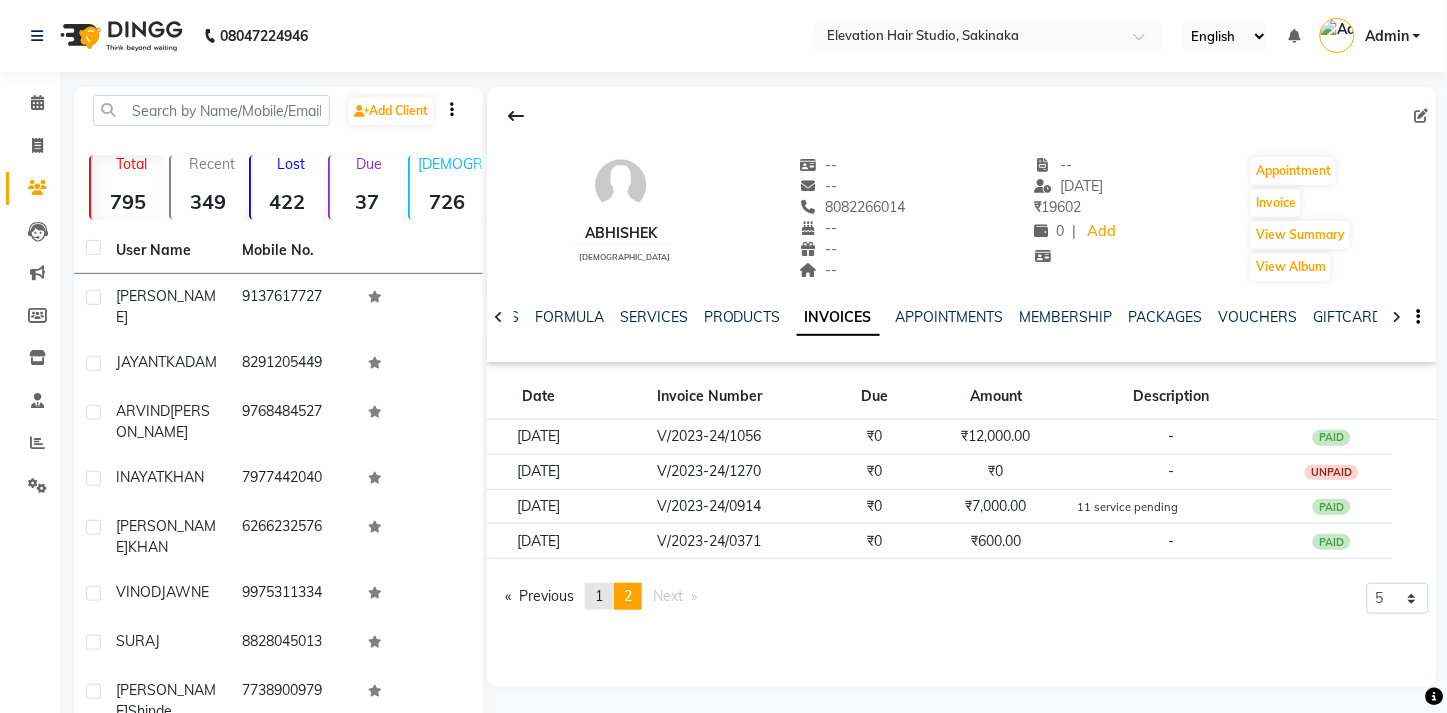 click on "page  1" 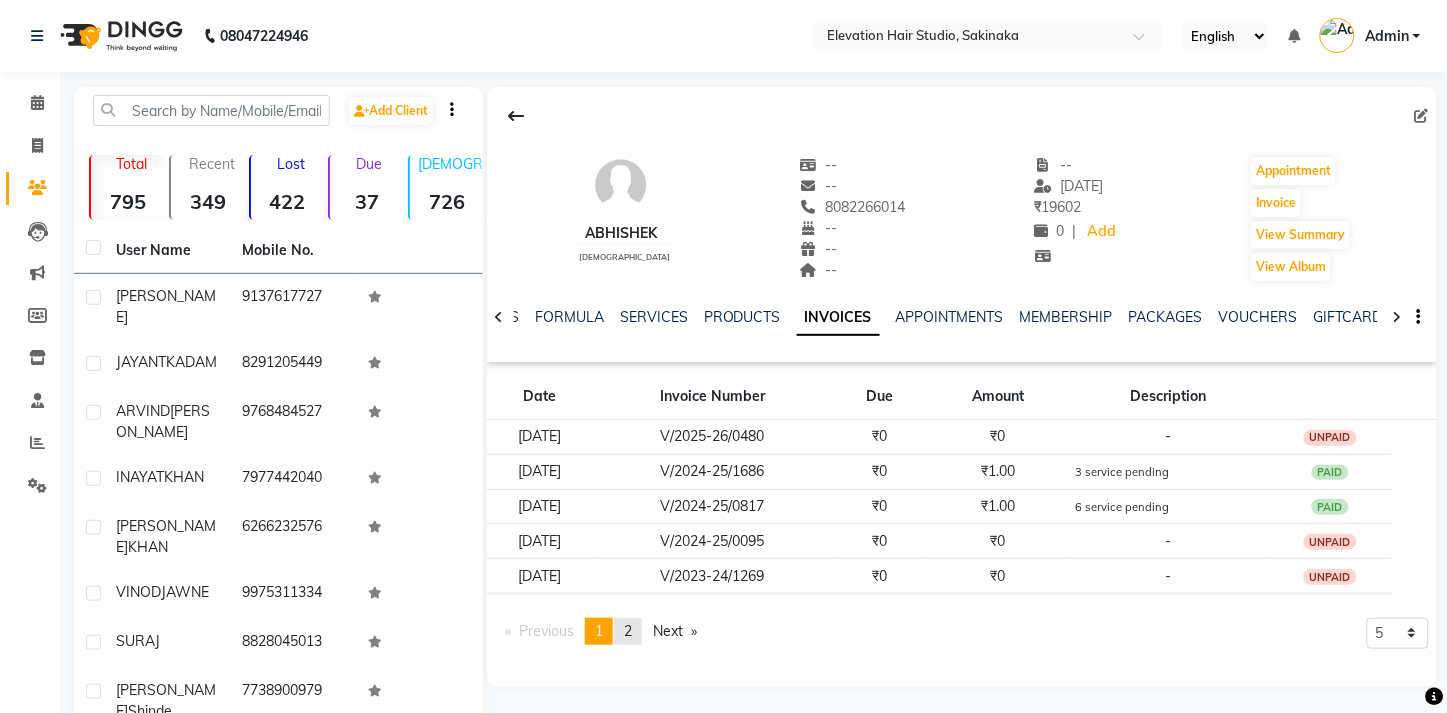 click on "2" 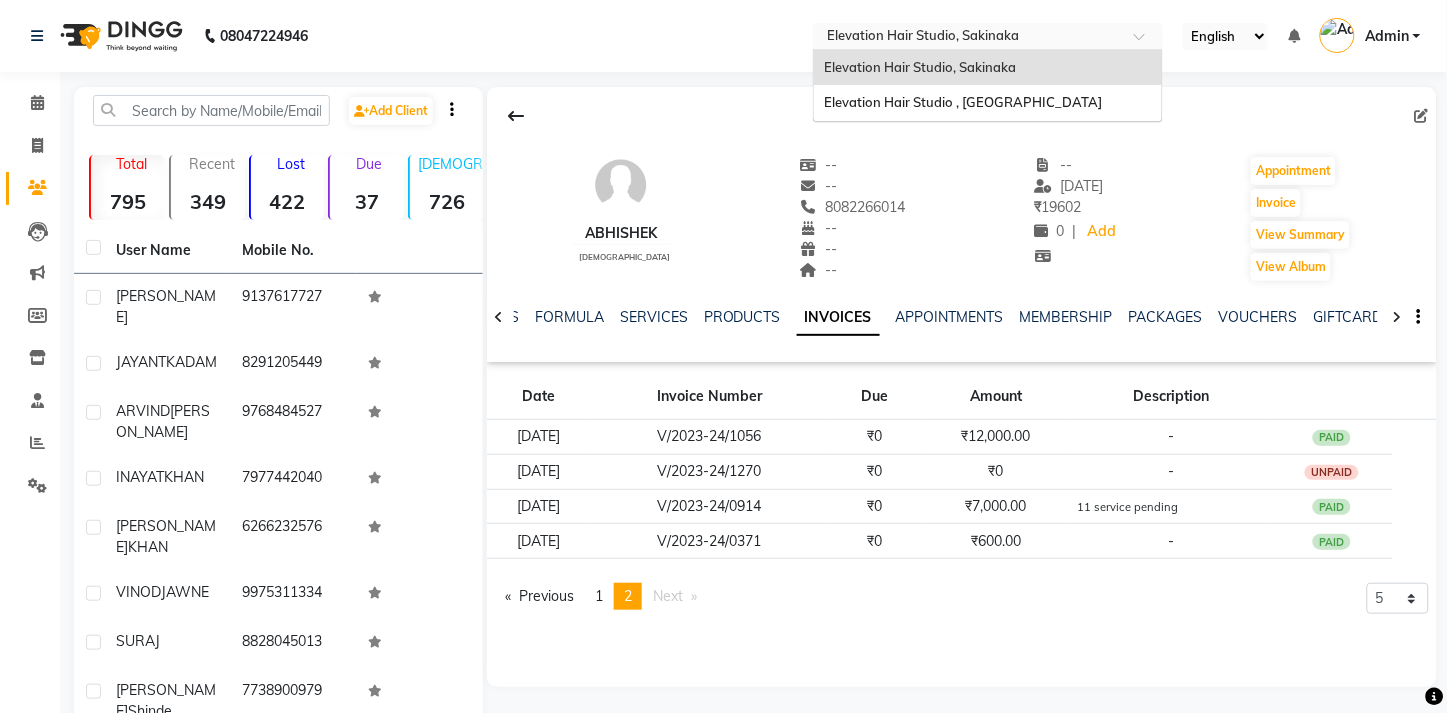click at bounding box center [968, 38] 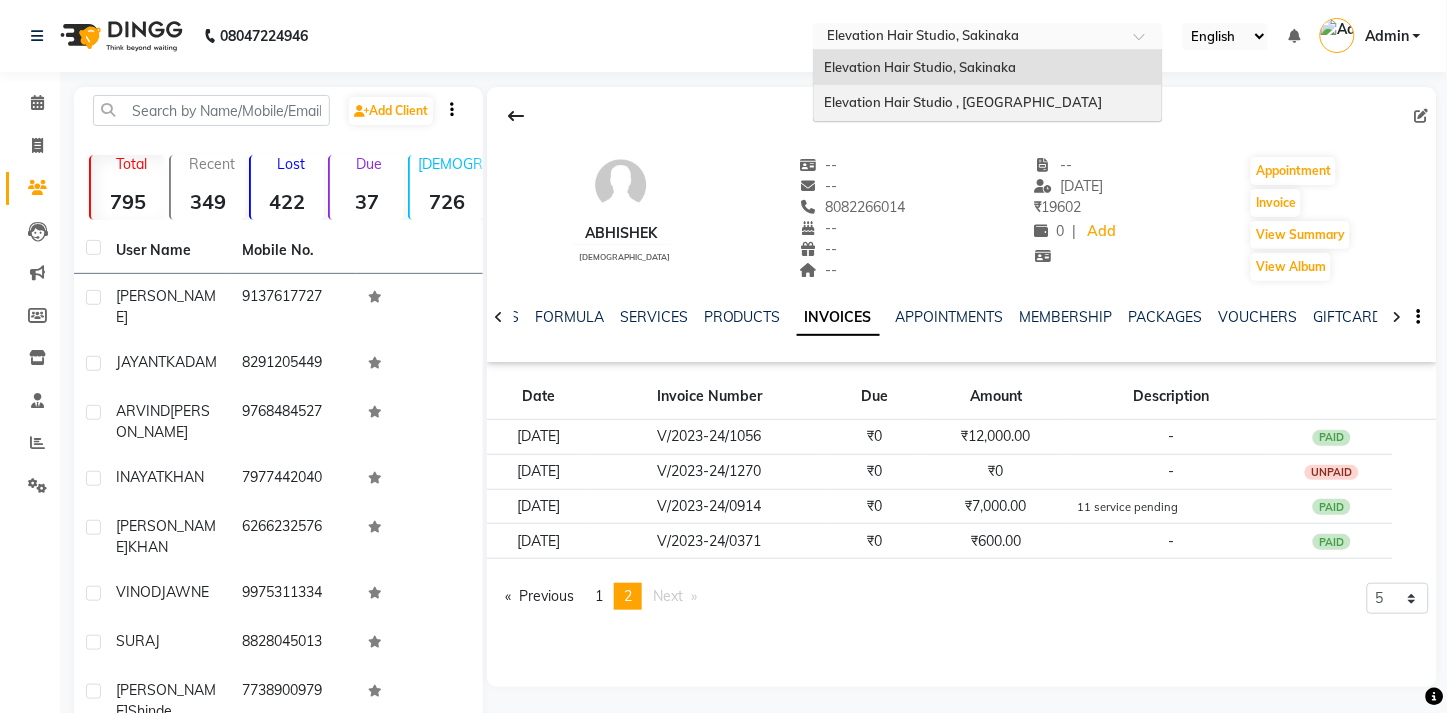 click on "Elevation Hair Studio , Thane West" at bounding box center (963, 102) 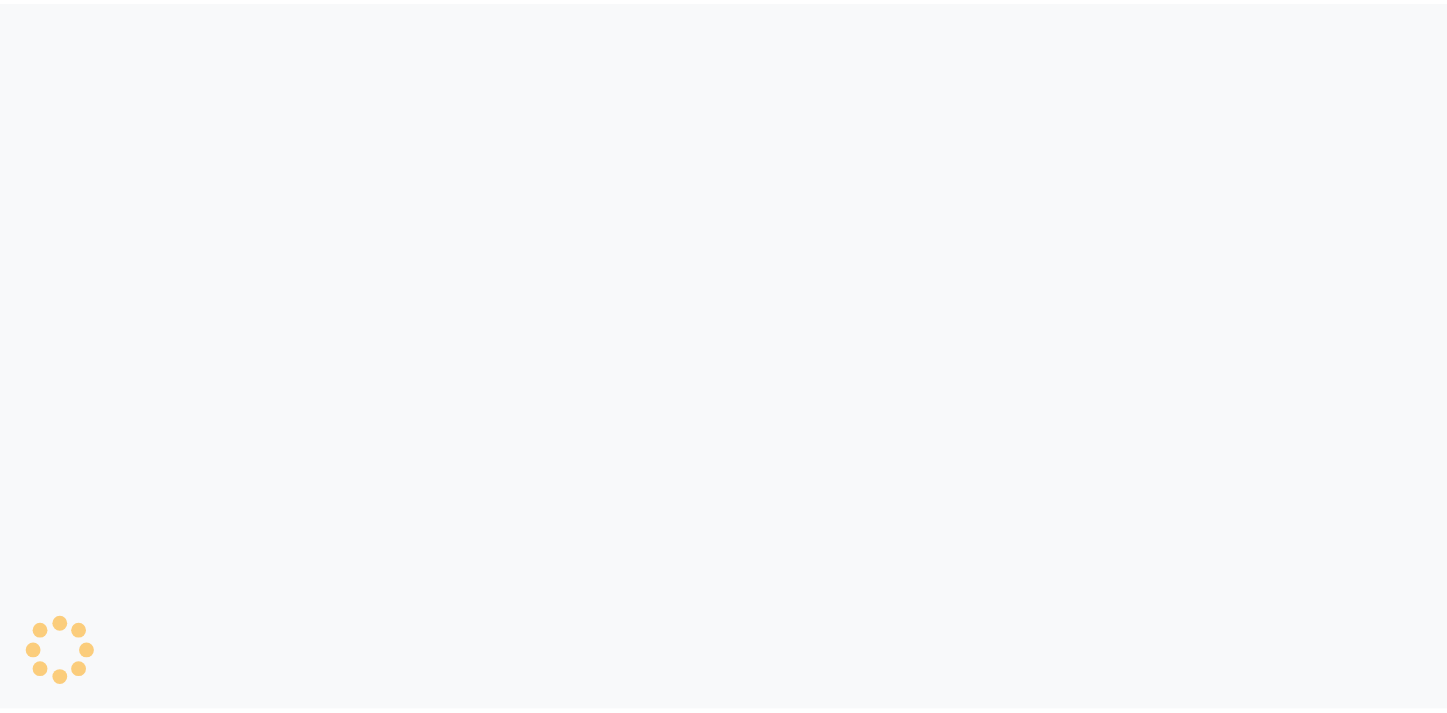 scroll, scrollTop: 0, scrollLeft: 0, axis: both 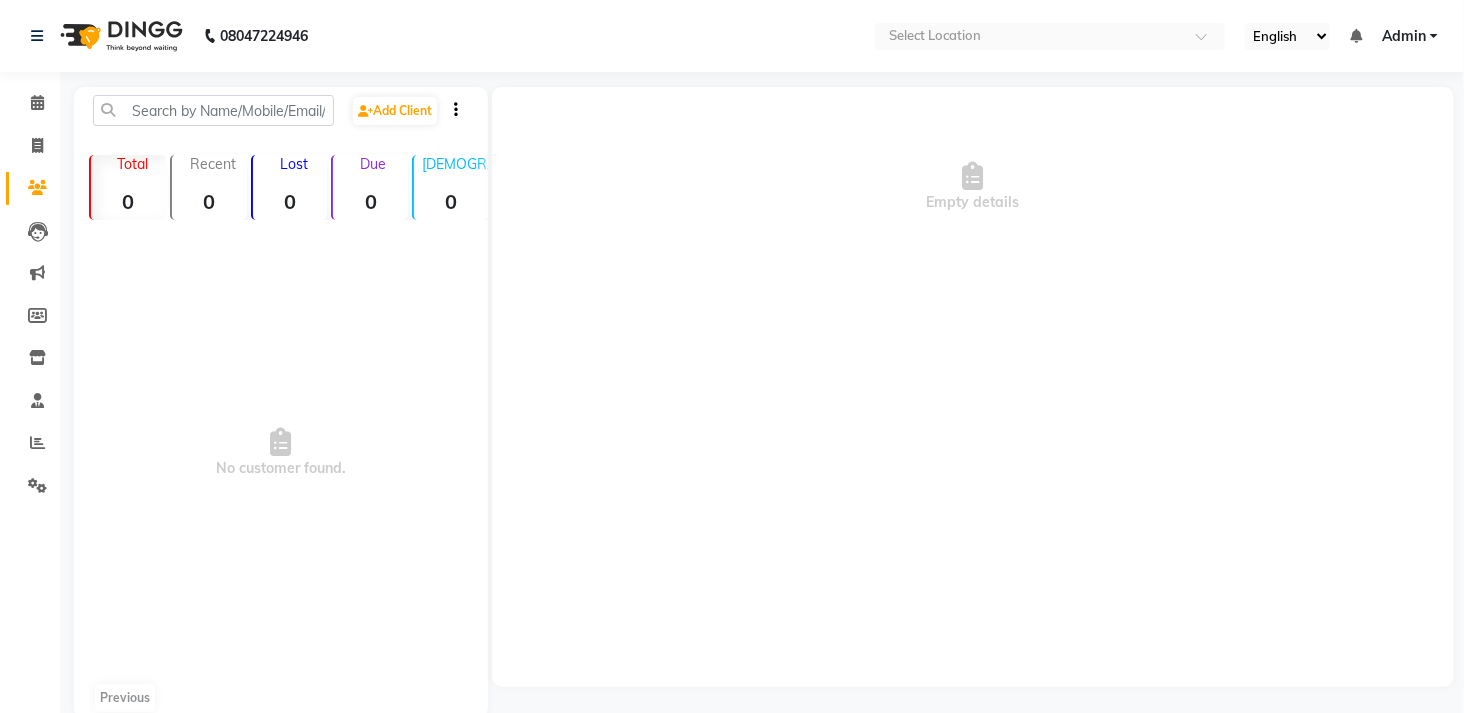 select on "en" 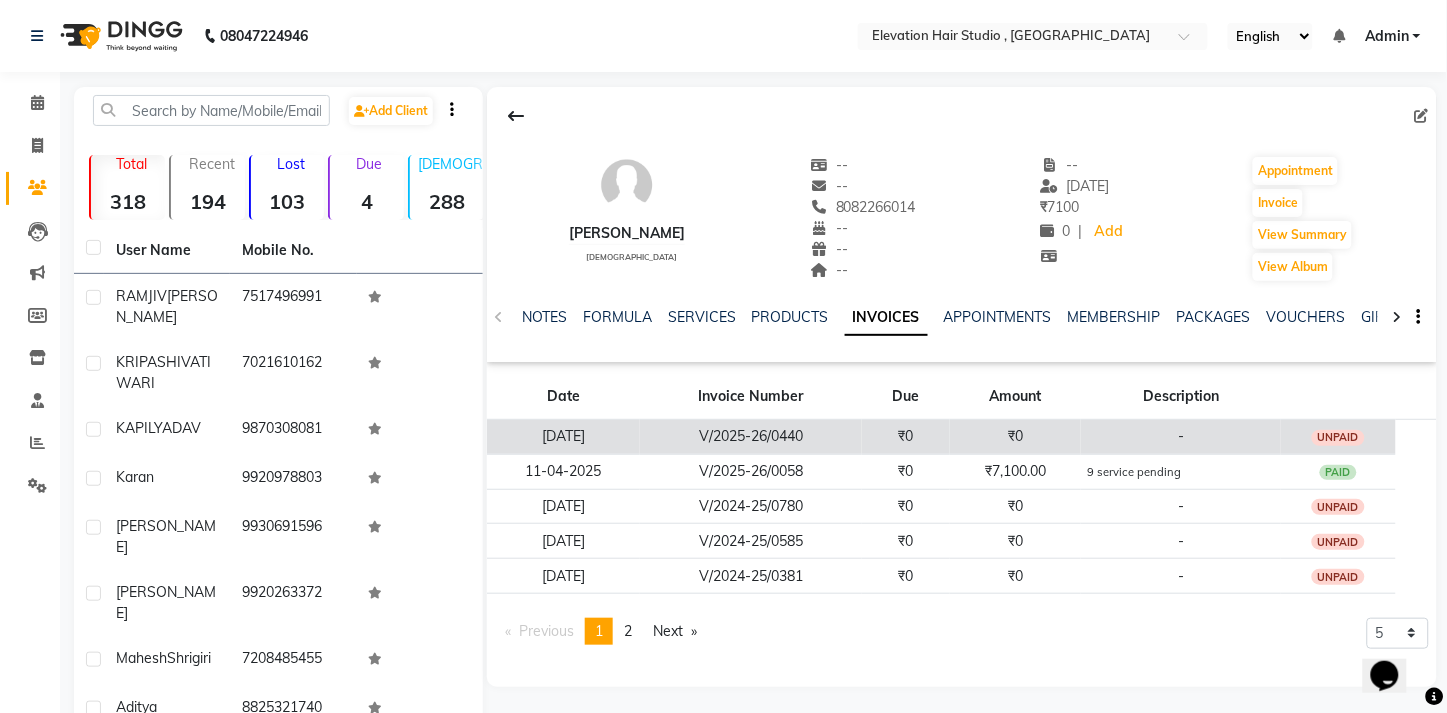 scroll, scrollTop: 0, scrollLeft: 0, axis: both 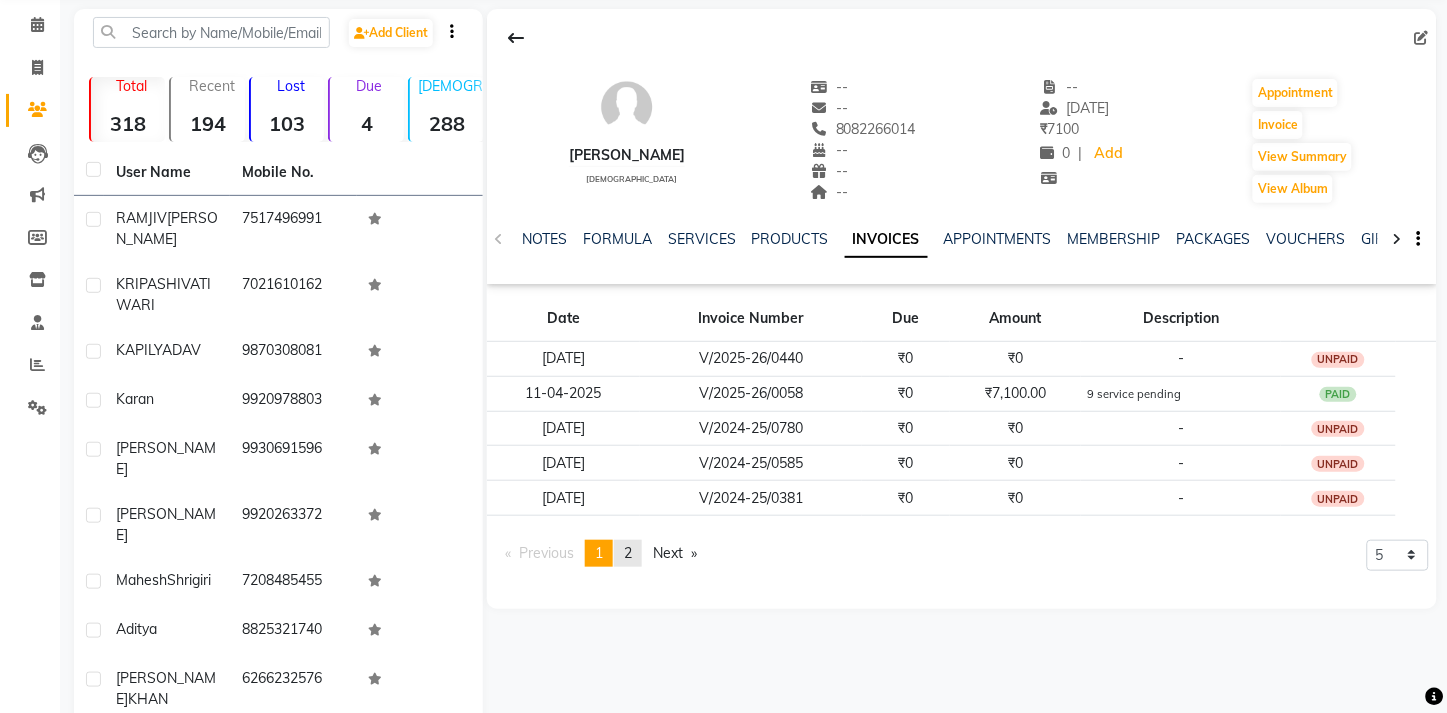 click on "page  2" 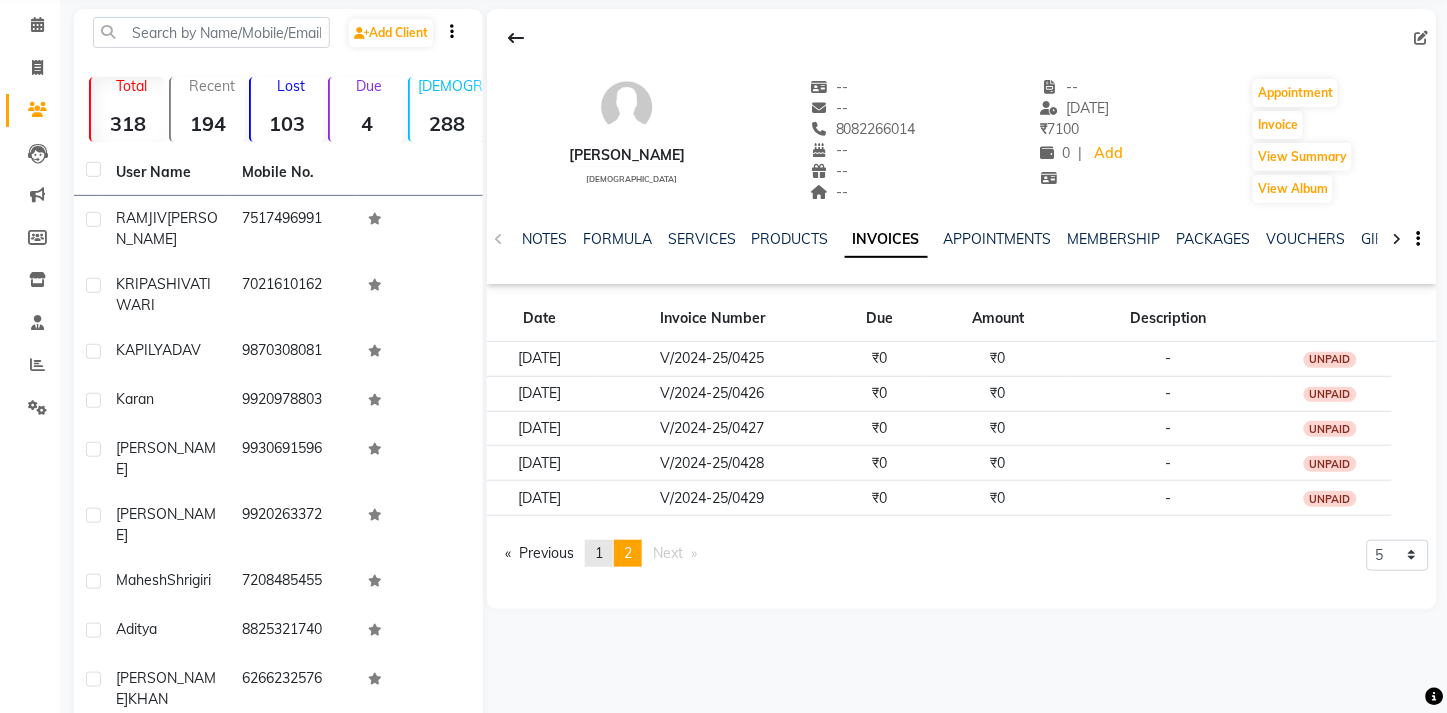 click on "1" 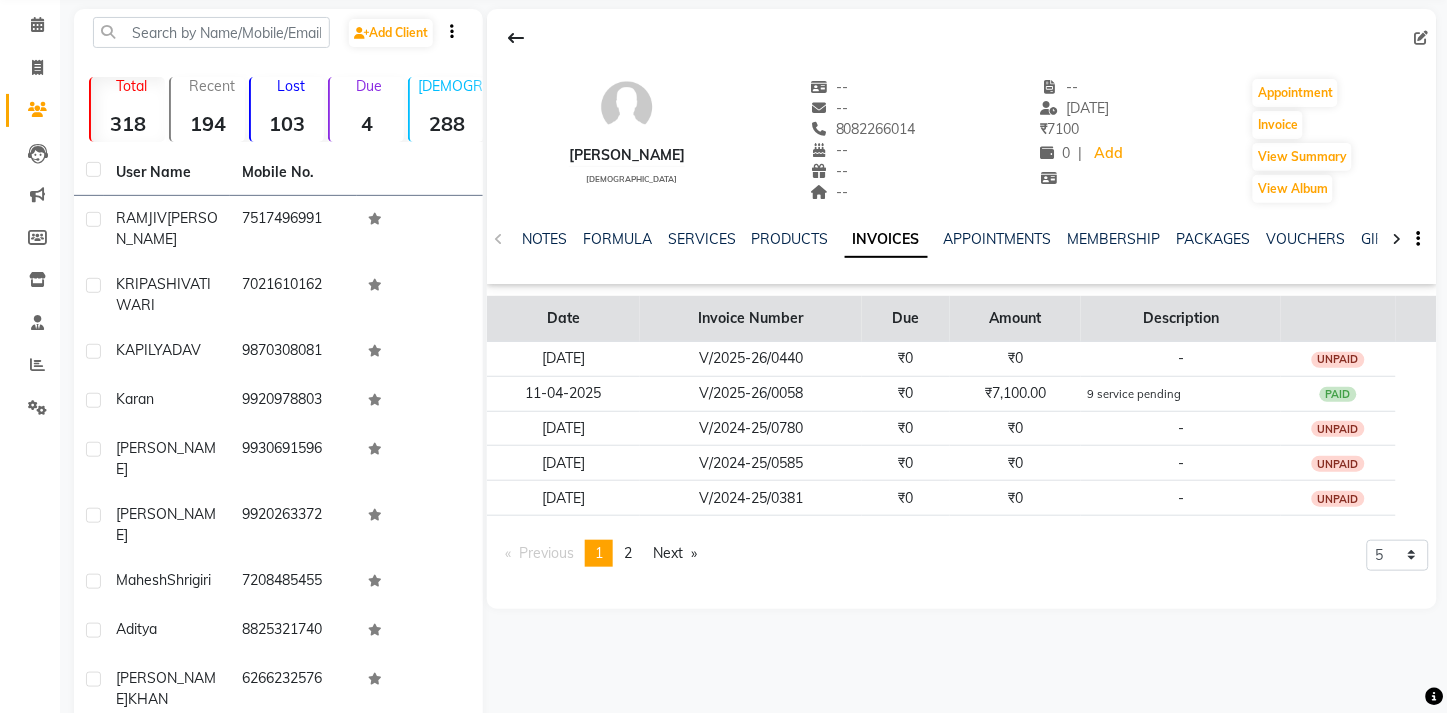 scroll, scrollTop: 0, scrollLeft: 0, axis: both 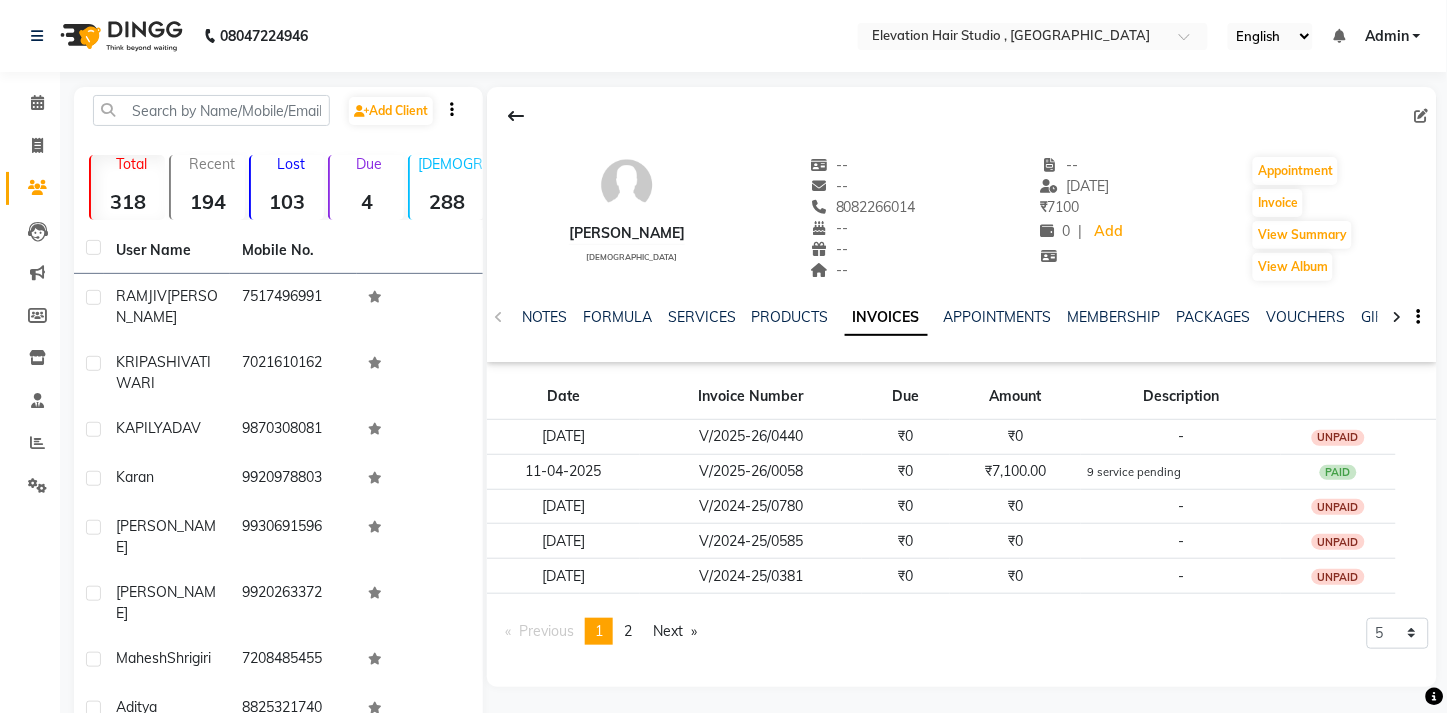 click on "08047224946 Select Location × Elevation Hair Studio , Thane West English ENGLISH Español العربية मराठी हिंदी ગુજરાતી தமிழ் 中文 Notifications nothing to show Admin Manage Profile Change Password Sign out  Version:3.15.4" 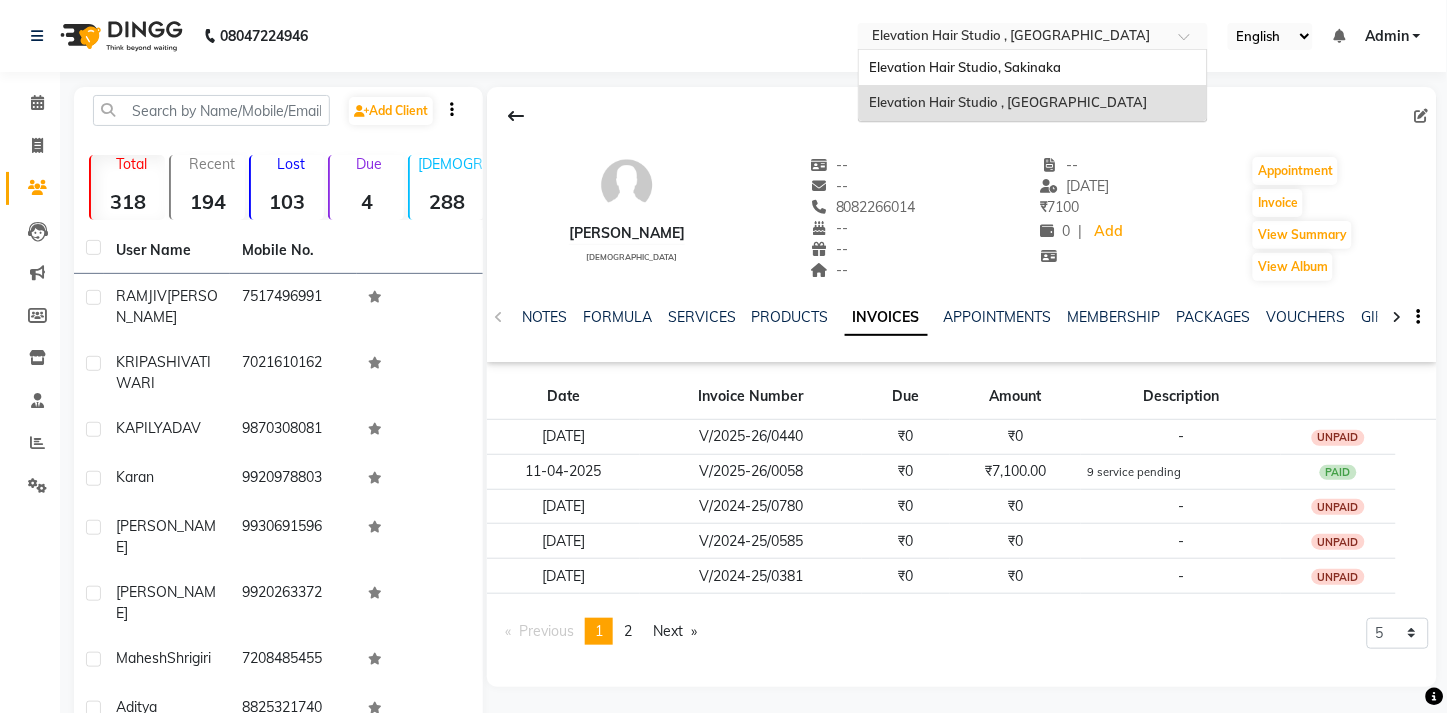 click at bounding box center (1013, 38) 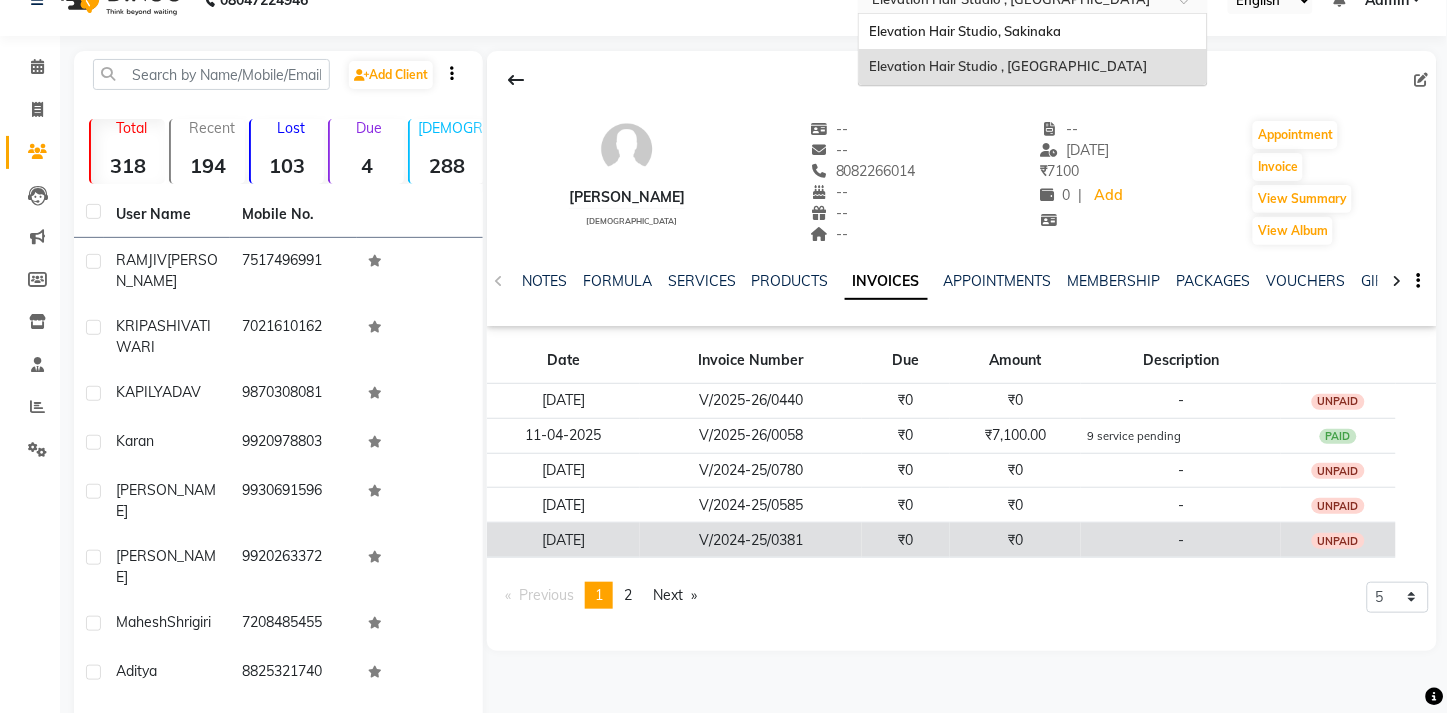 scroll, scrollTop: 0, scrollLeft: 0, axis: both 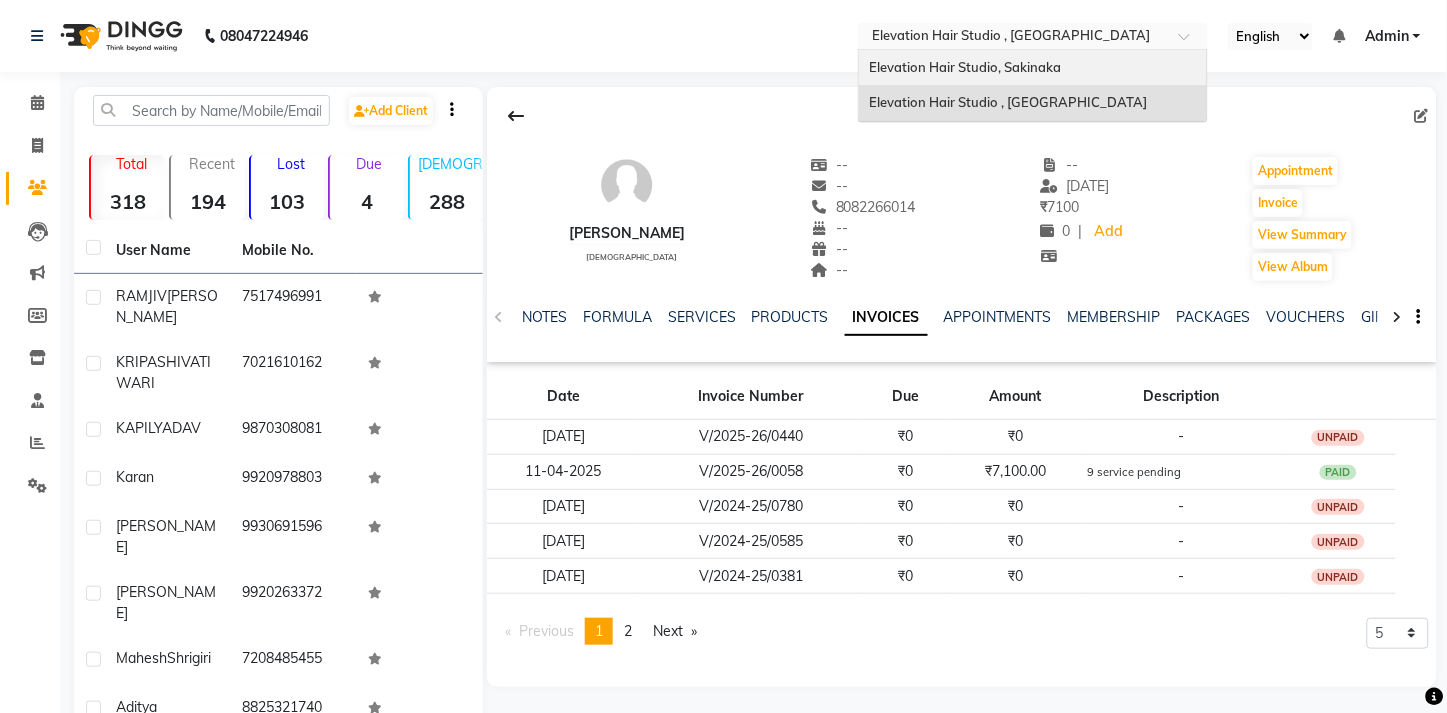 click on "Elevation Hair Studio, Sakinaka" at bounding box center [965, 67] 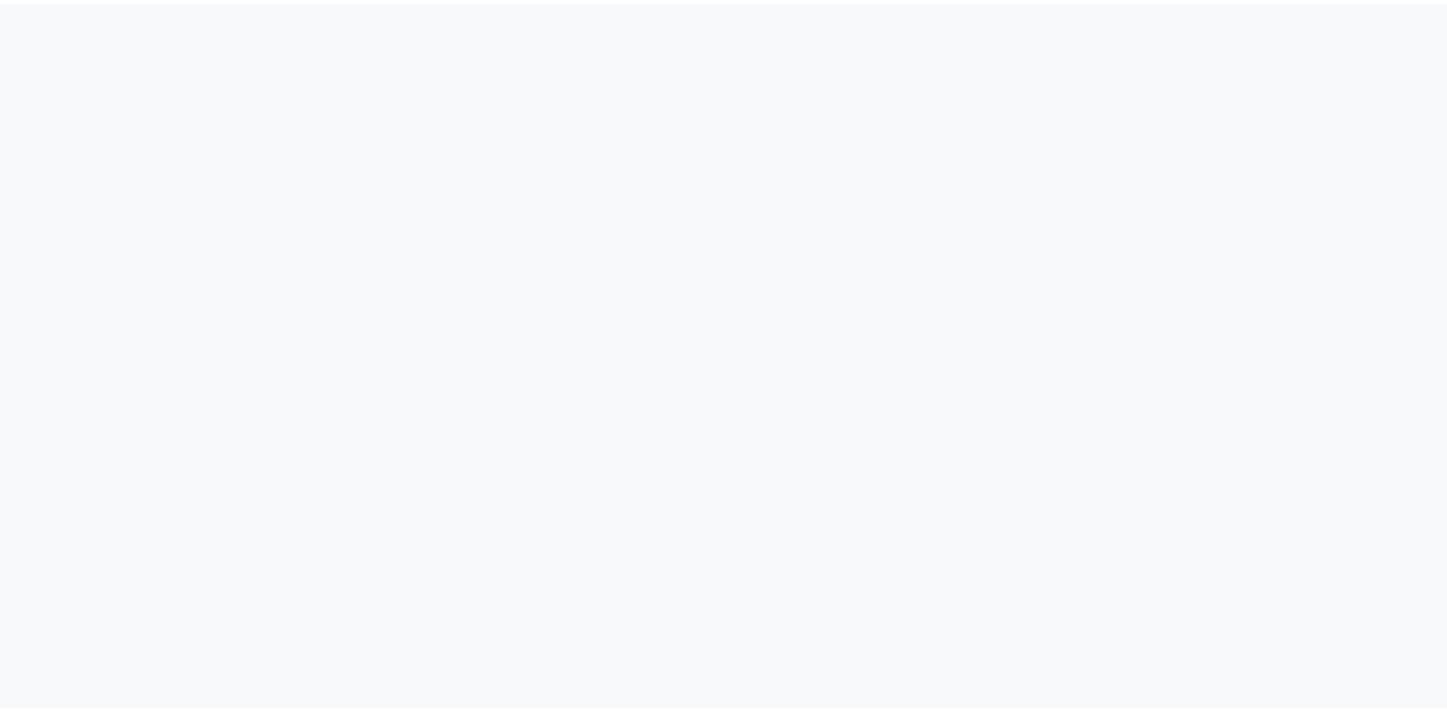 scroll, scrollTop: 0, scrollLeft: 0, axis: both 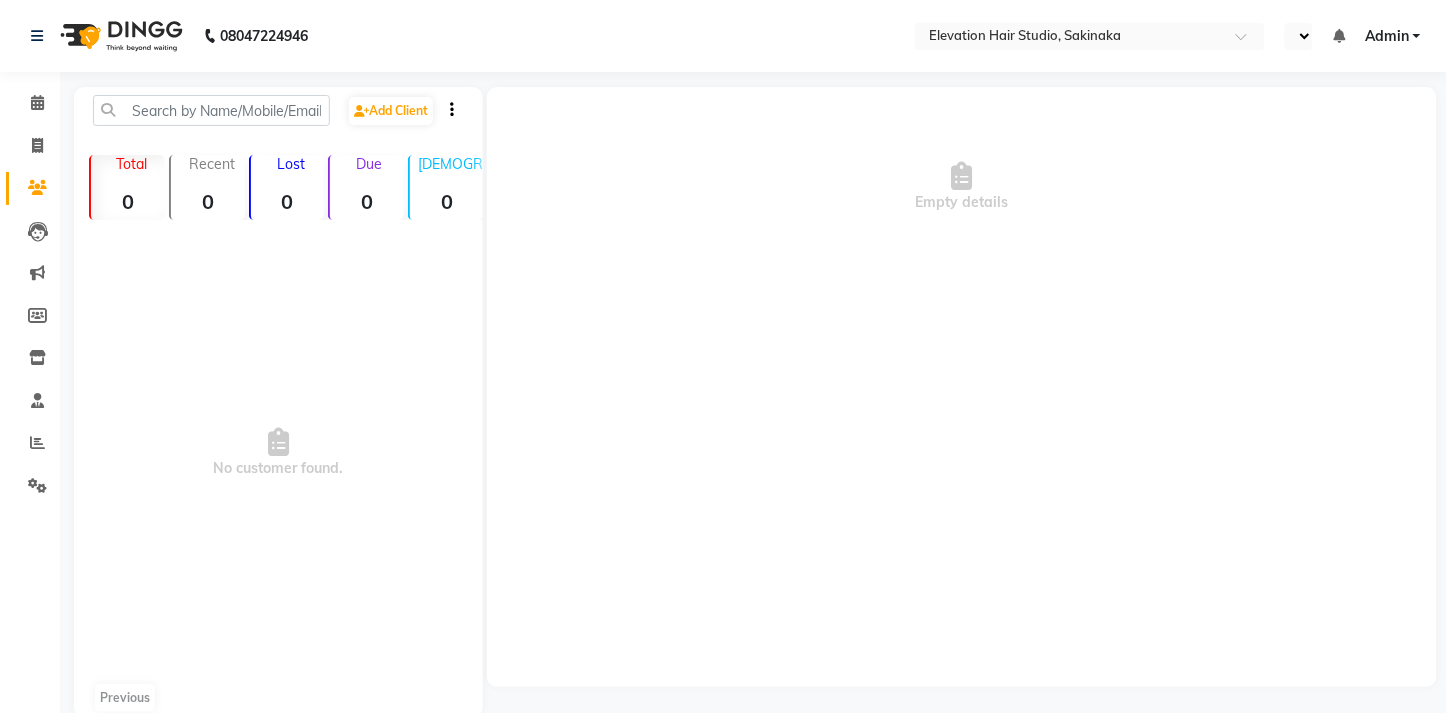 select on "en" 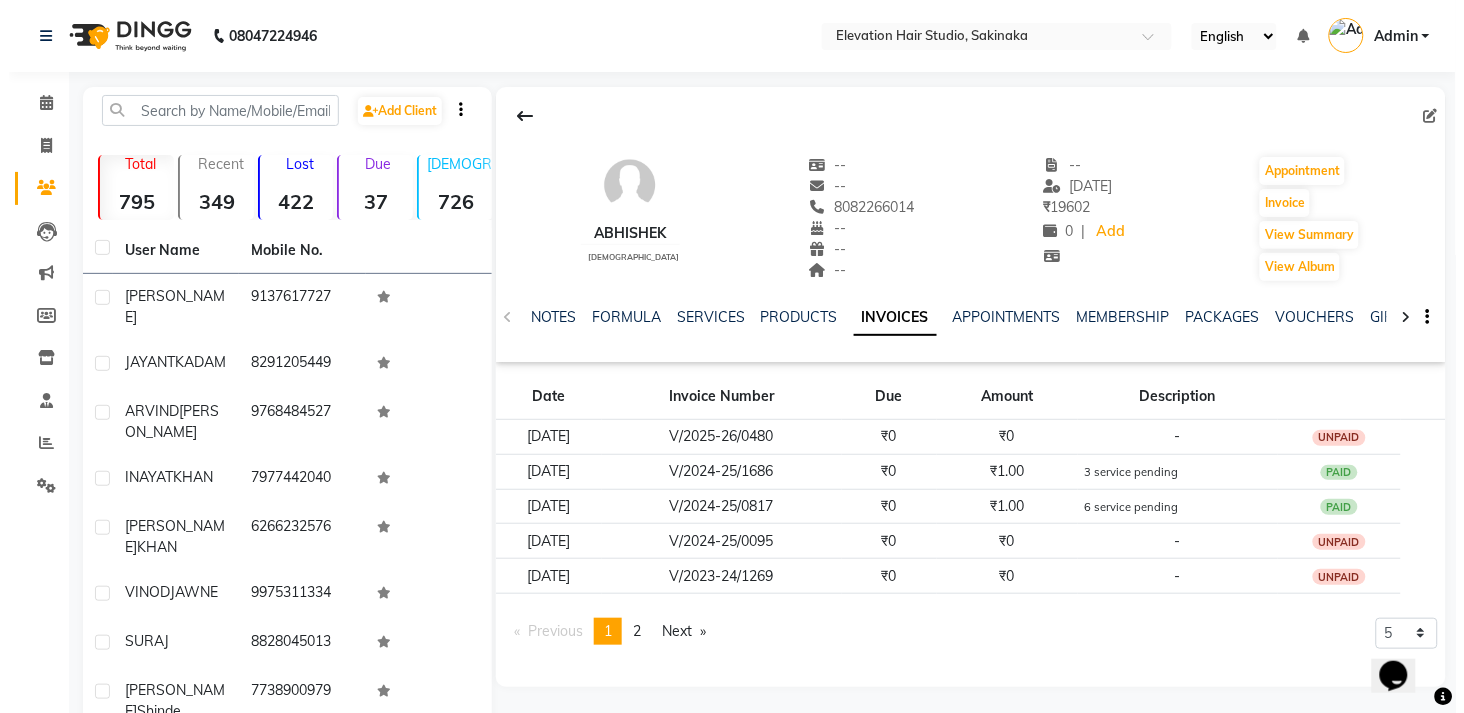 scroll, scrollTop: 0, scrollLeft: 0, axis: both 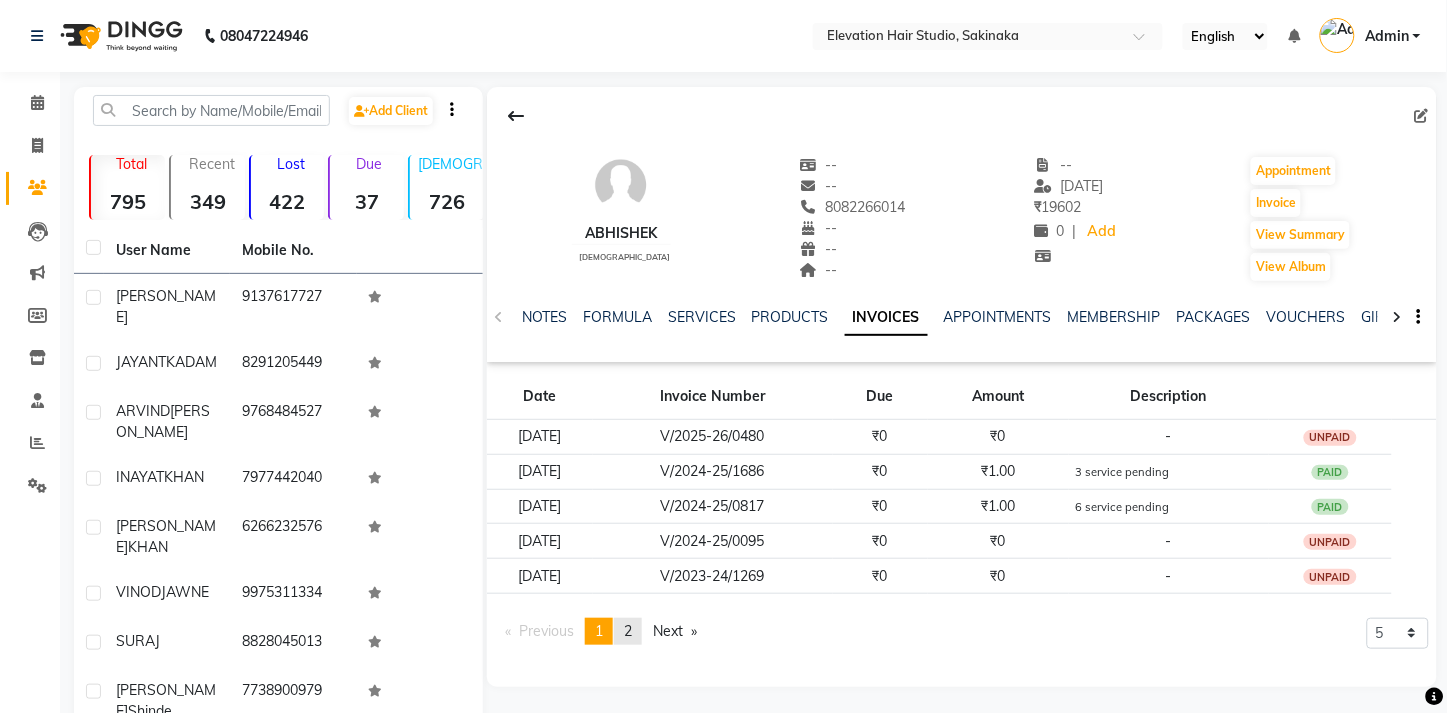 click on "2" 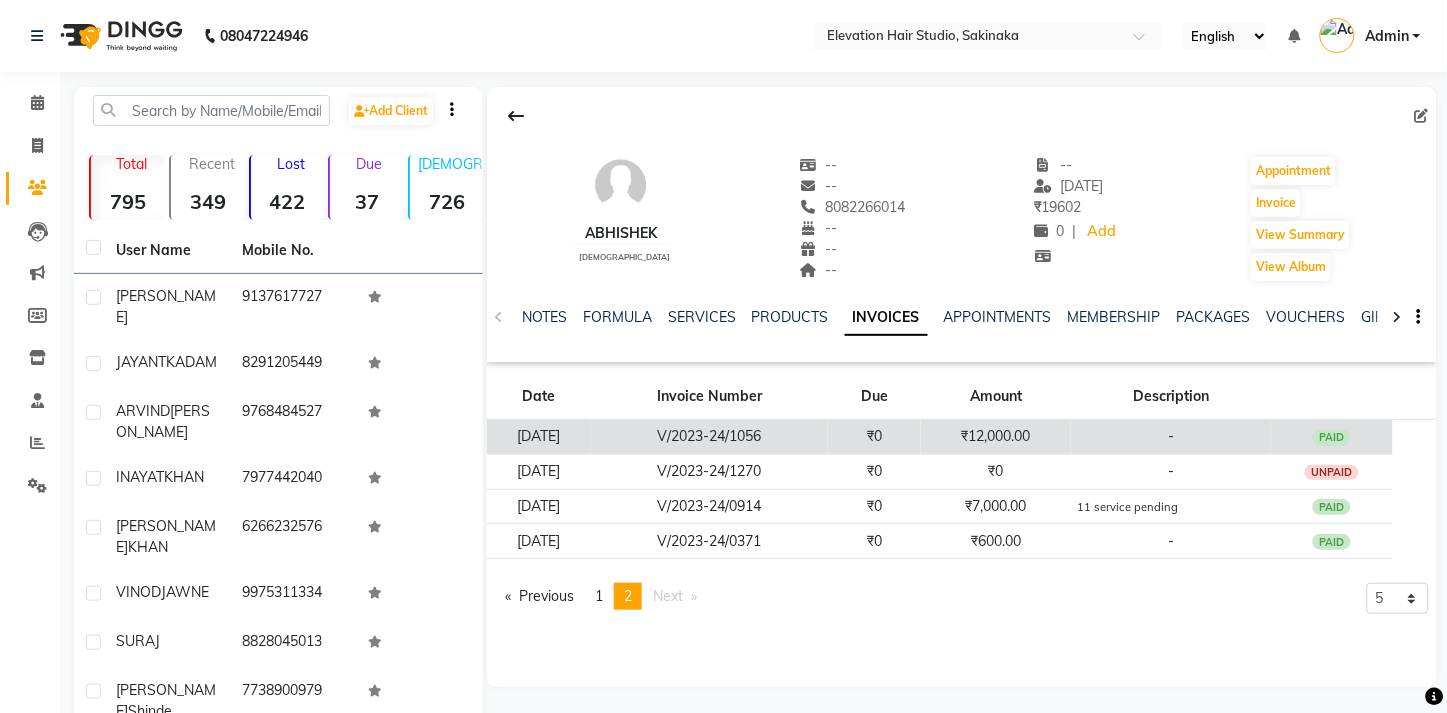 click on "V/2023-24/1056" 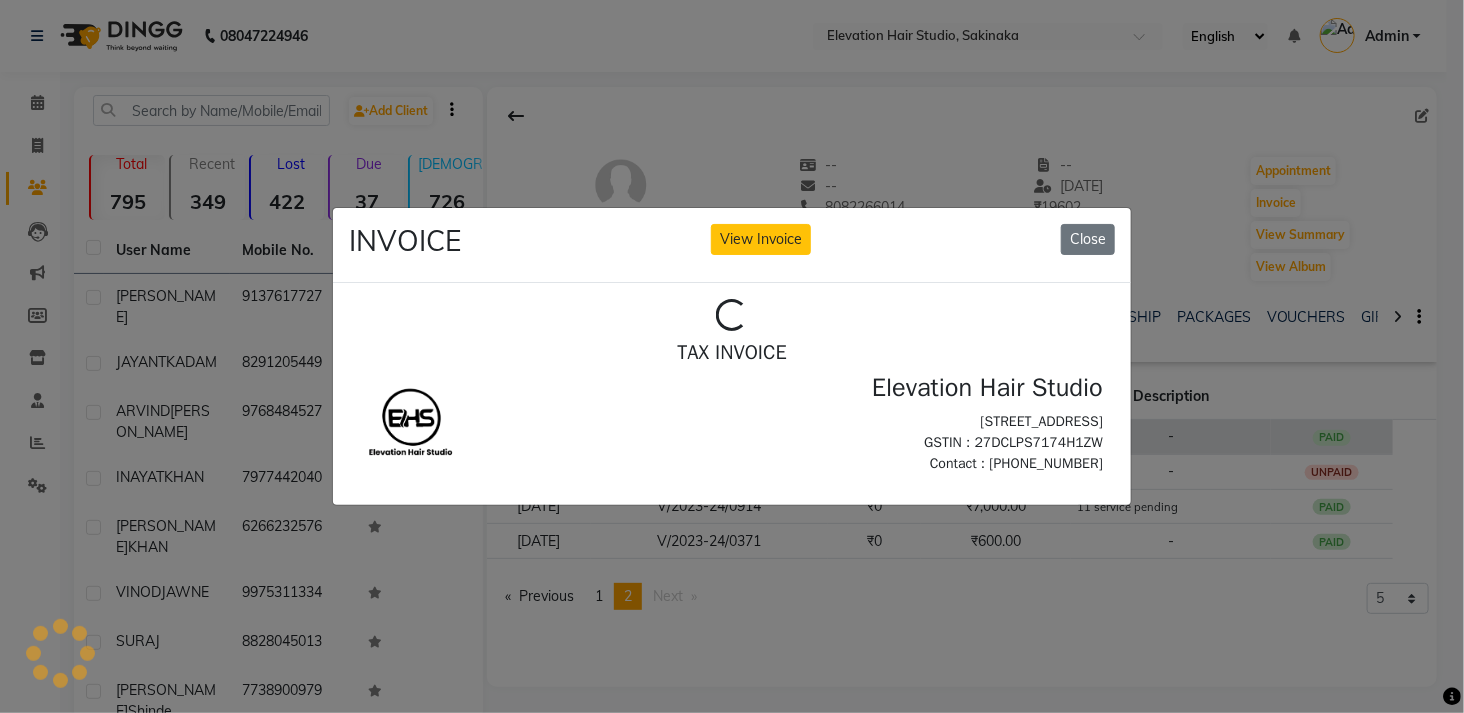 scroll, scrollTop: 0, scrollLeft: 0, axis: both 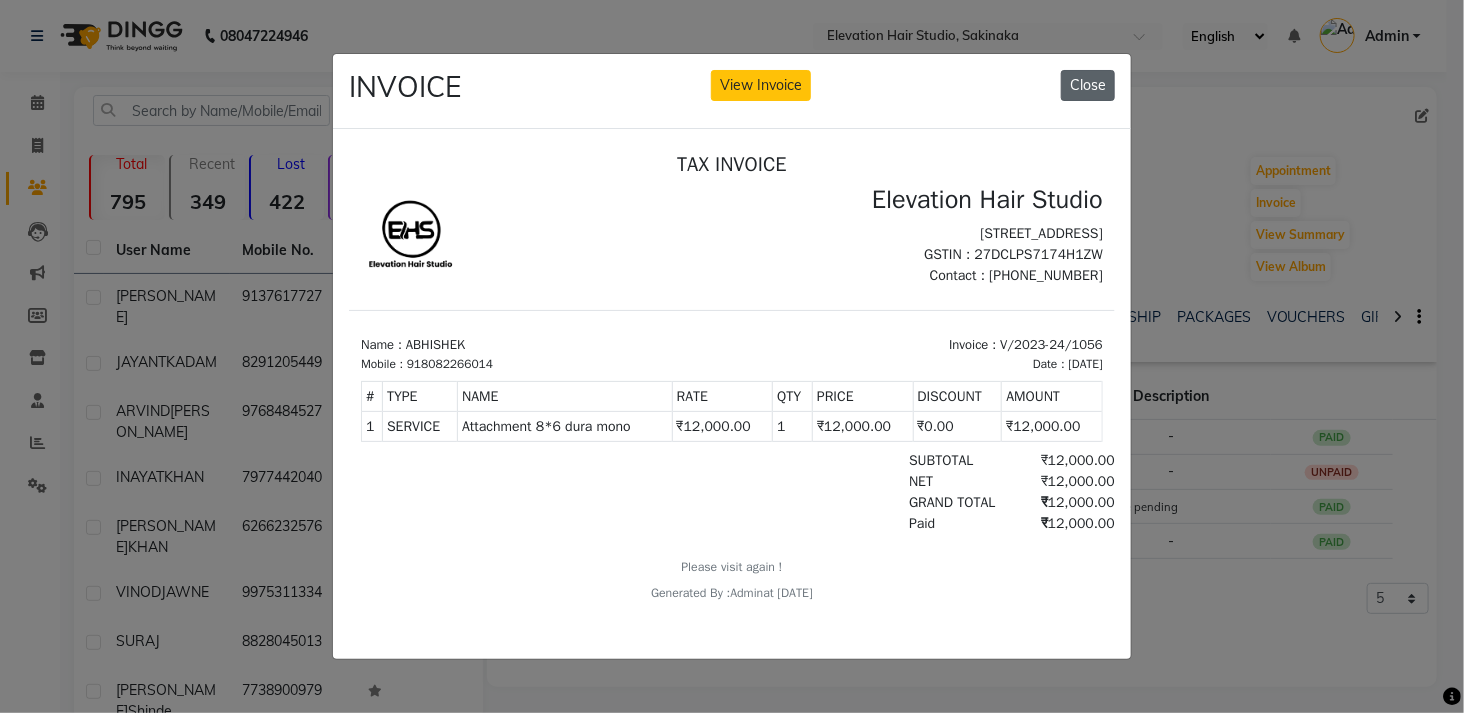 click on "Close" 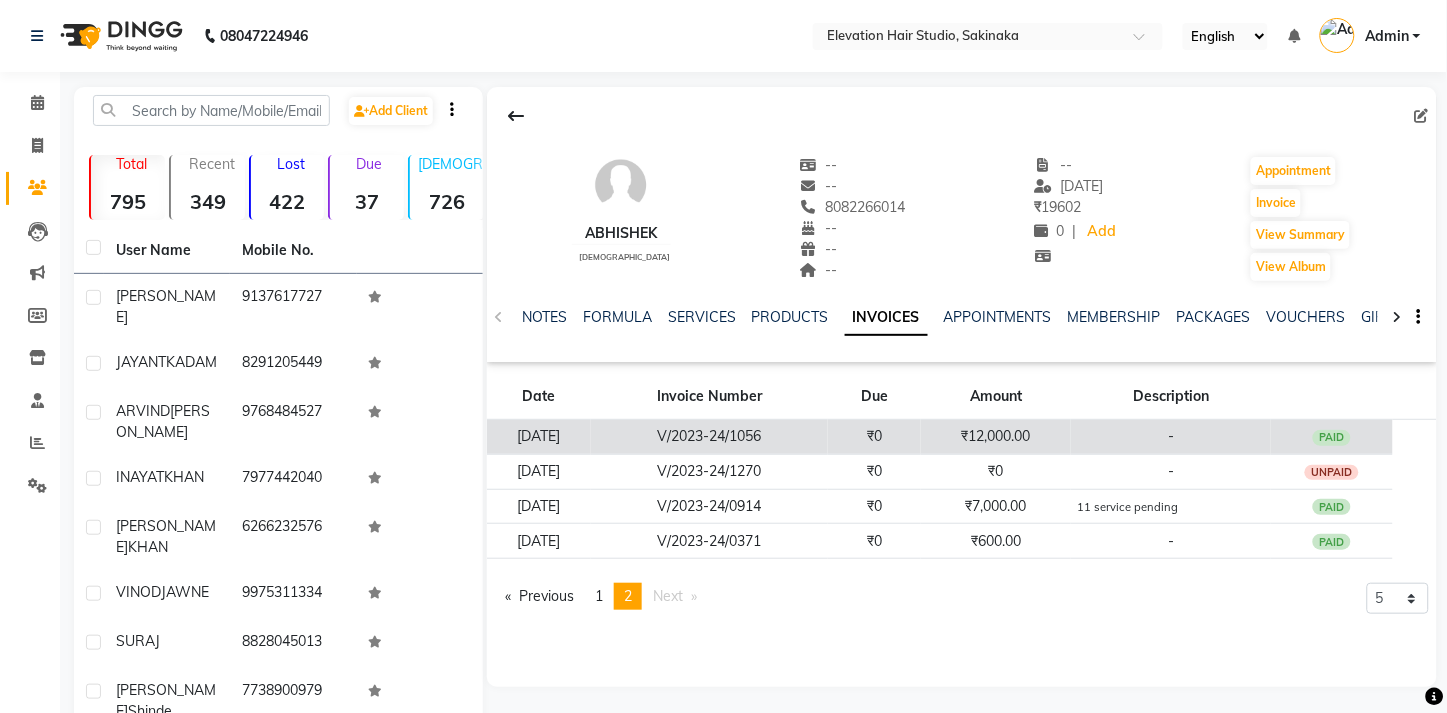 click on "V/2023-24/1056" 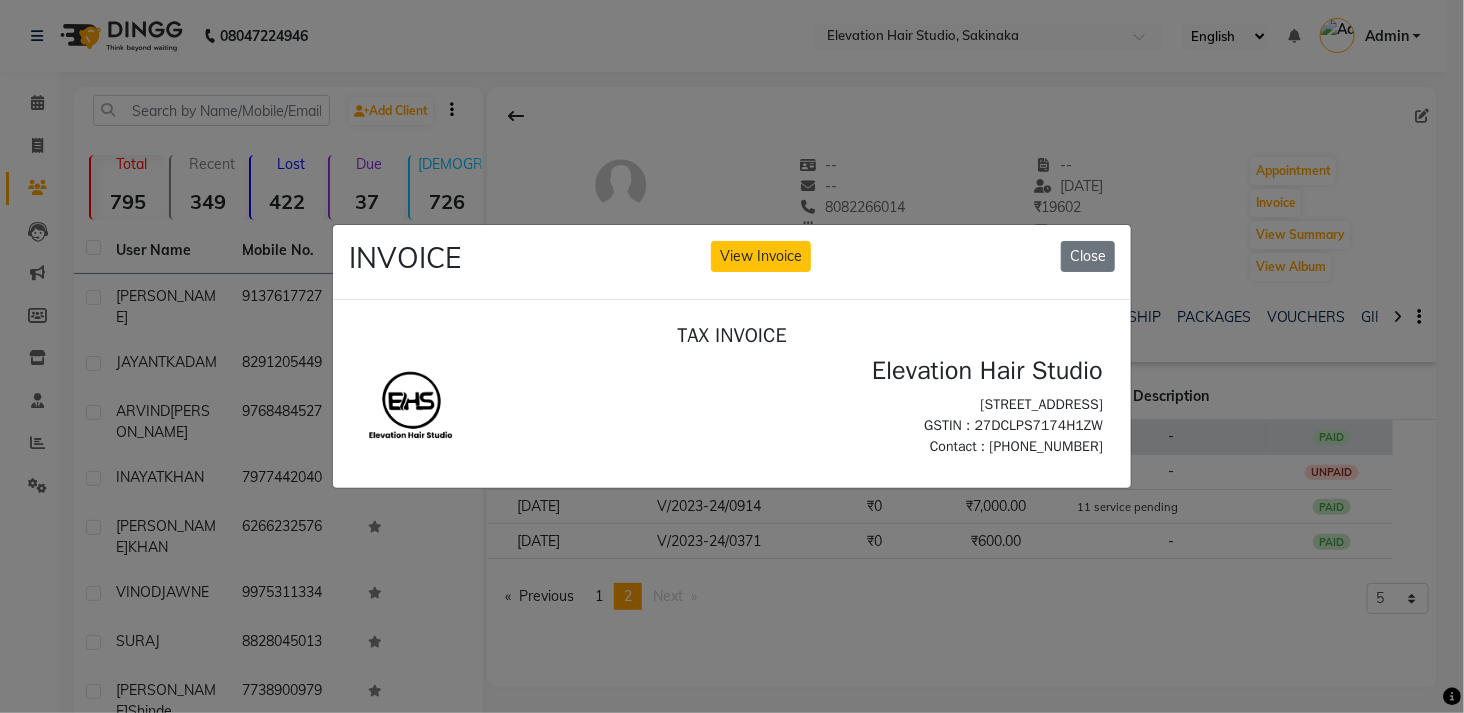 scroll, scrollTop: 0, scrollLeft: 0, axis: both 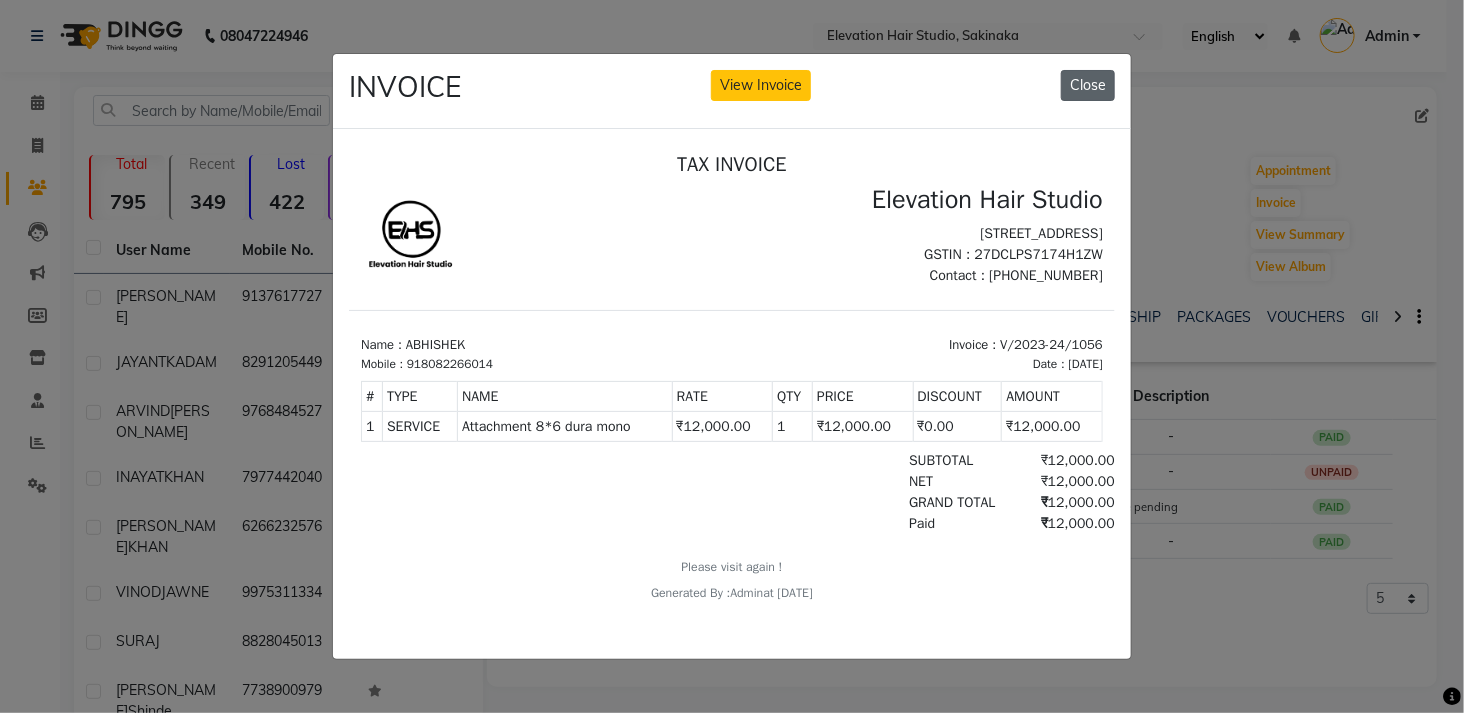 click on "Close" 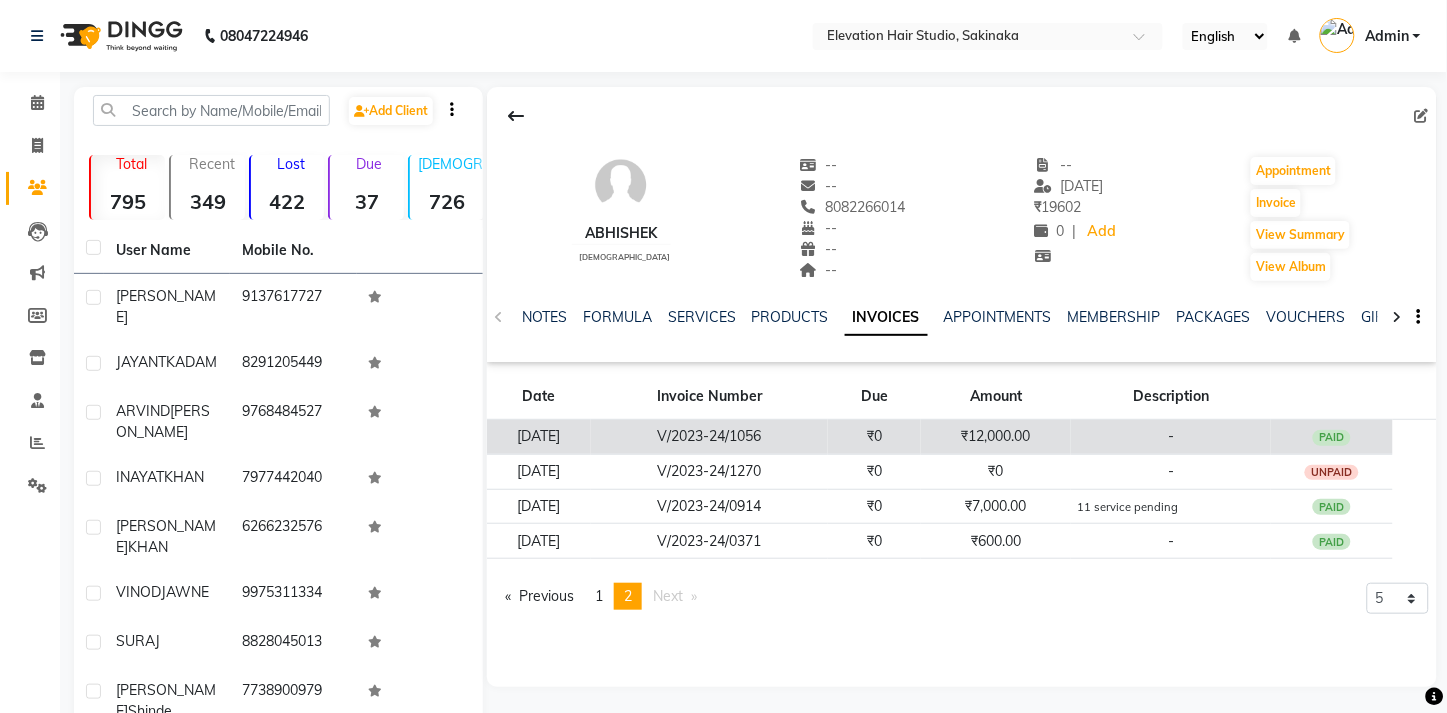 click on "₹12,000.00" 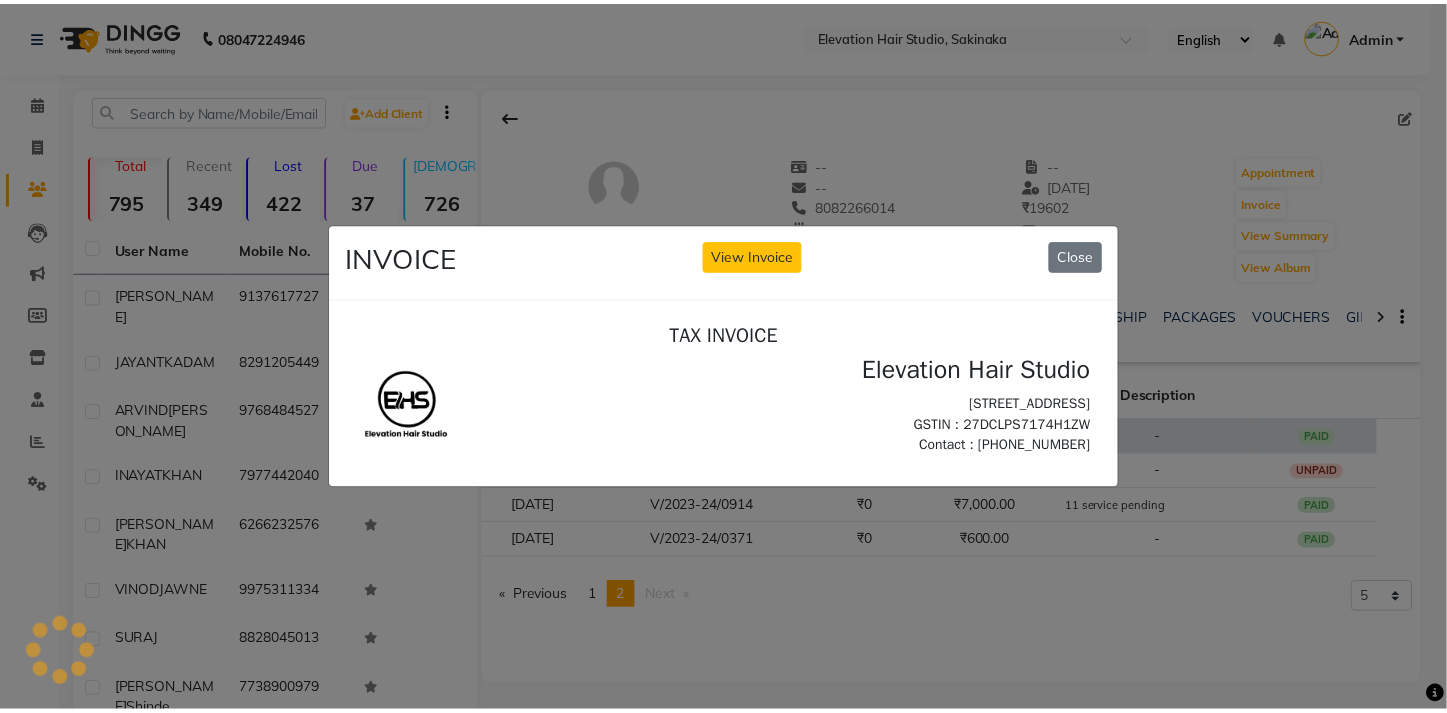 scroll, scrollTop: 0, scrollLeft: 0, axis: both 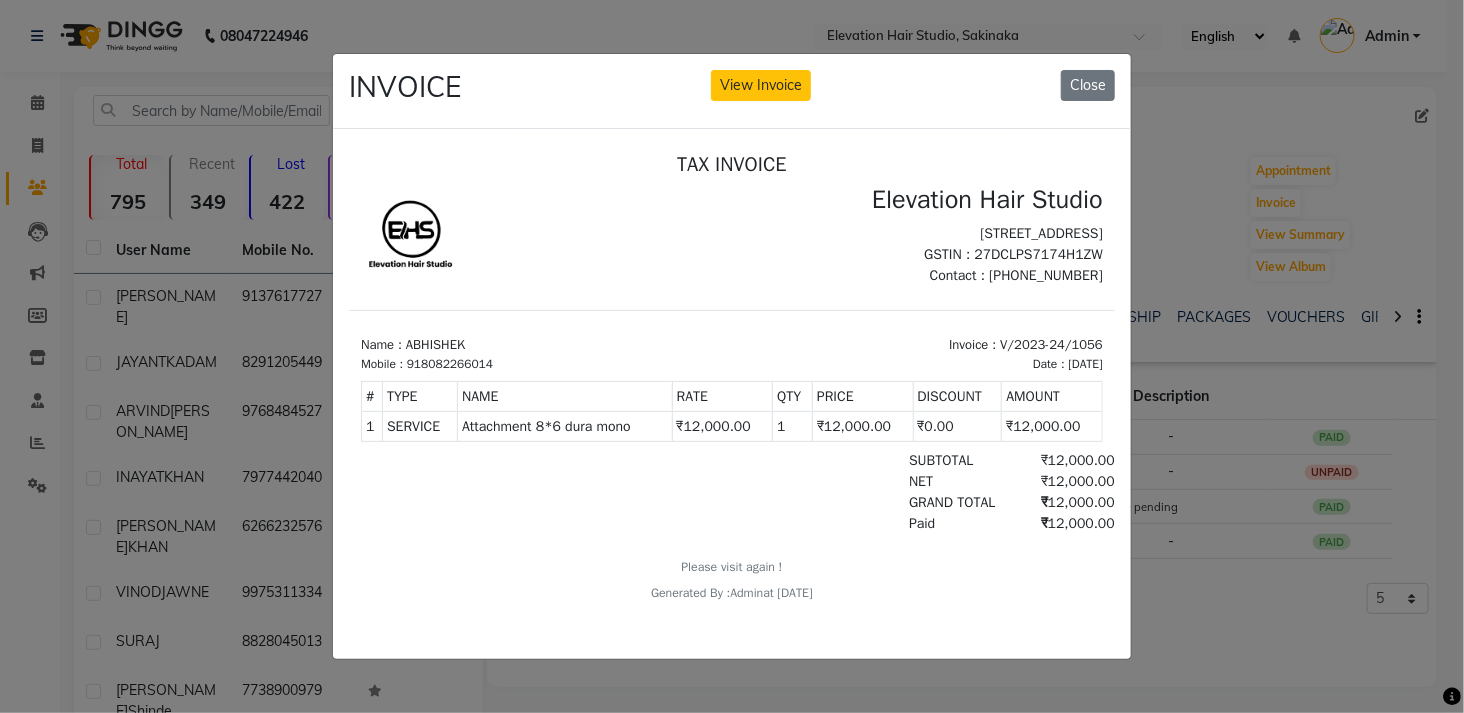 click on "₹12,000.00" at bounding box center [1051, 425] 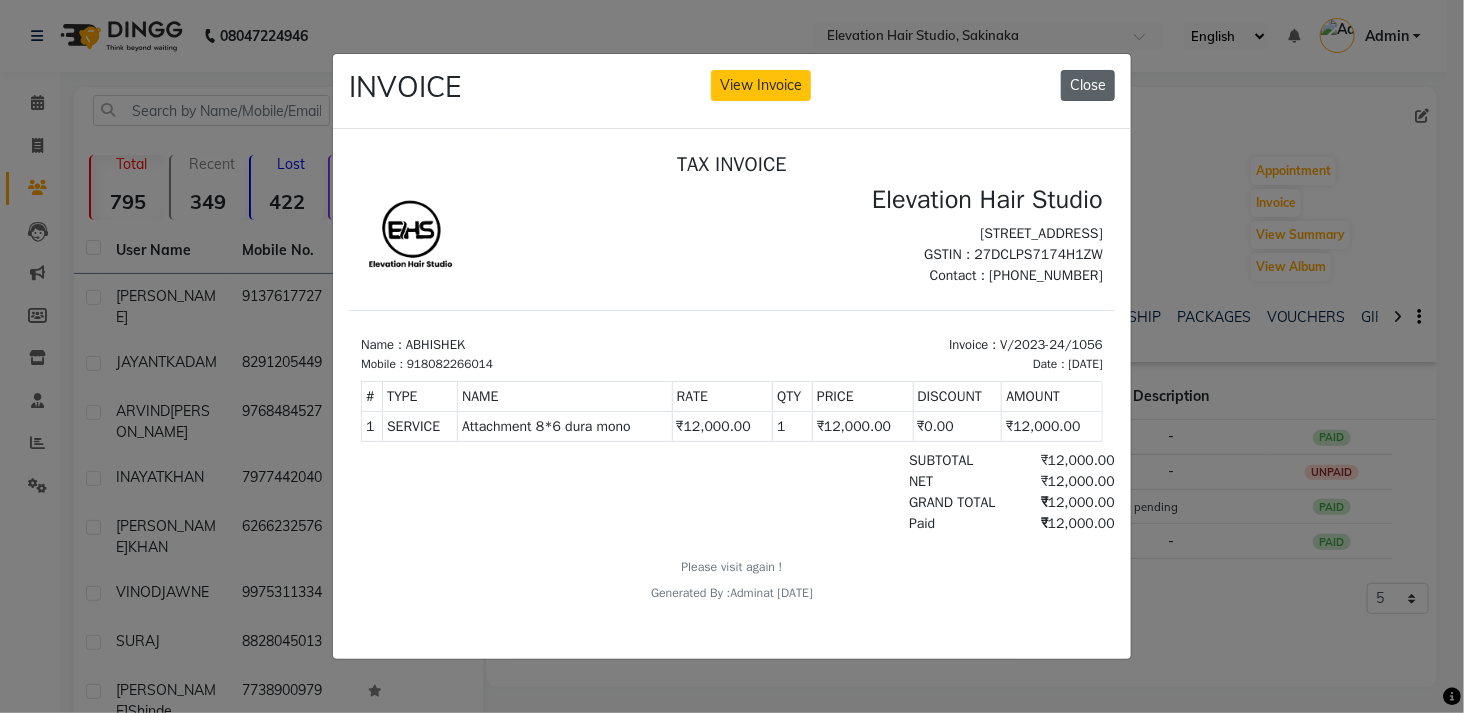 click on "Close" 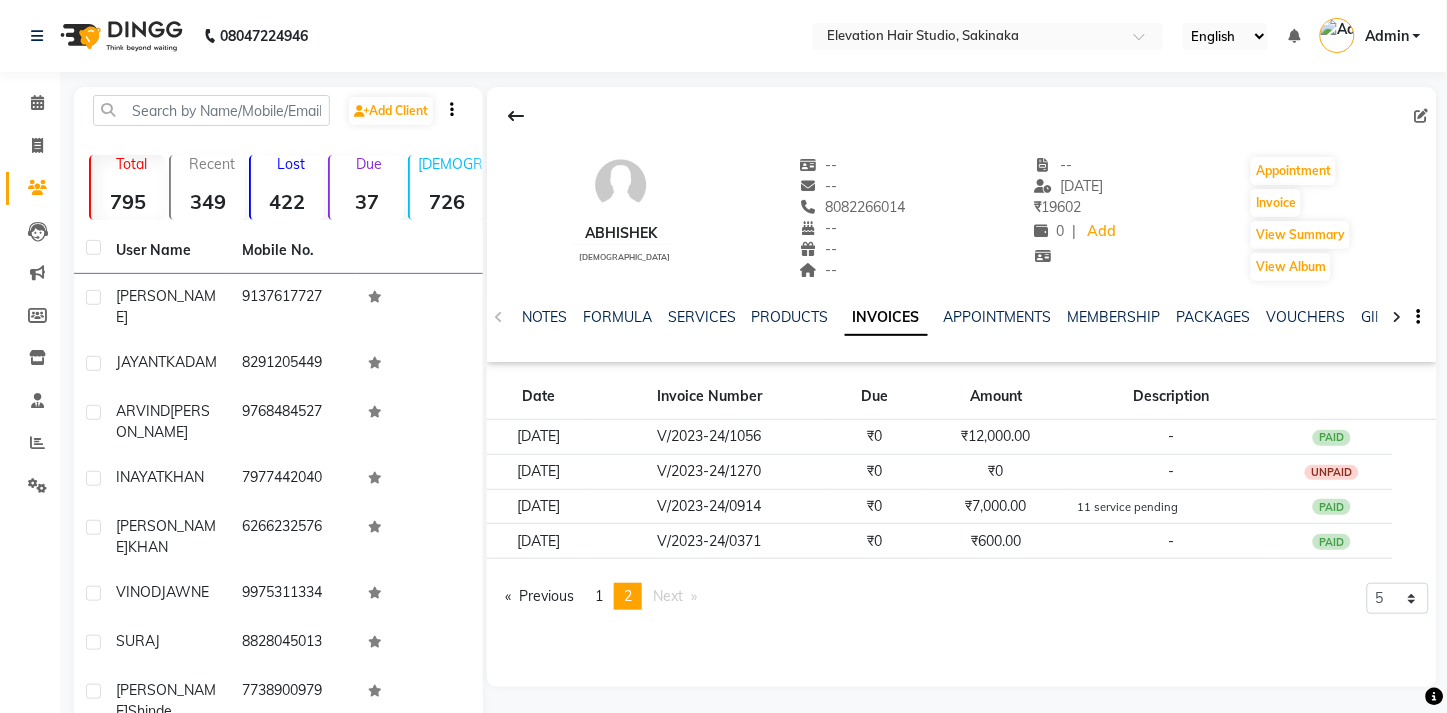 click 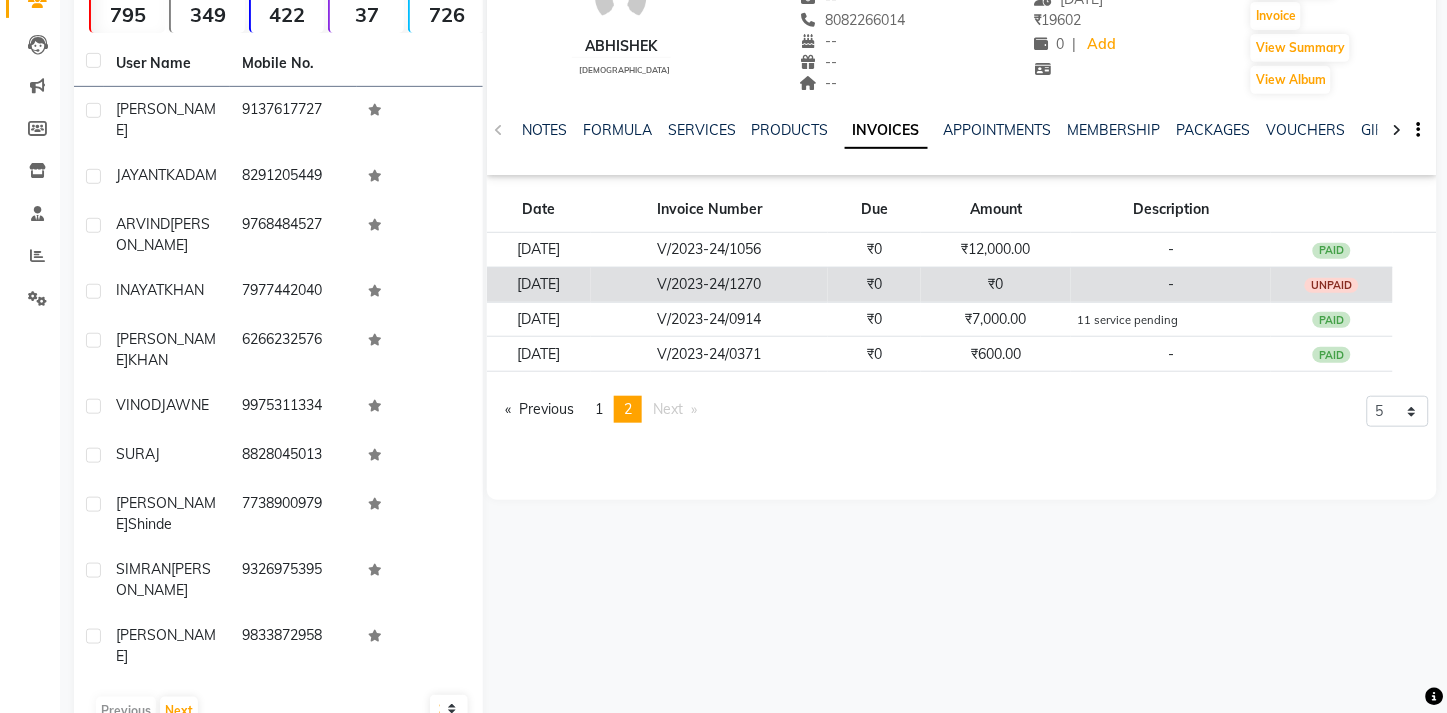 scroll, scrollTop: 0, scrollLeft: 0, axis: both 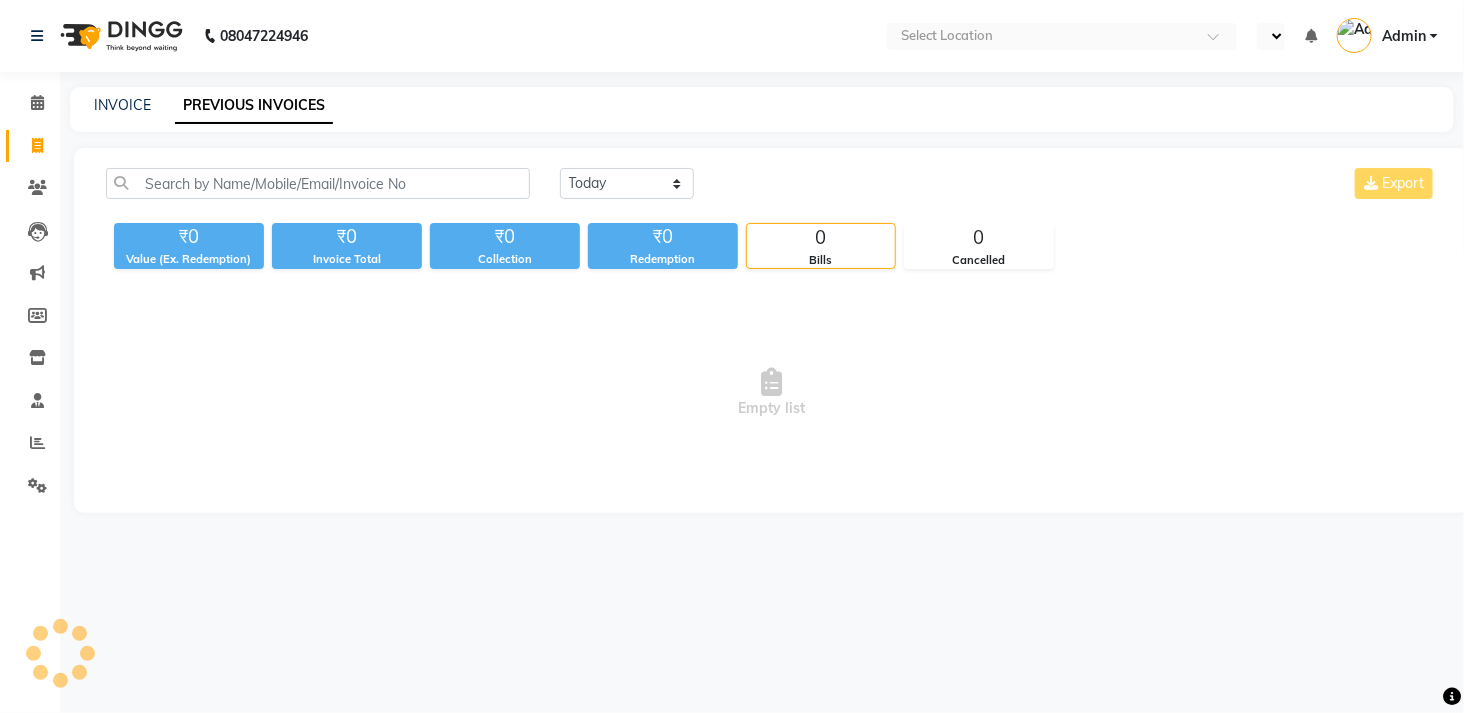 select on "en" 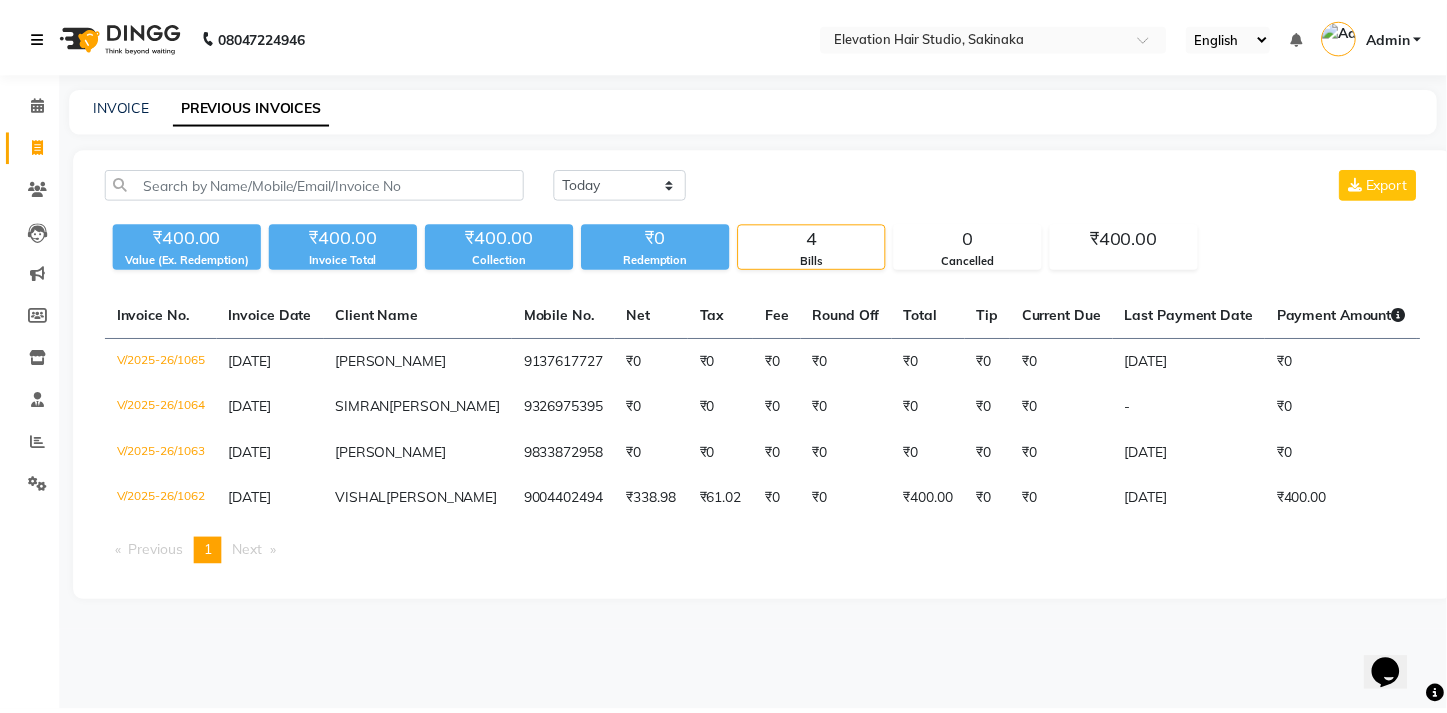 scroll, scrollTop: 0, scrollLeft: 0, axis: both 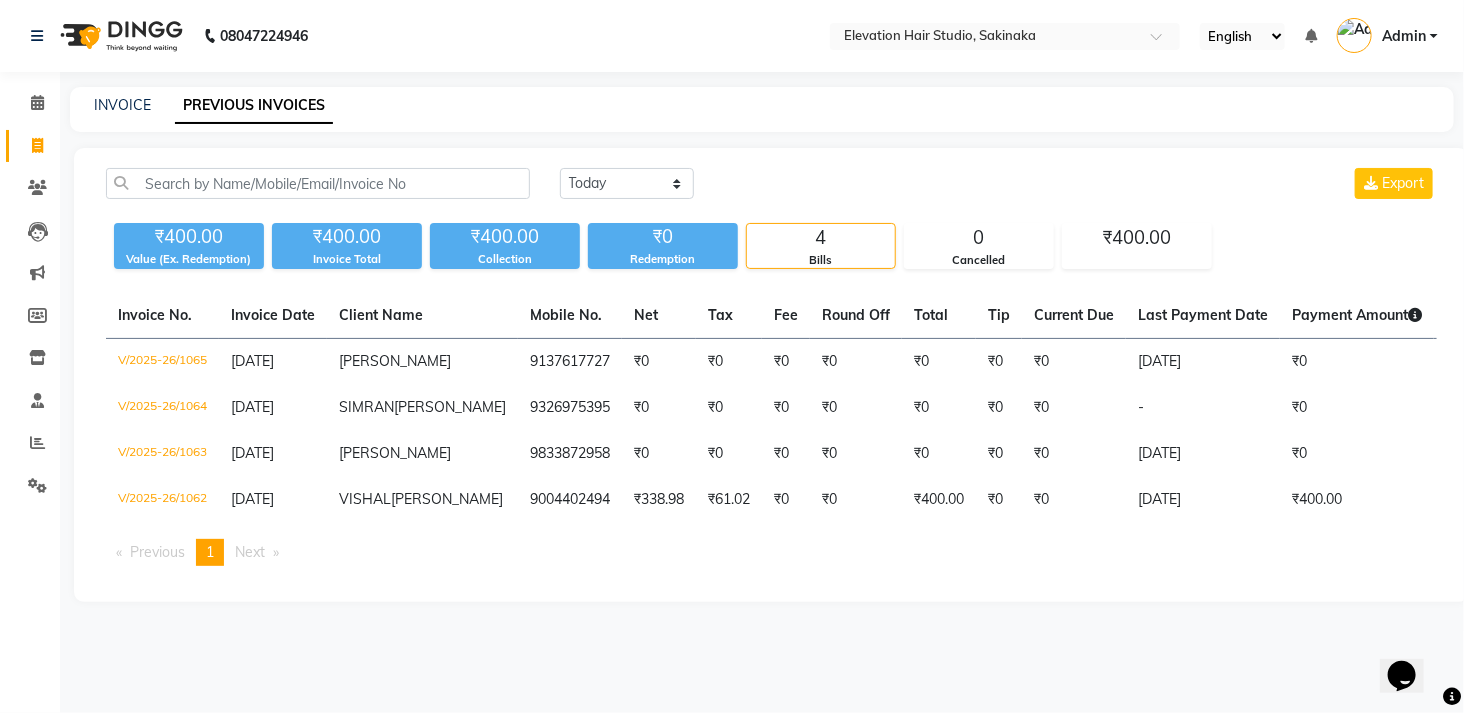 select on "service" 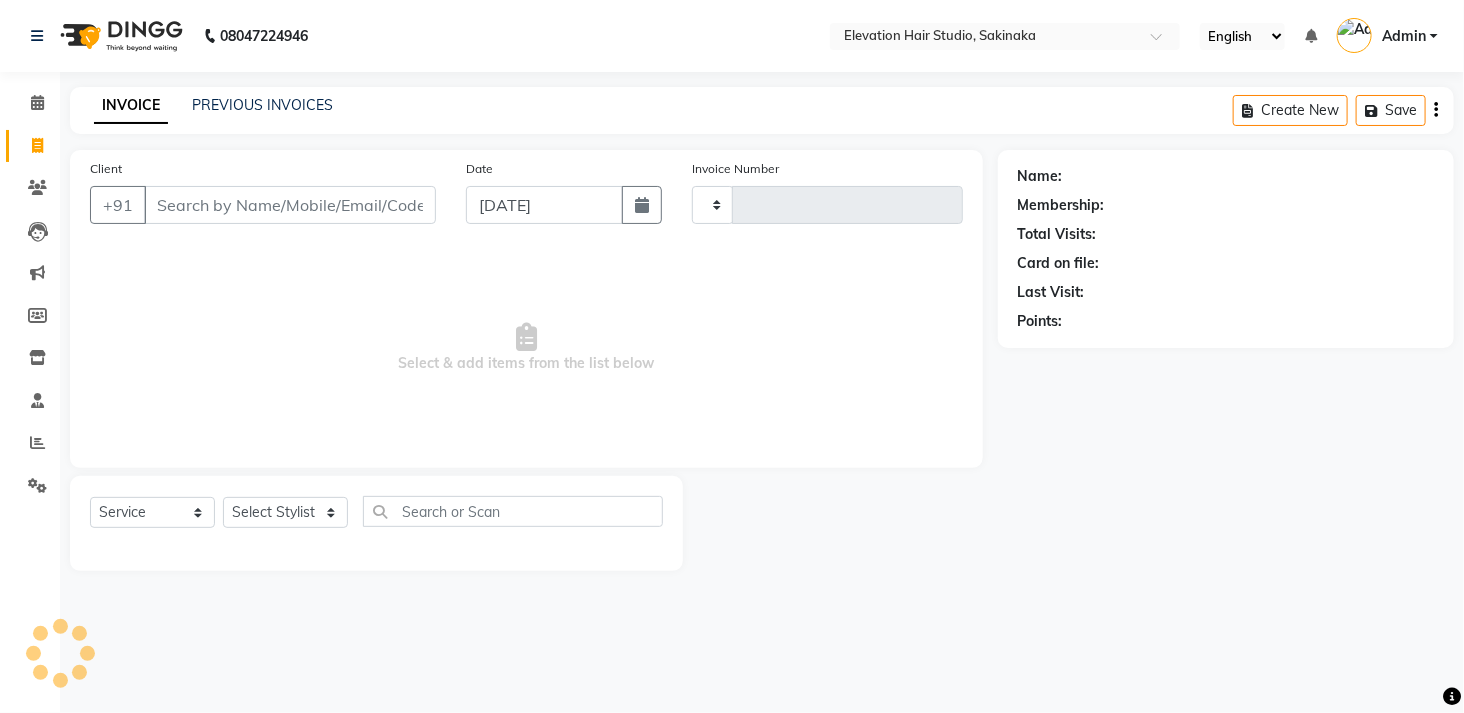 type on "1066" 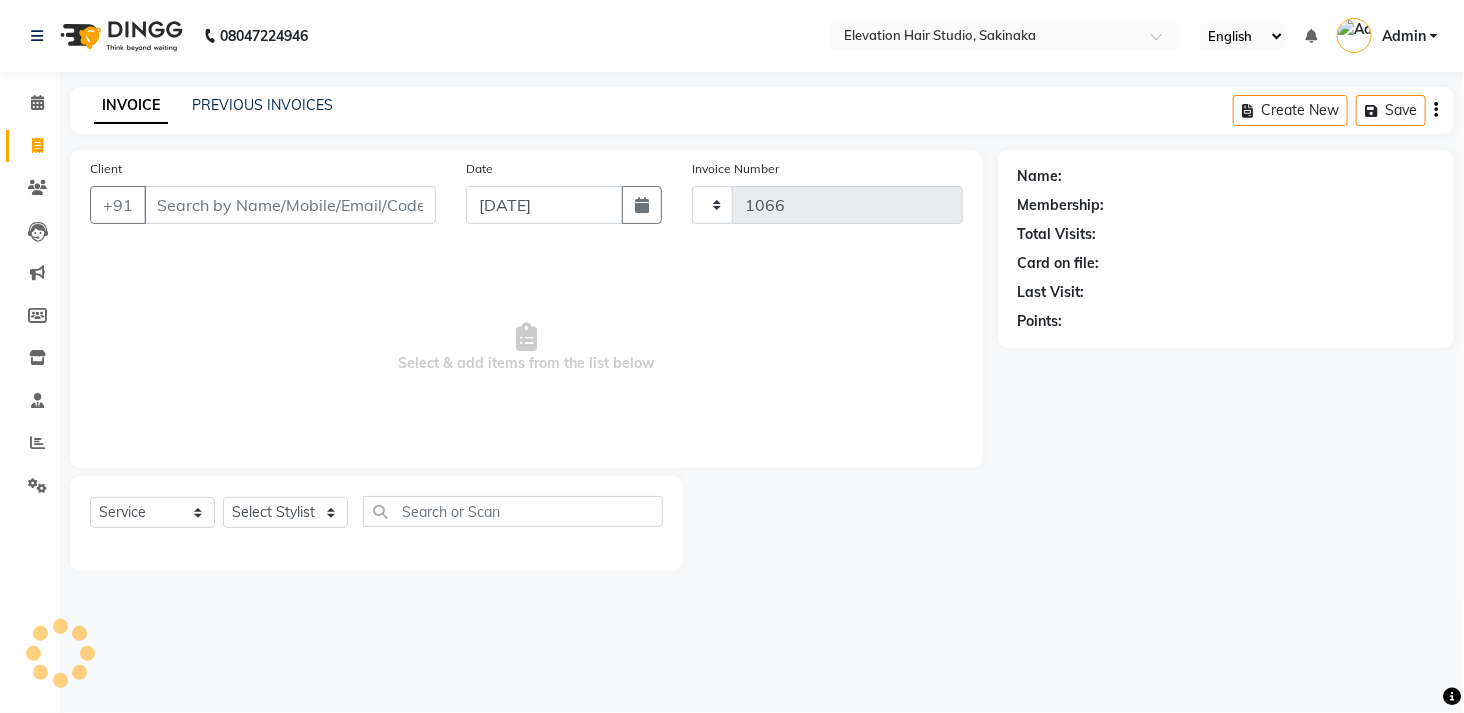 select on "4949" 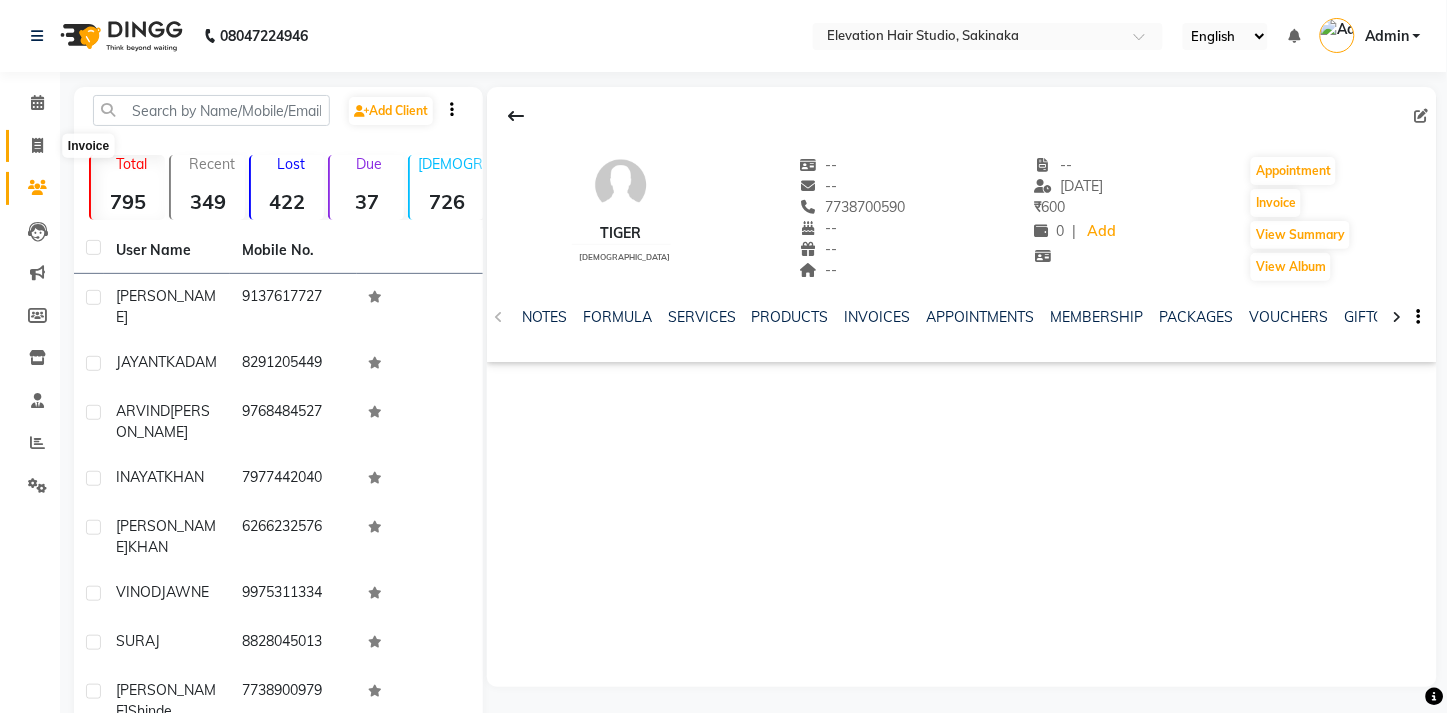 click 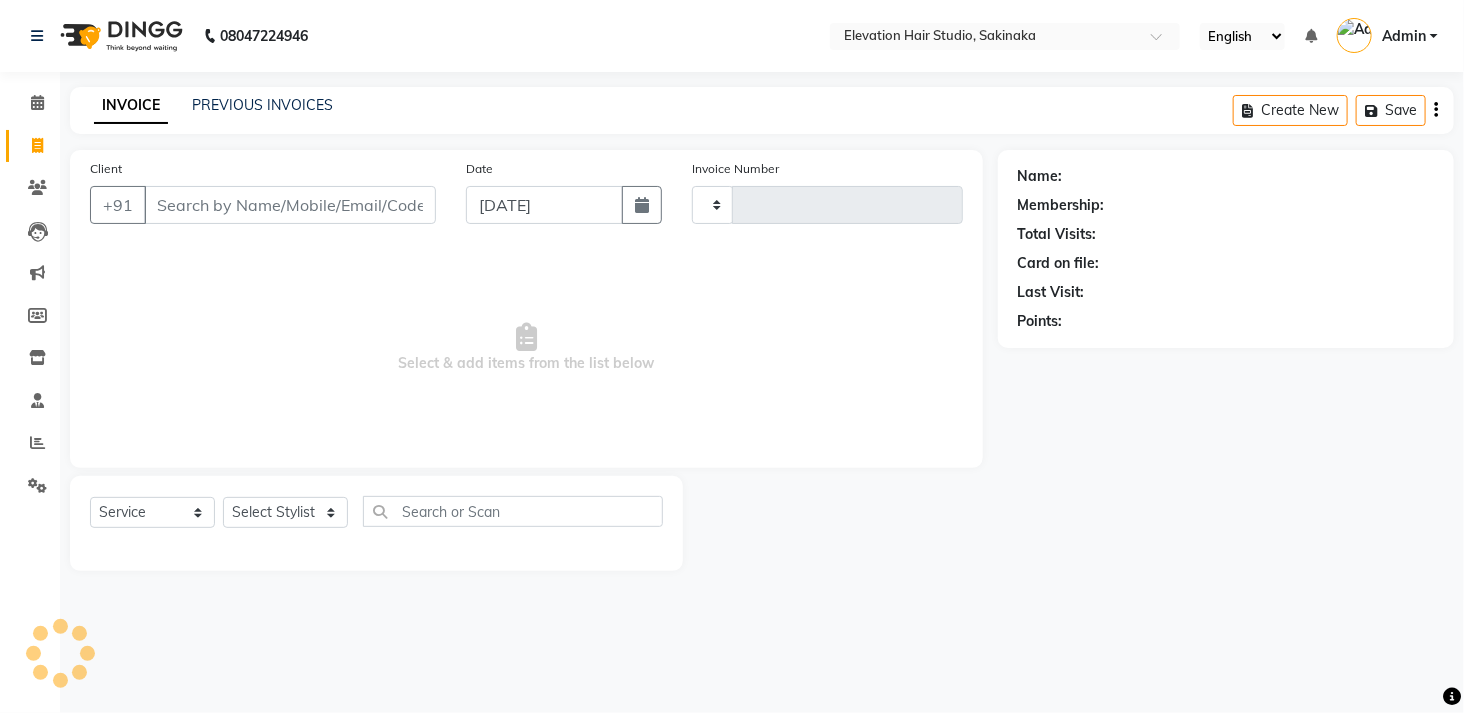 type on "1066" 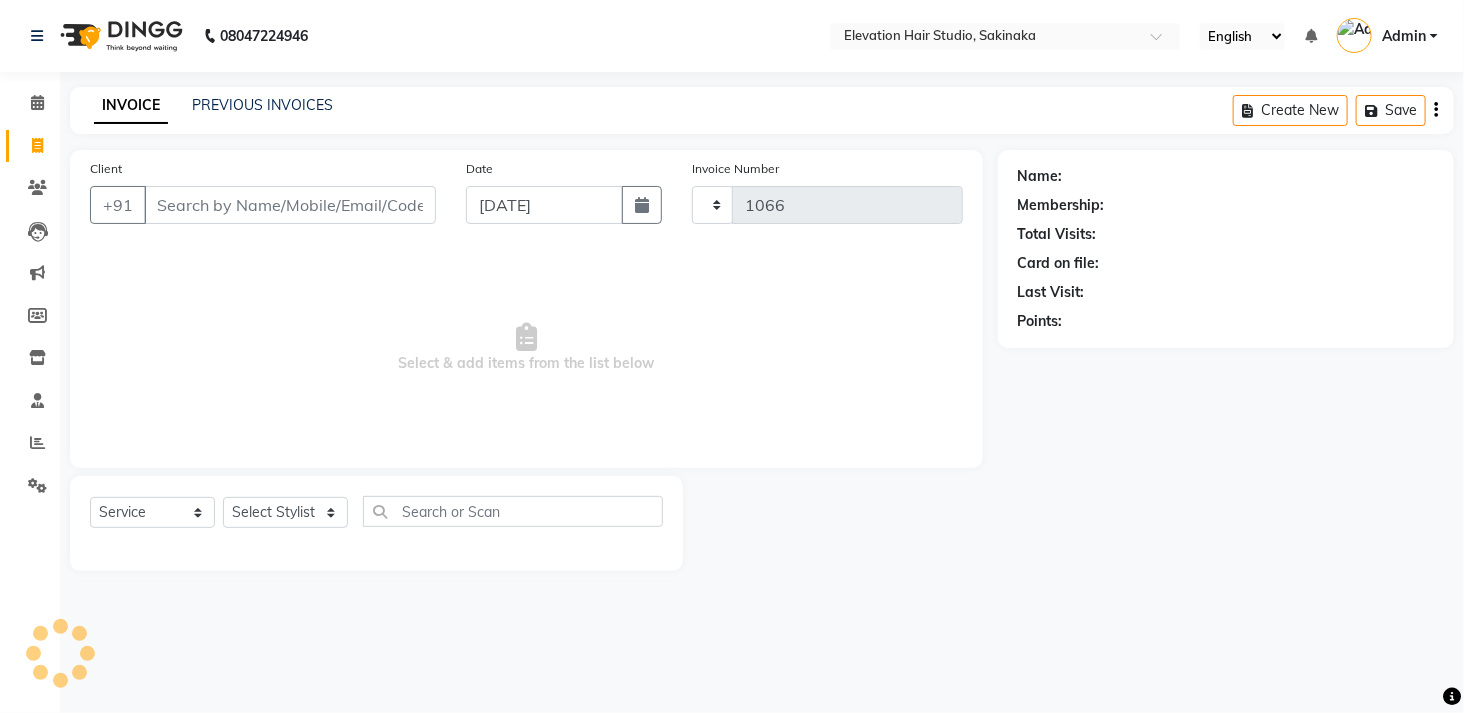 select on "4949" 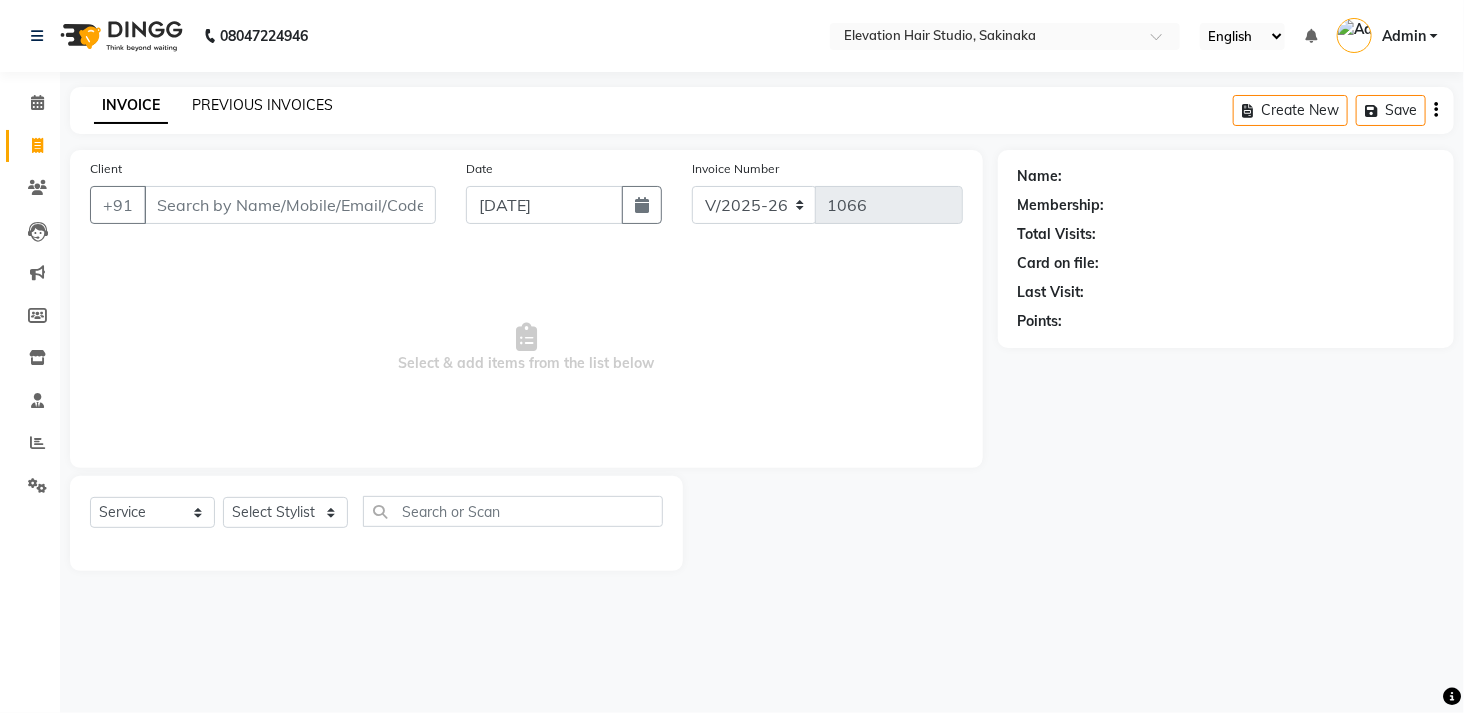 click on "PREVIOUS INVOICES" 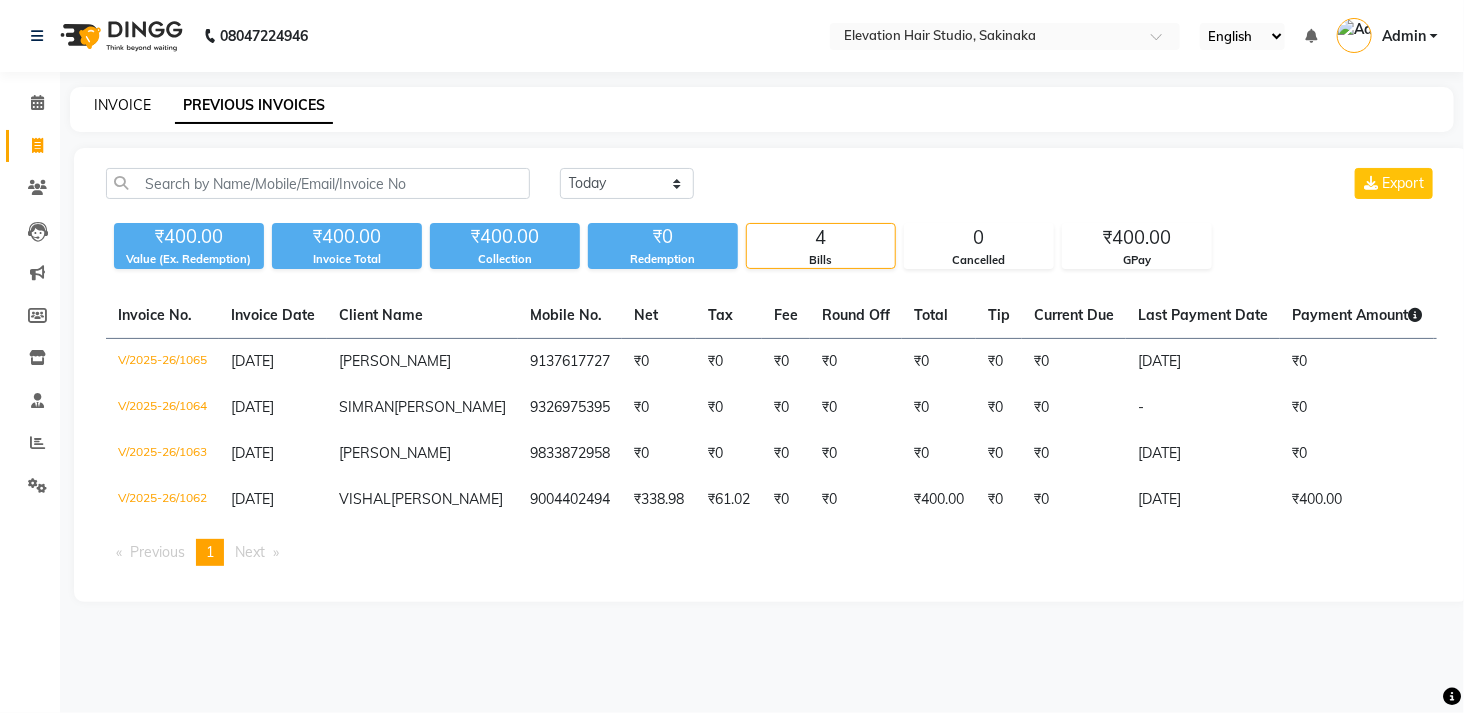 click on "INVOICE" 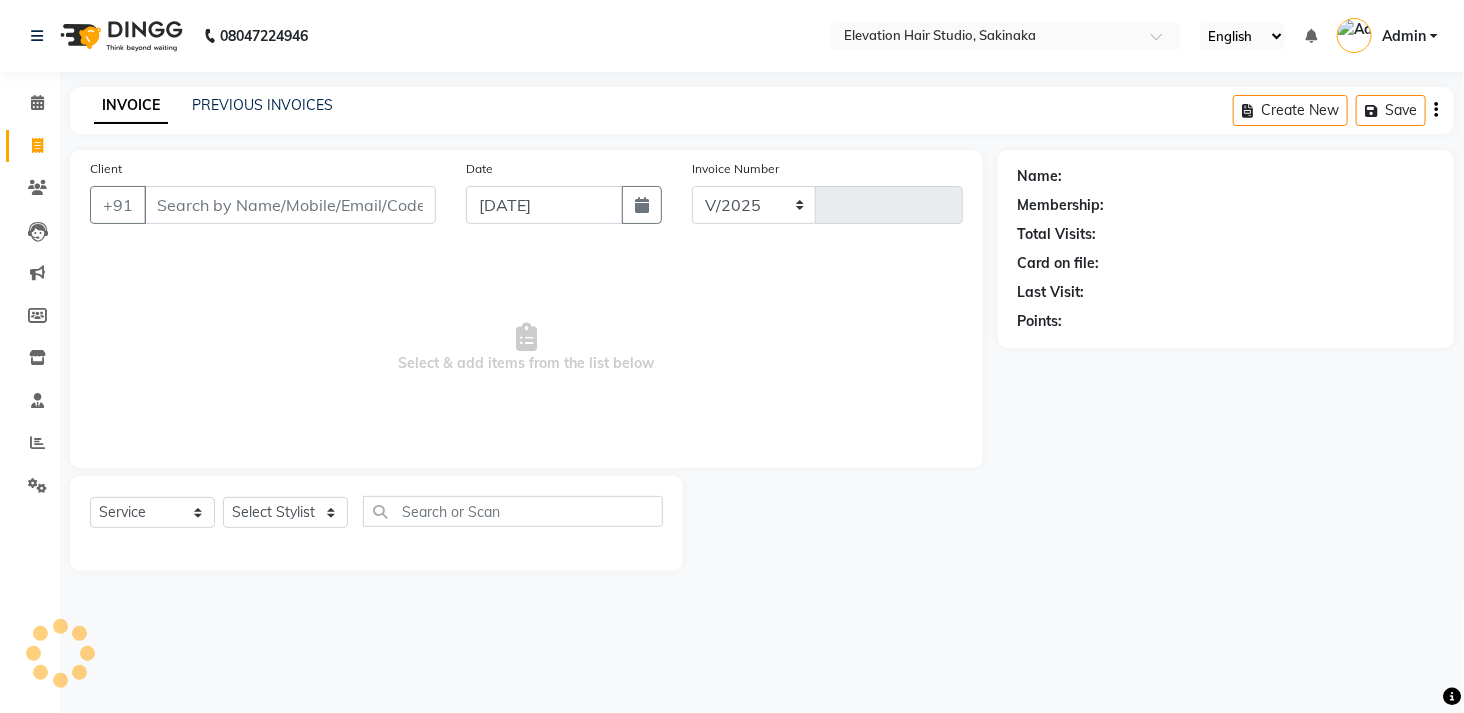 select on "4949" 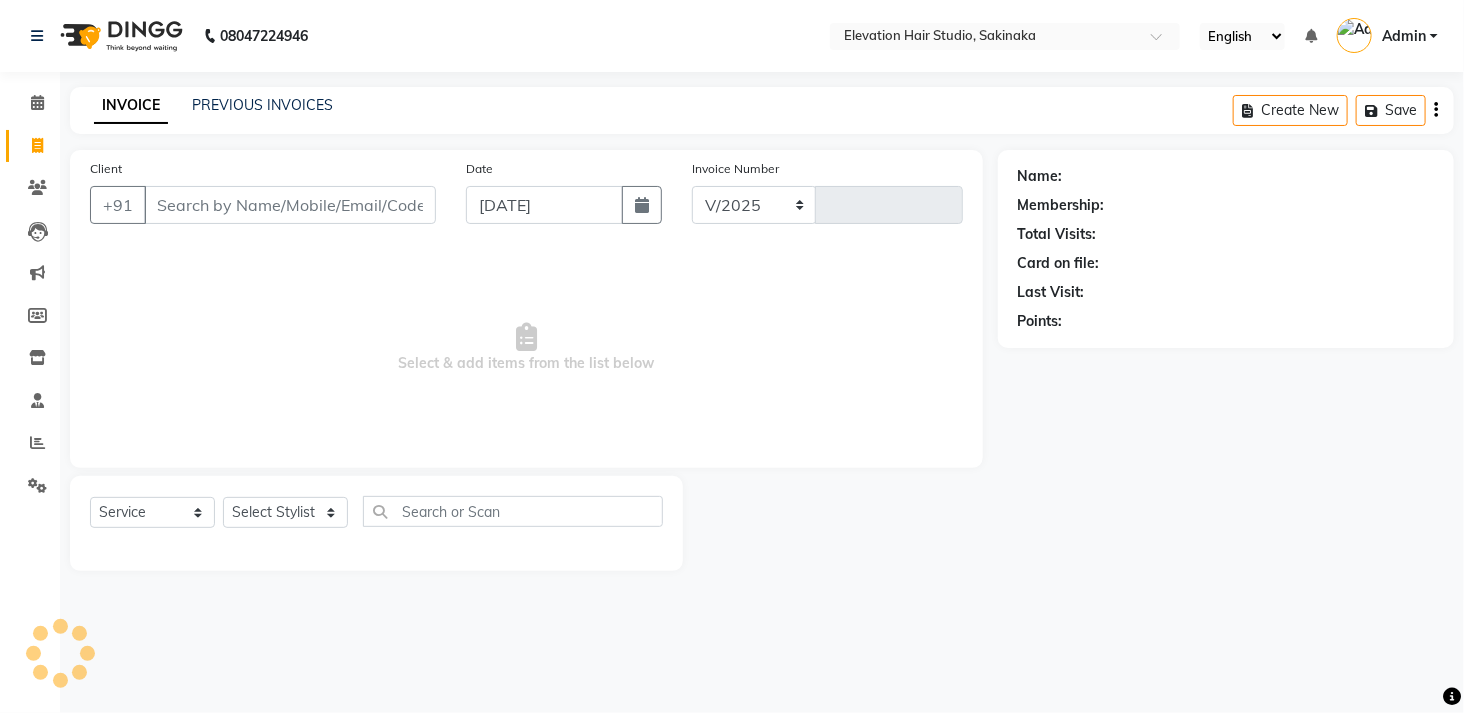 type on "1066" 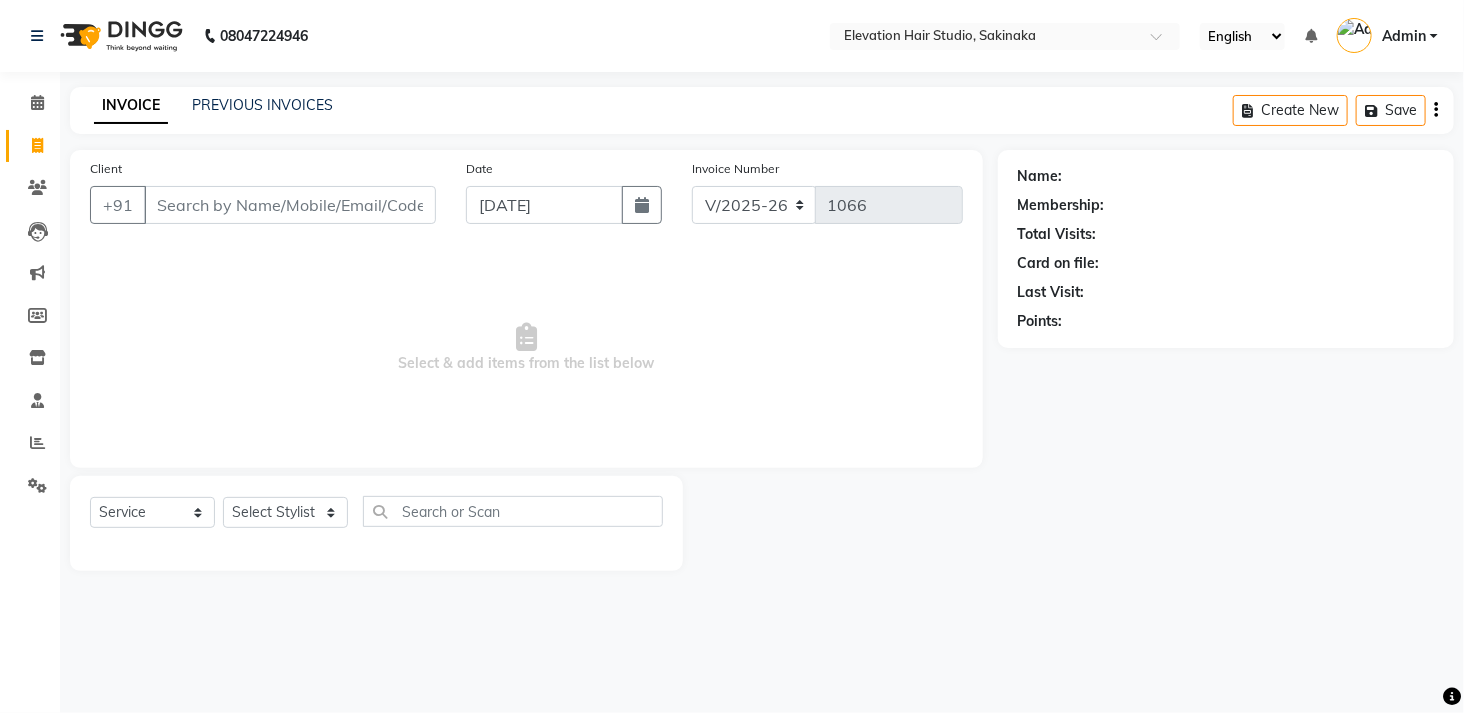 click on "Client" at bounding box center [290, 205] 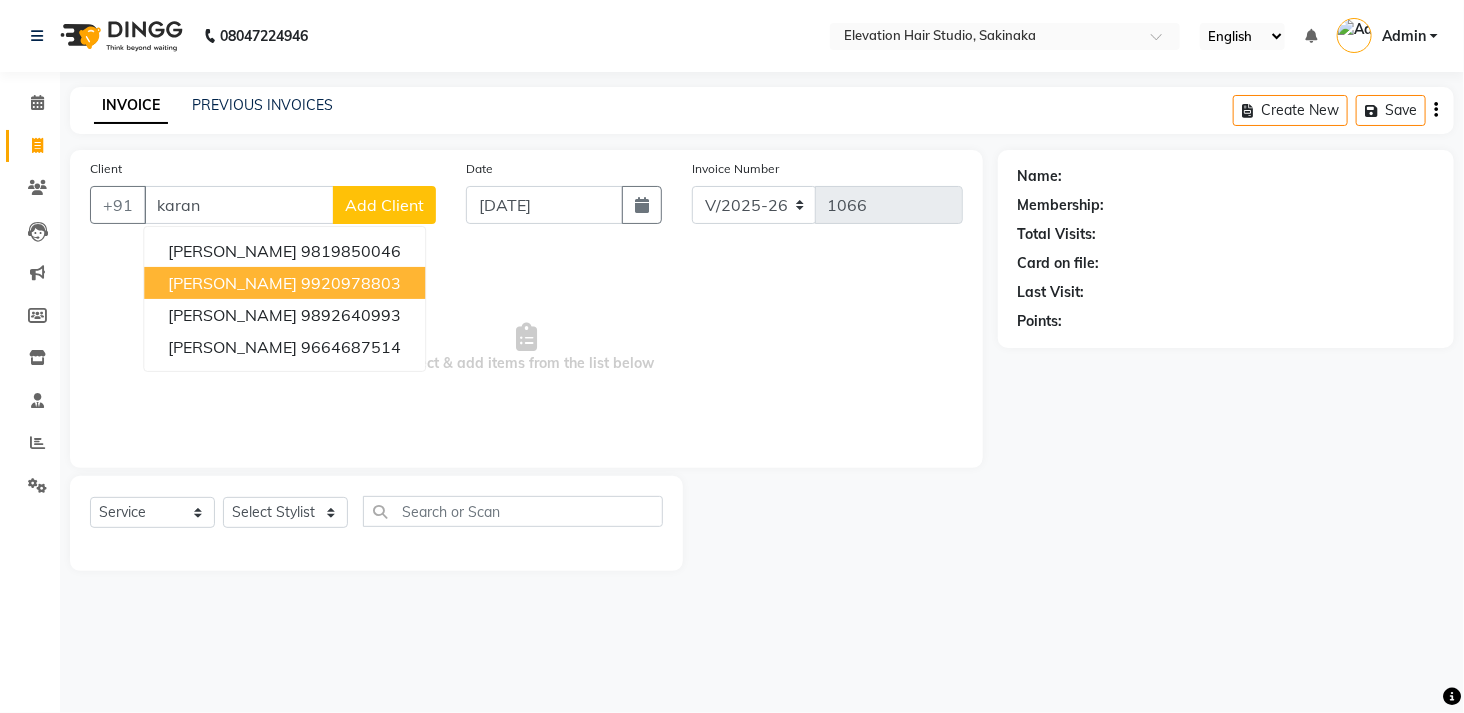 click on "9920978803" at bounding box center (351, 283) 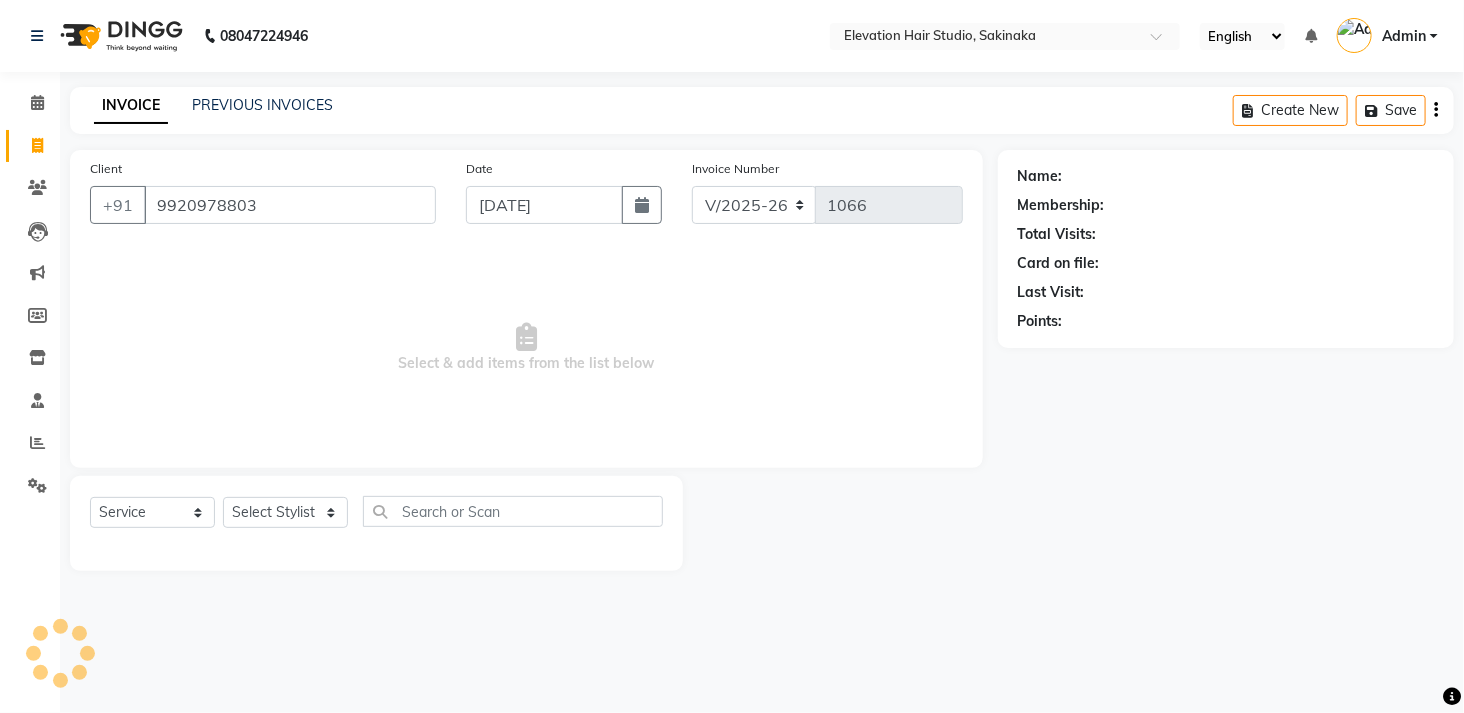 type on "9920978803" 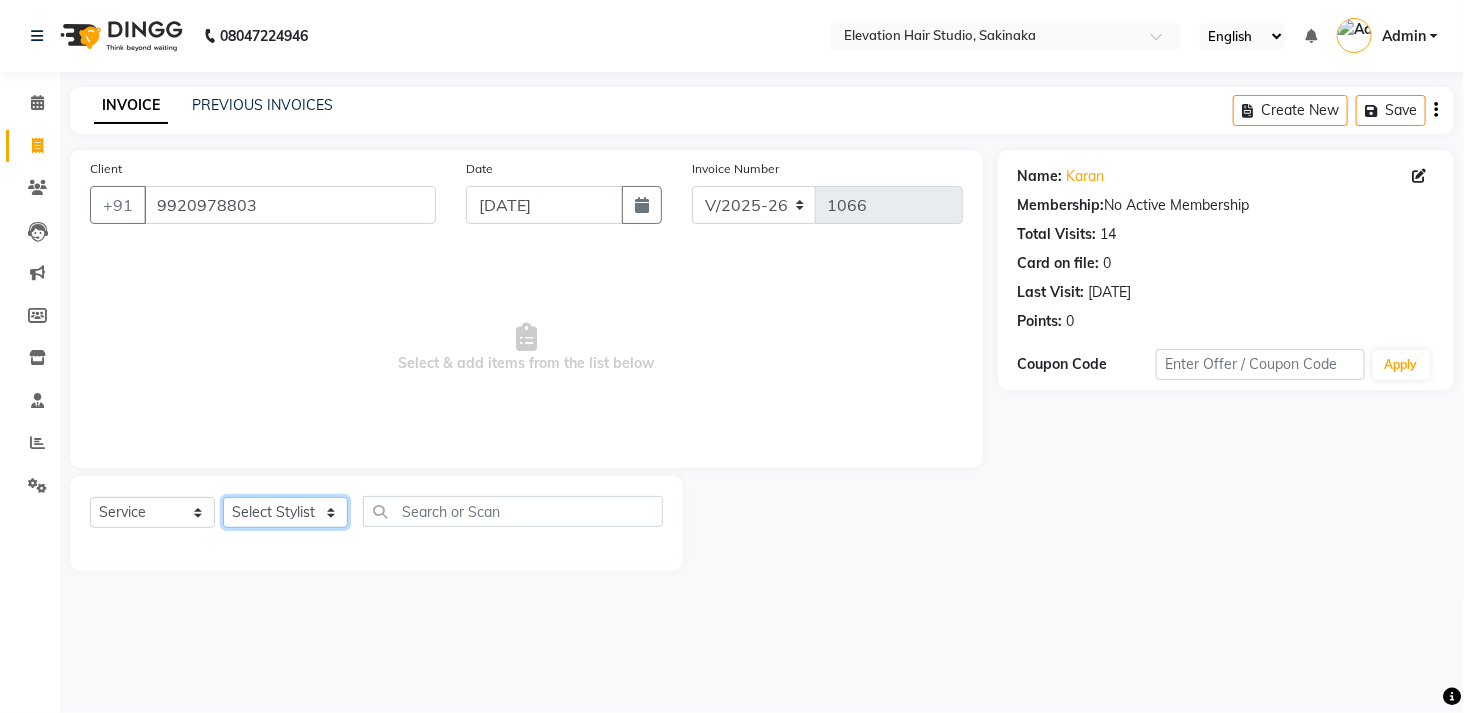 click on "Select Stylist Admin (EHS Thane) ANEES  [PERSON_NAME]  PRIYA [PERSON_NAME]  [PERSON_NAME] [PERSON_NAME]" 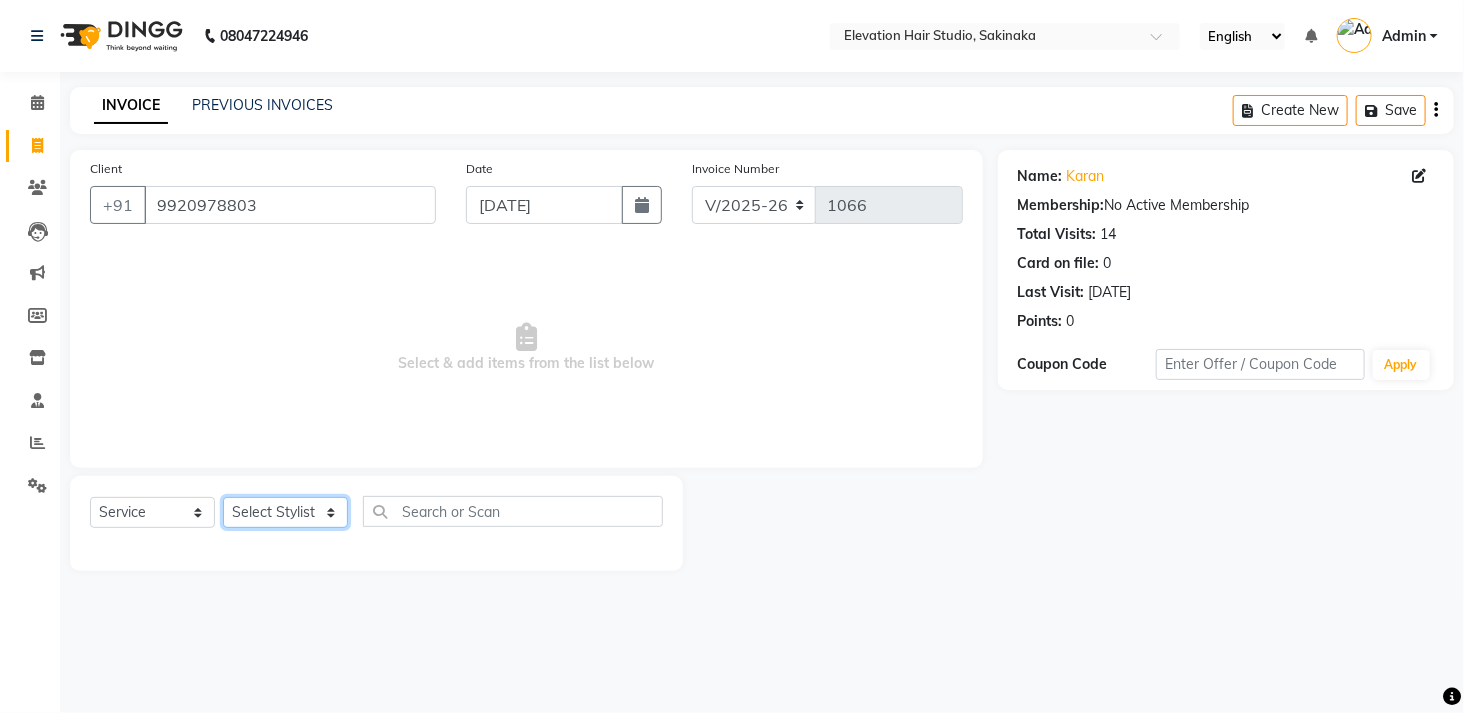 select on "30865" 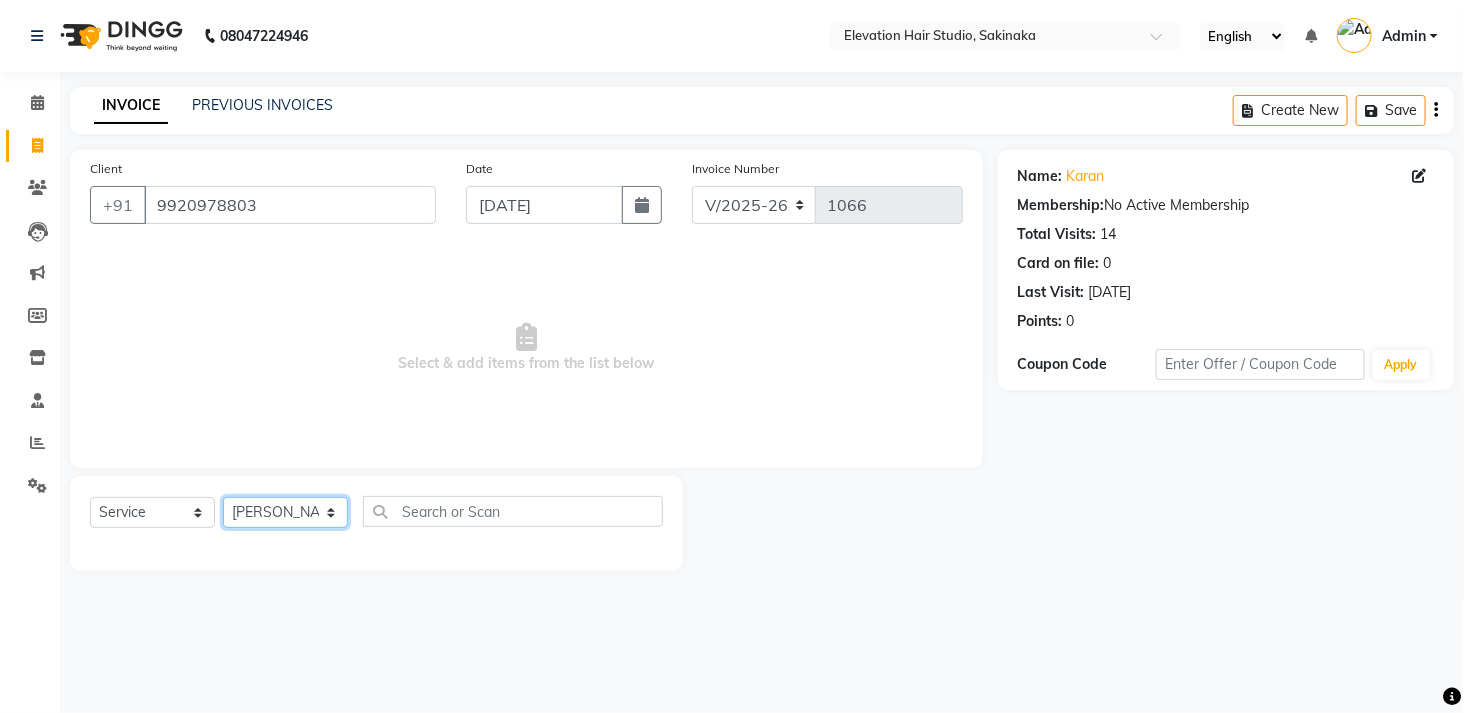 click on "Select Stylist Admin (EHS Thane) ANEES  [PERSON_NAME]  PRIYA [PERSON_NAME]  [PERSON_NAME] [PERSON_NAME]" 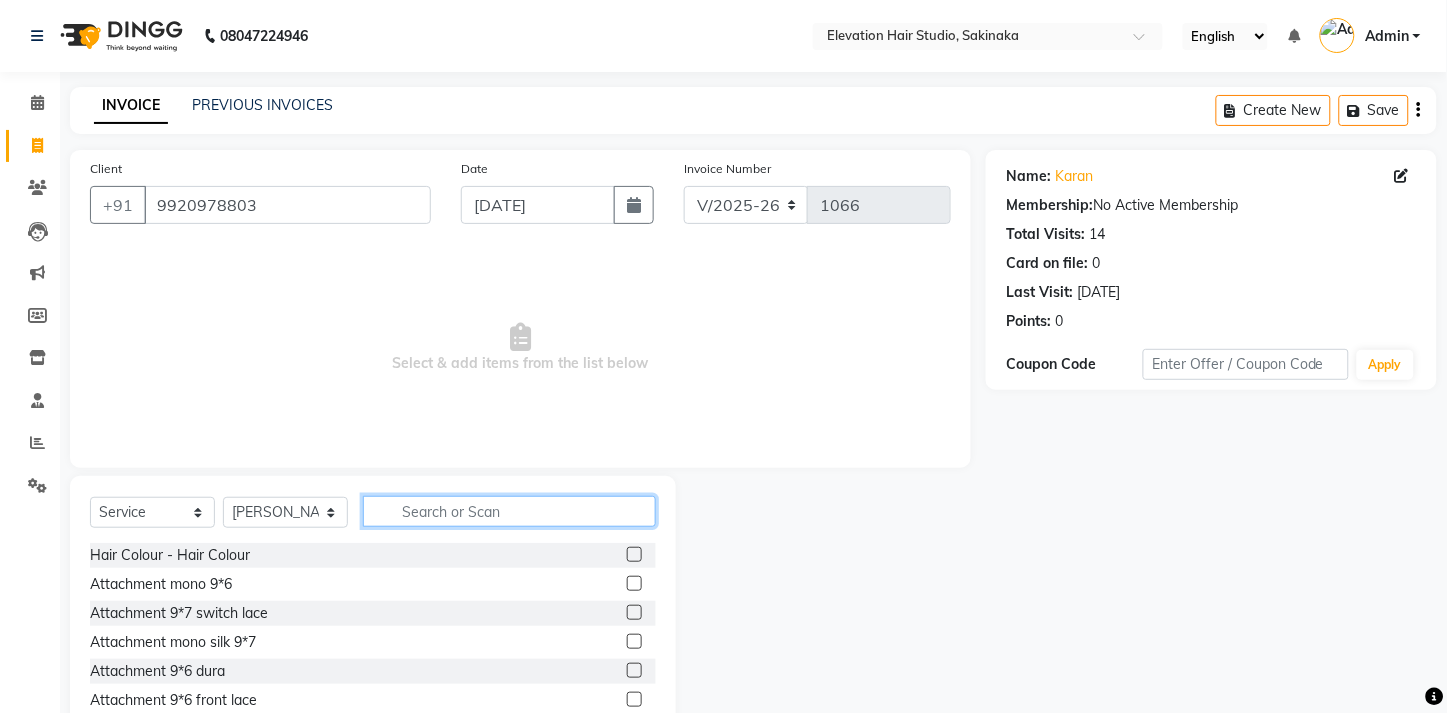 click 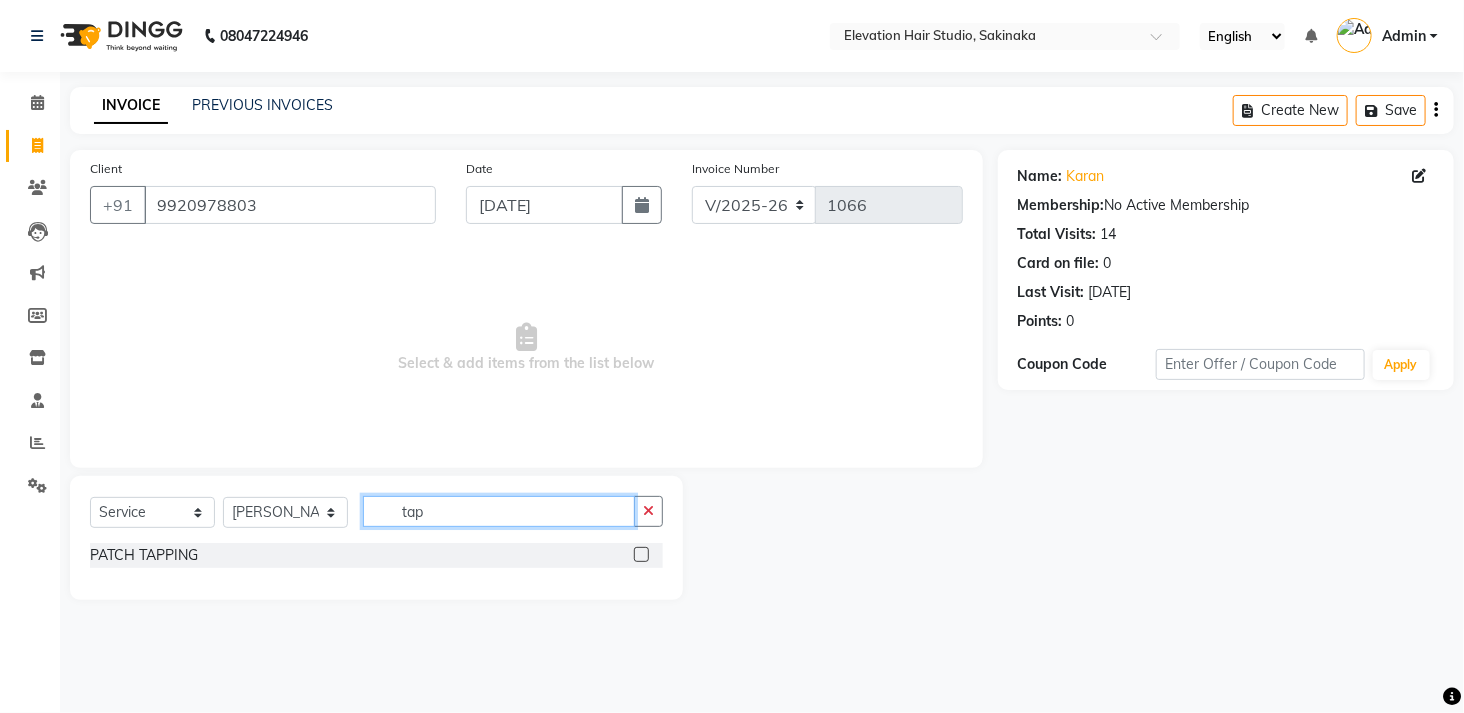 type on "tap" 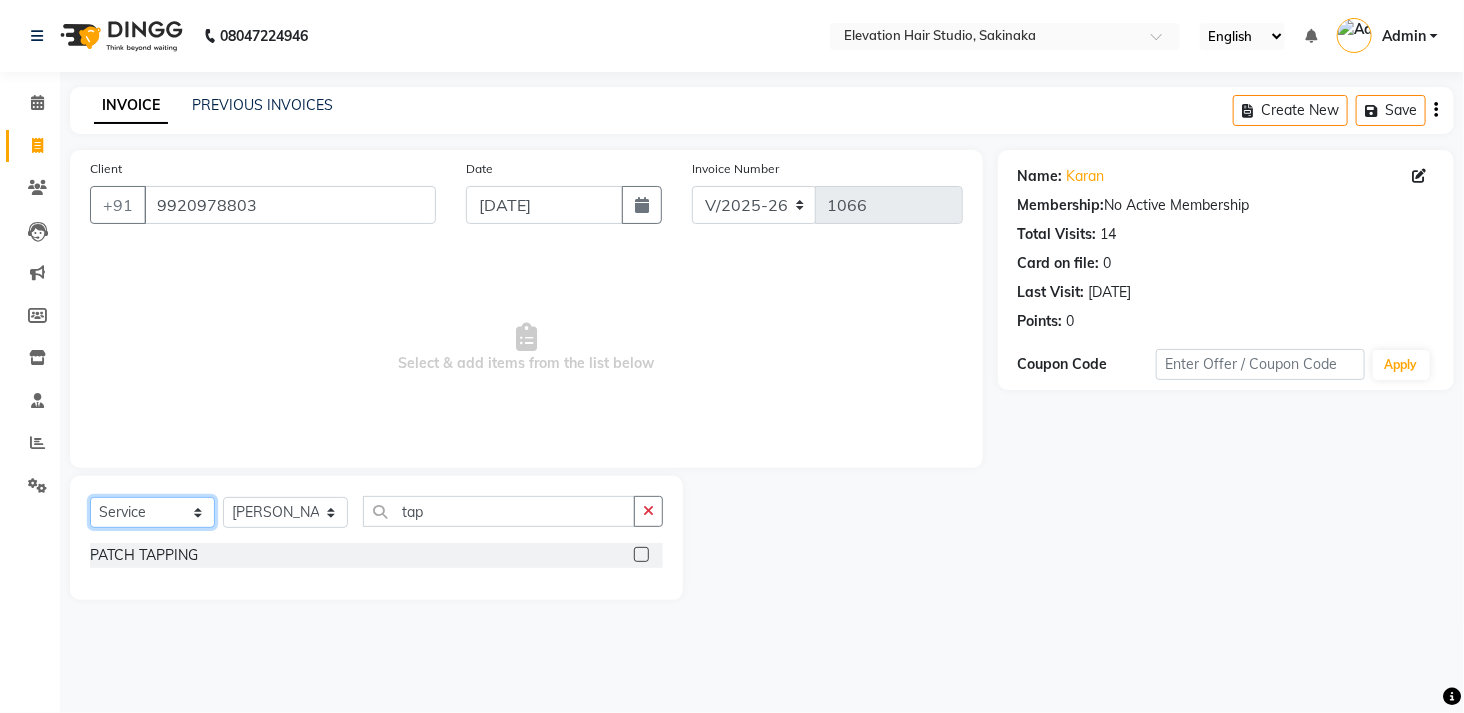 drag, startPoint x: 161, startPoint y: 512, endPoint x: 176, endPoint y: 401, distance: 112.00893 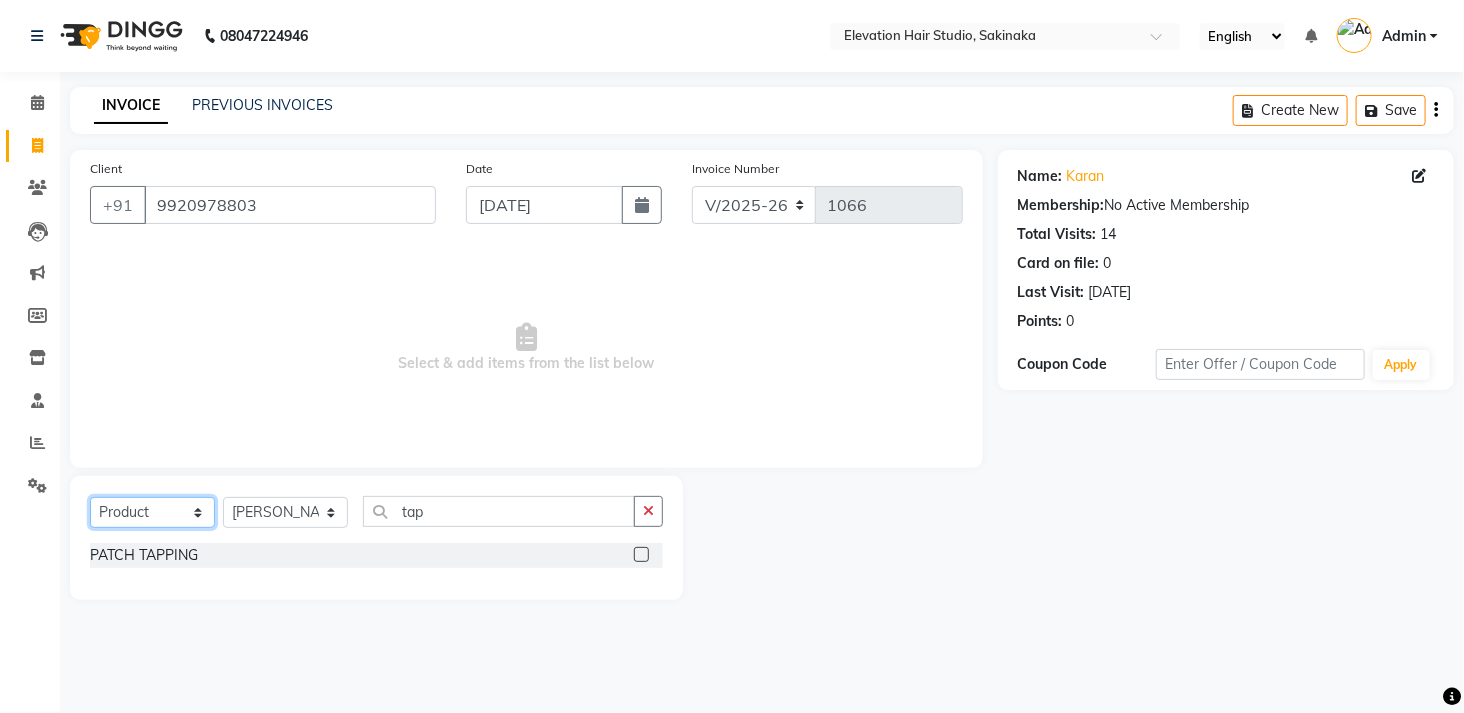 click on "Select  Service  Product  Membership  Package Voucher Prepaid Gift Card" 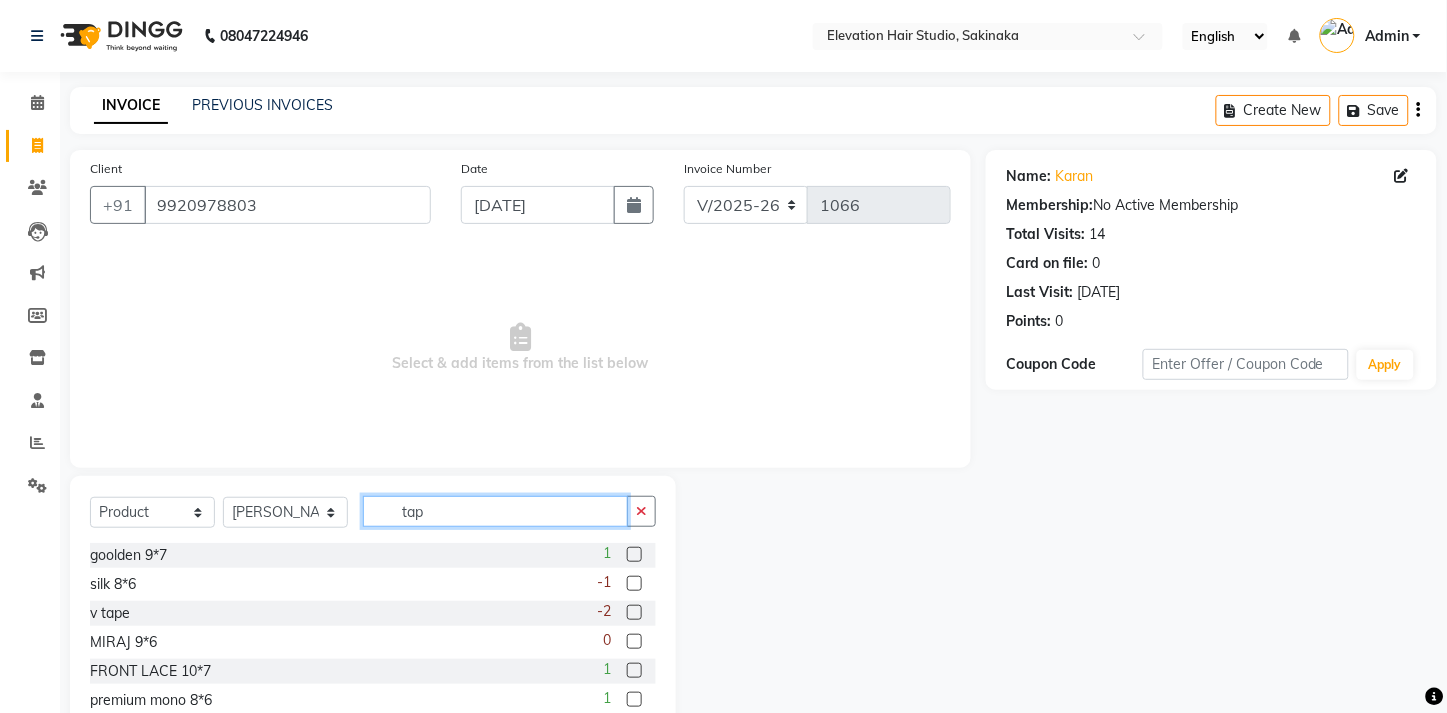 click on "tap" 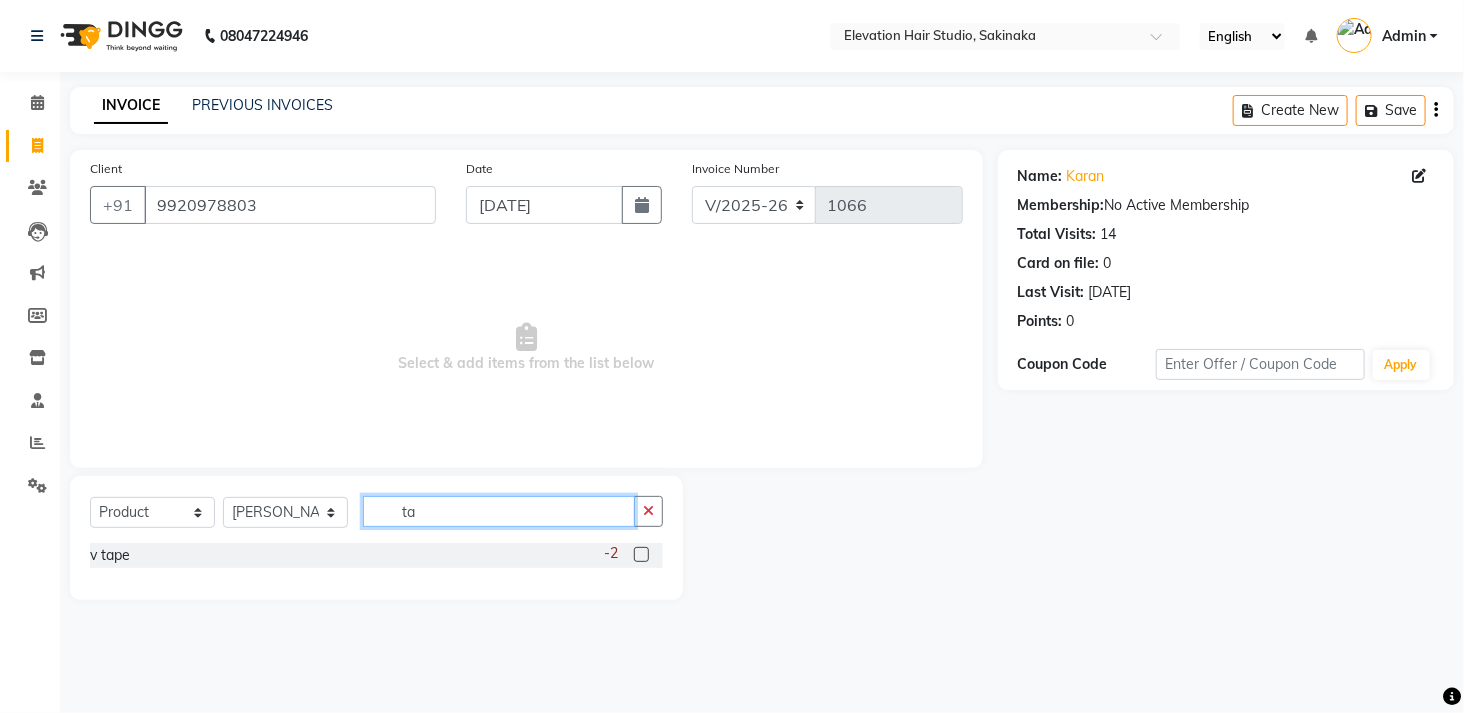 type on "t" 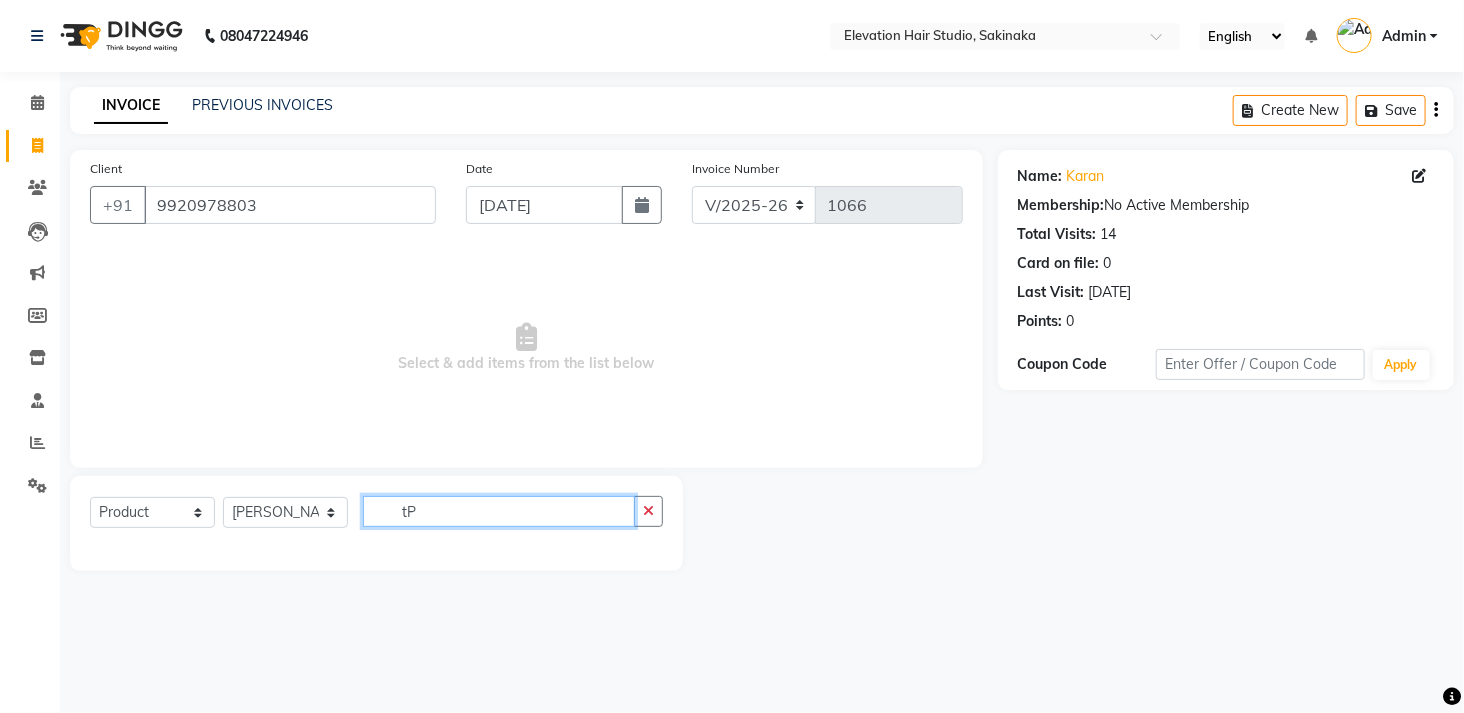 type on "t" 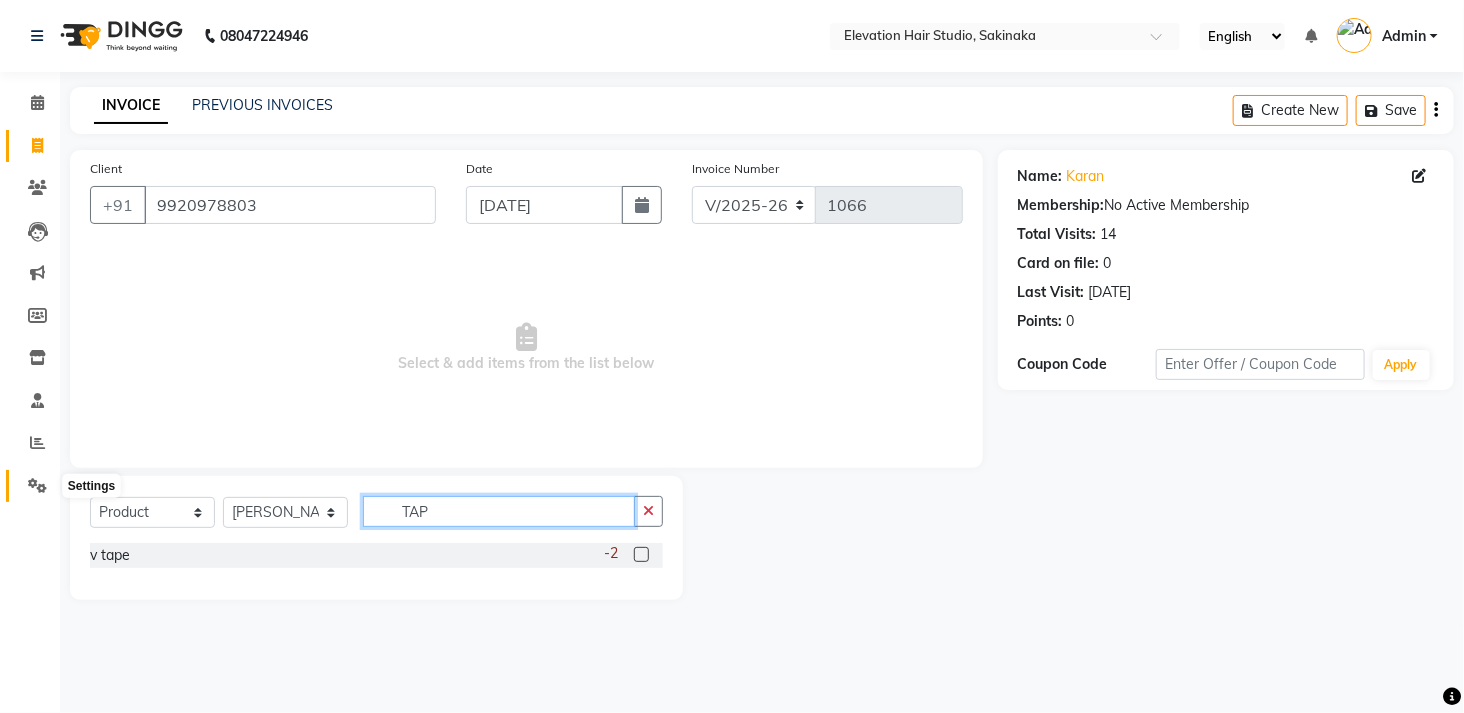 type on "TAP" 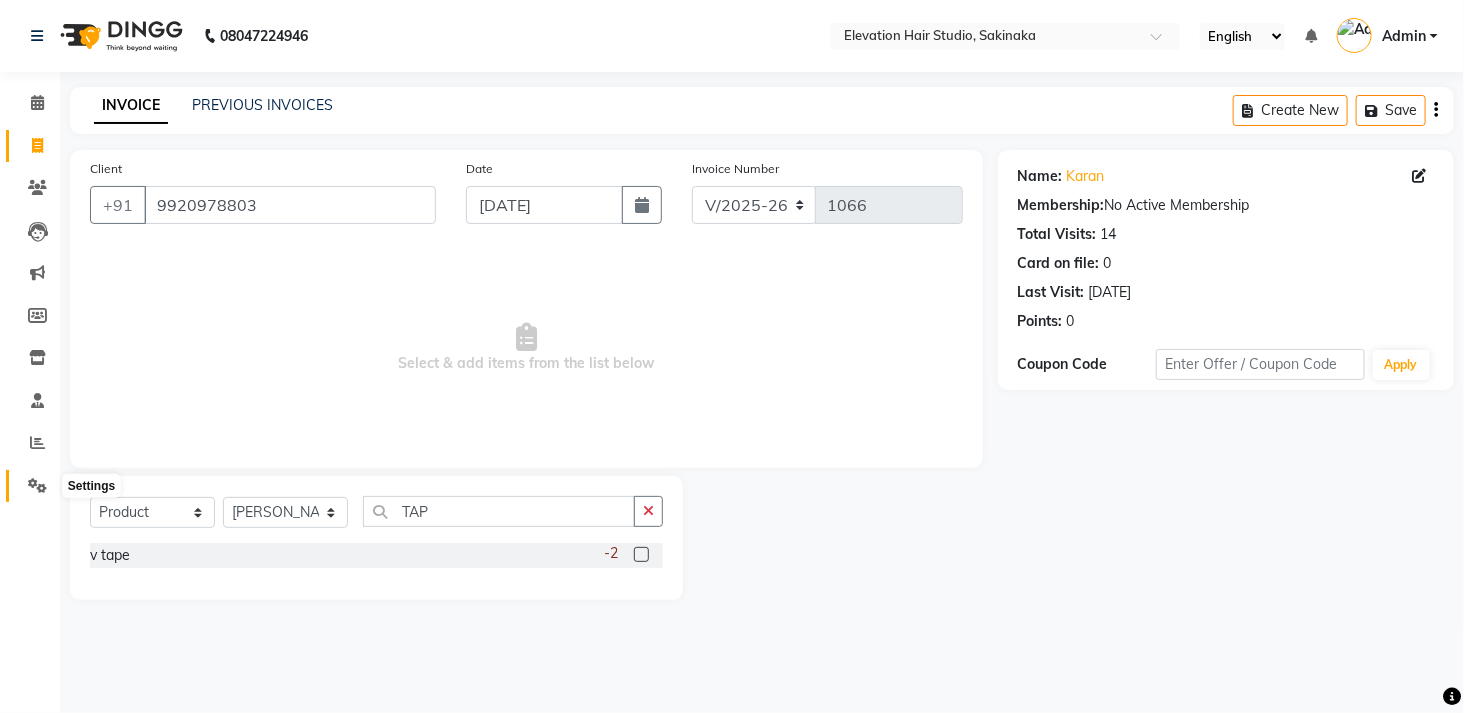 click 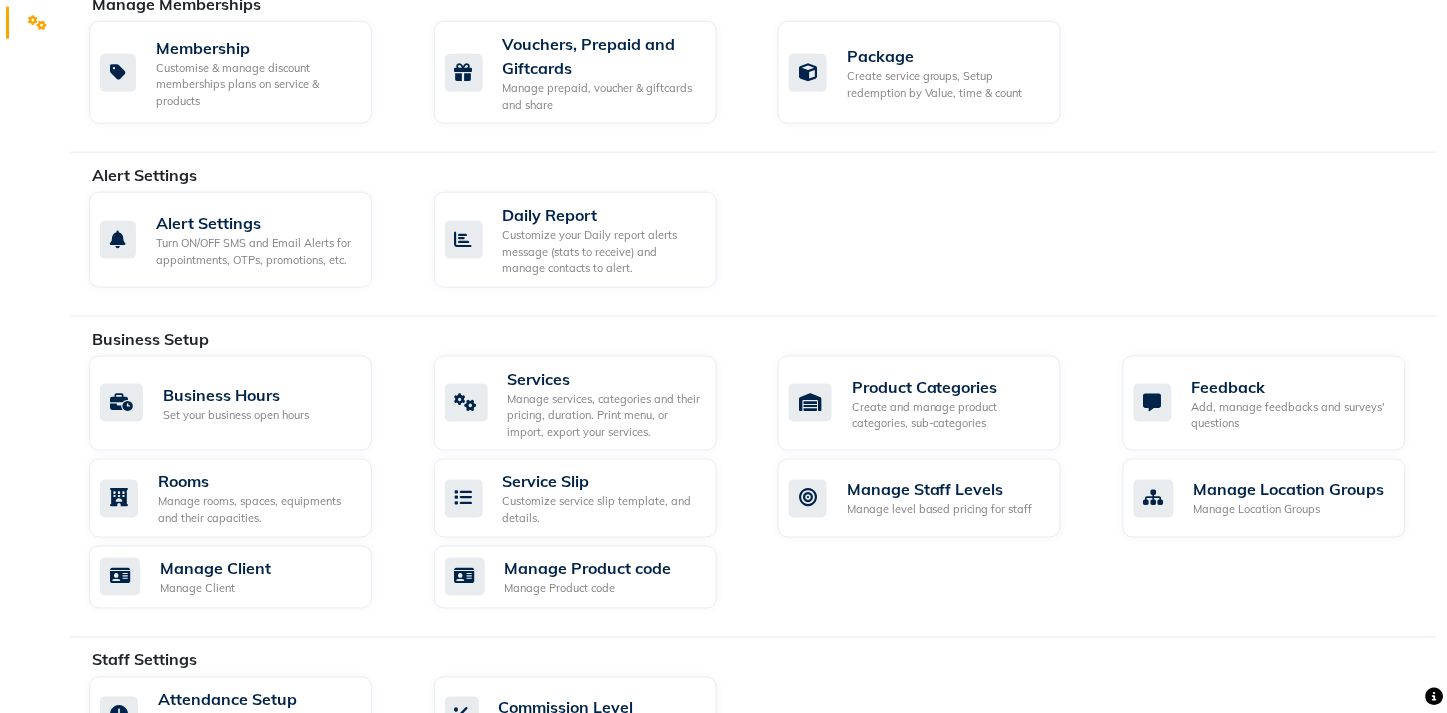 scroll, scrollTop: 464, scrollLeft: 0, axis: vertical 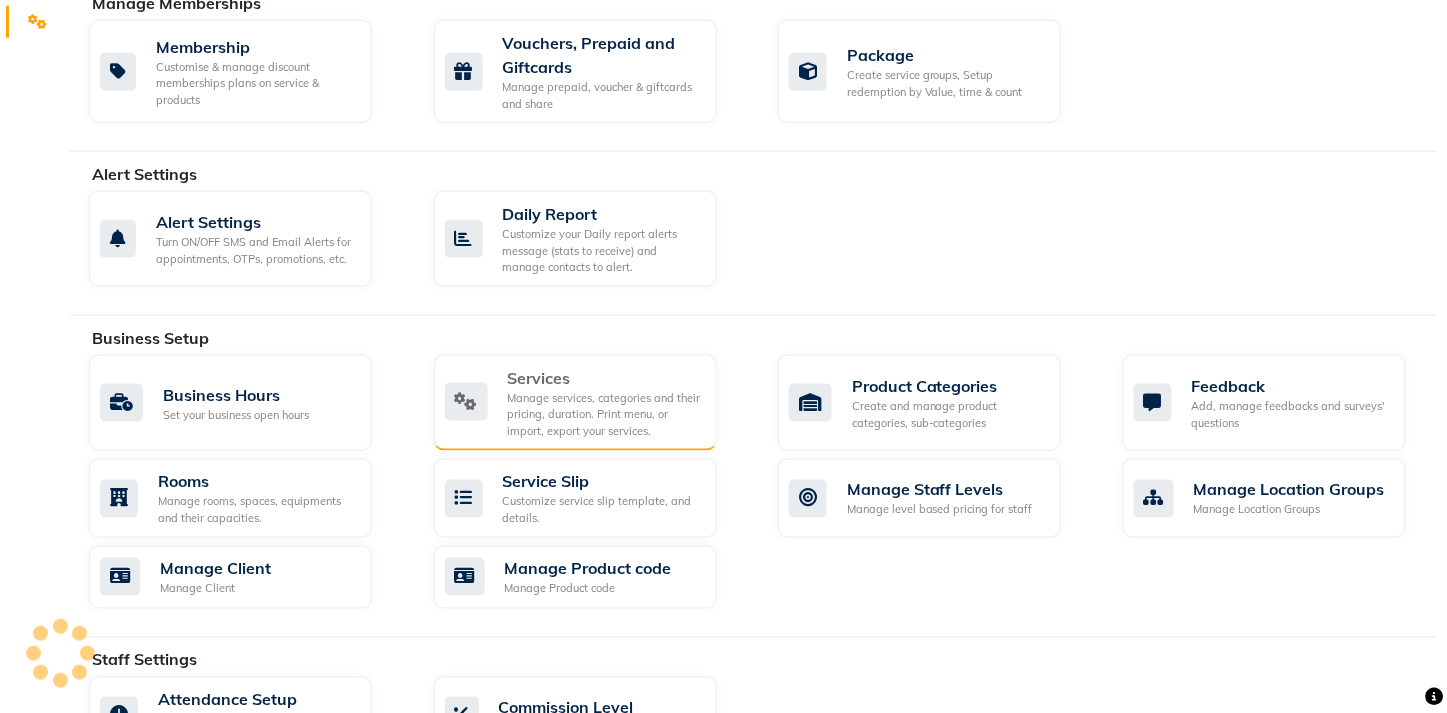 click on "Services  Manage services, categories and their pricing, duration. Print menu, or import, export your services." 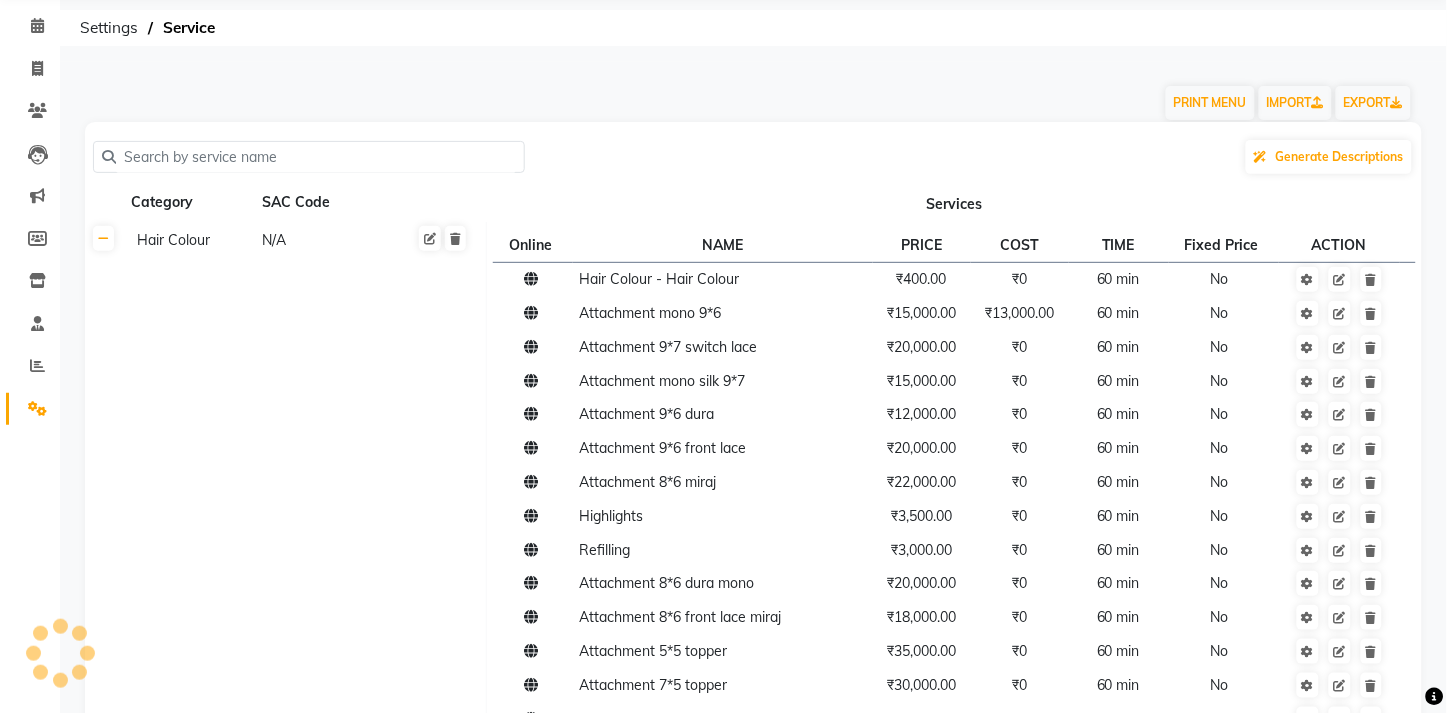 scroll, scrollTop: 0, scrollLeft: 0, axis: both 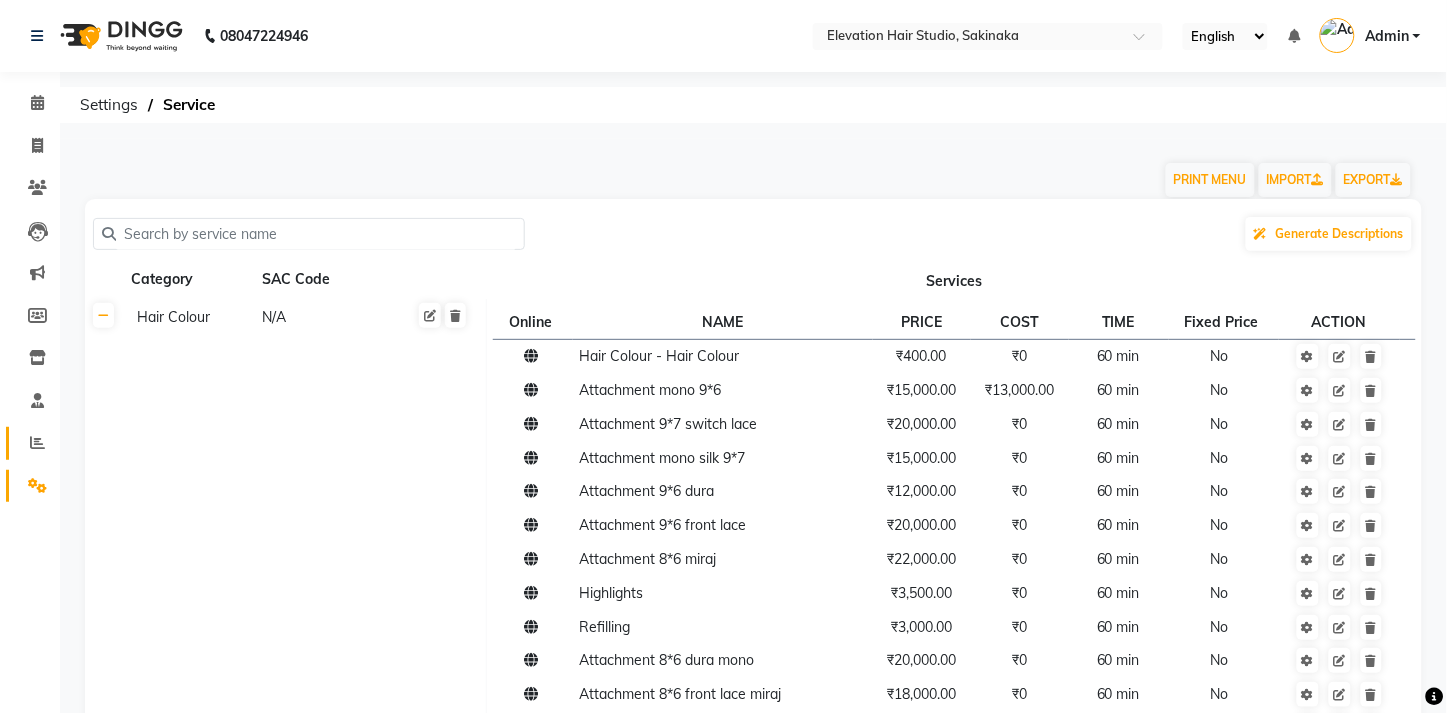 click on "Reports" 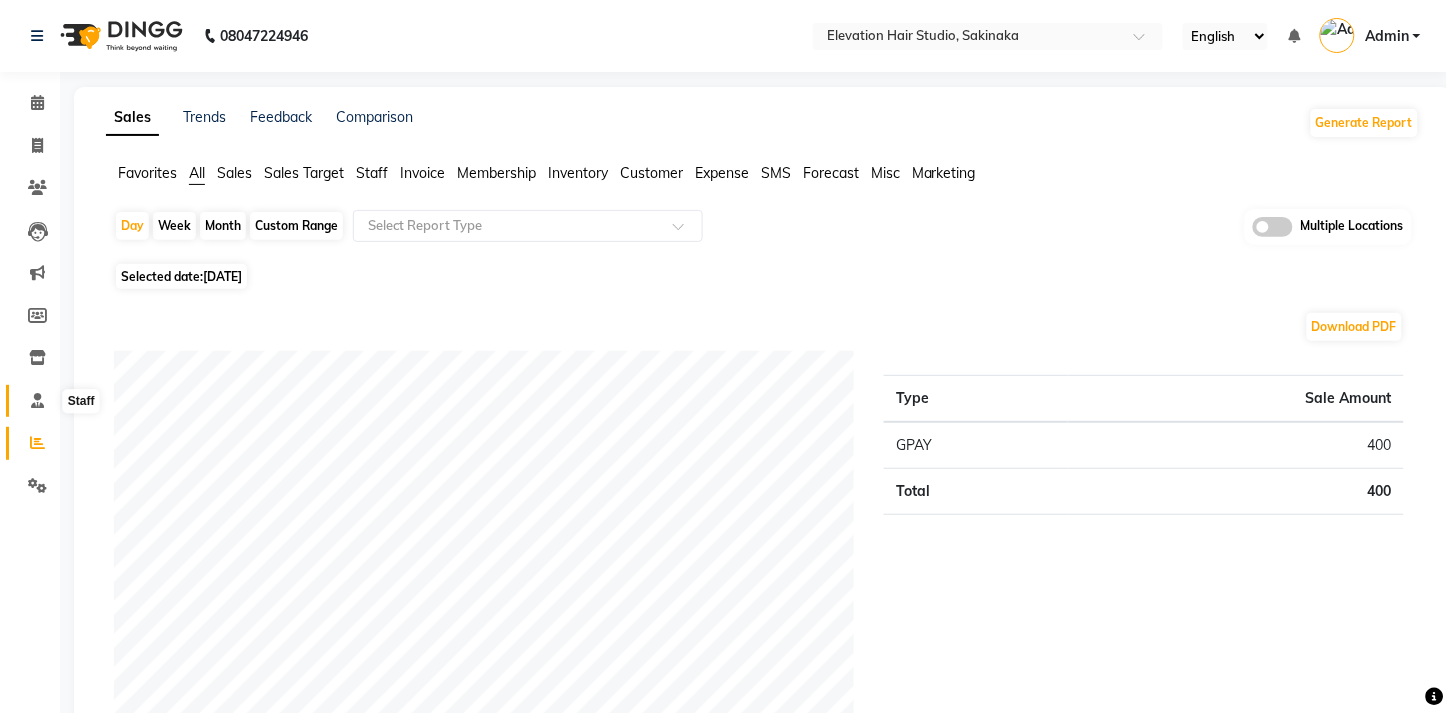 click 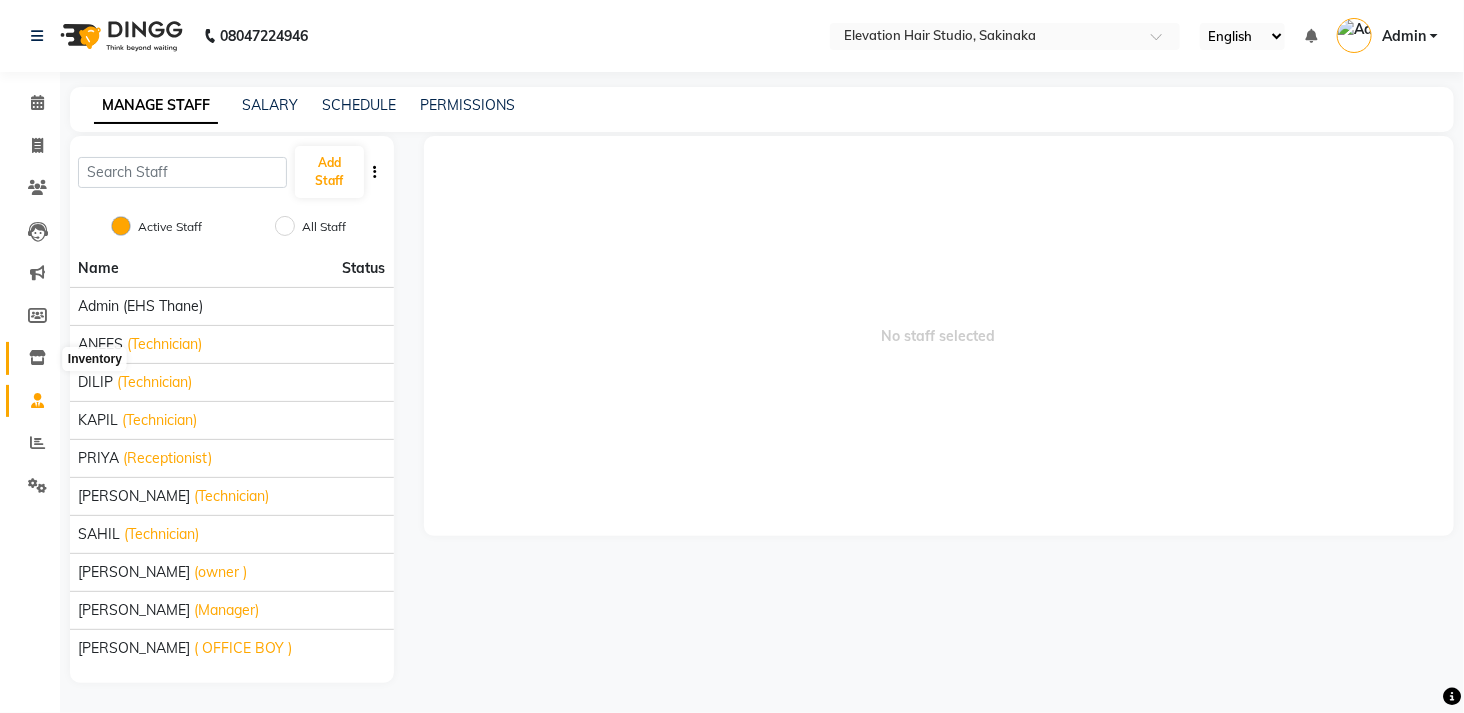 click 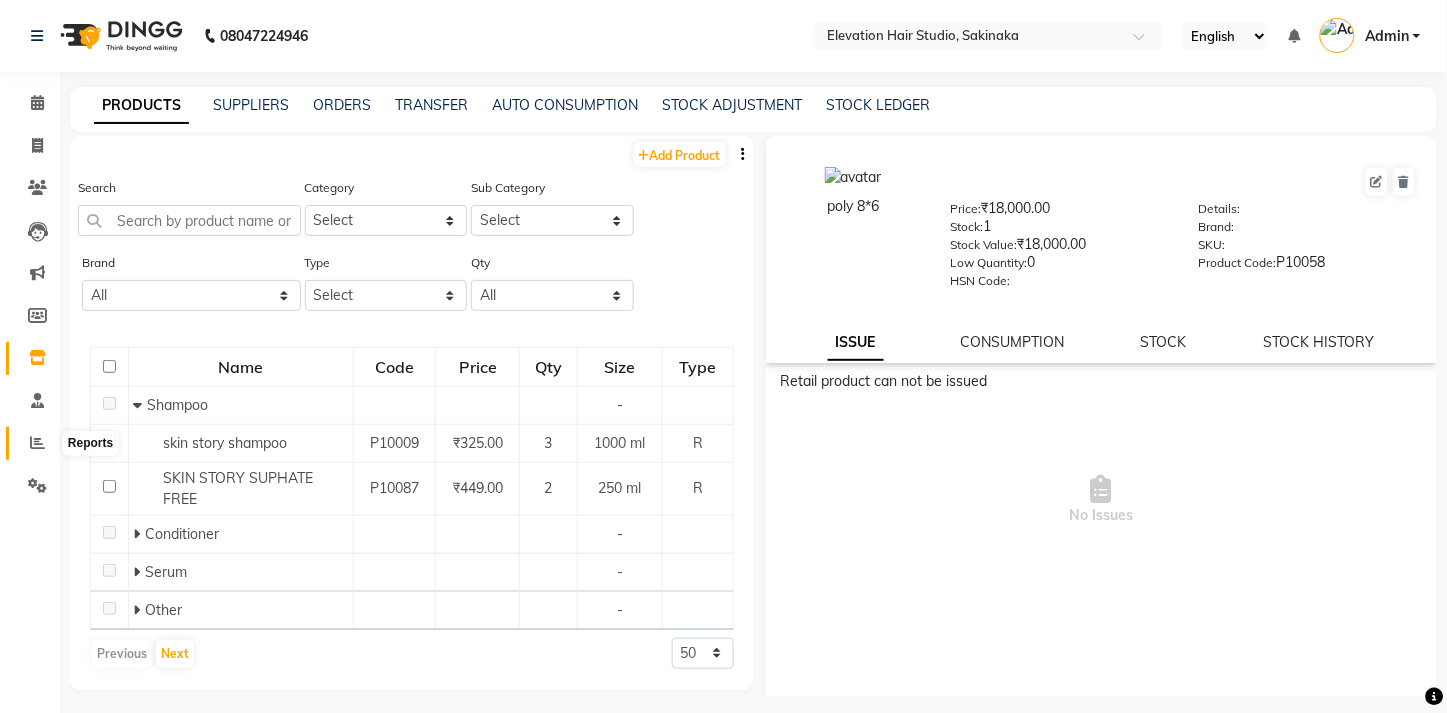 click 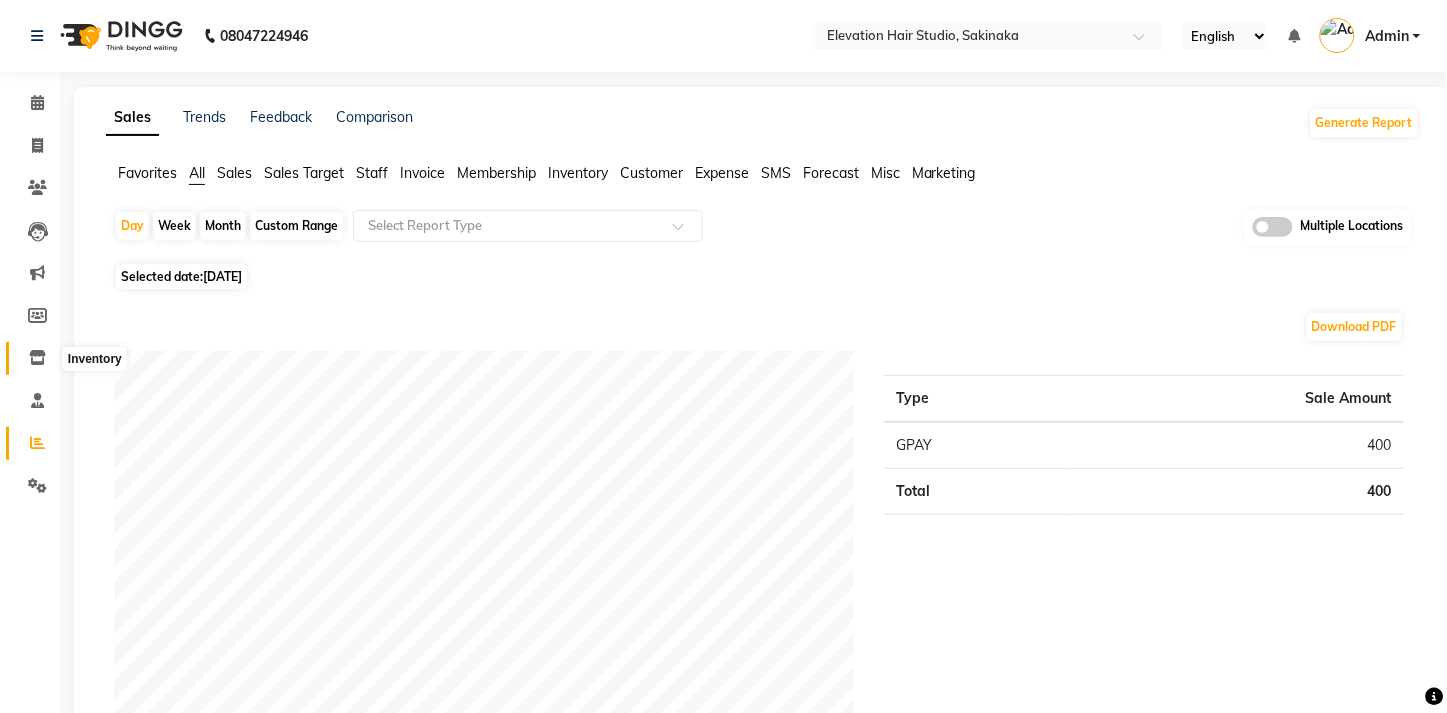 click 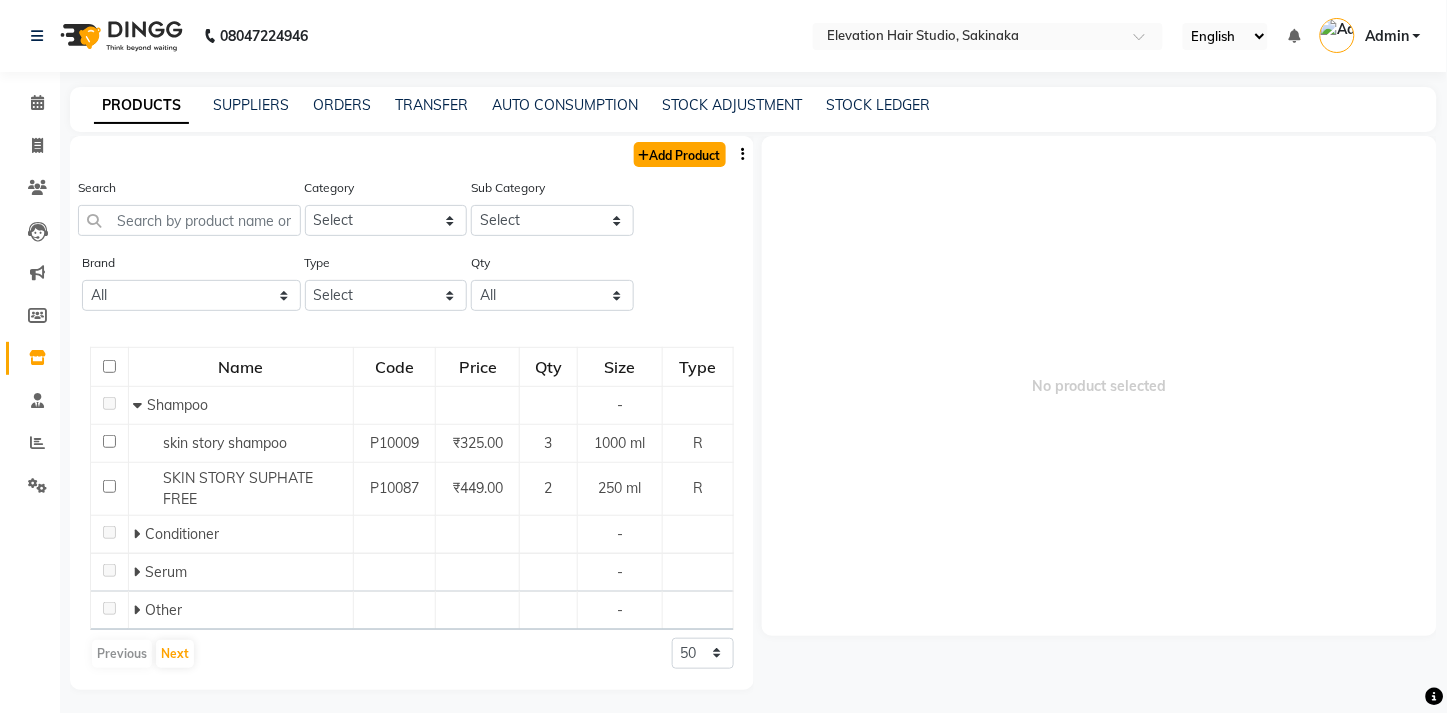 click 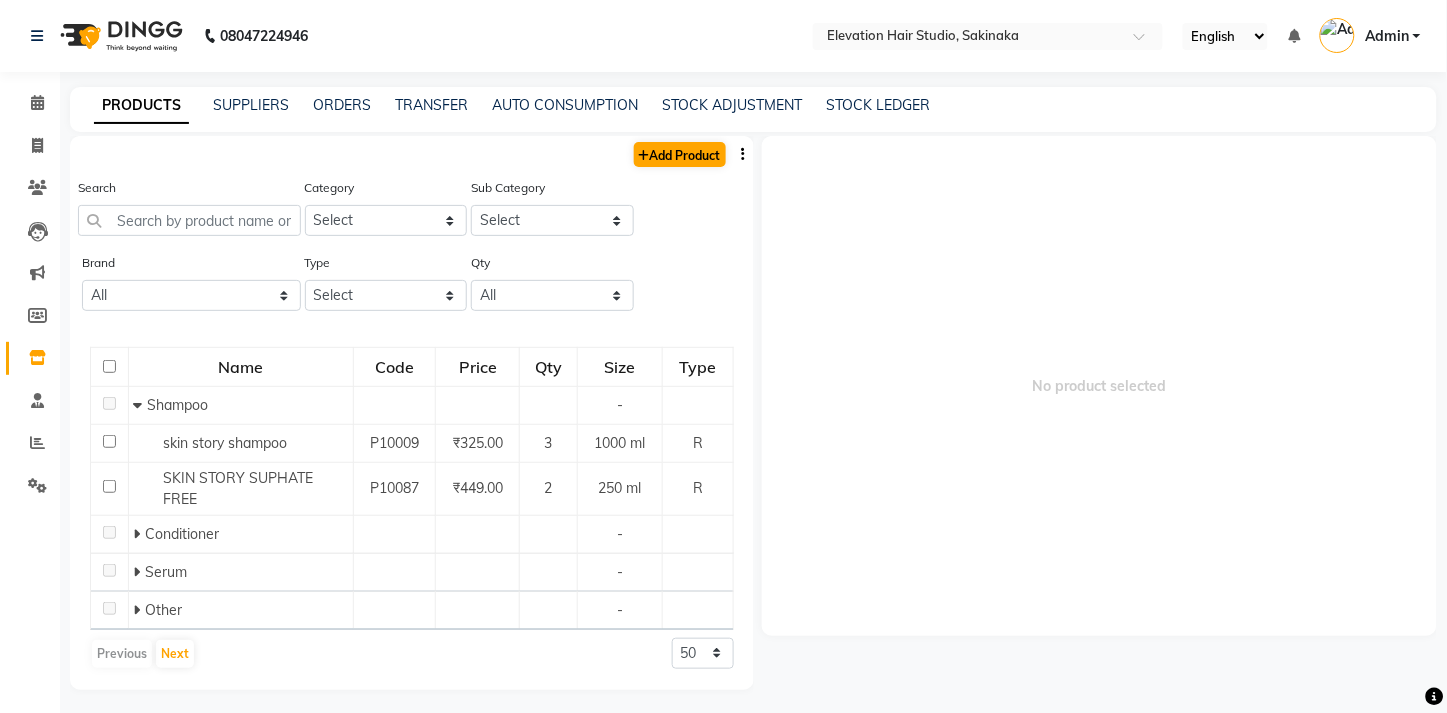 select on "true" 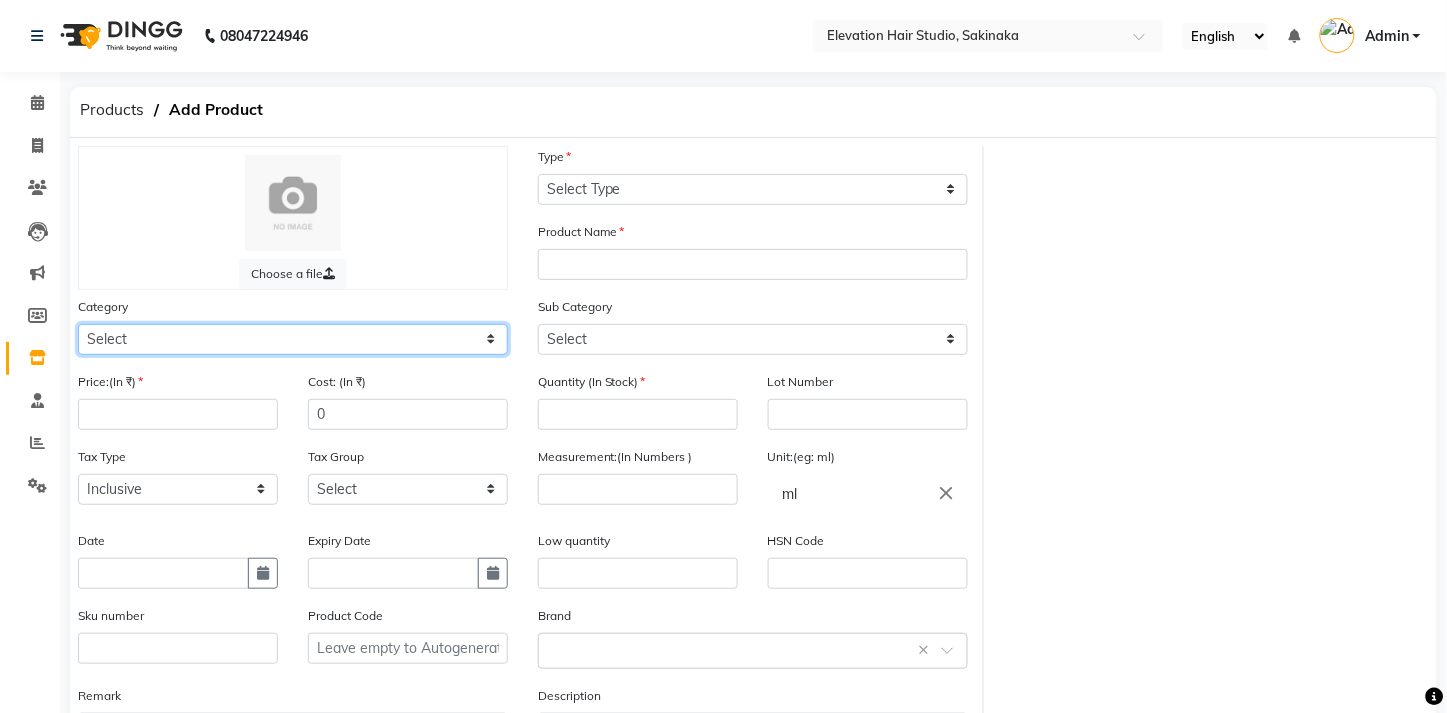 click on "Select Hair Skin Makeup Personal Care Appliances Beard Waxing Disposable Threading Hands and Feet Beauty Planet Botox Cadiveu Casmara Cheryls Loreal Olaplex clip Other" 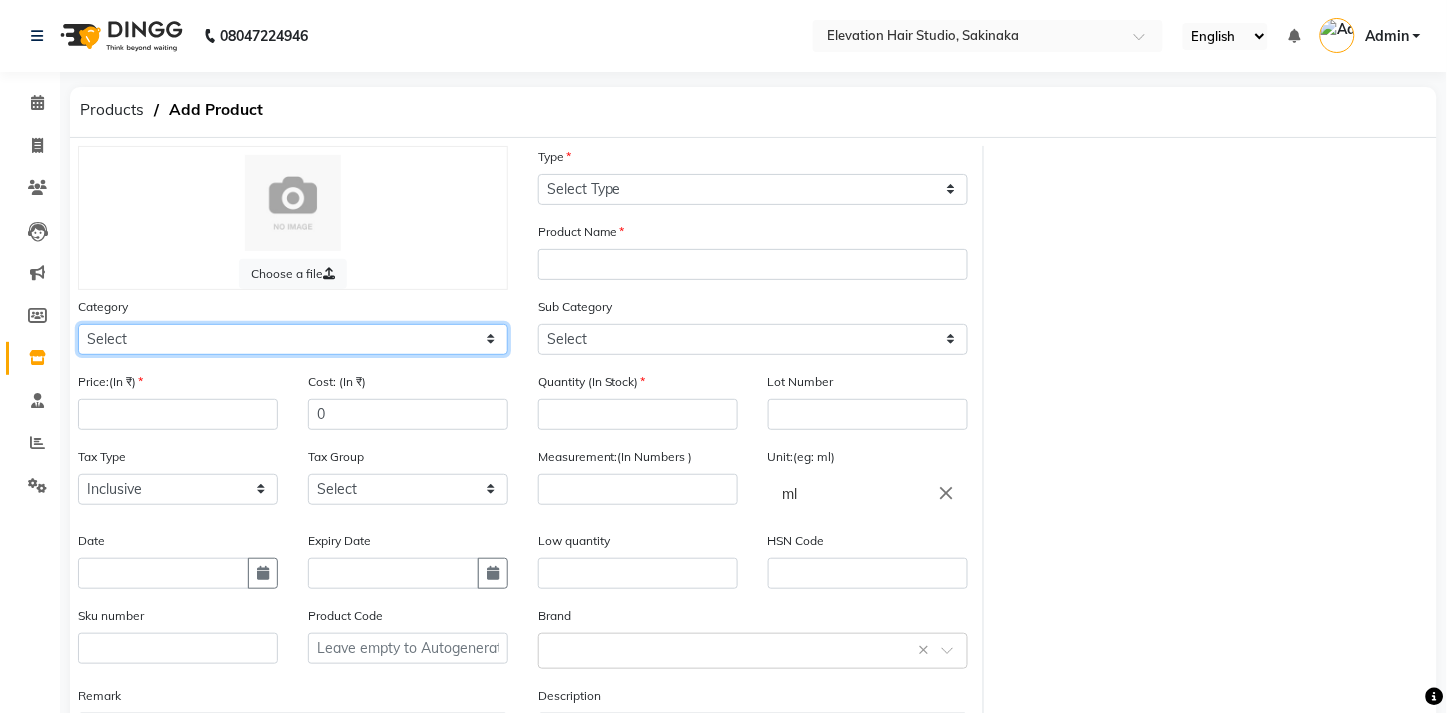 select on "721601900" 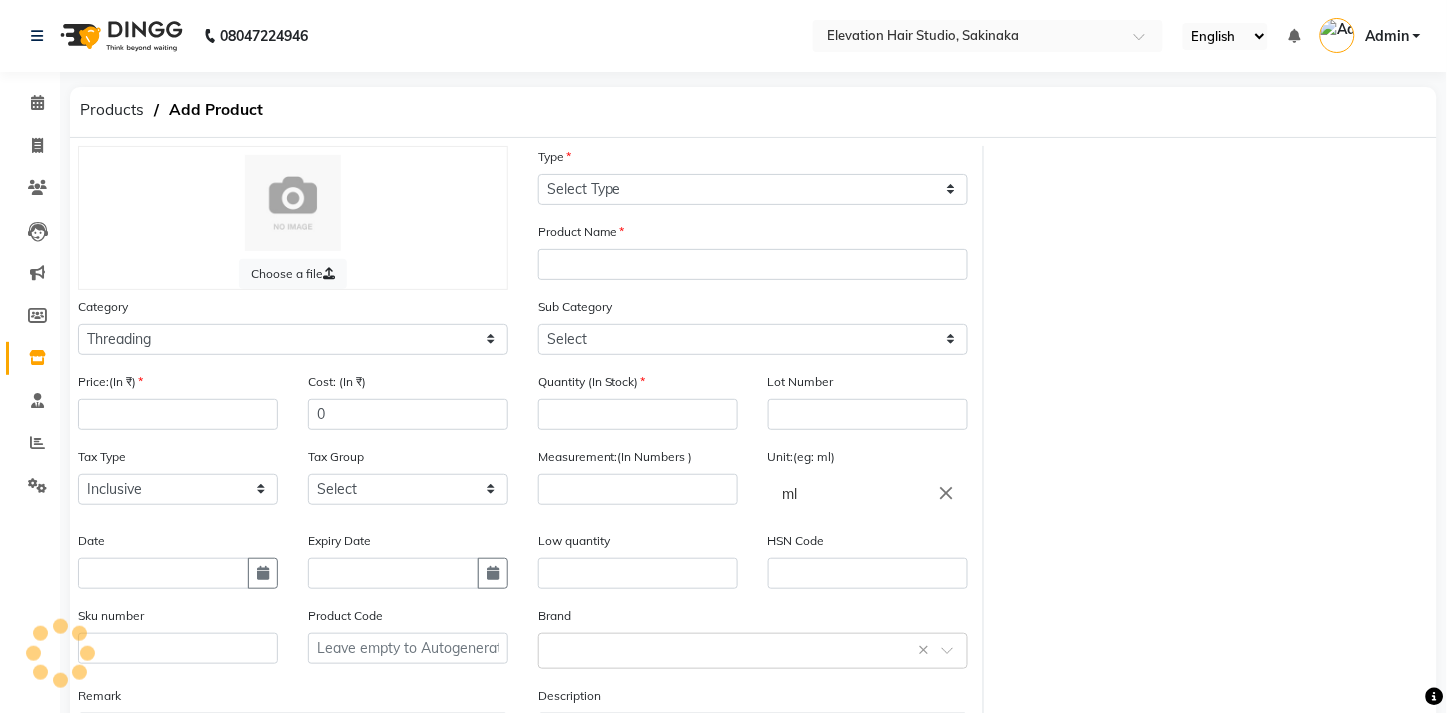 click on "Type Select Type Both Retail Consumable" 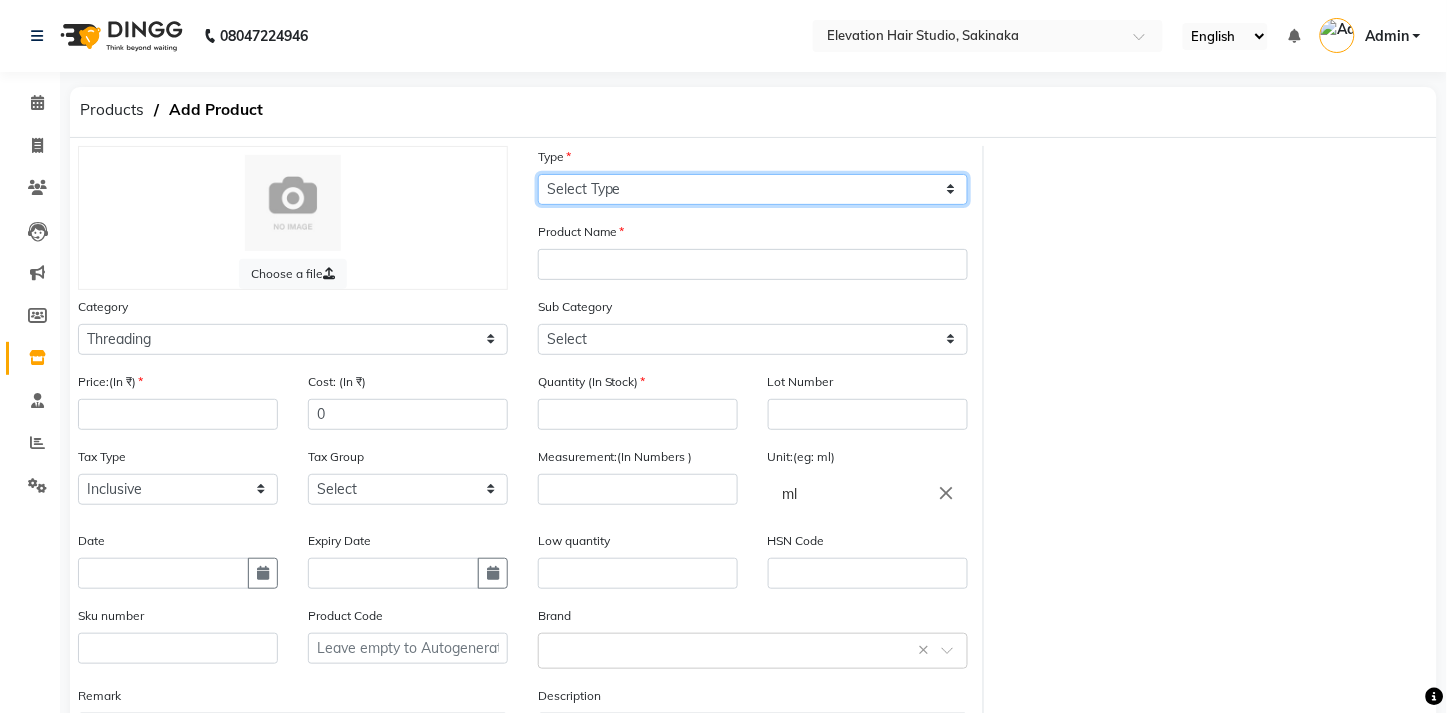 click on "Select Type Both Retail Consumable" 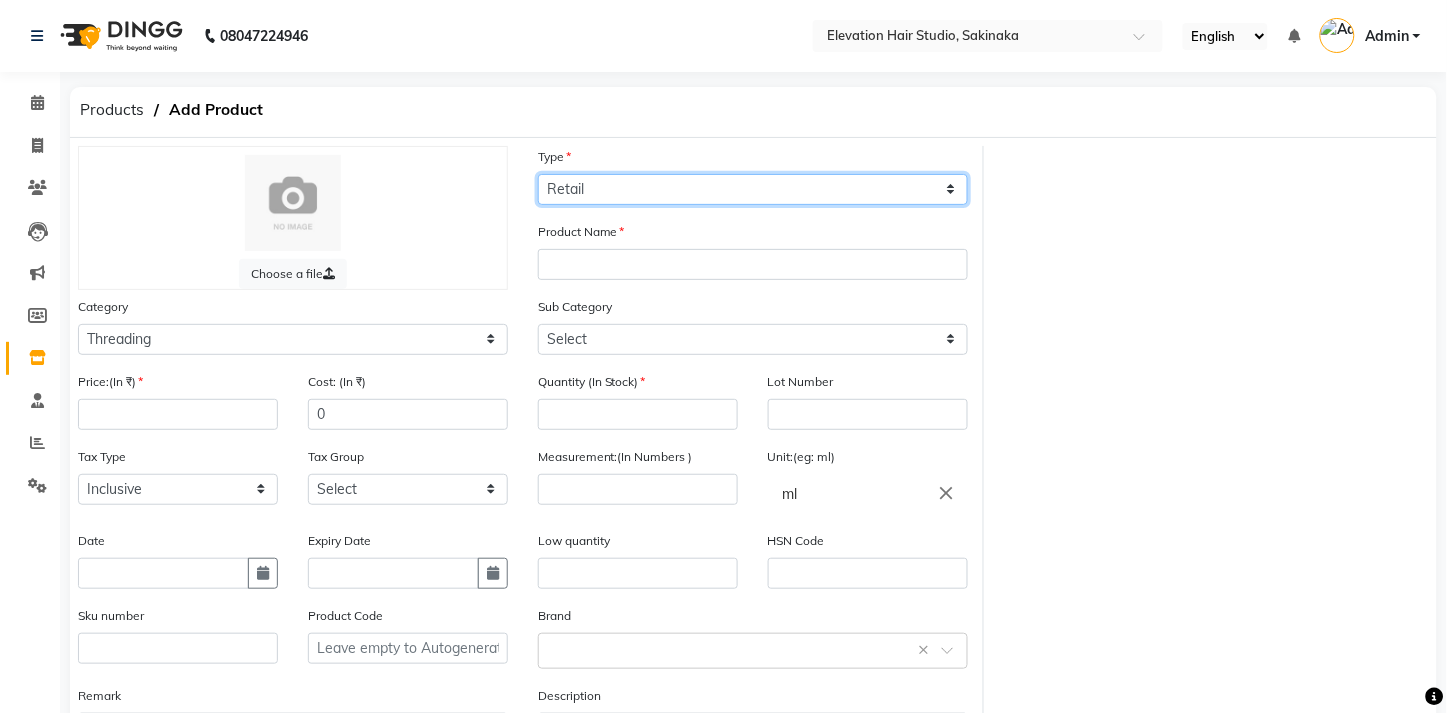 click on "Select Type Both Retail Consumable" 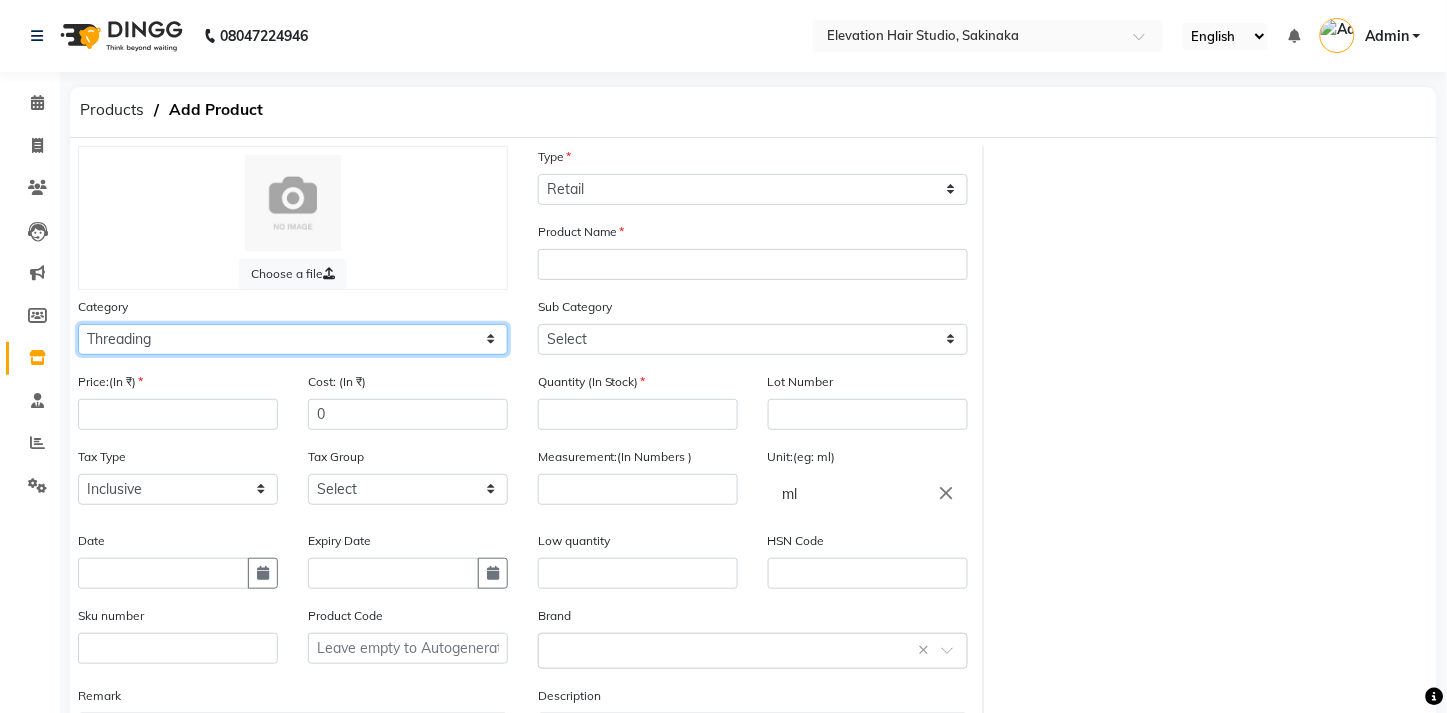 click on "Select Hair Skin Makeup Personal Care Appliances Beard Waxing Disposable Threading Hands and Feet Beauty Planet Botox Cadiveu Casmara Cheryls Loreal Olaplex clip Other" 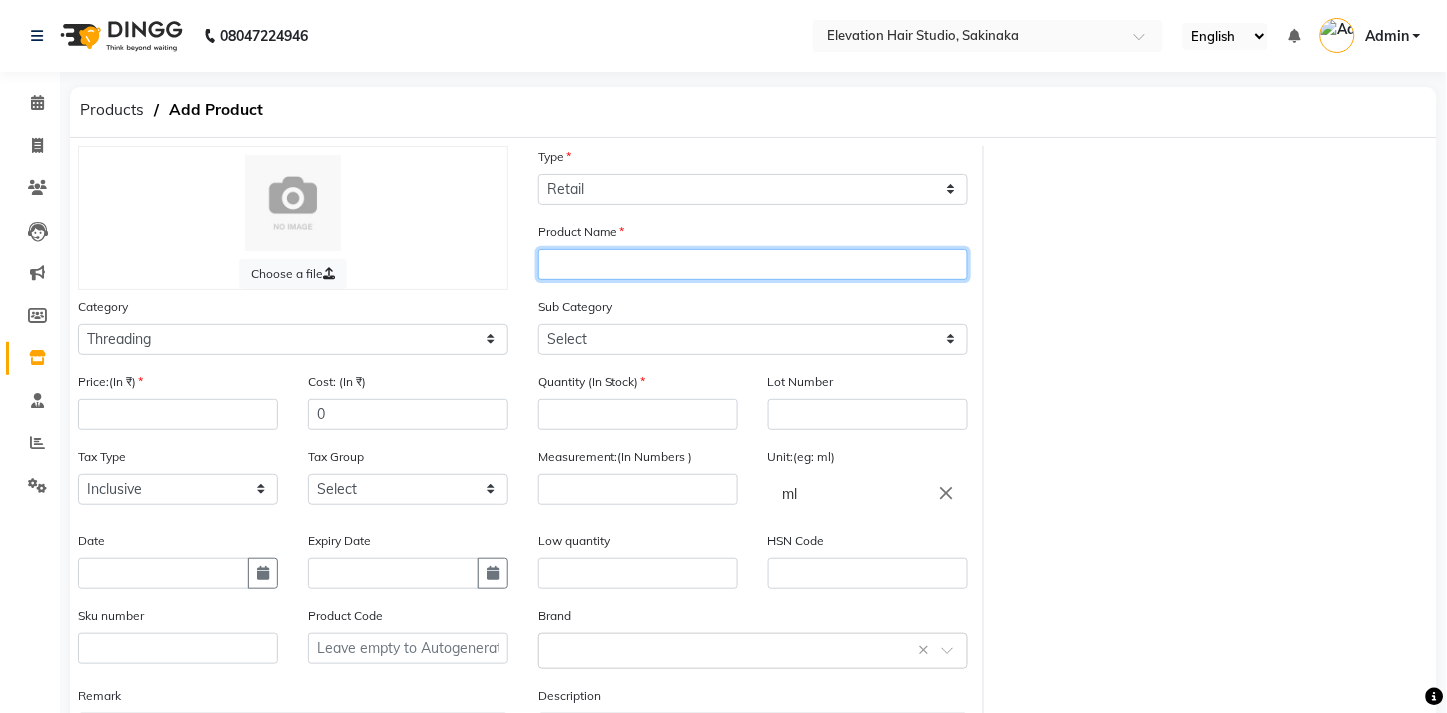 click 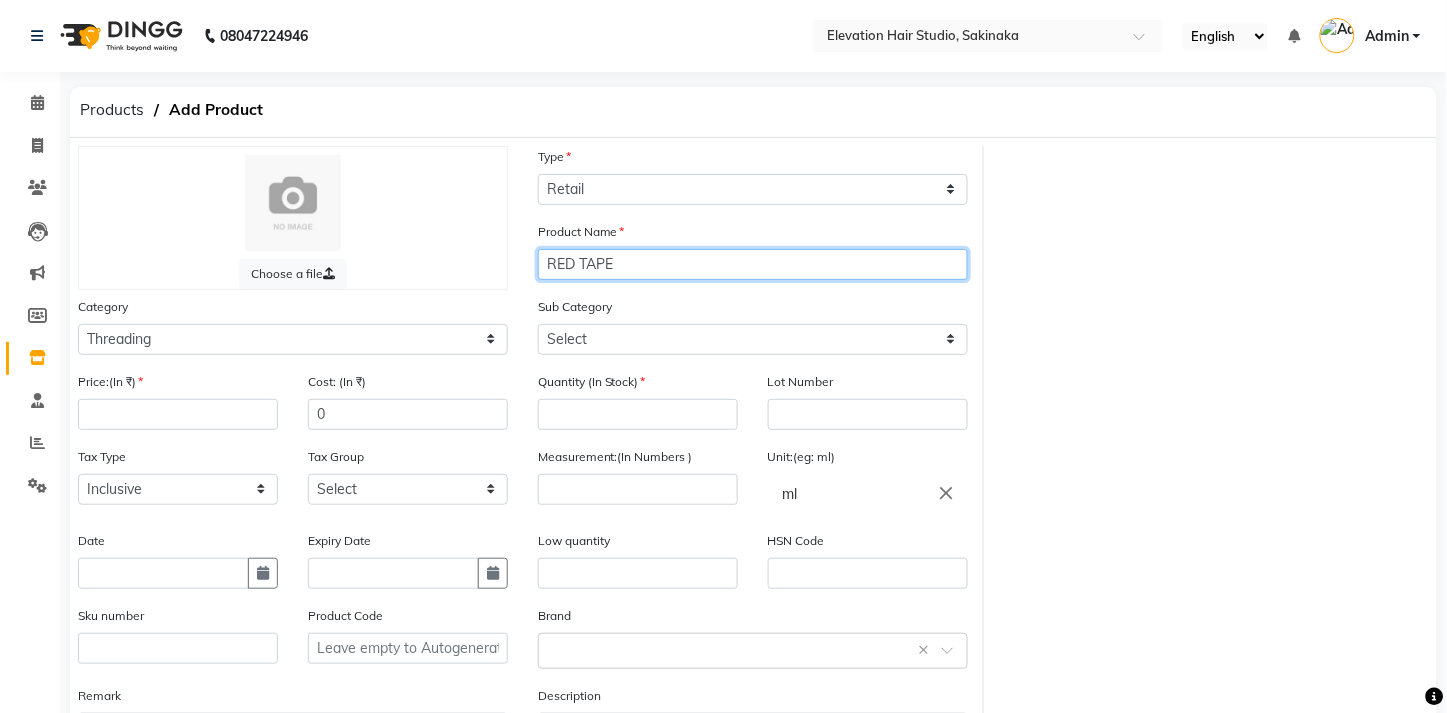 type on "RED TAPE" 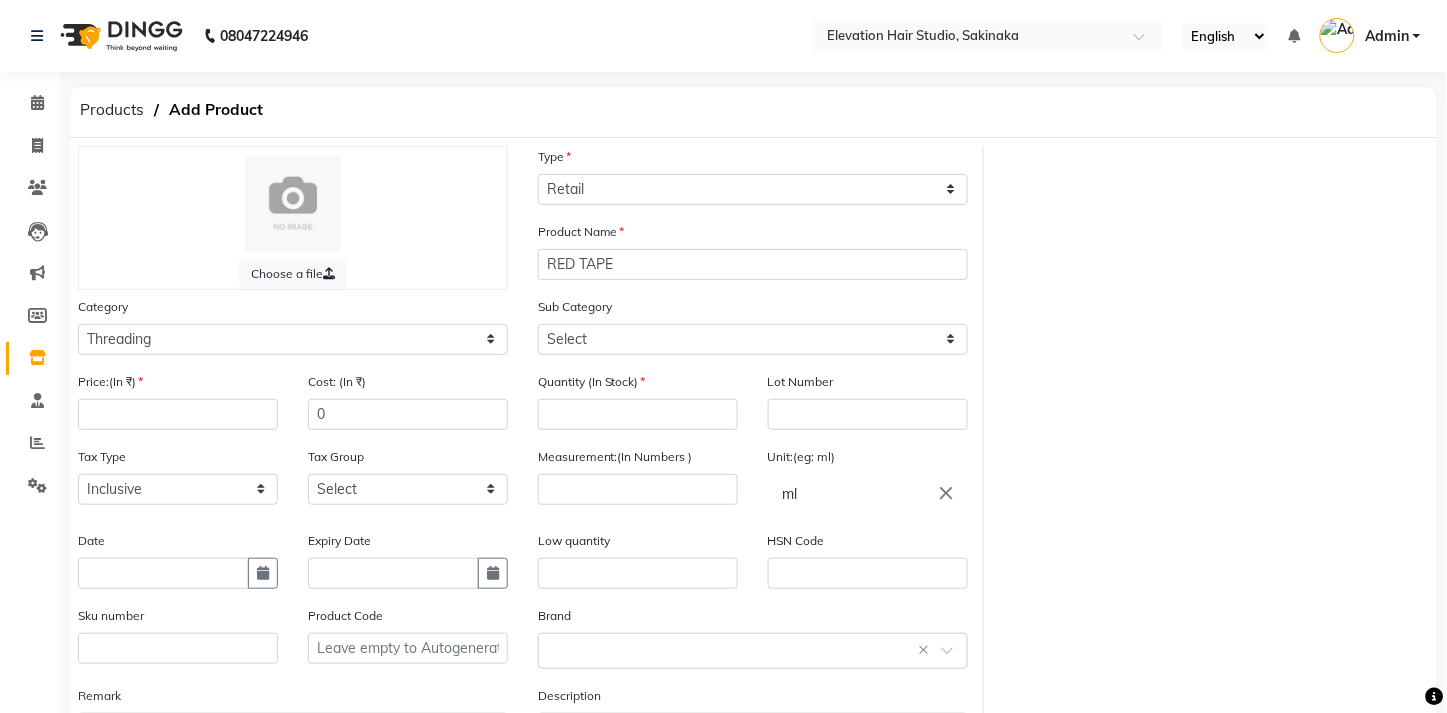 click on "Sub Category Select Rill Gel Appliances Other" 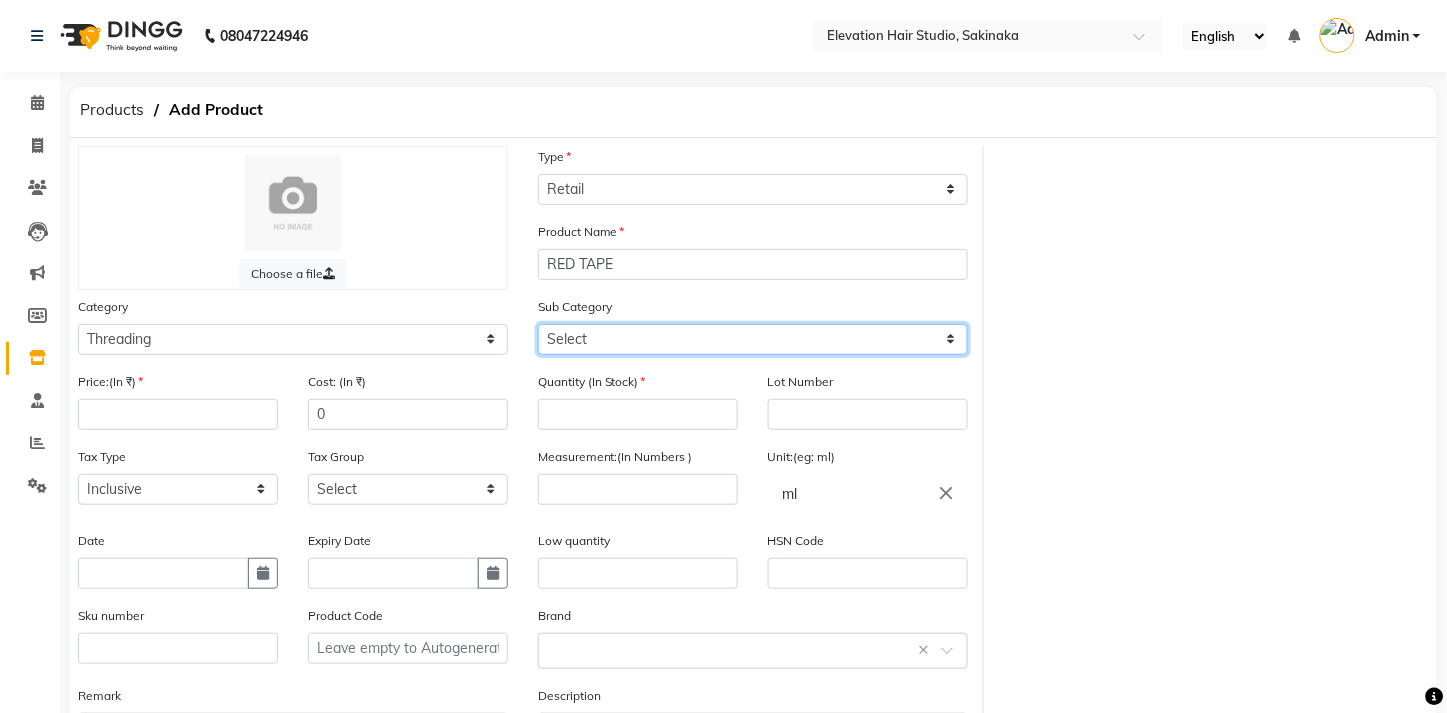 click on "Select Rill Gel Appliances Other" 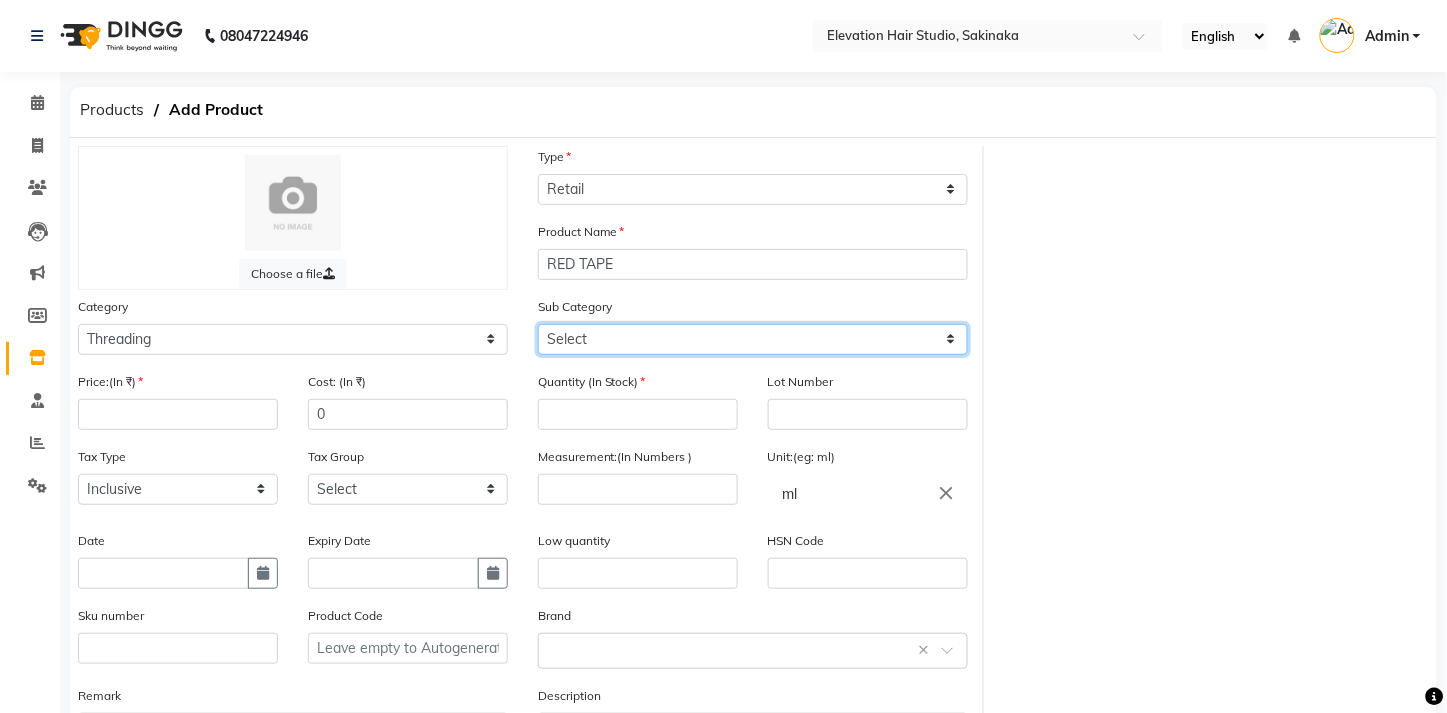 select on "721601904" 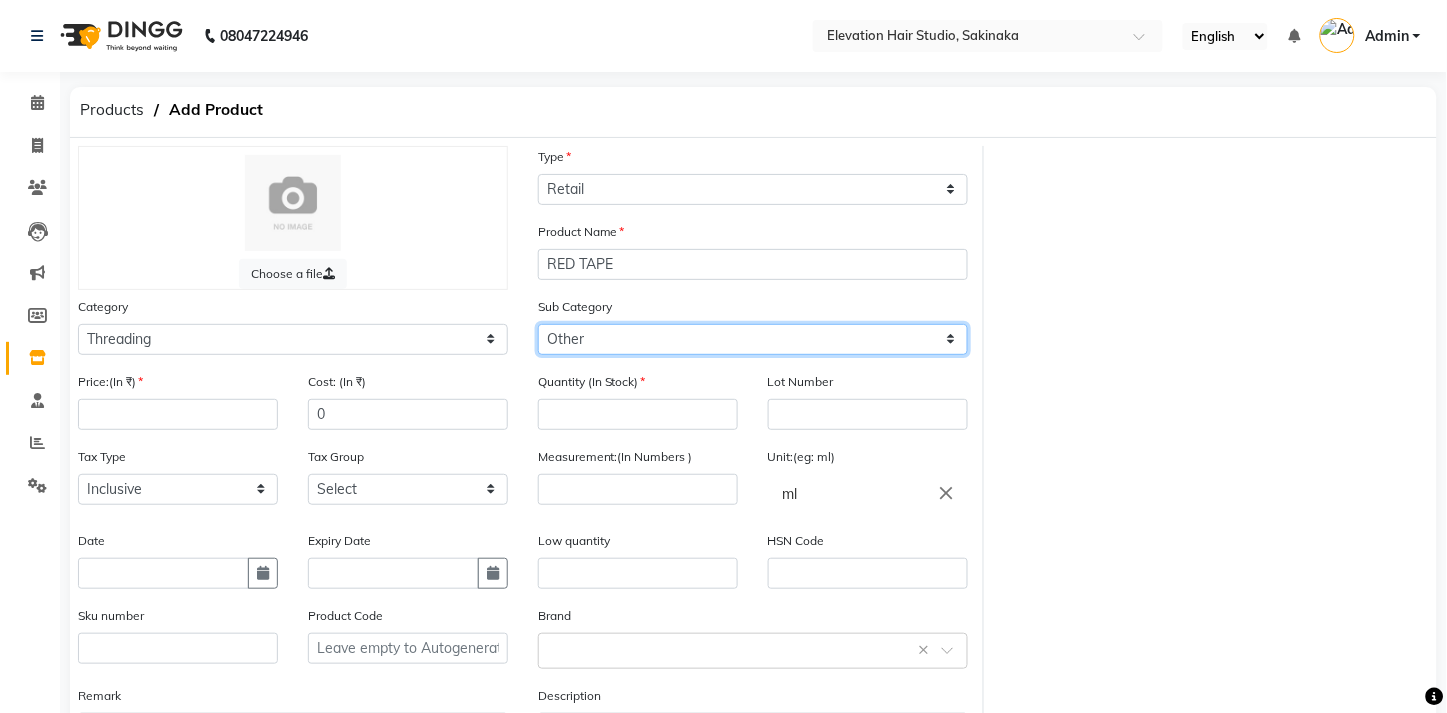 click on "Select Rill Gel Appliances Other" 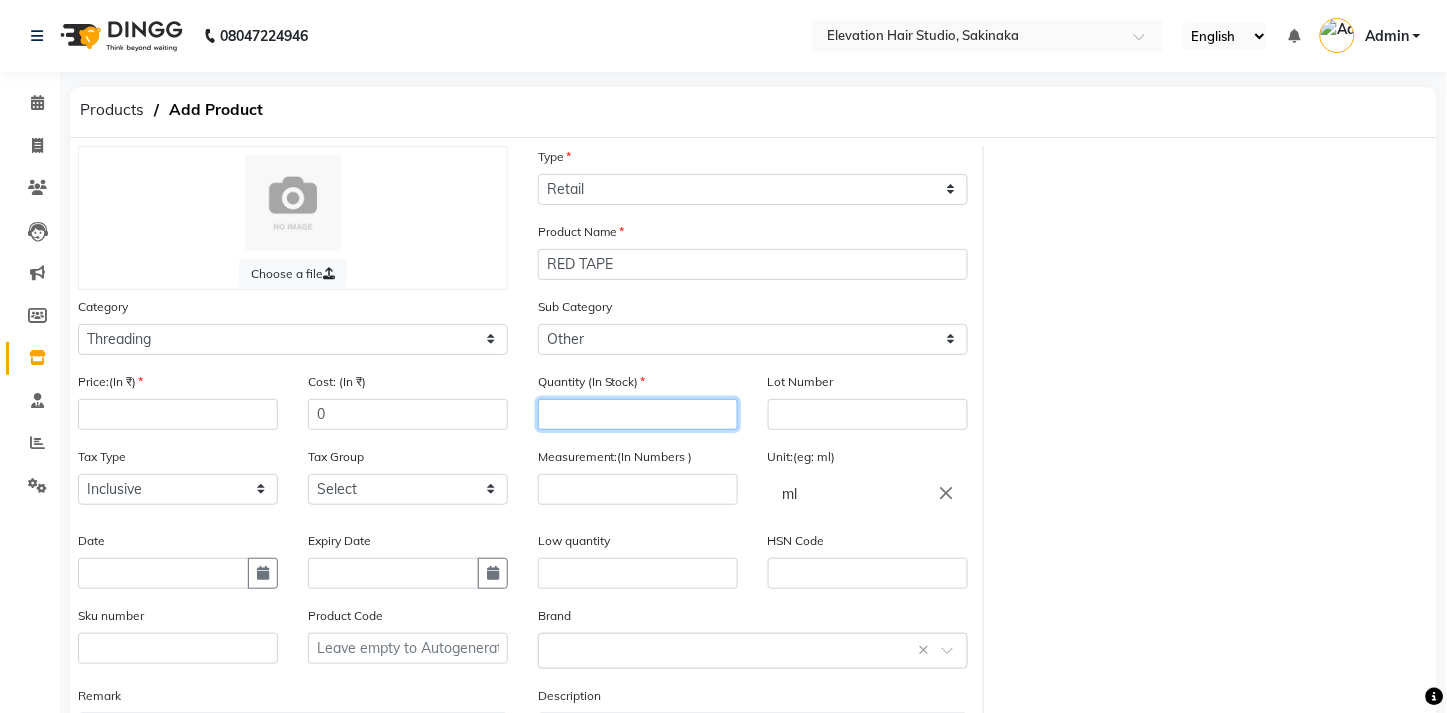 click 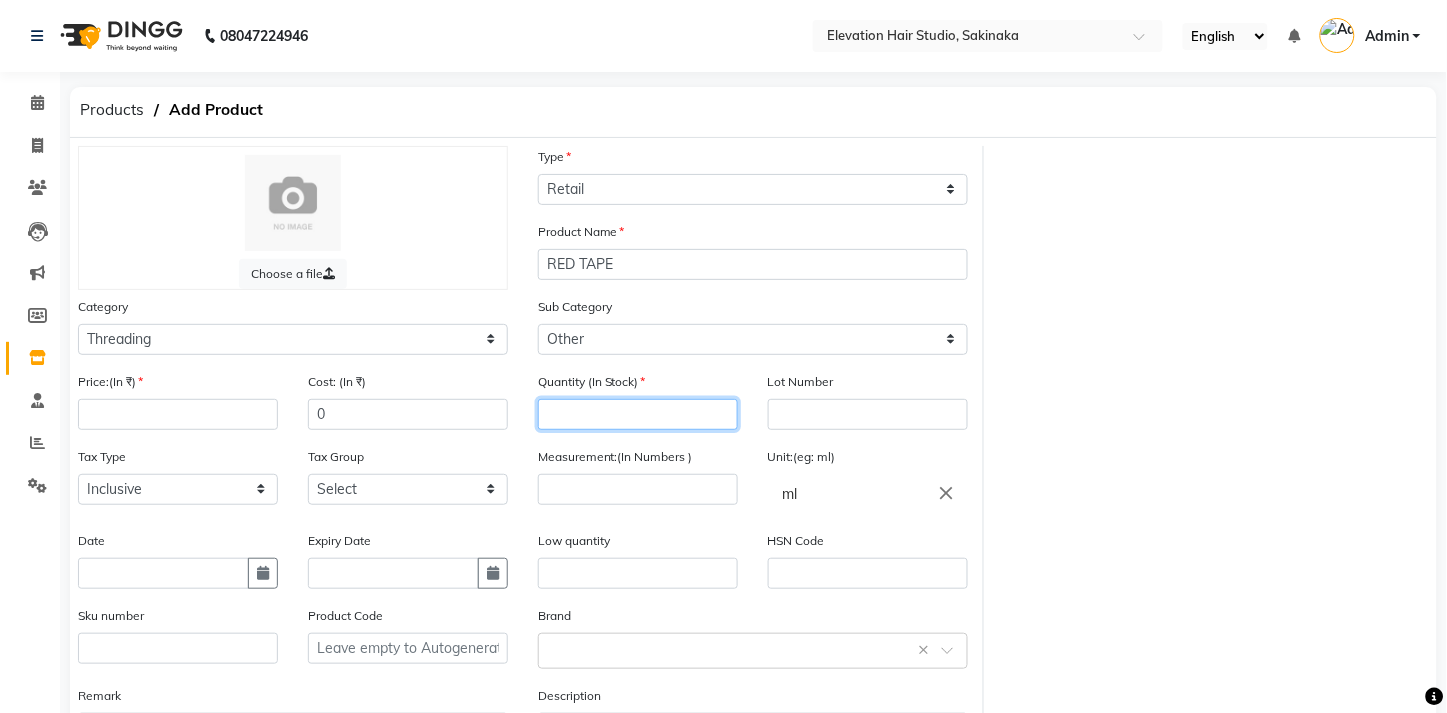 type on "1" 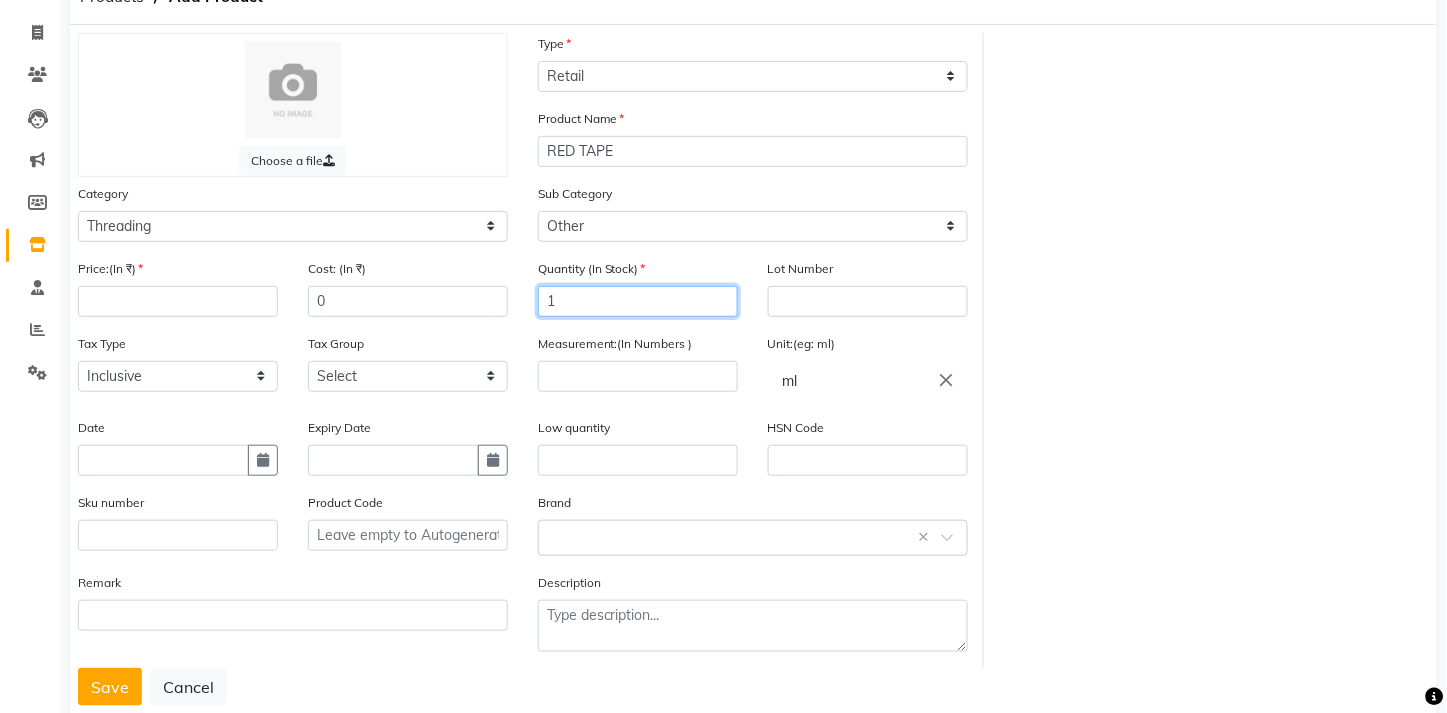 scroll, scrollTop: 108, scrollLeft: 0, axis: vertical 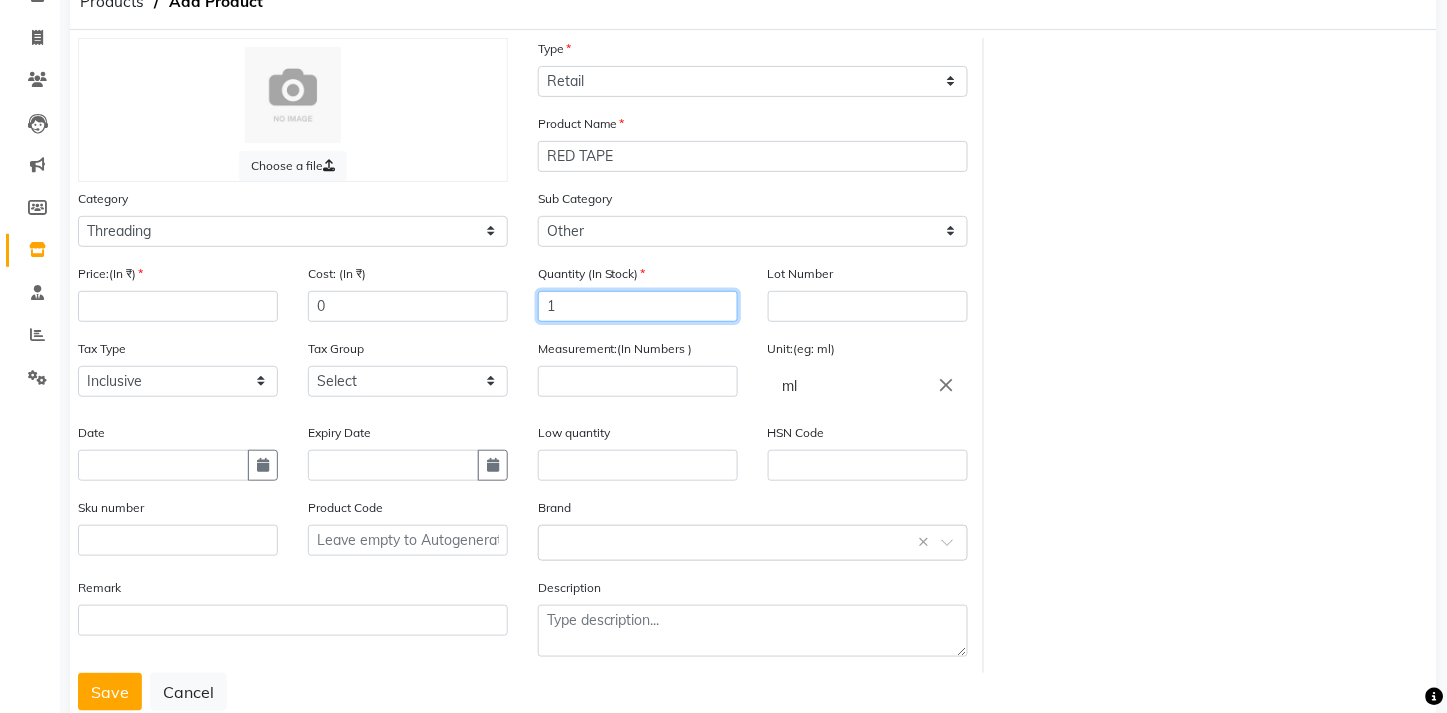 type 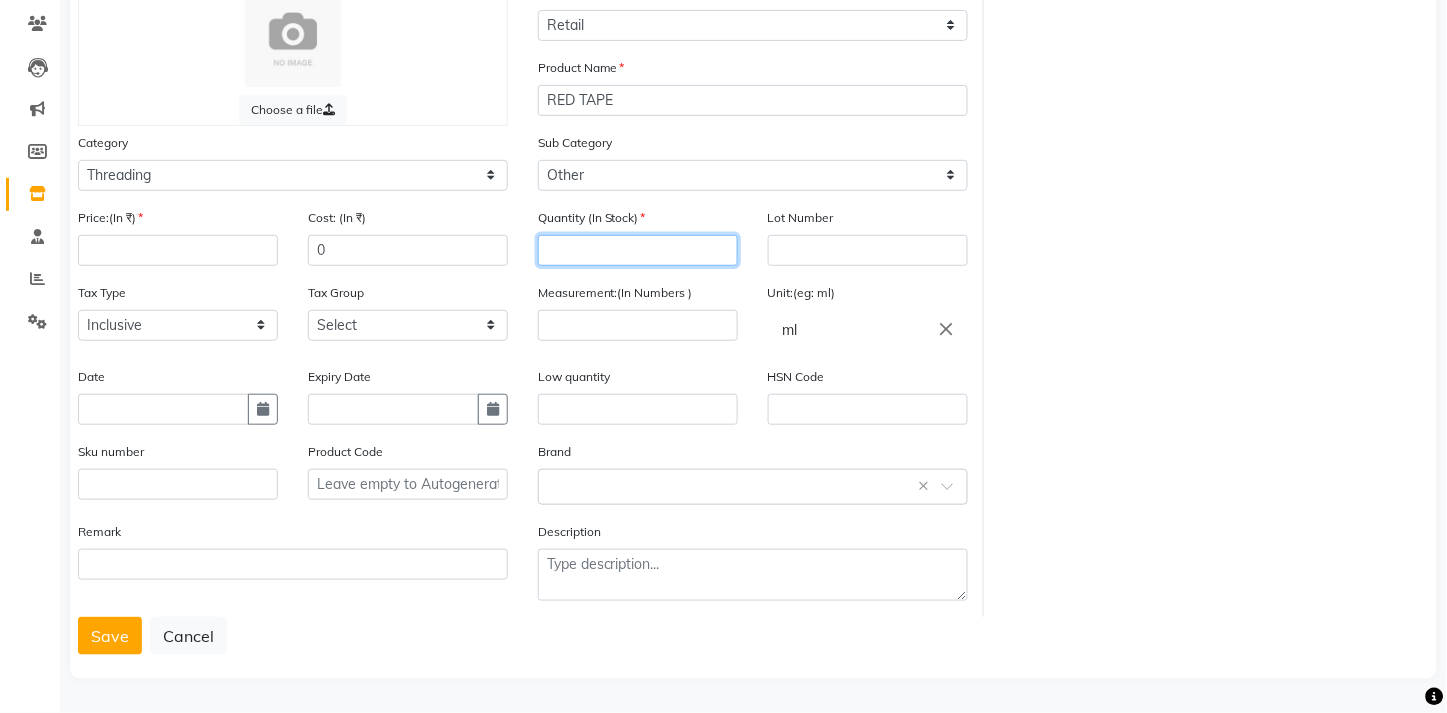 scroll, scrollTop: 0, scrollLeft: 0, axis: both 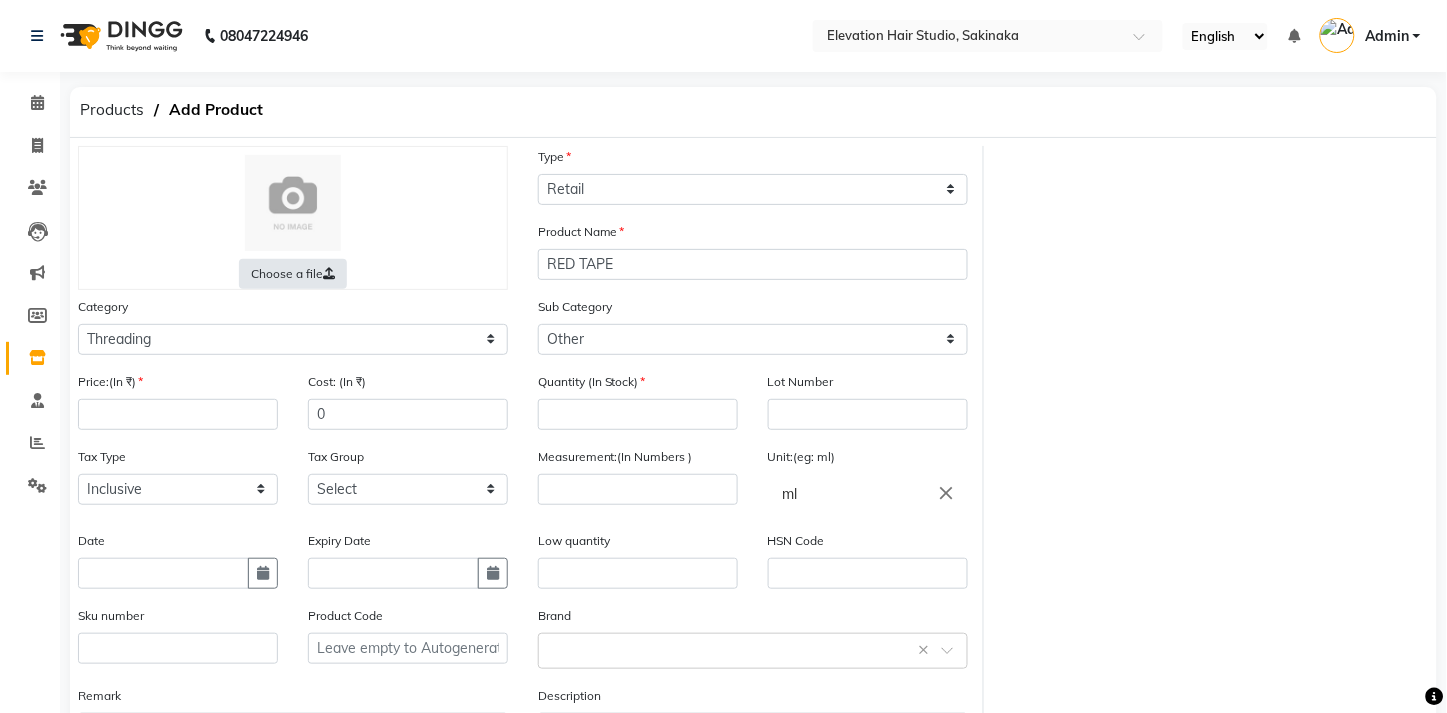 click on "Choose a file" 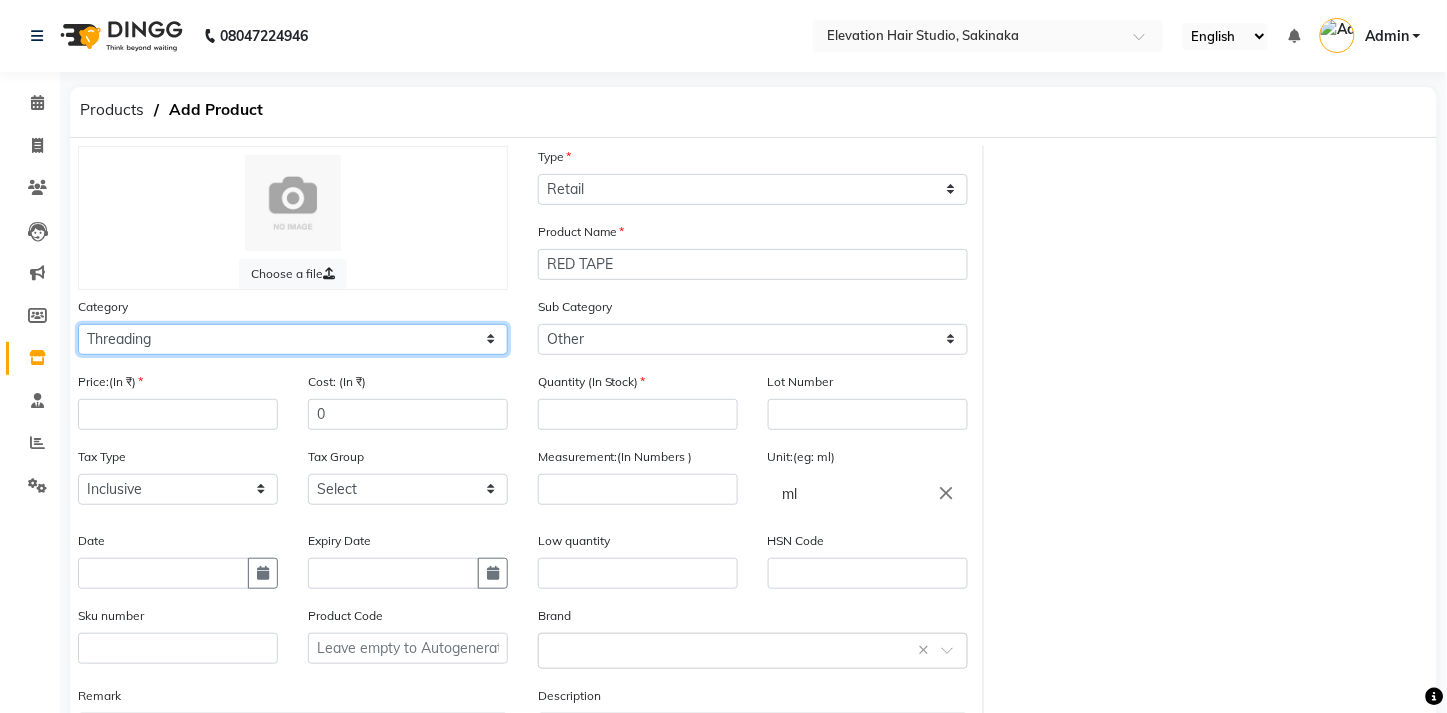 click on "Select Hair Skin Makeup Personal Care Appliances Beard Waxing Disposable Threading Hands and Feet Beauty Planet Botox Cadiveu Casmara Cheryls Loreal Olaplex clip Other" 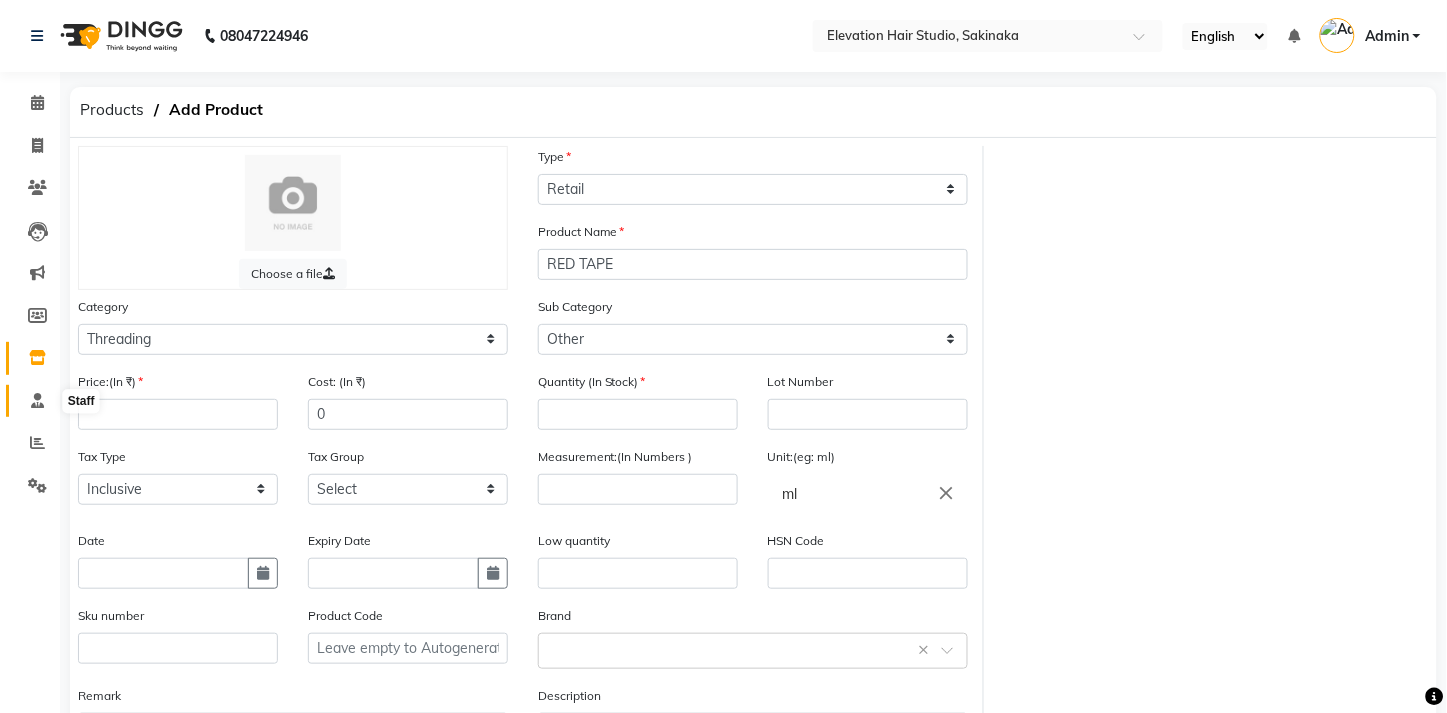 click 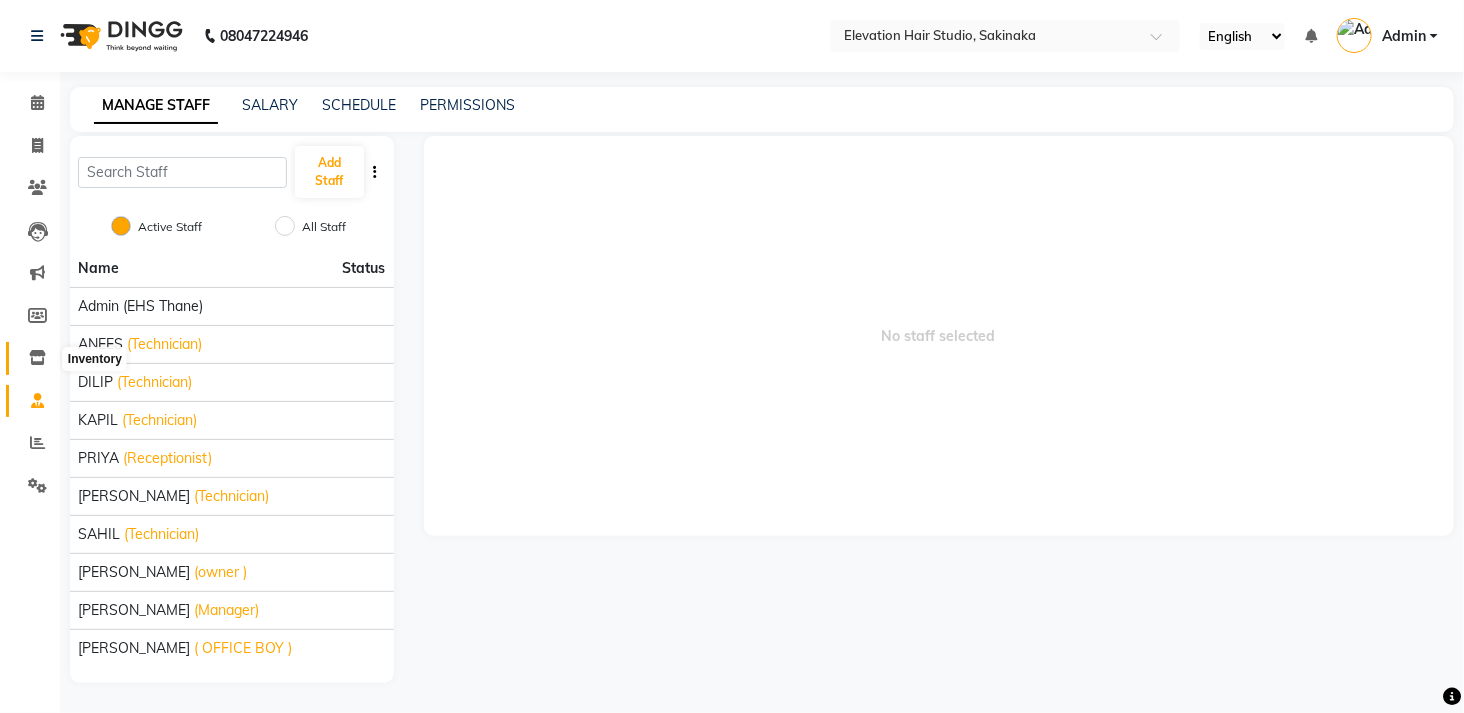click 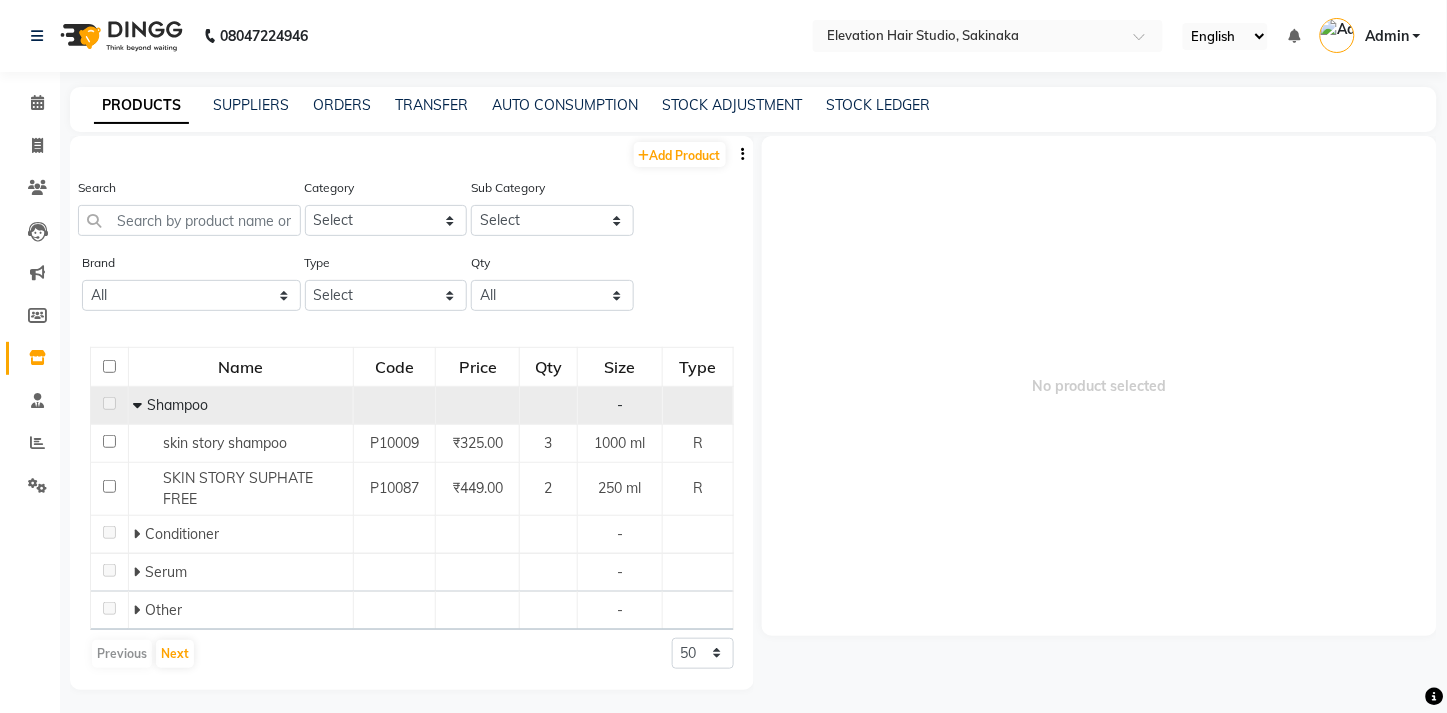 scroll, scrollTop: 12, scrollLeft: 0, axis: vertical 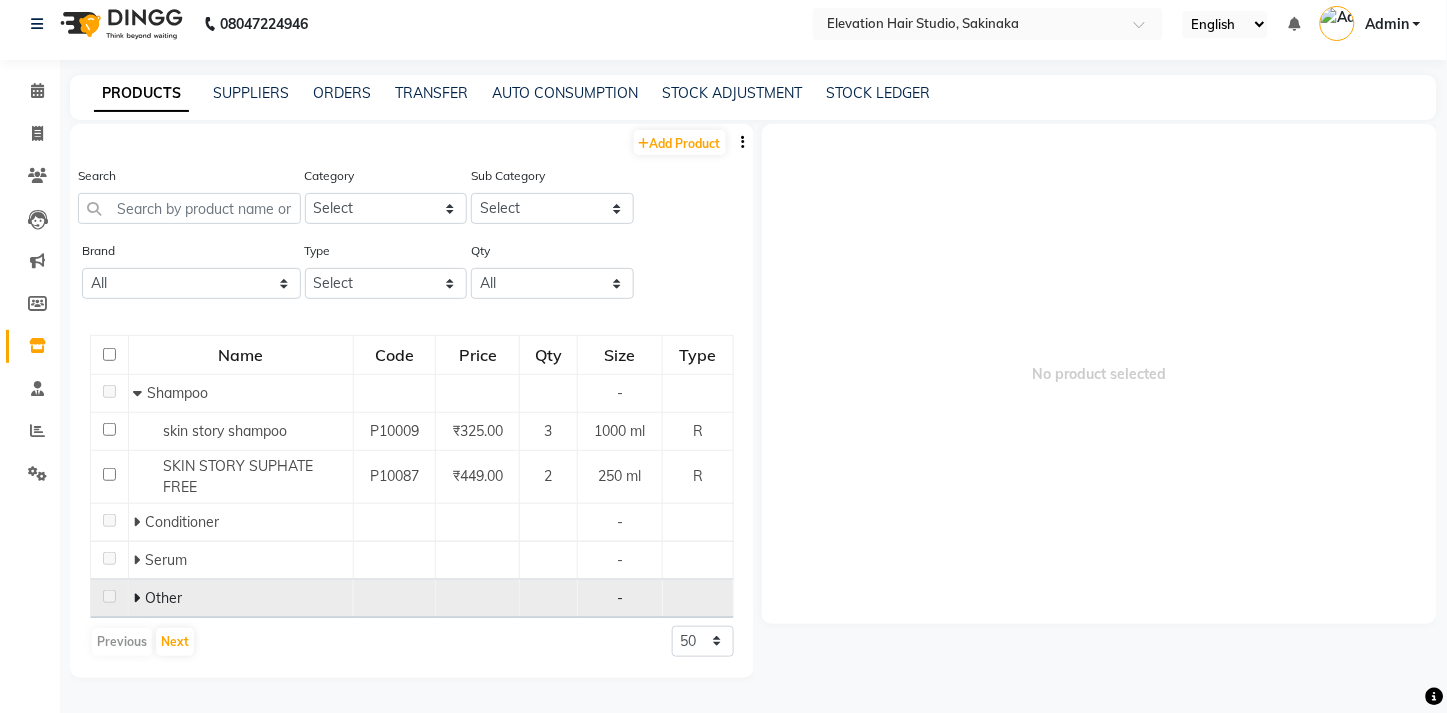click 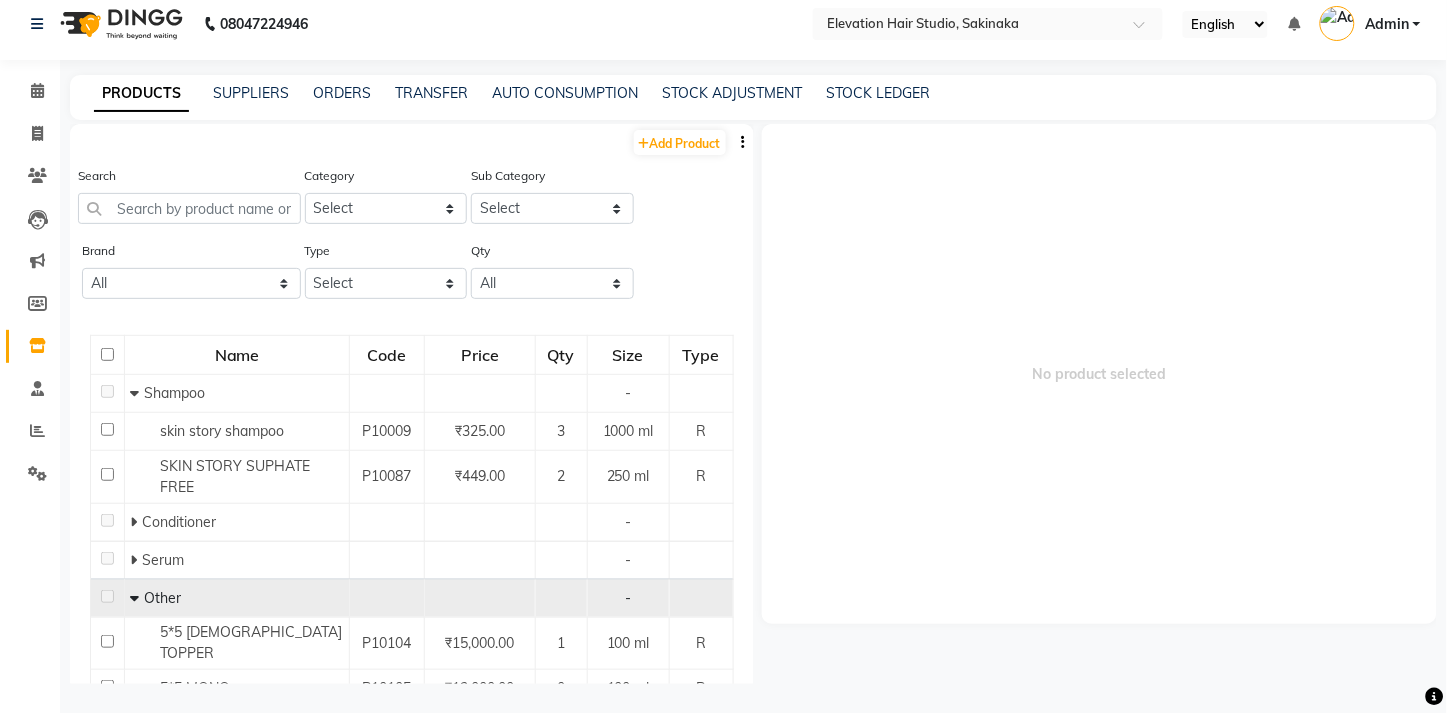 scroll, scrollTop: 0, scrollLeft: 0, axis: both 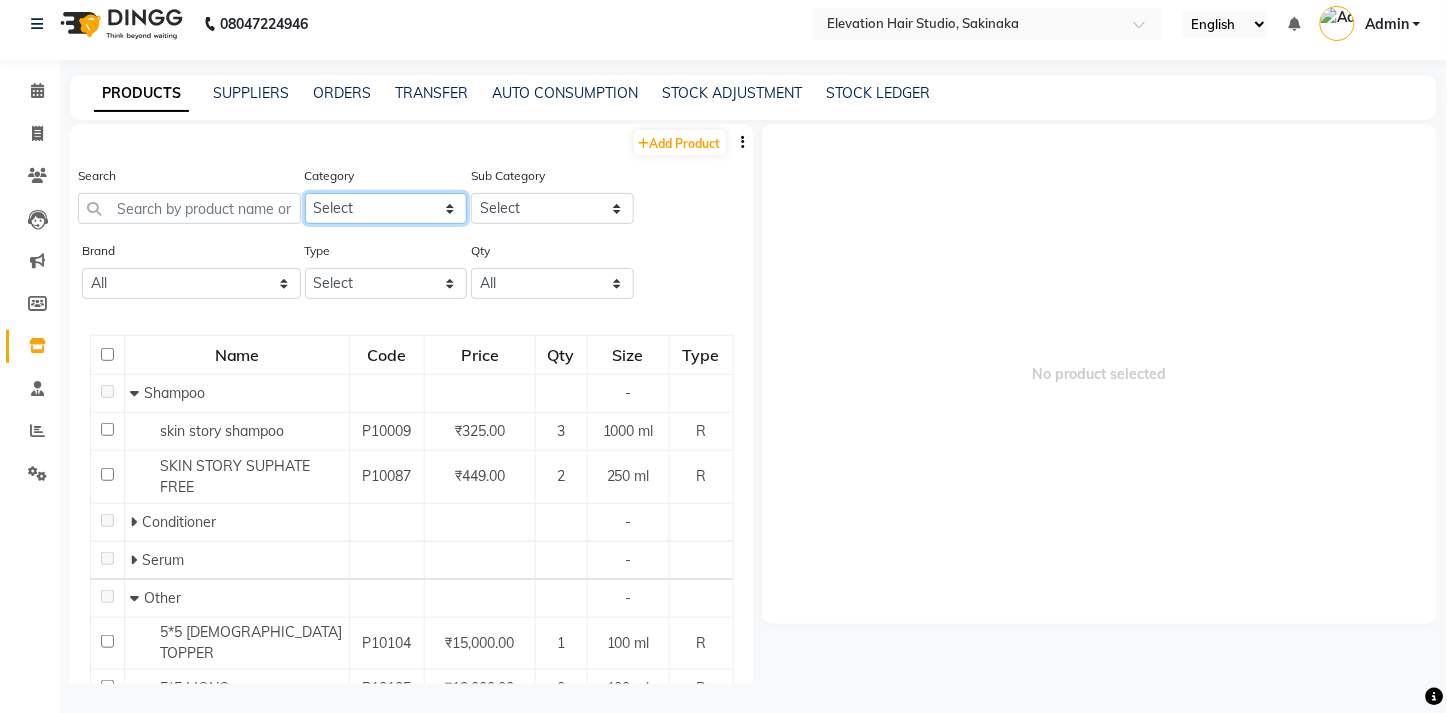 click on "Select Hair Skin Makeup Personal Care Appliances Beard Waxing Disposable Threading Hands and Feet Beauty Planet Botox Cadiveu Casmara Cheryls Loreal Olaplex clip Other" 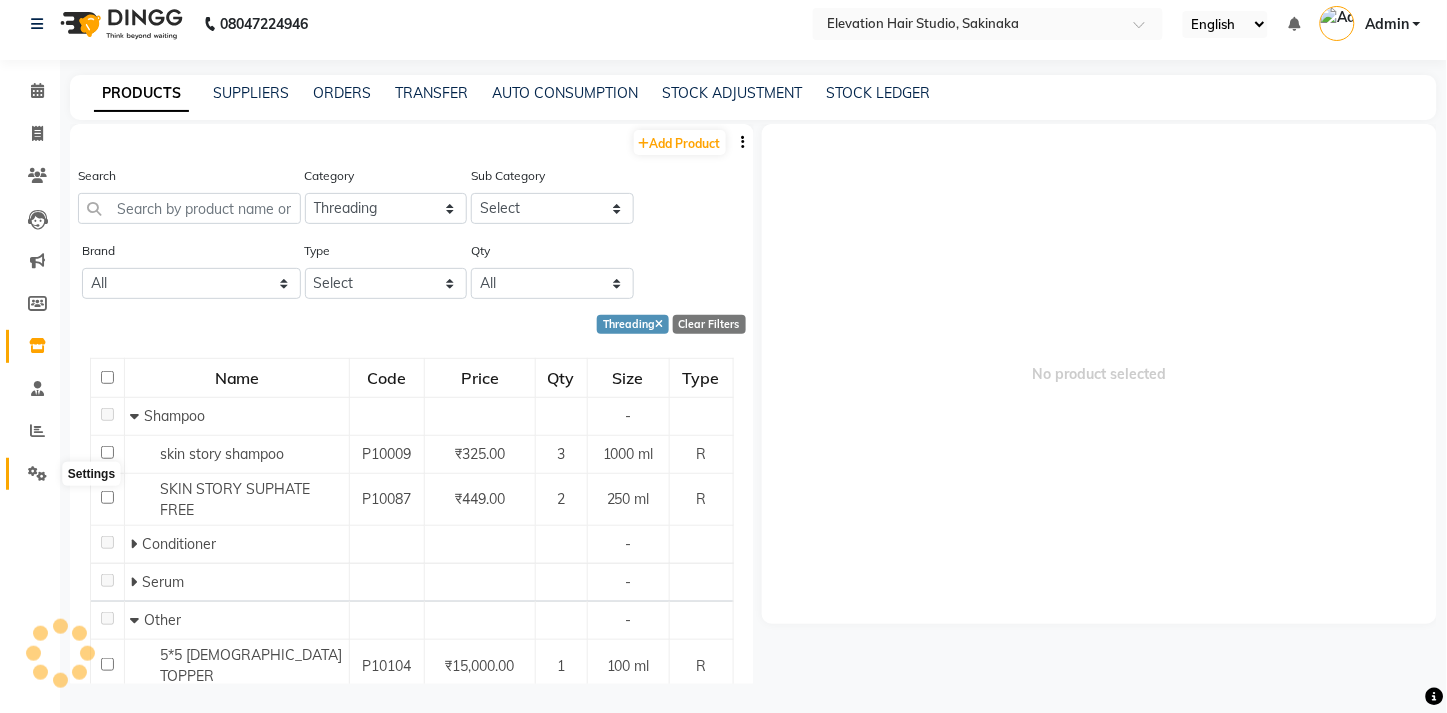 click 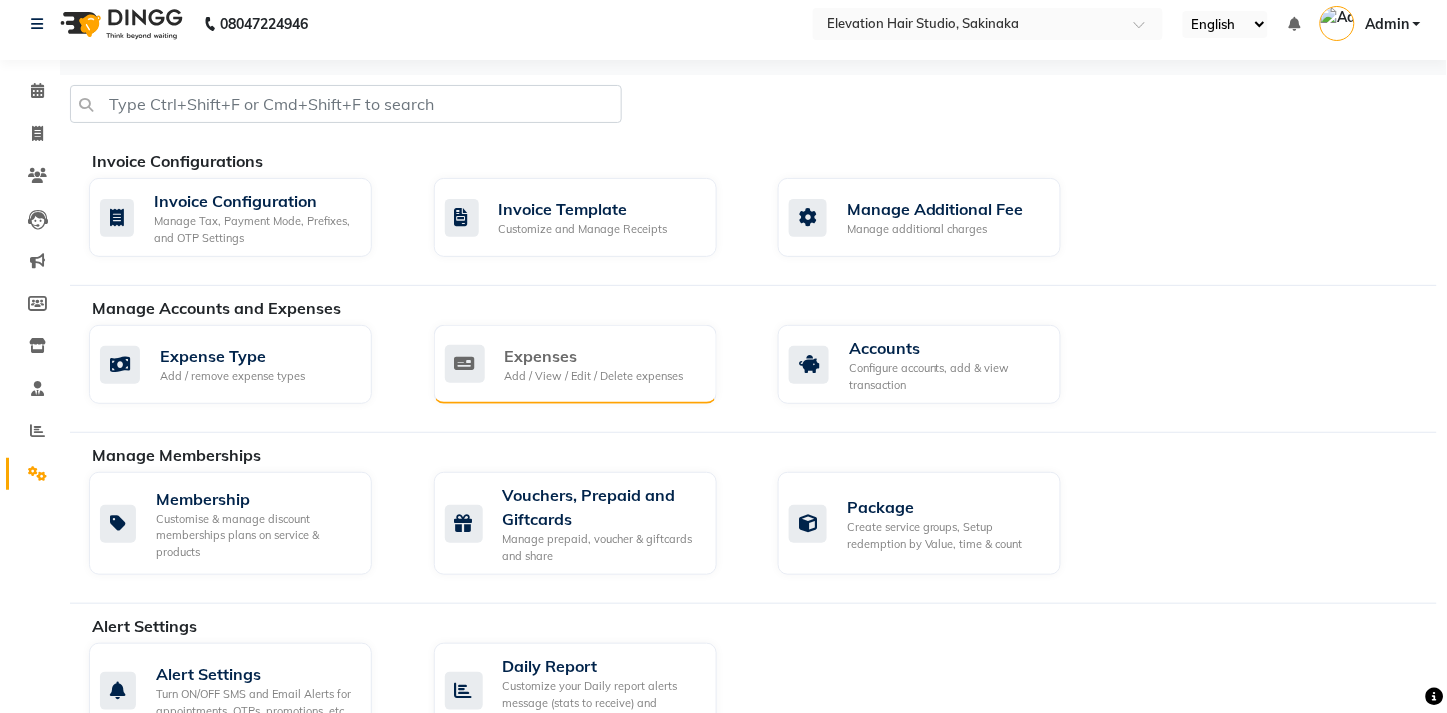 click on "Add / View / Edit / Delete expenses" 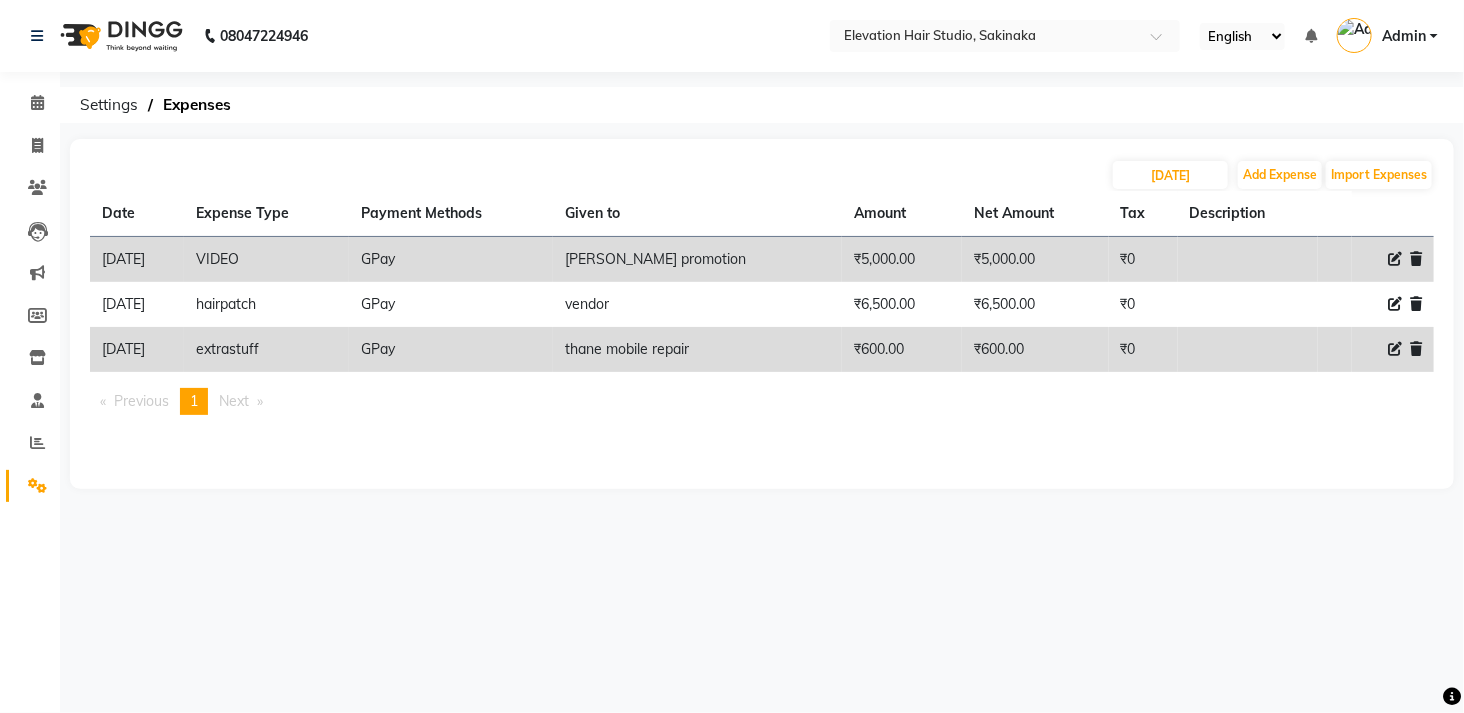 click on "Settings" 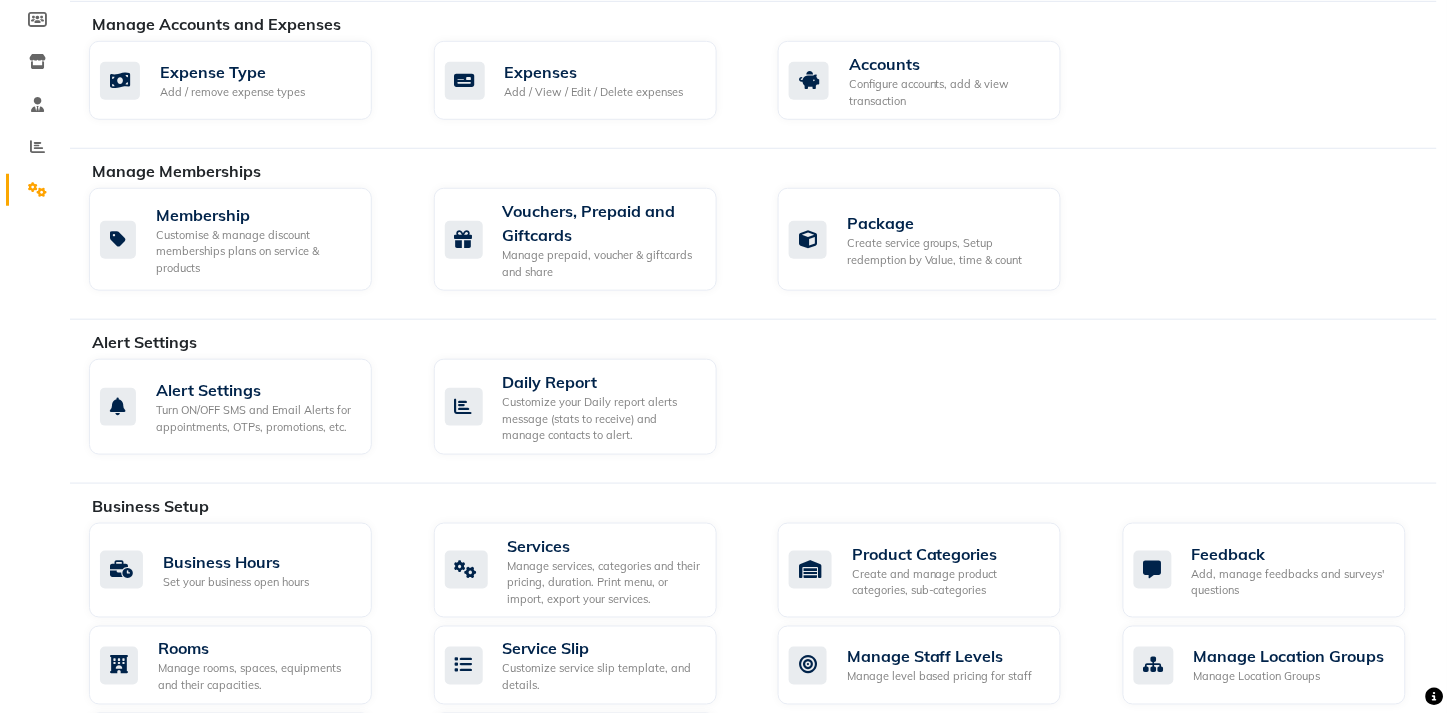 scroll, scrollTop: 302, scrollLeft: 0, axis: vertical 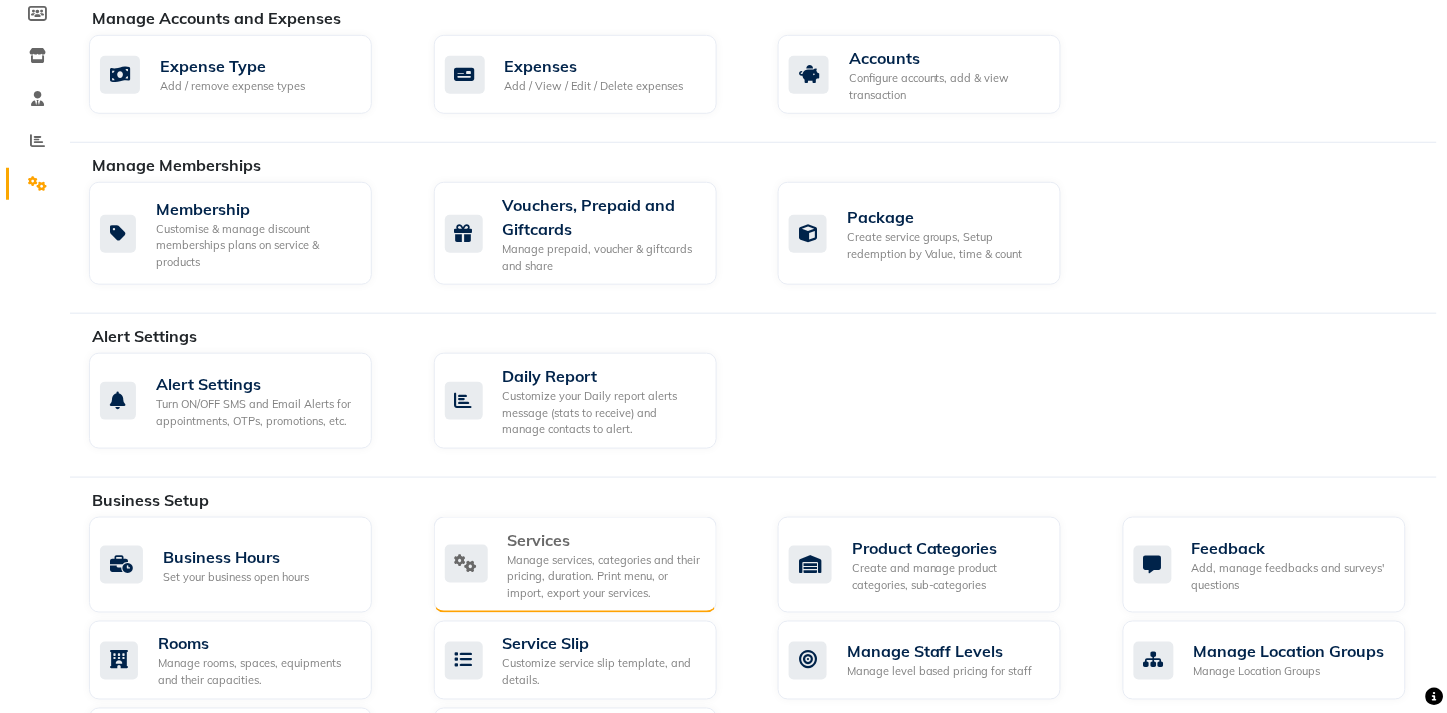 click on "Manage services, categories and their pricing, duration. Print menu, or import, export your services." 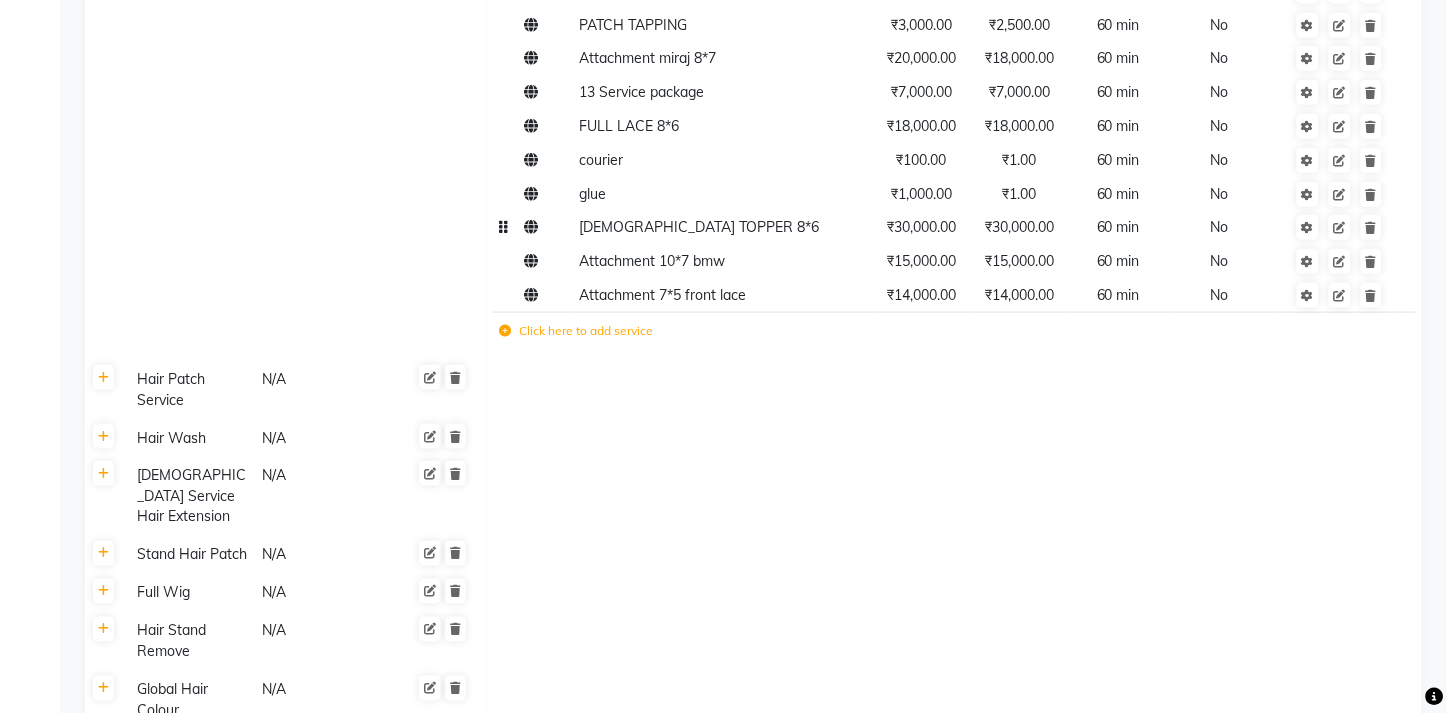 scroll, scrollTop: 2292, scrollLeft: 0, axis: vertical 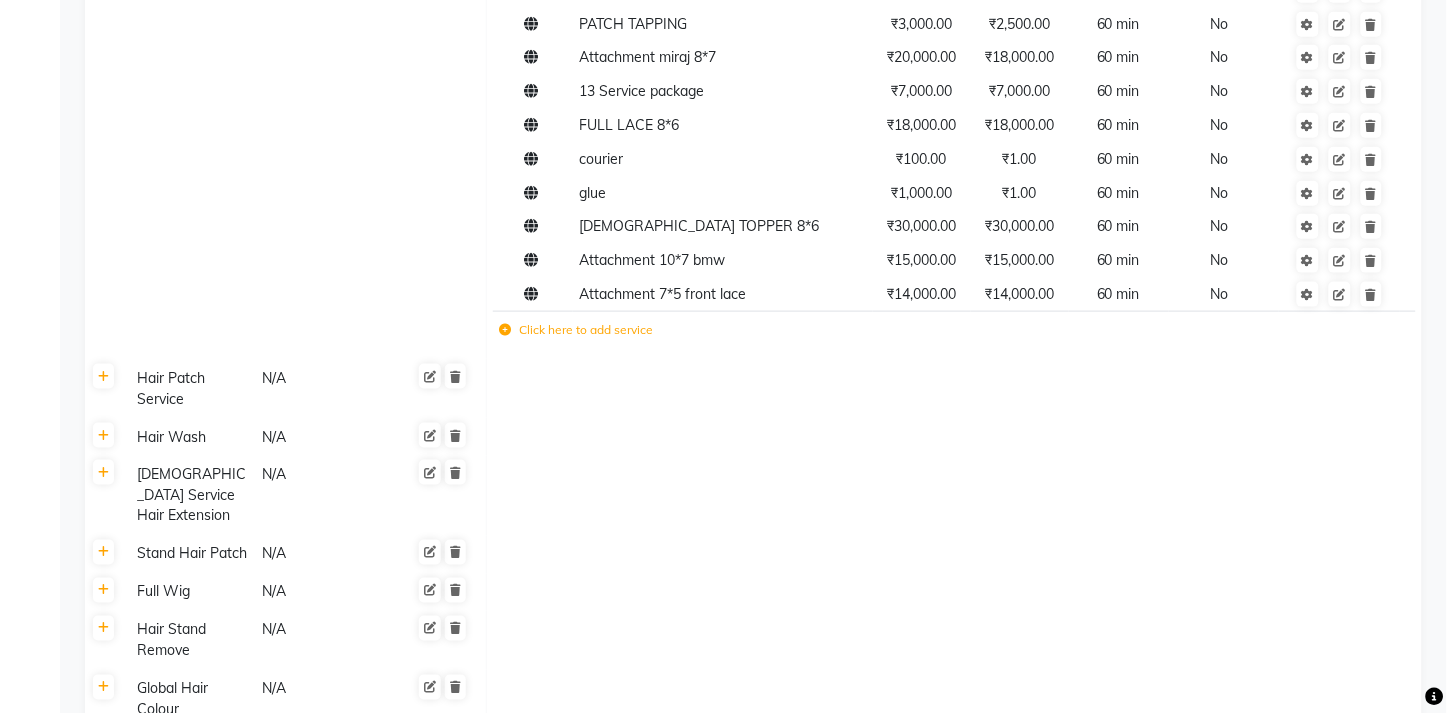 click on "Click here to add service" 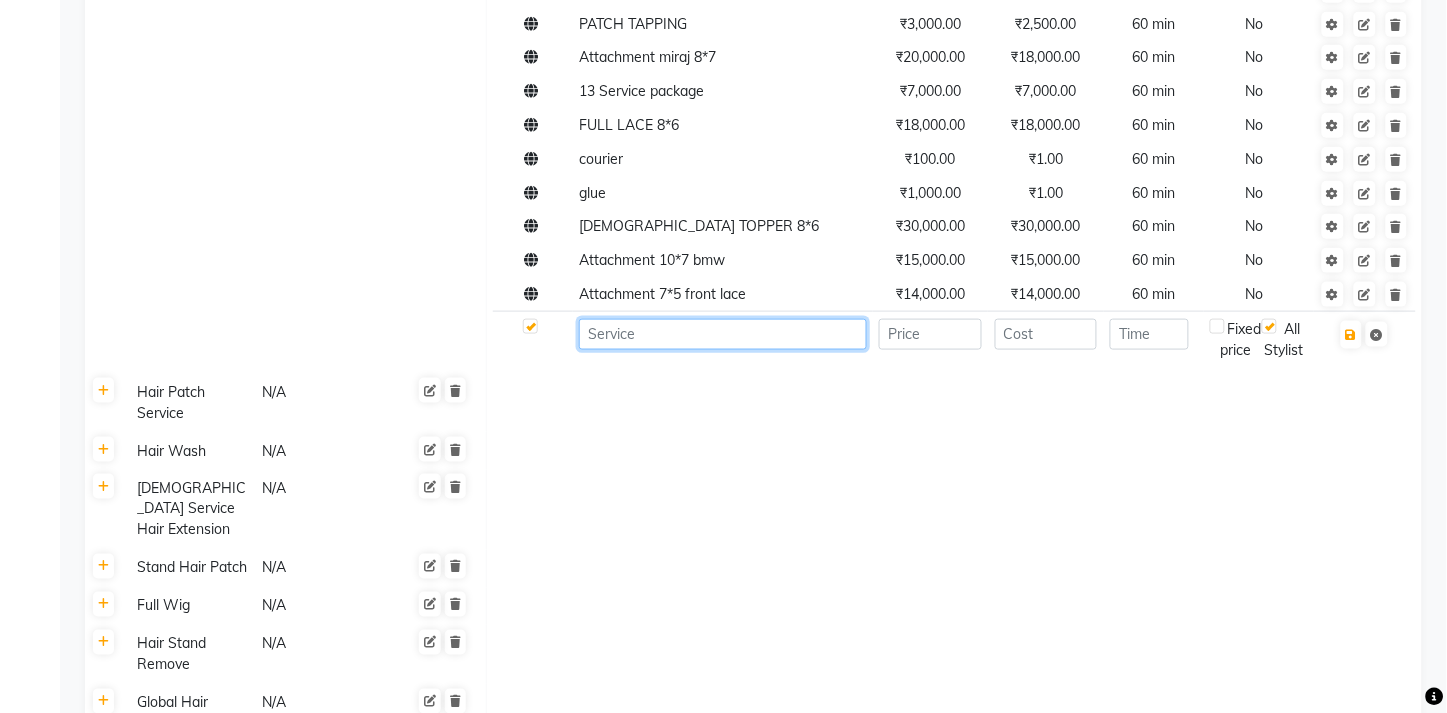 click 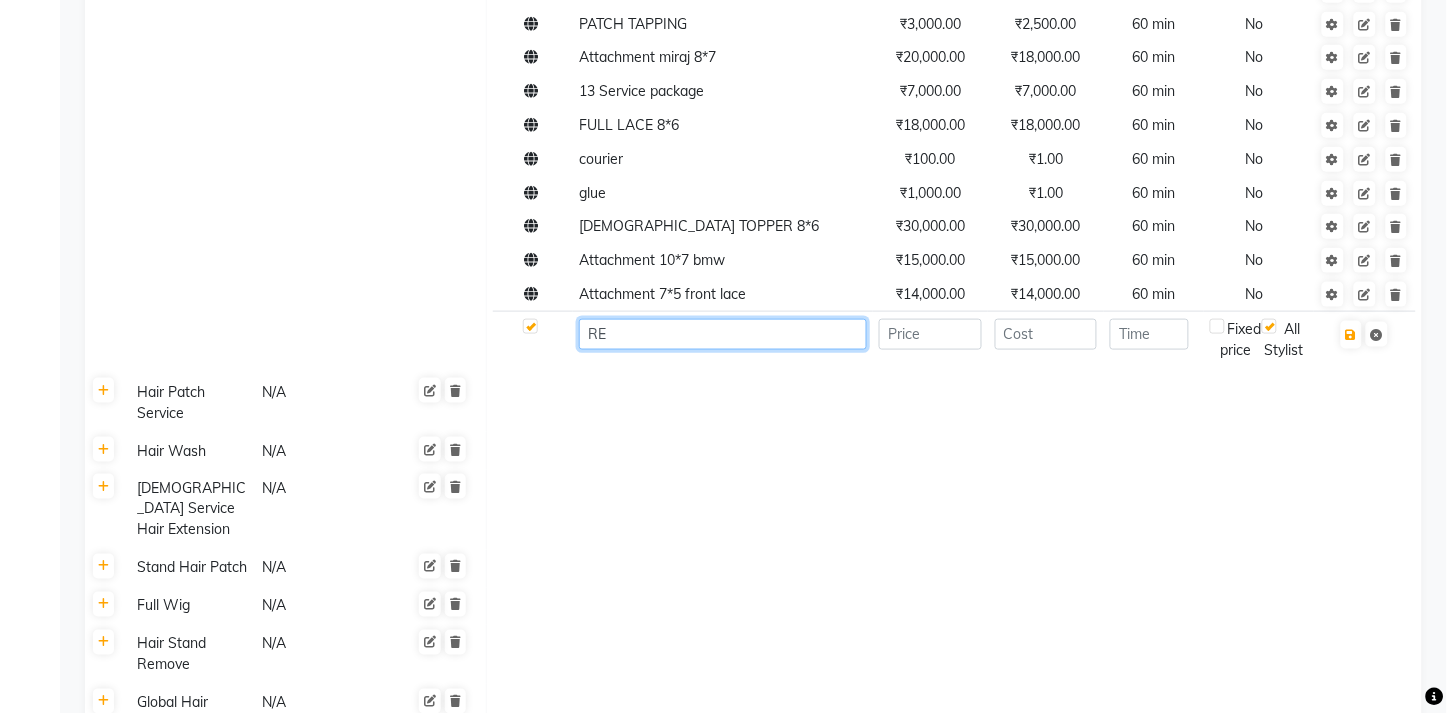 type on "R" 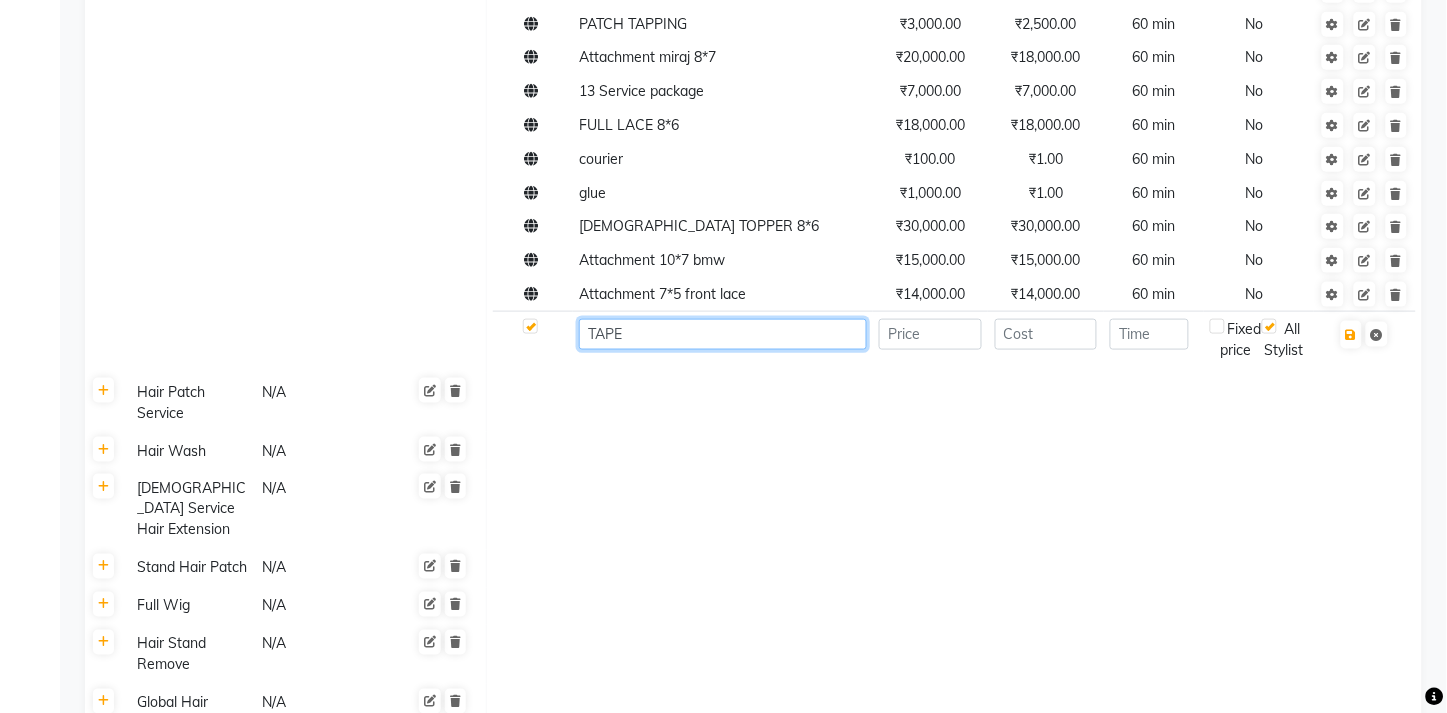type on "TAPE" 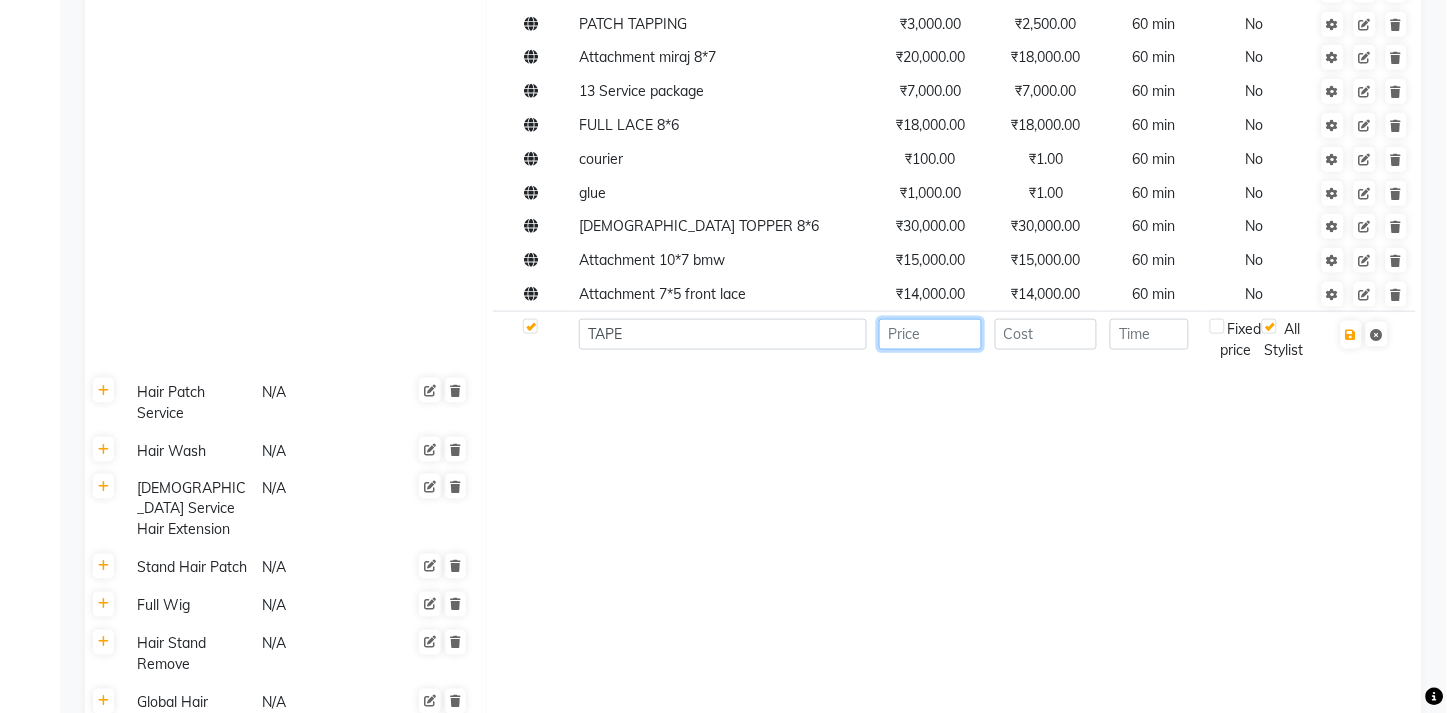 click 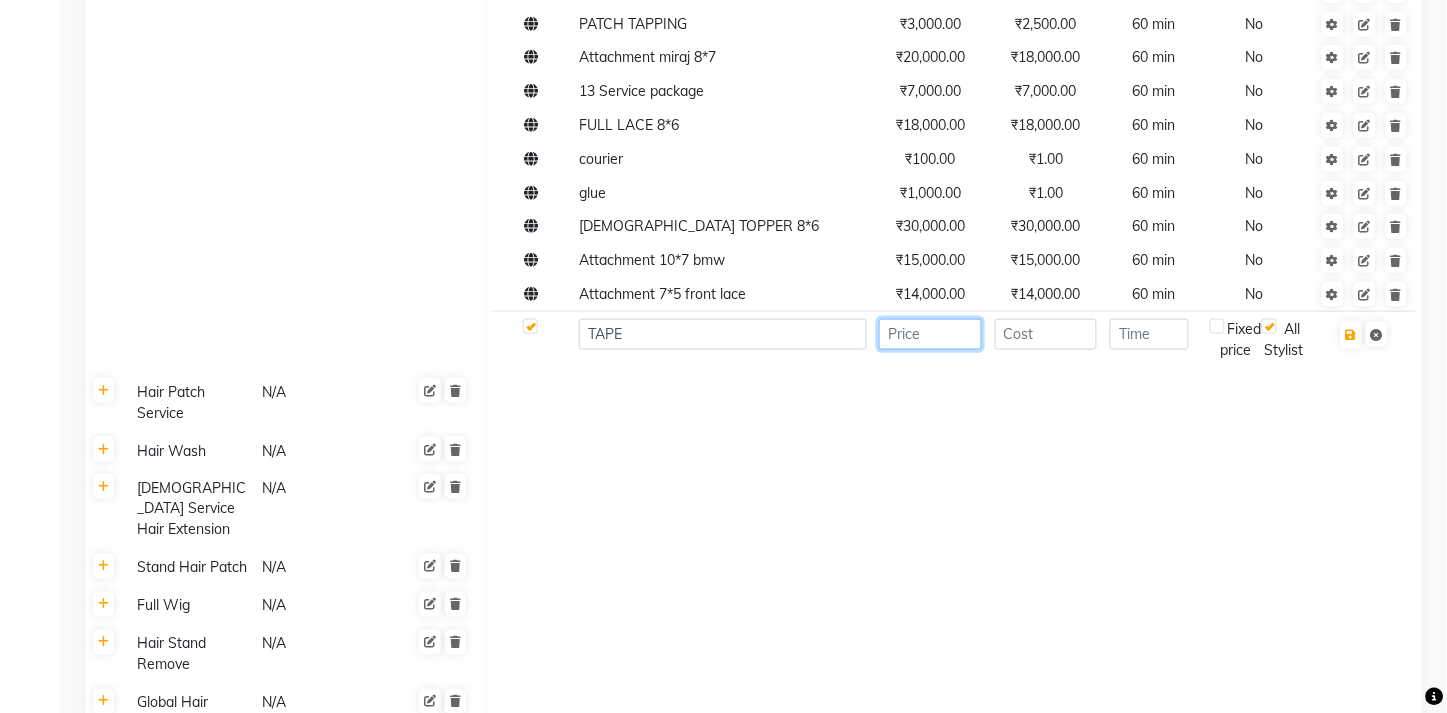 click 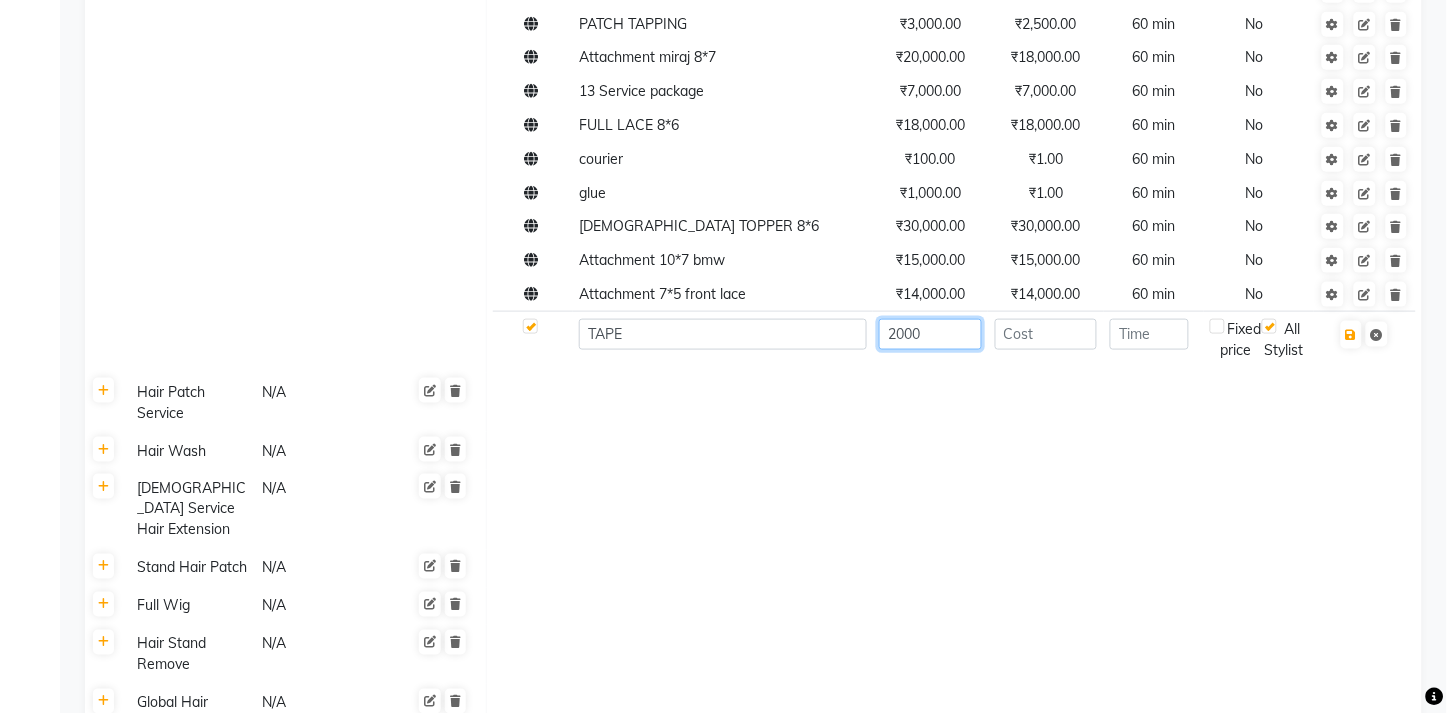 type on "2000" 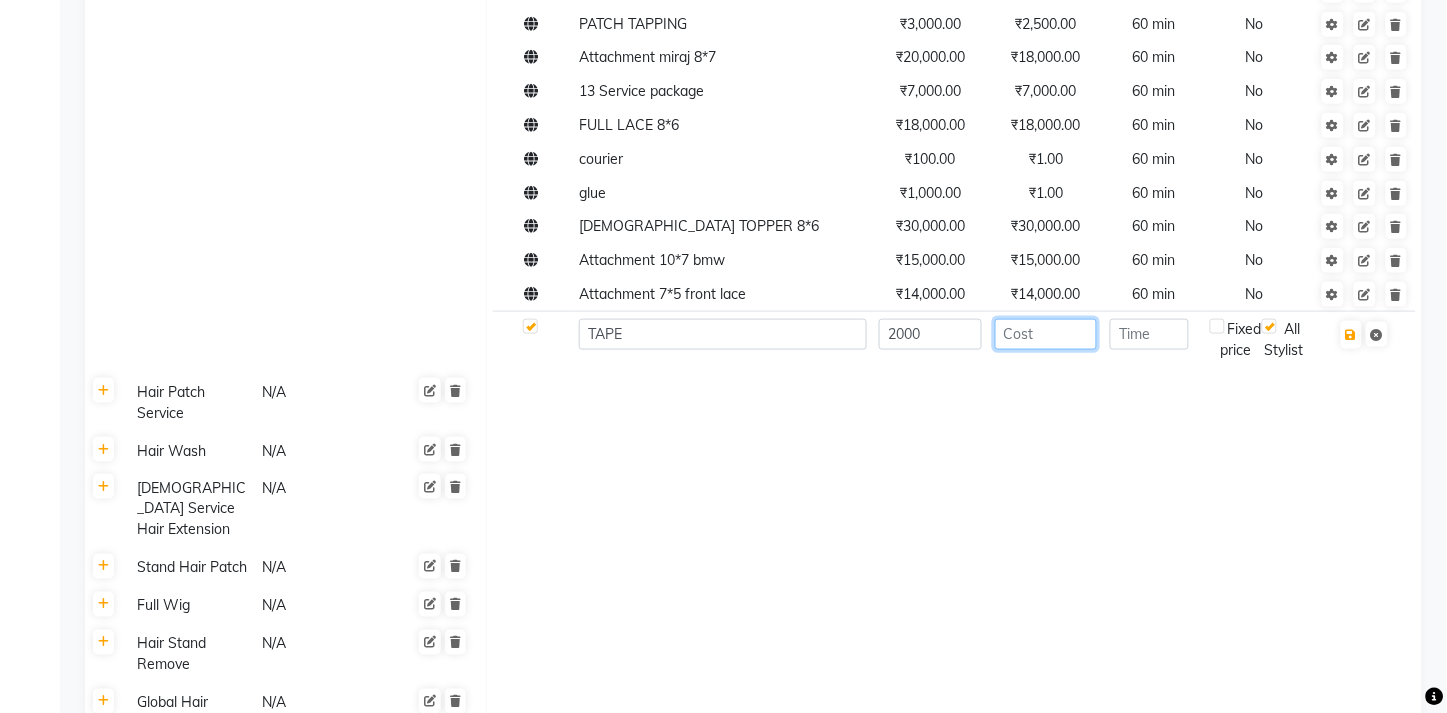 click 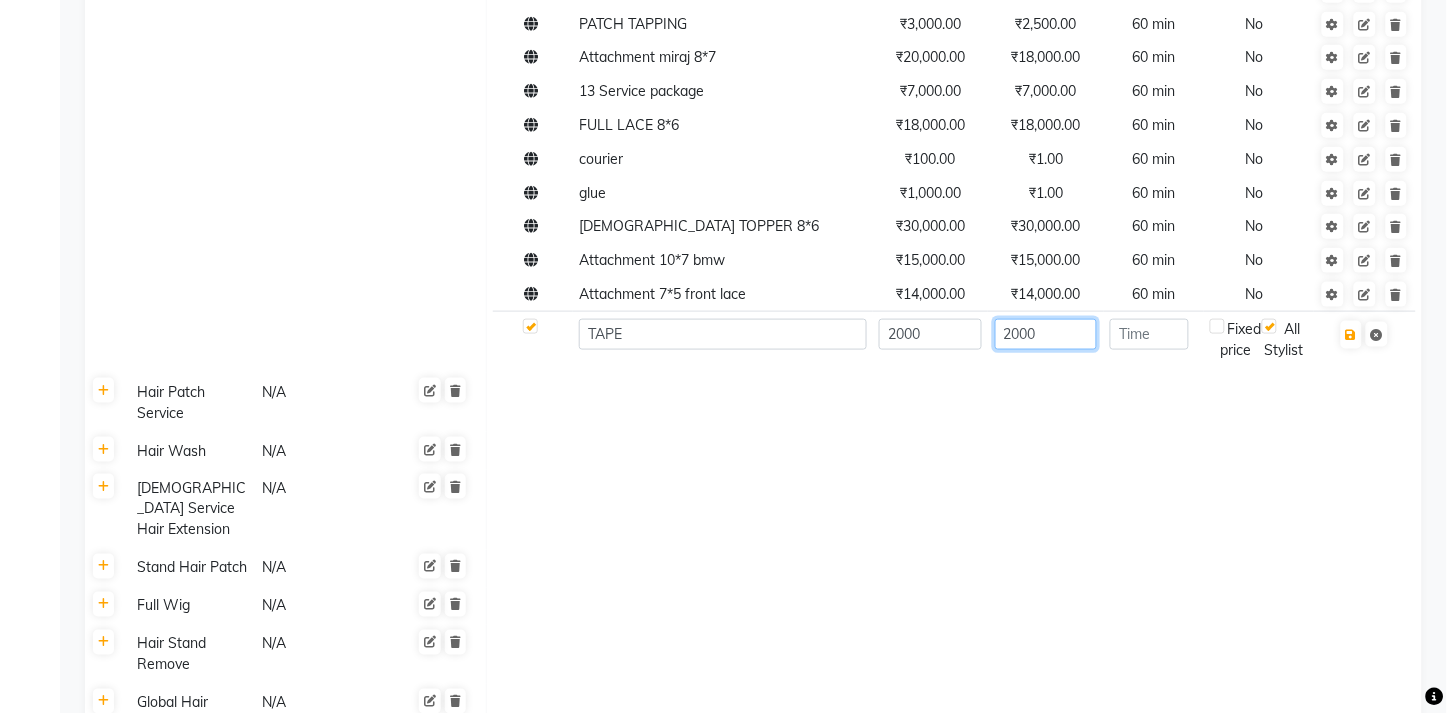 type on "2000" 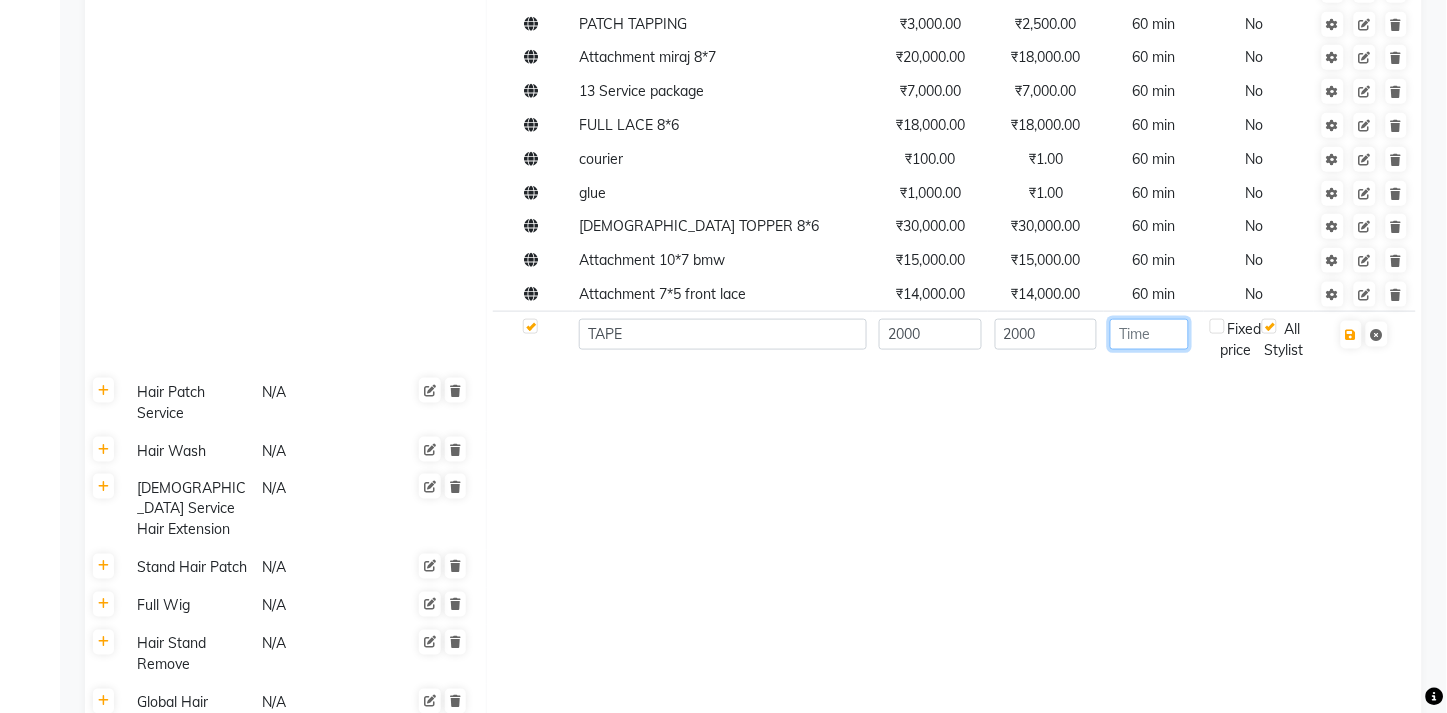 click 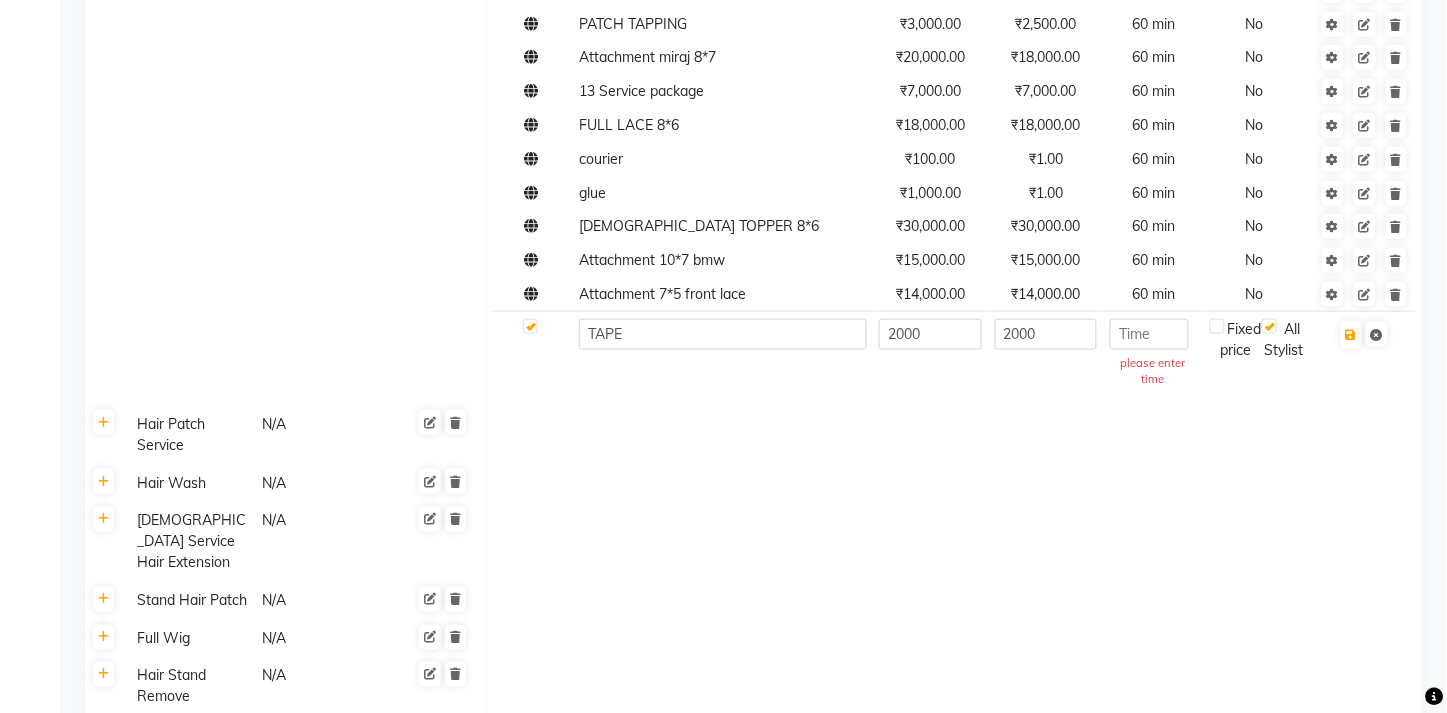 click 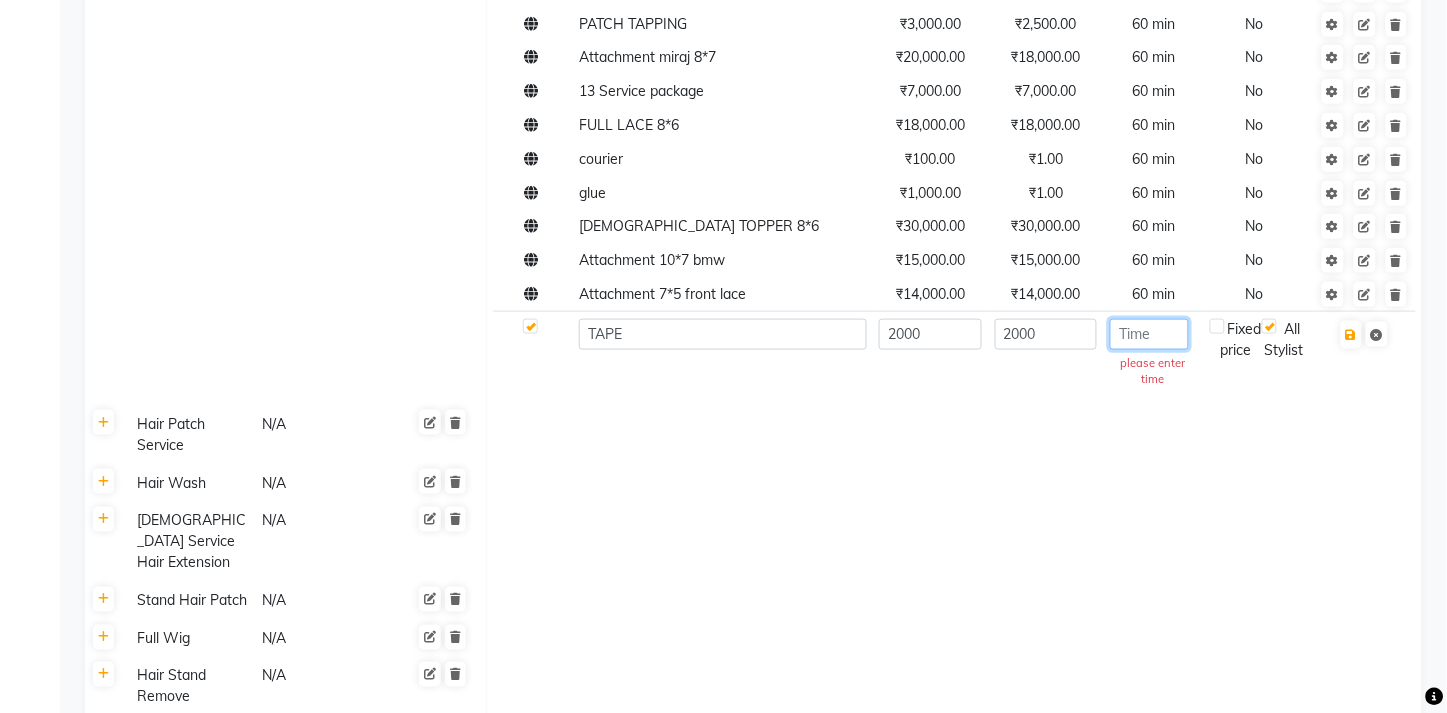 click 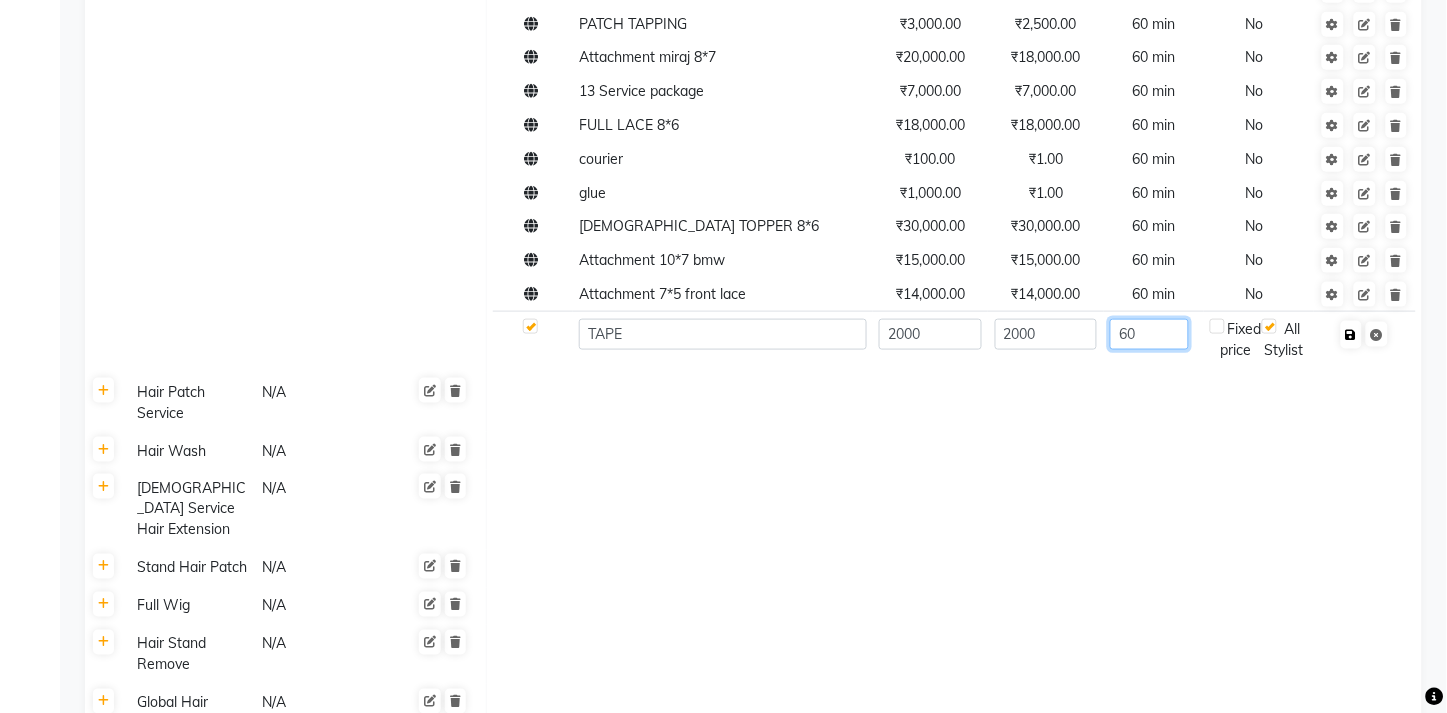 type on "60" 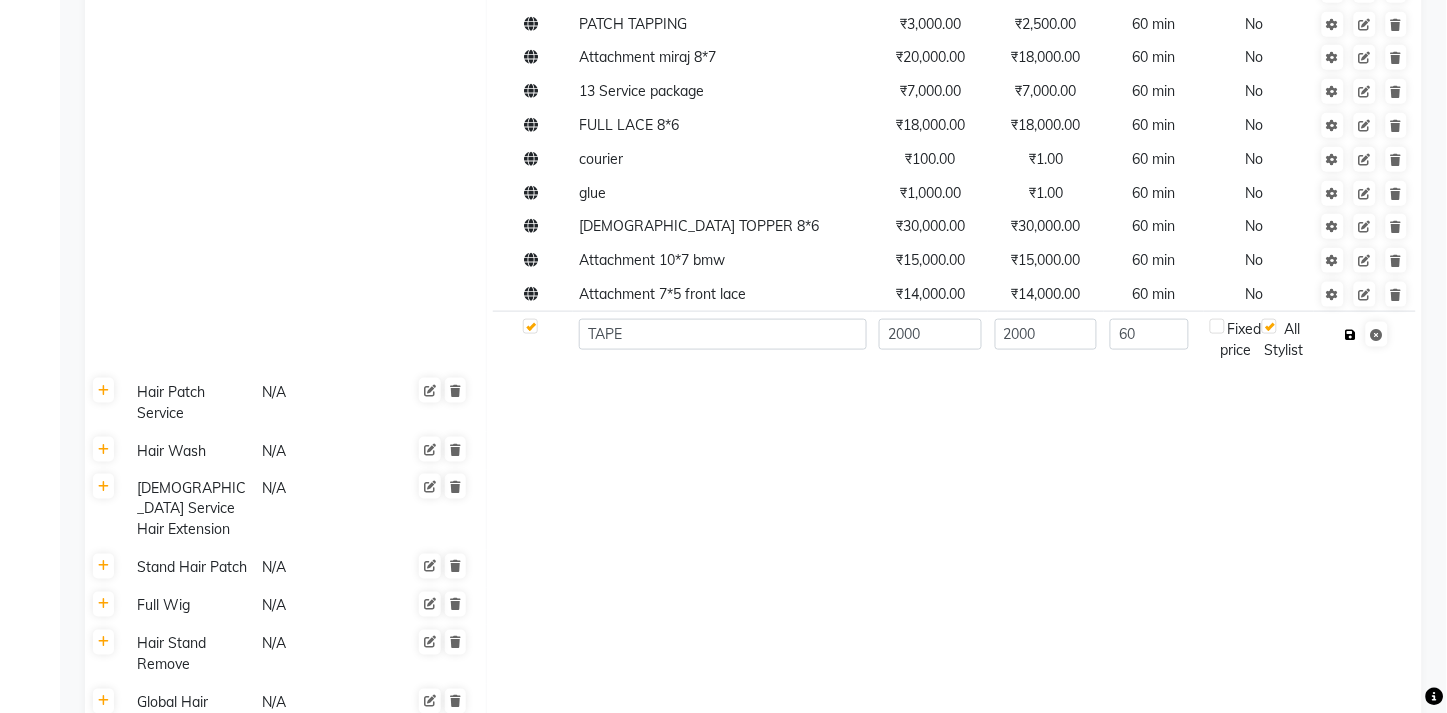 click at bounding box center (1351, 335) 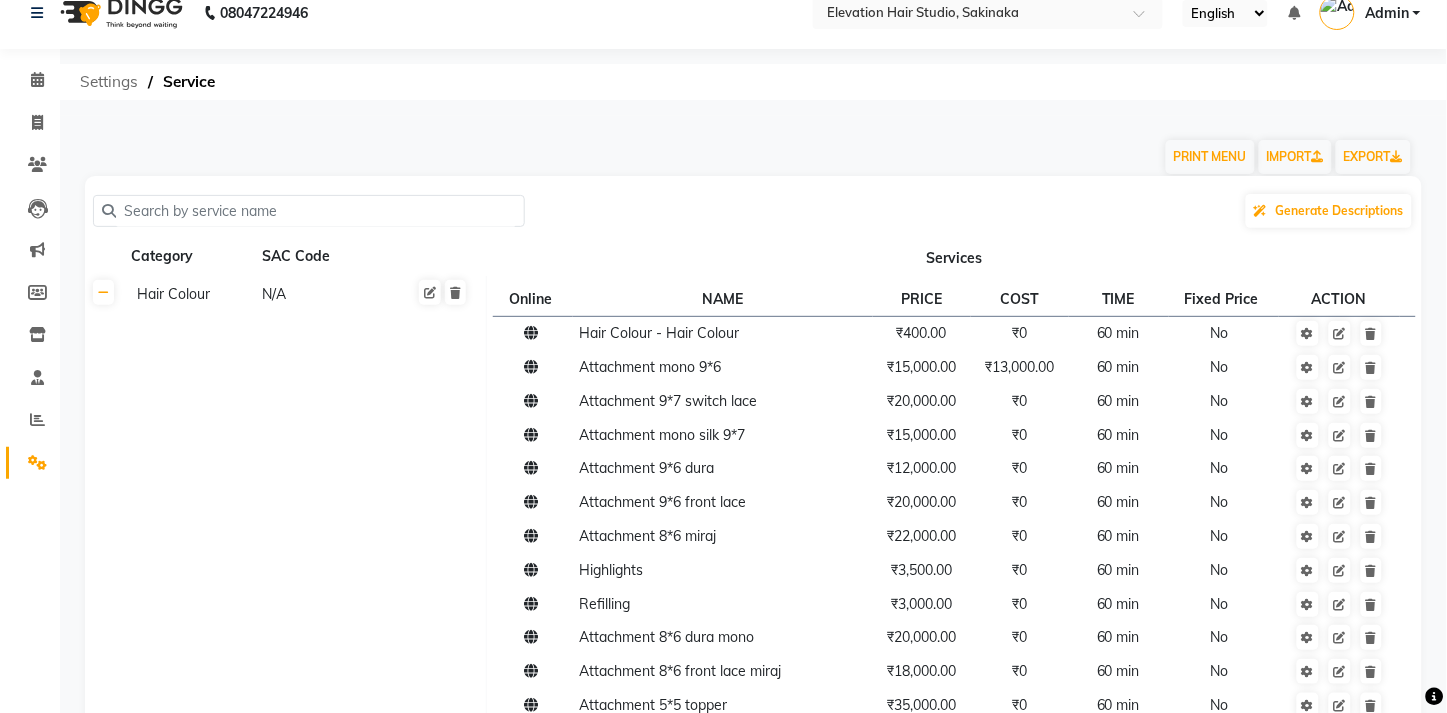 scroll, scrollTop: 0, scrollLeft: 0, axis: both 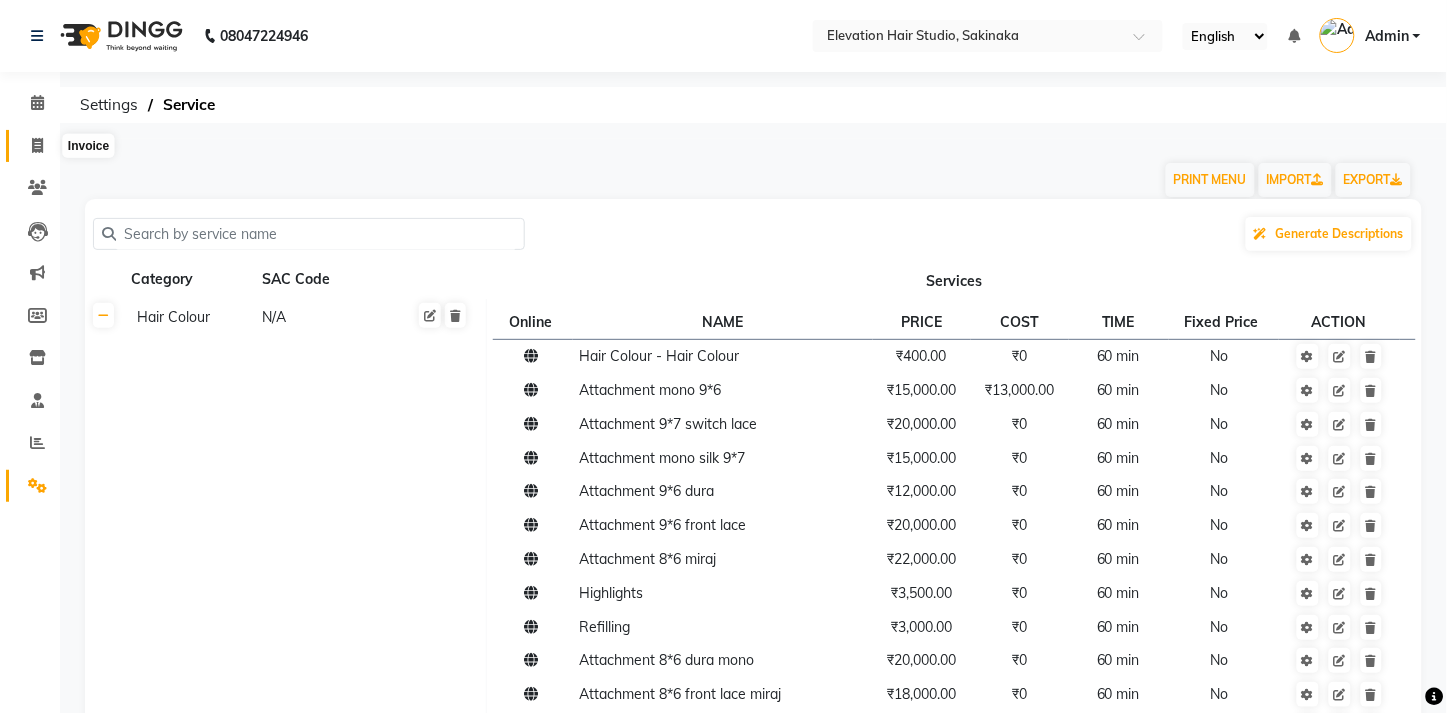 click 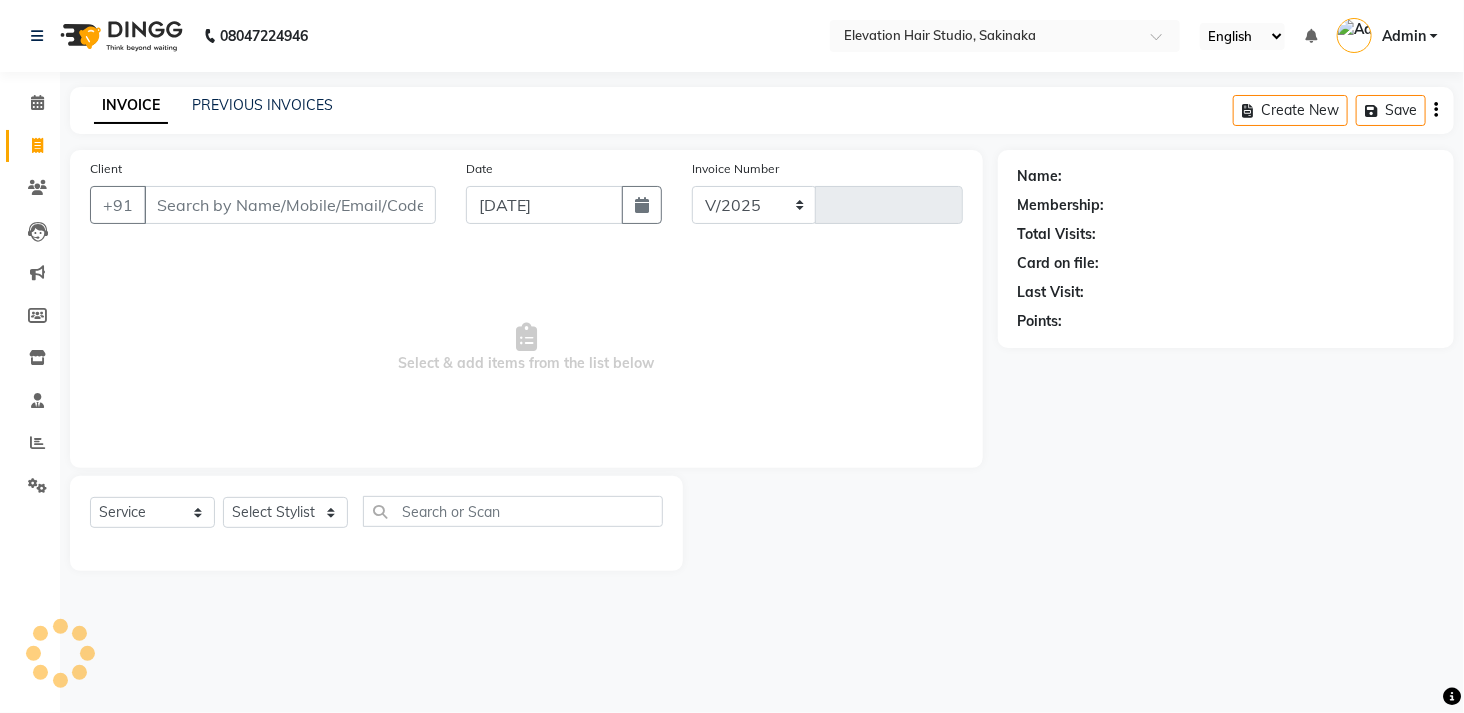 select on "4949" 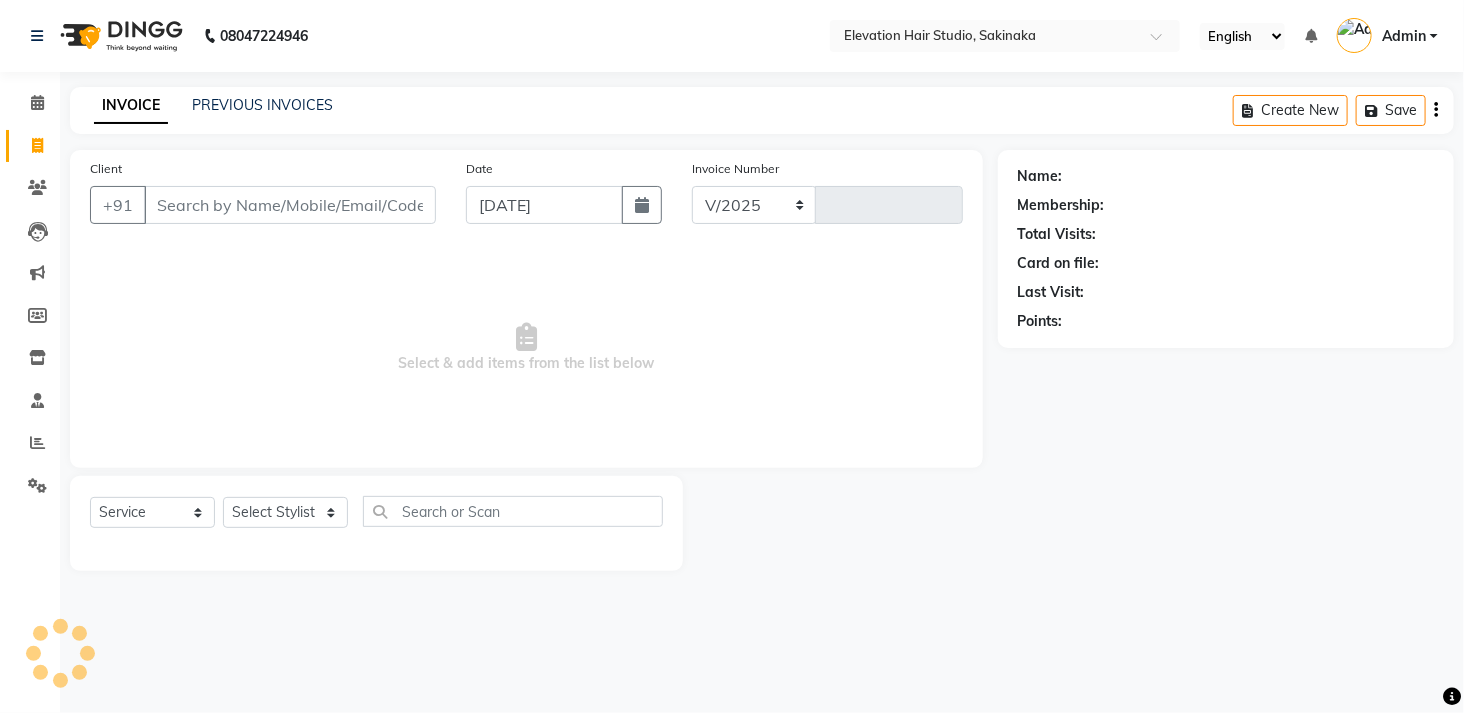 type on "1067" 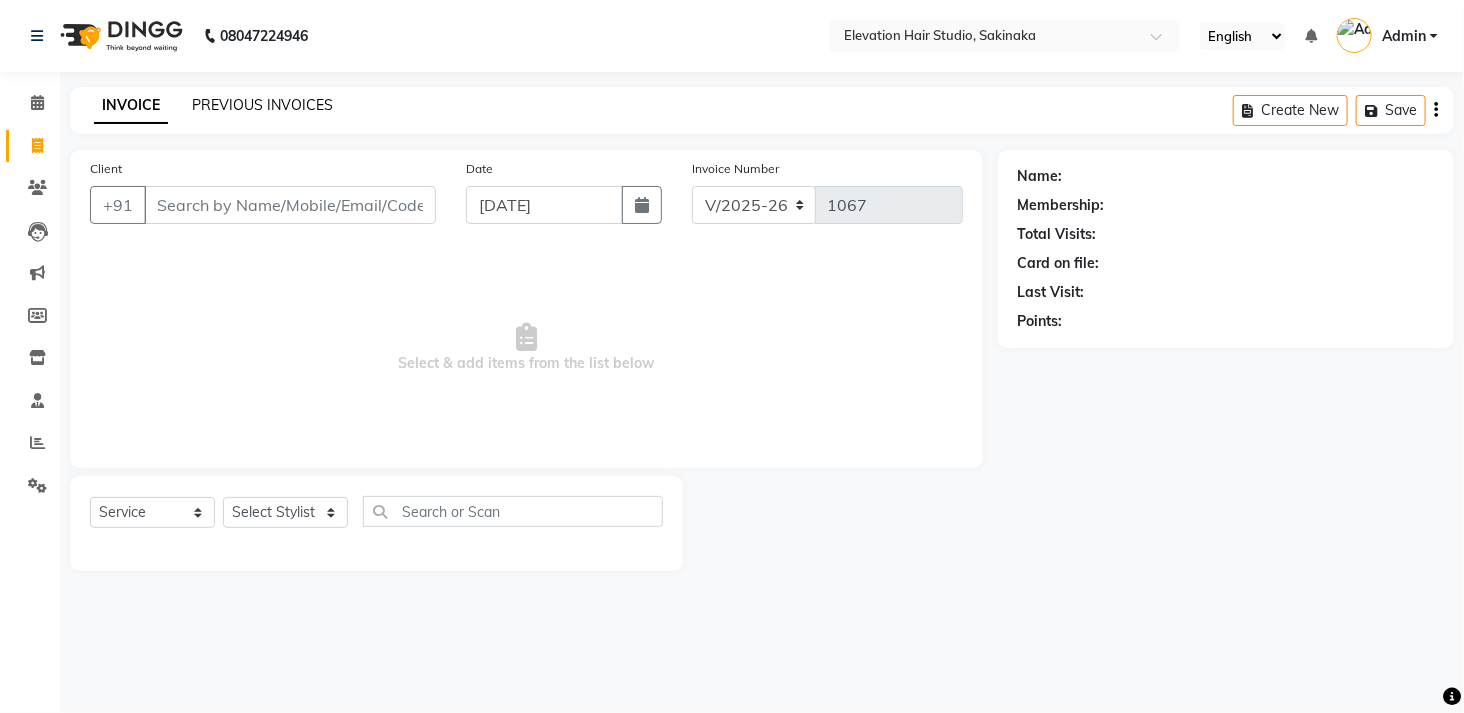click on "PREVIOUS INVOICES" 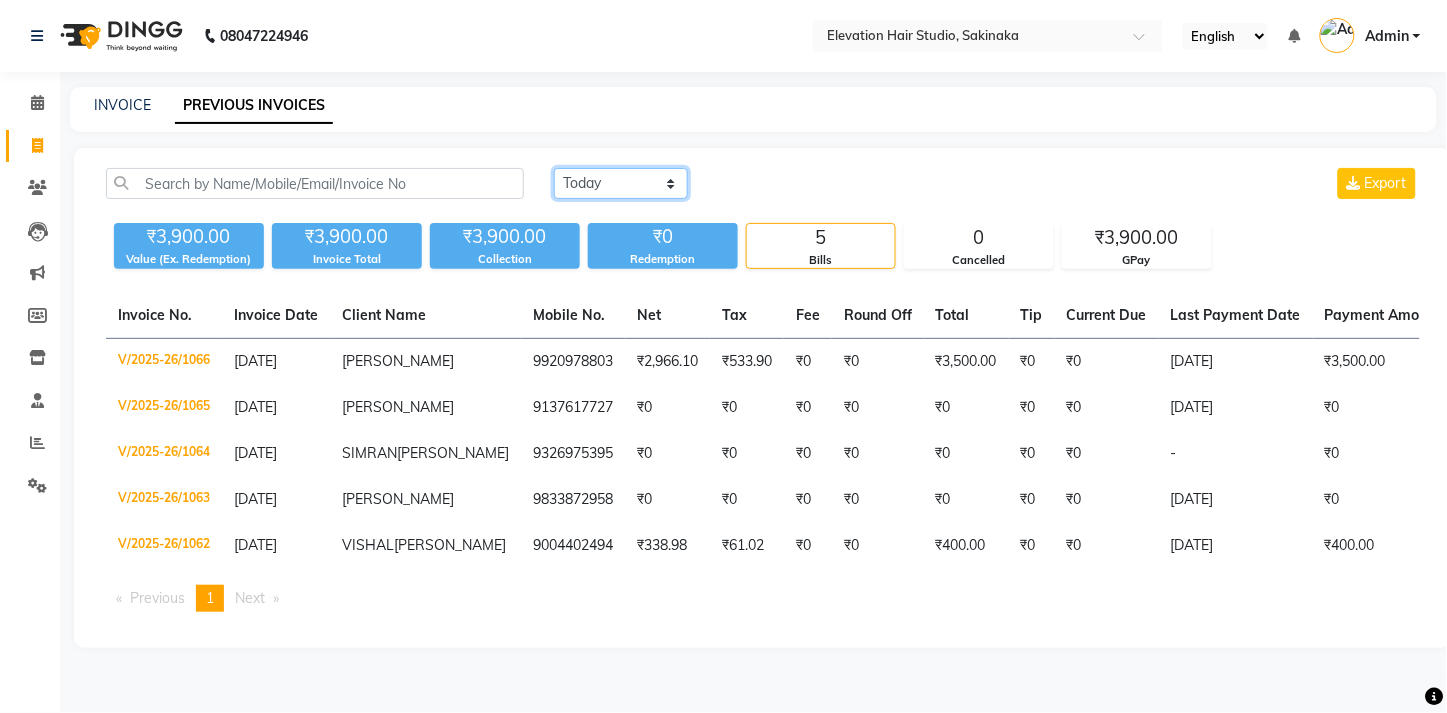 click on "Today Yesterday Custom Range" 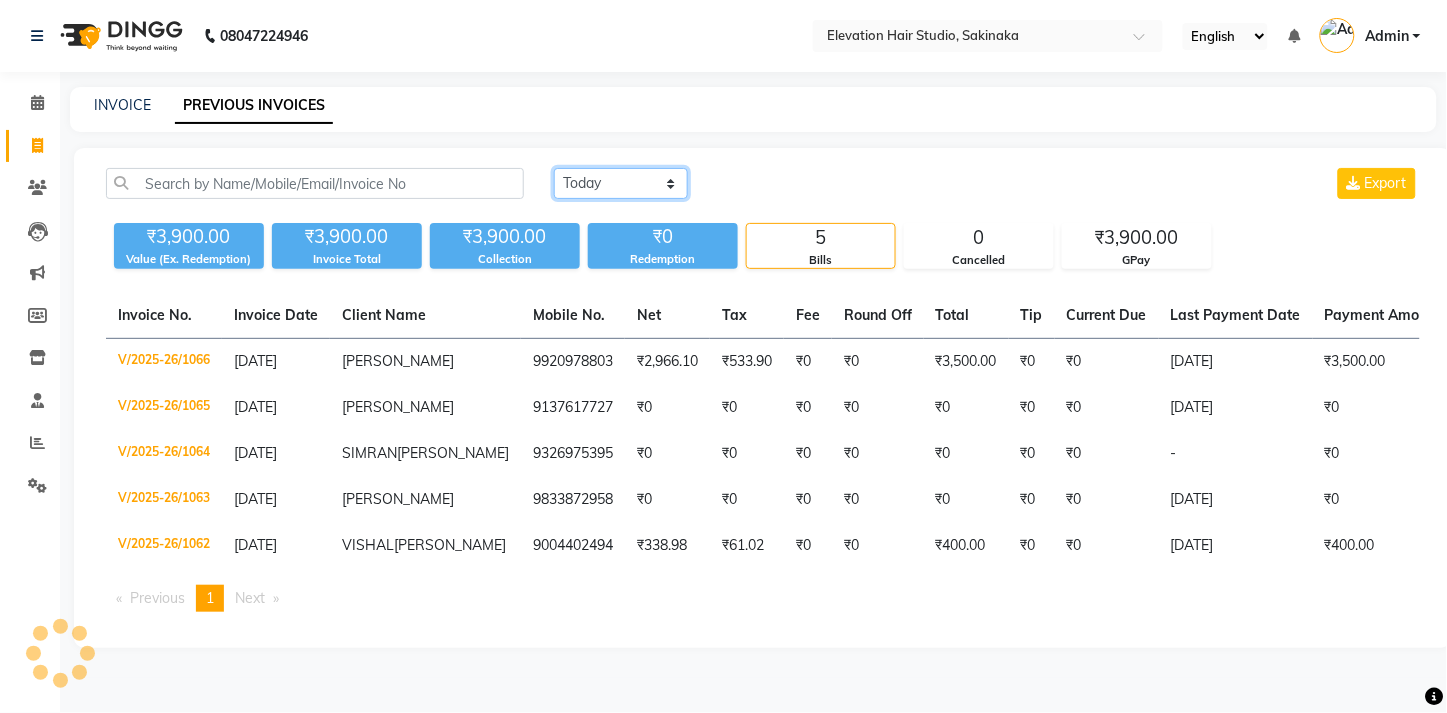 select on "range" 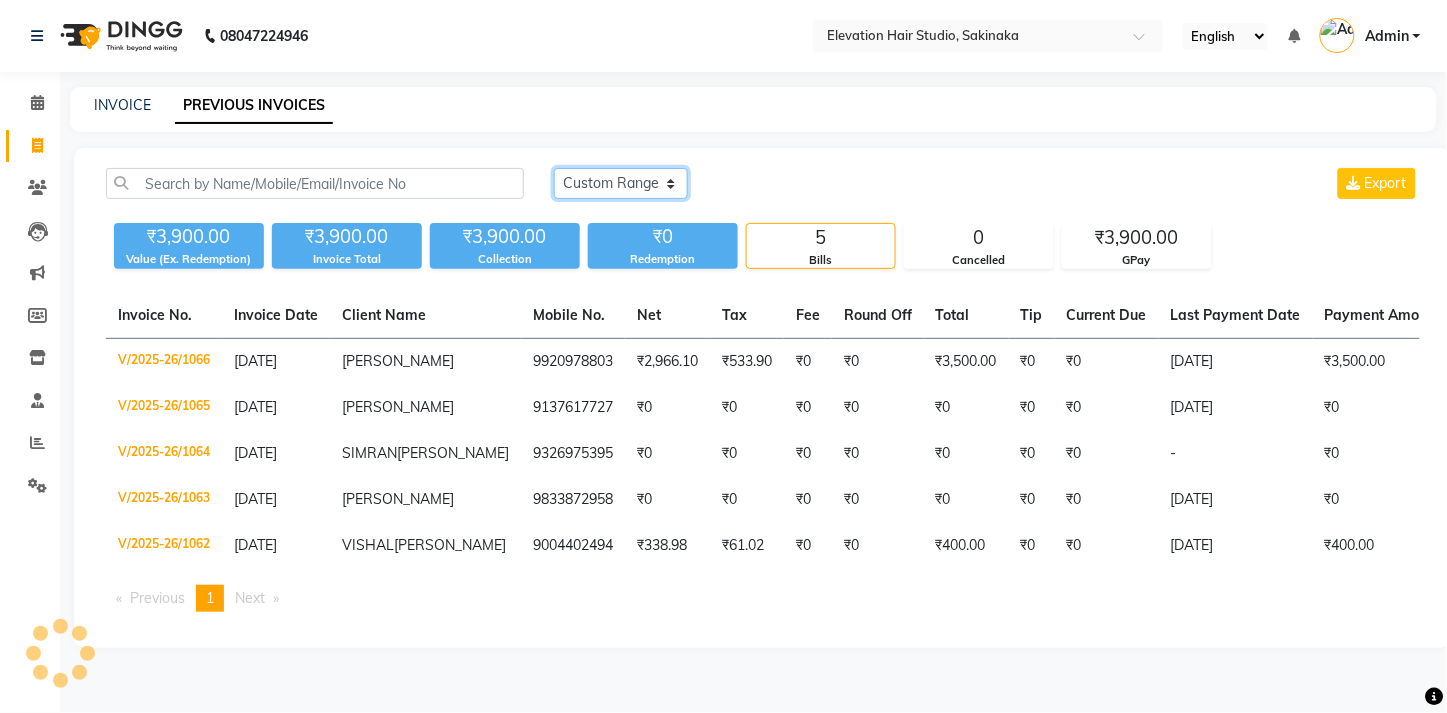 click on "Today Yesterday Custom Range" 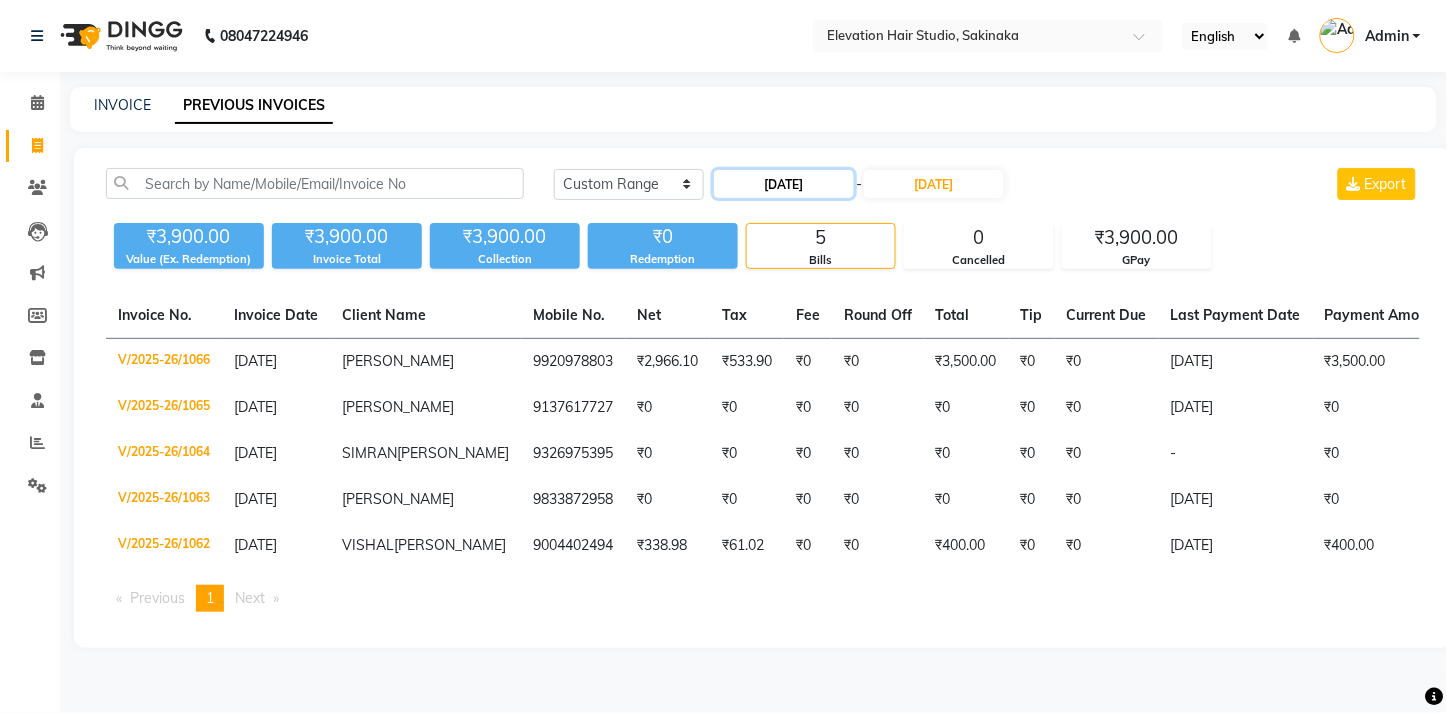 click on "10-07-2025" 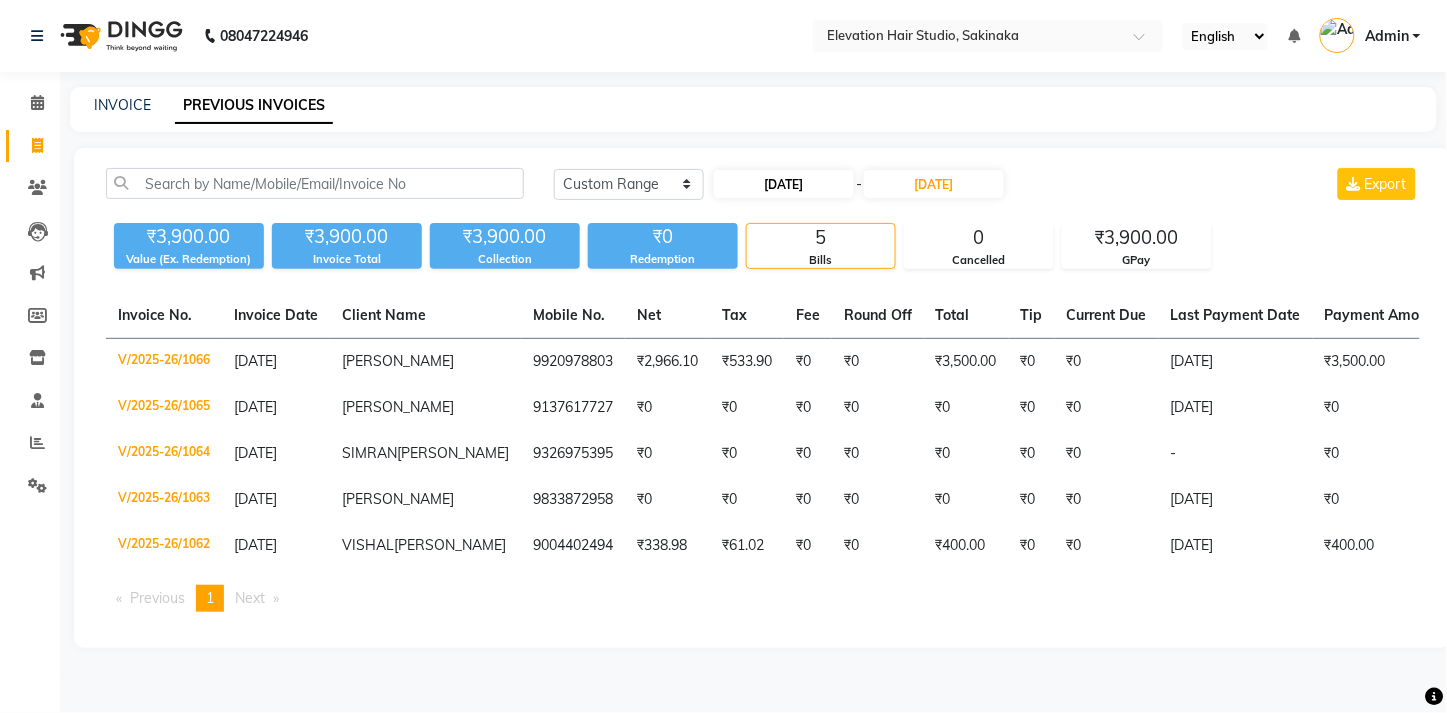 select on "7" 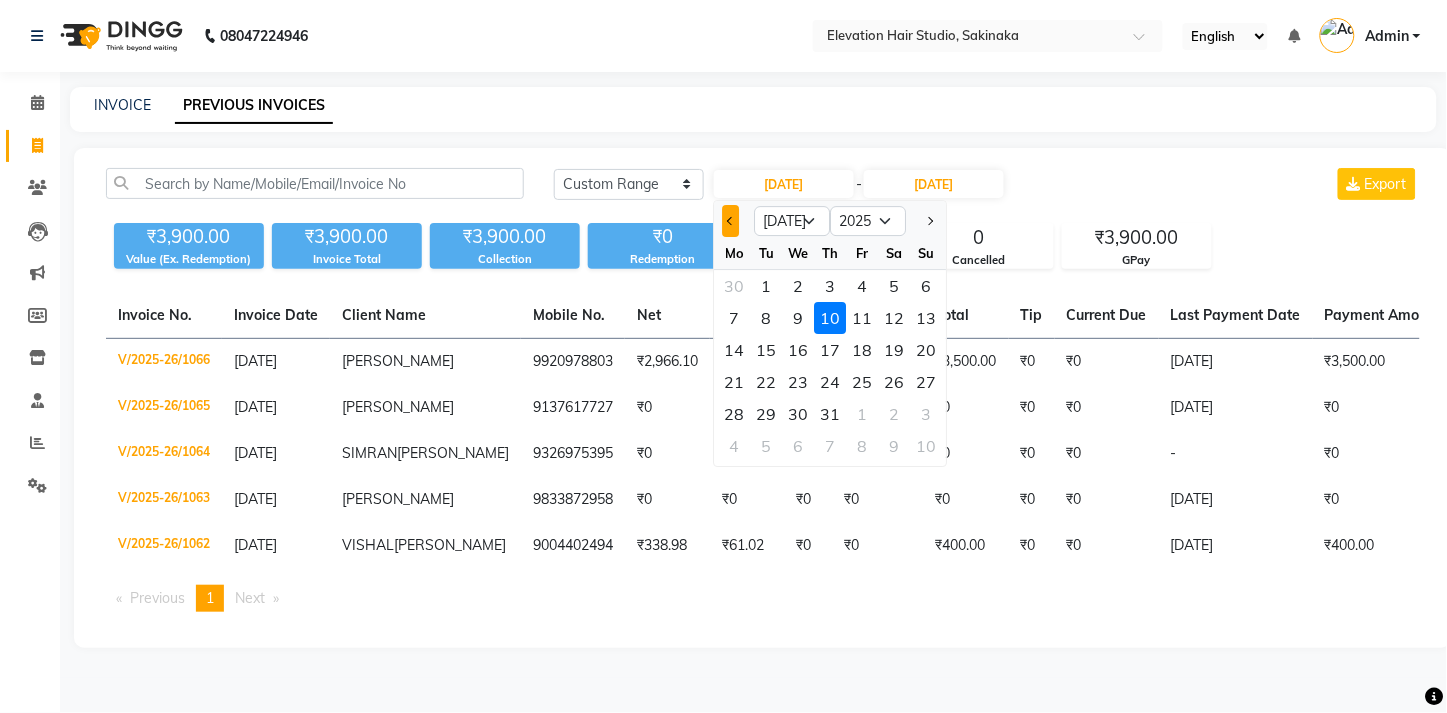 click 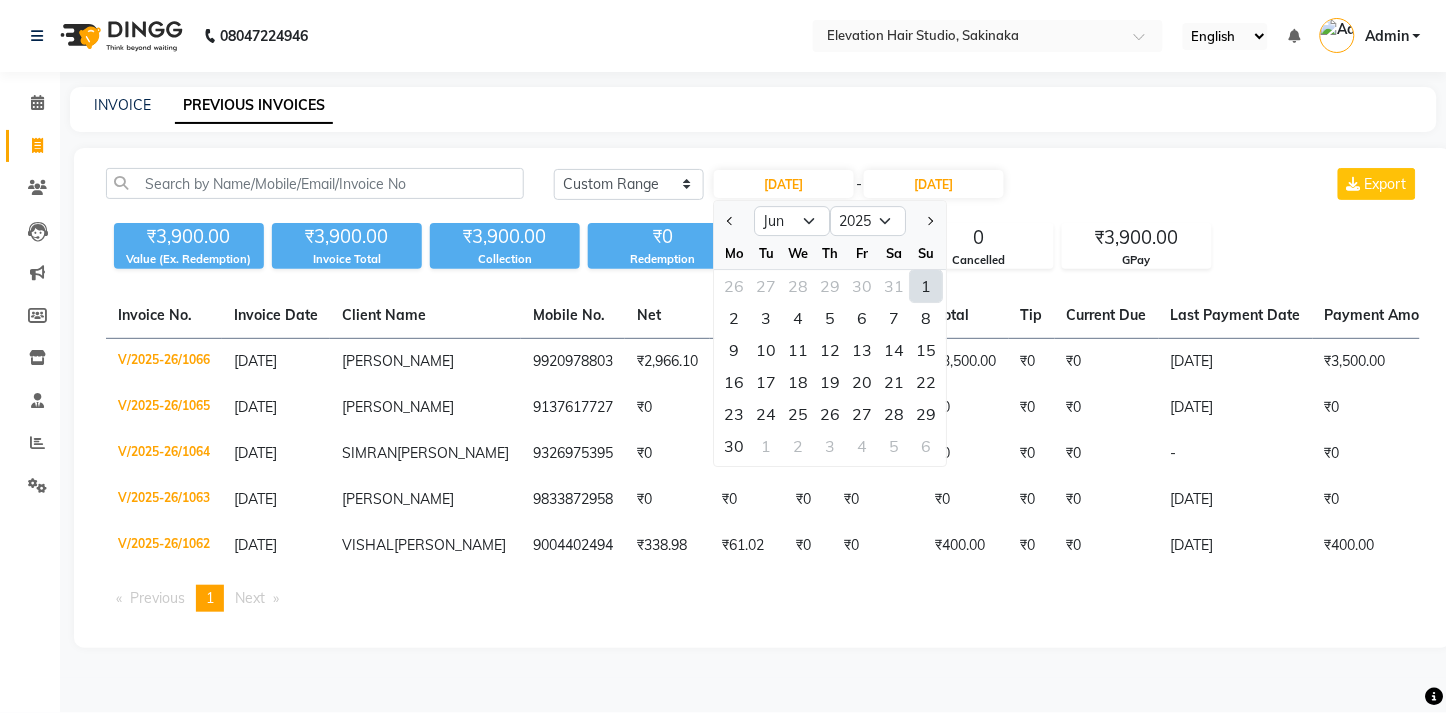 click on "1" 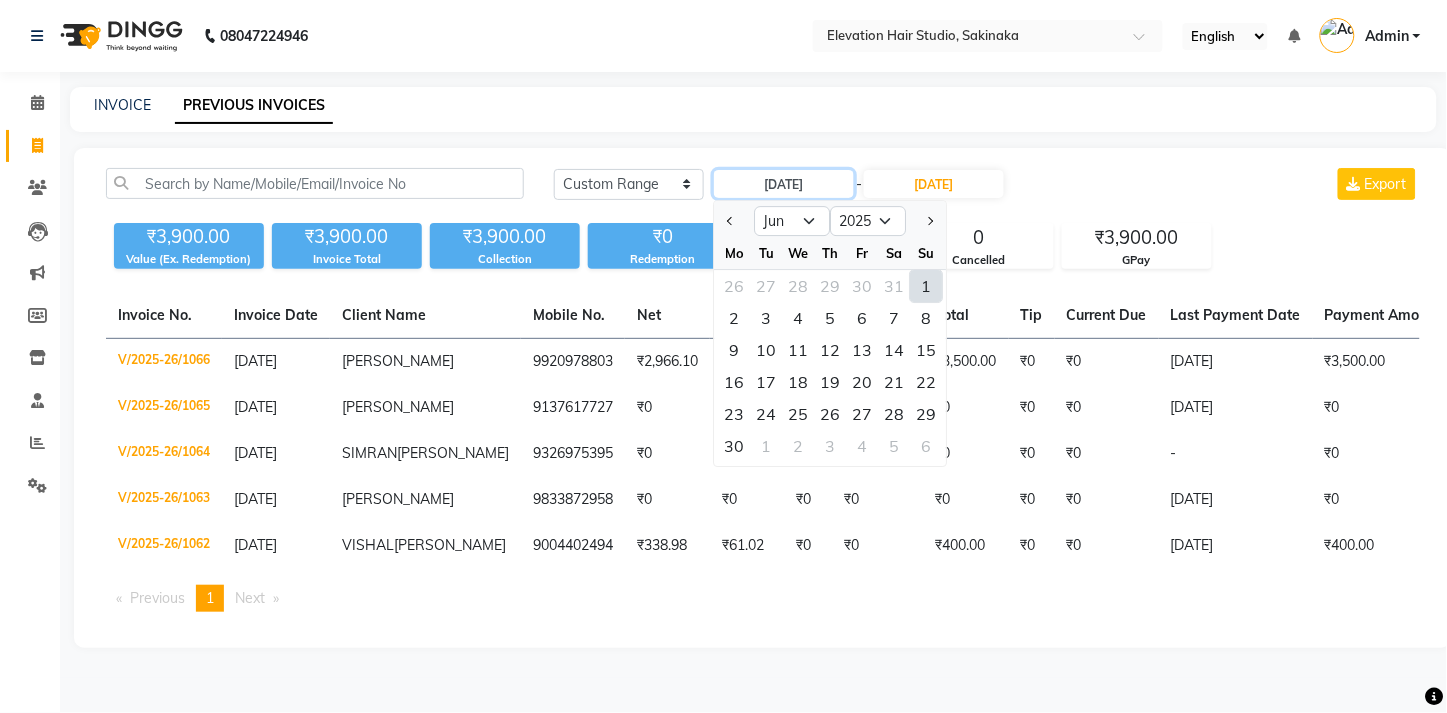 type on "01-06-2025" 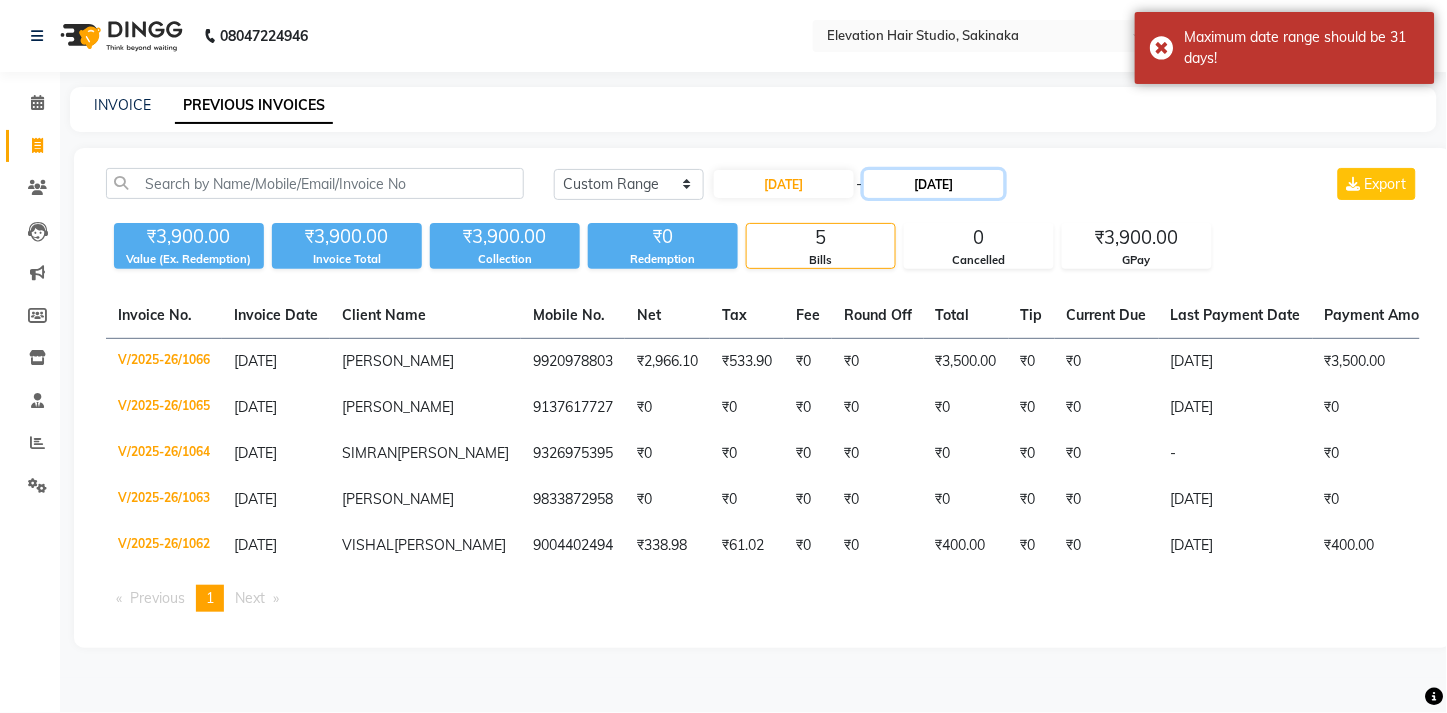 click on "10-07-2025" 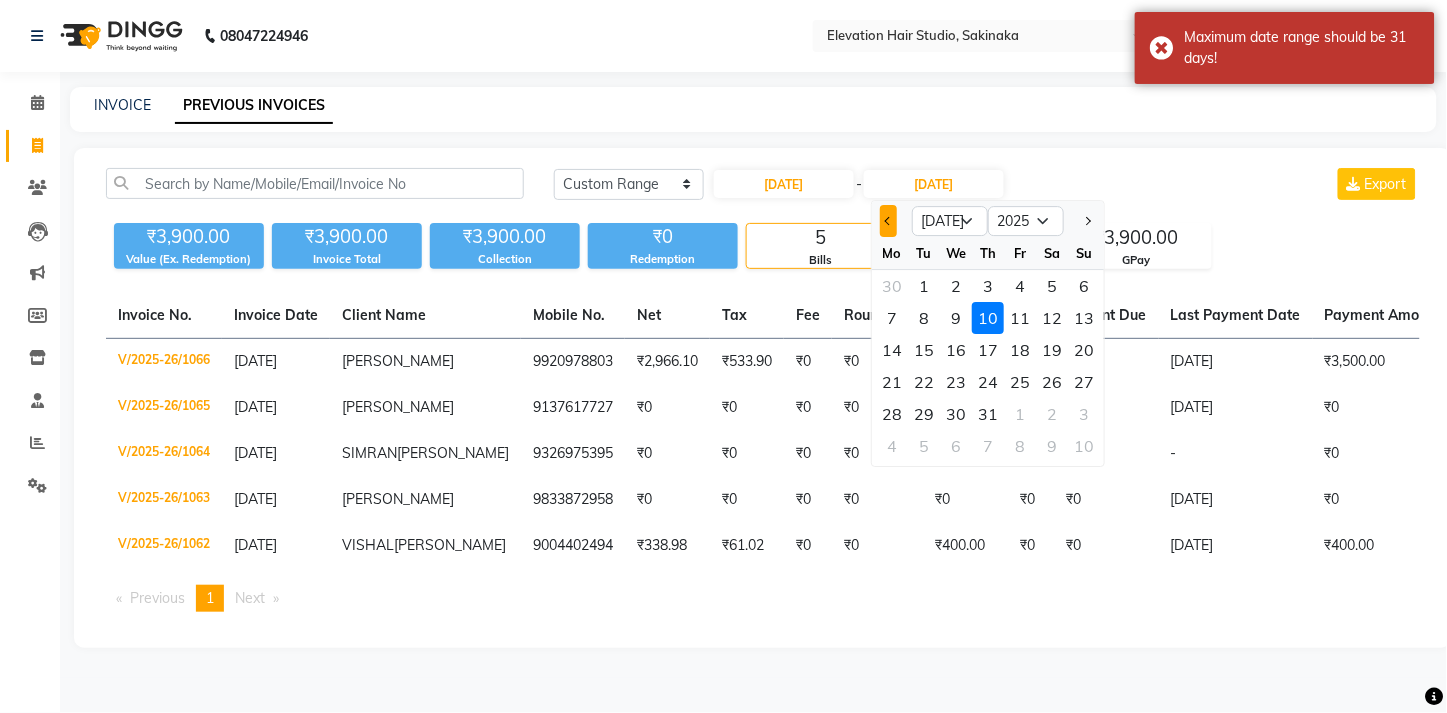 click 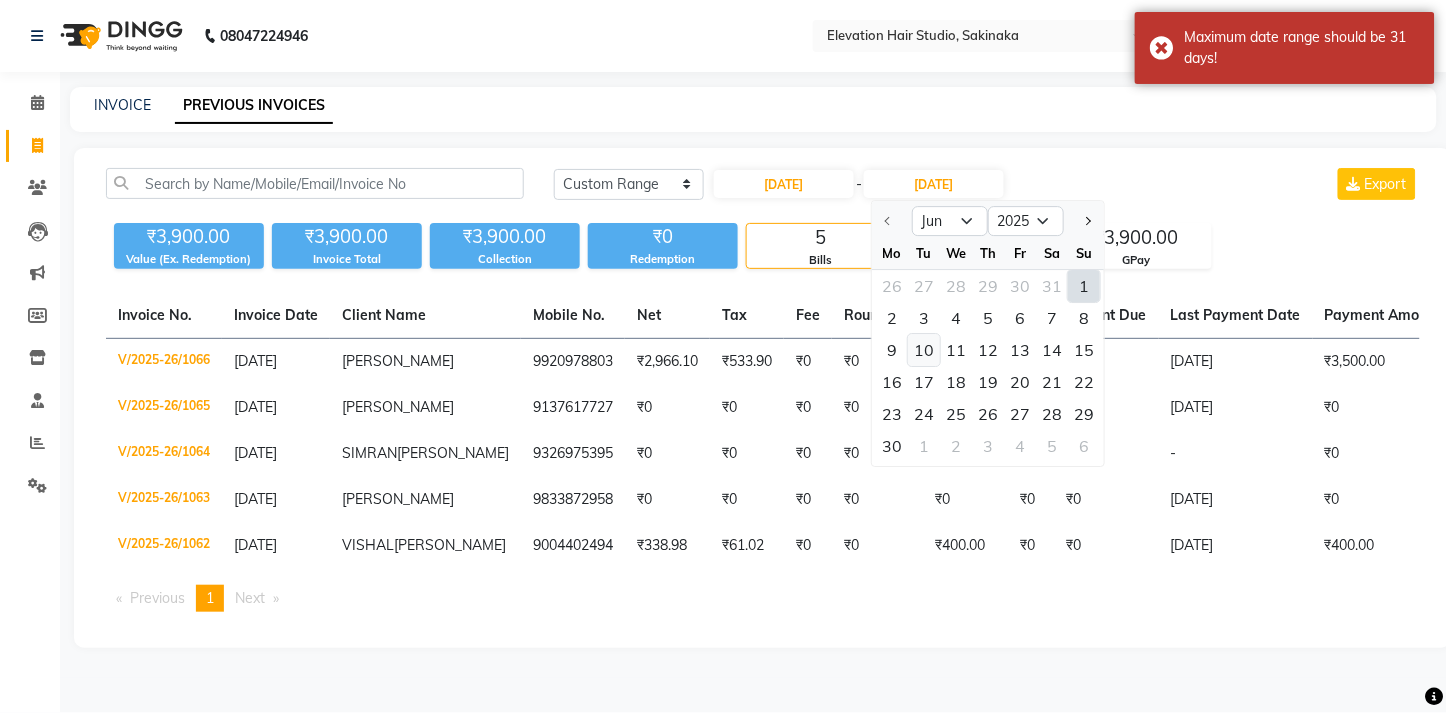 click on "10" 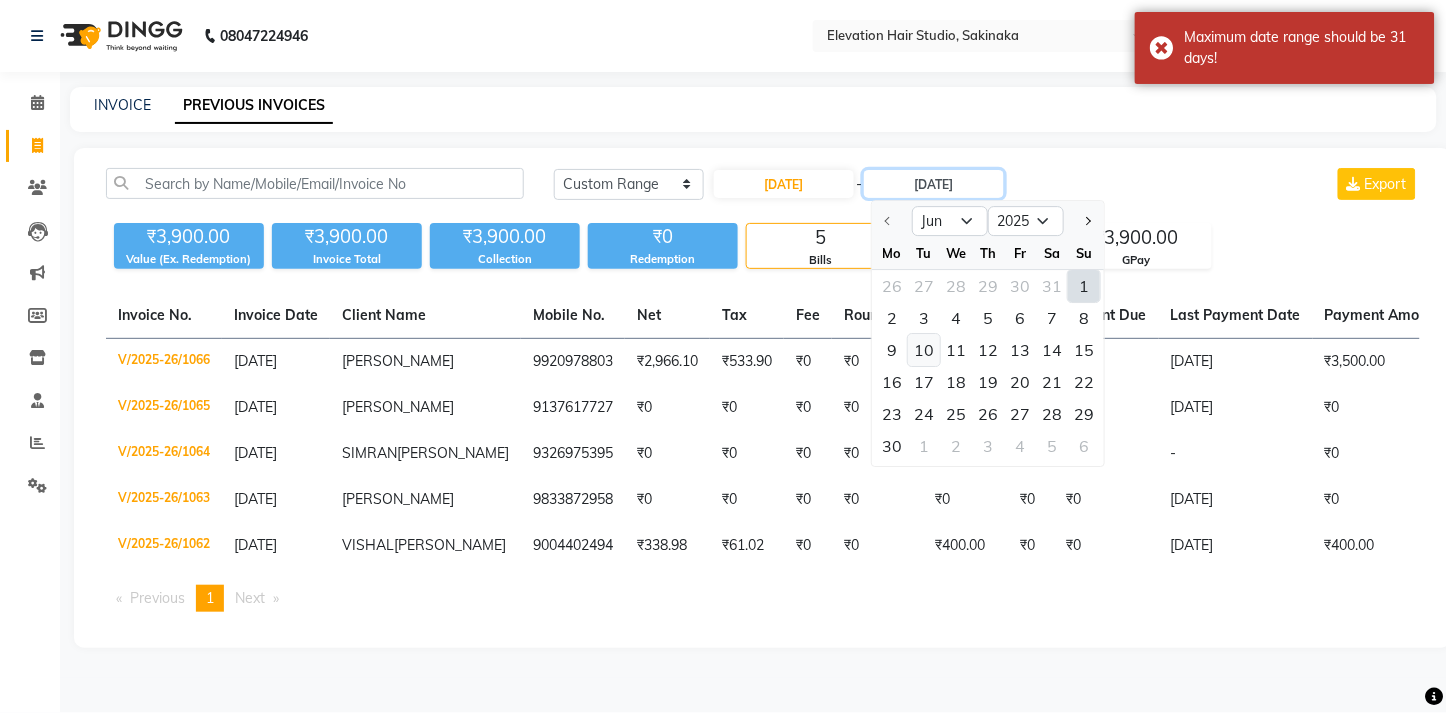 type on "10-06-2025" 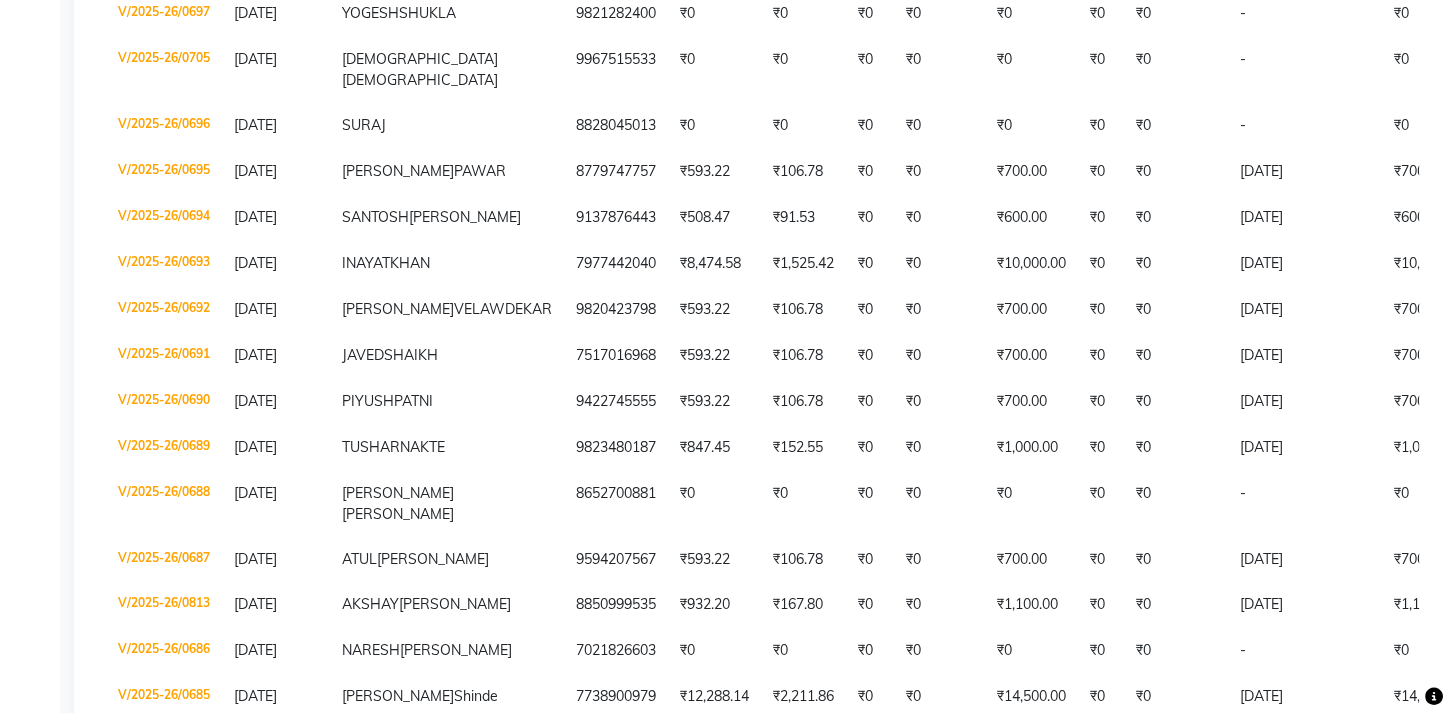 scroll, scrollTop: 4071, scrollLeft: 0, axis: vertical 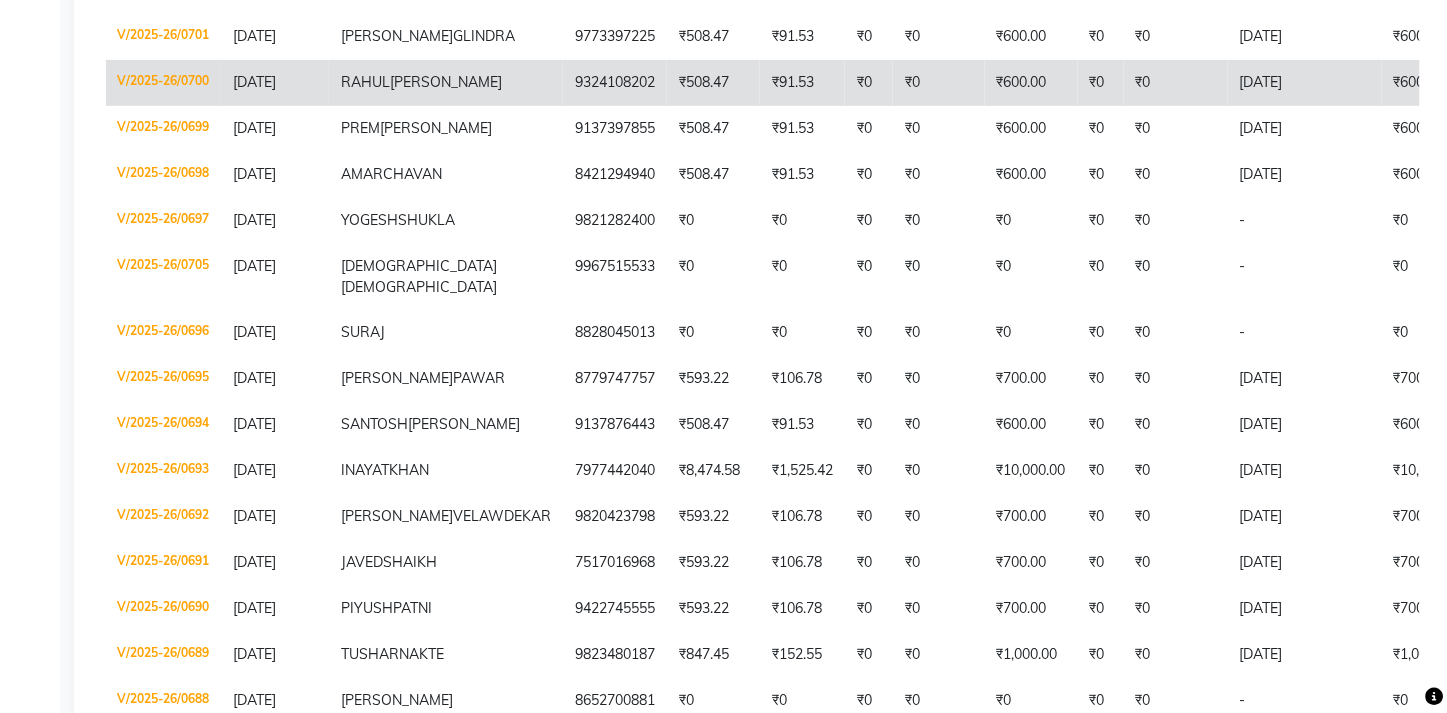 click on "VIKAS" 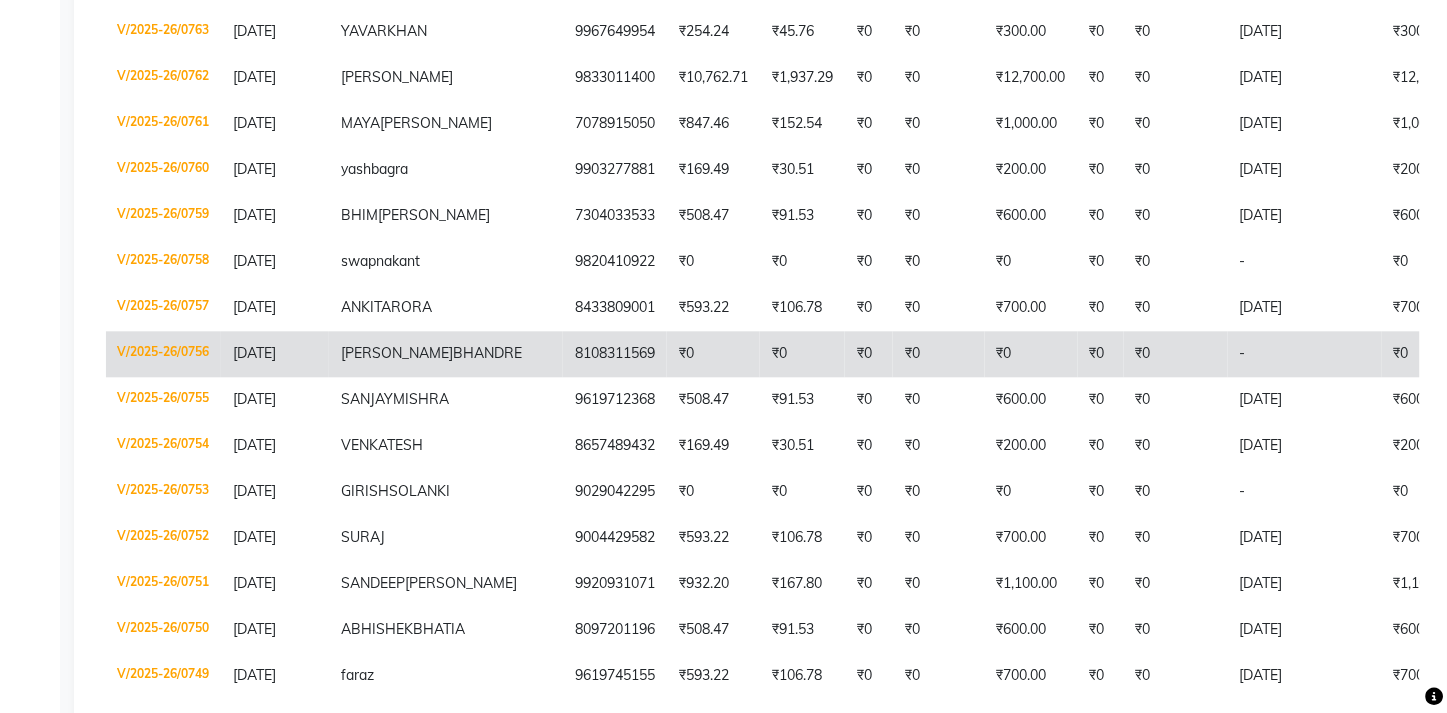 scroll, scrollTop: 898, scrollLeft: 0, axis: vertical 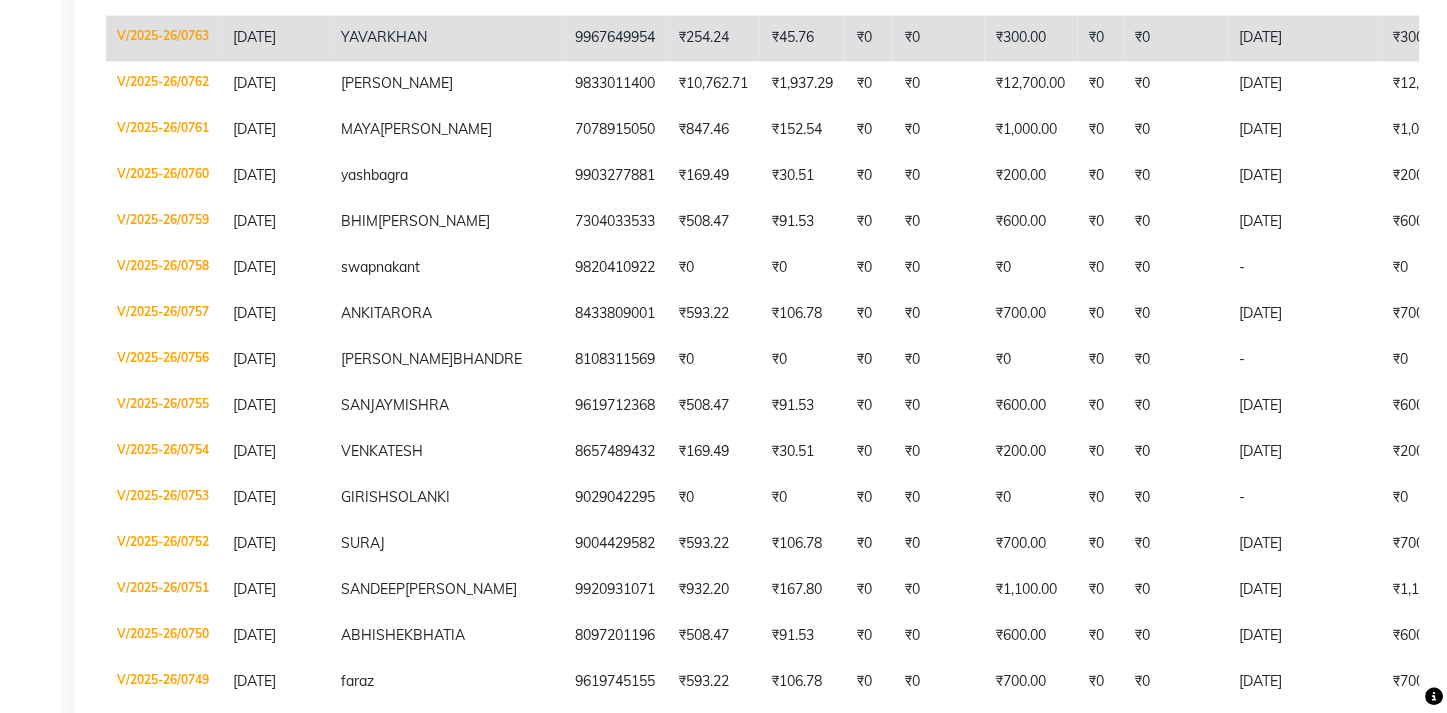 click on "9967649954" 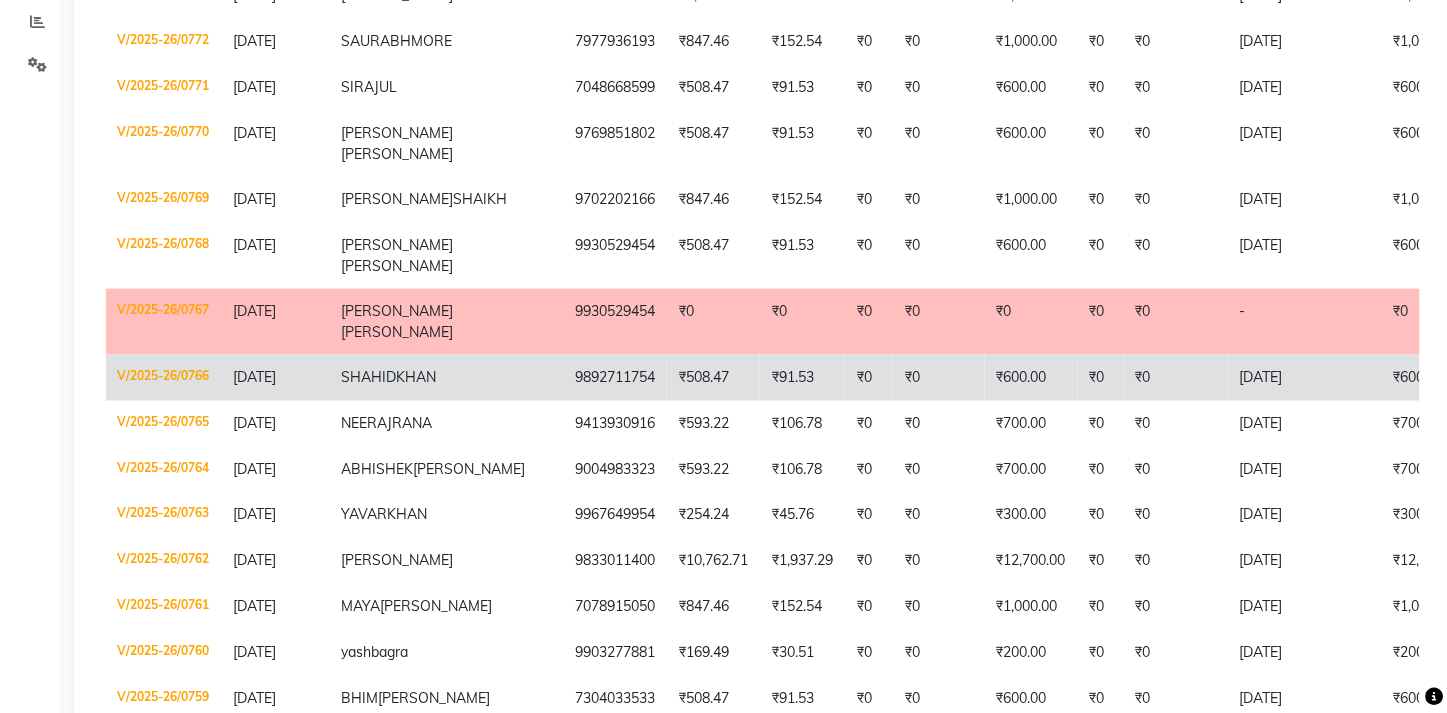 scroll, scrollTop: 421, scrollLeft: 0, axis: vertical 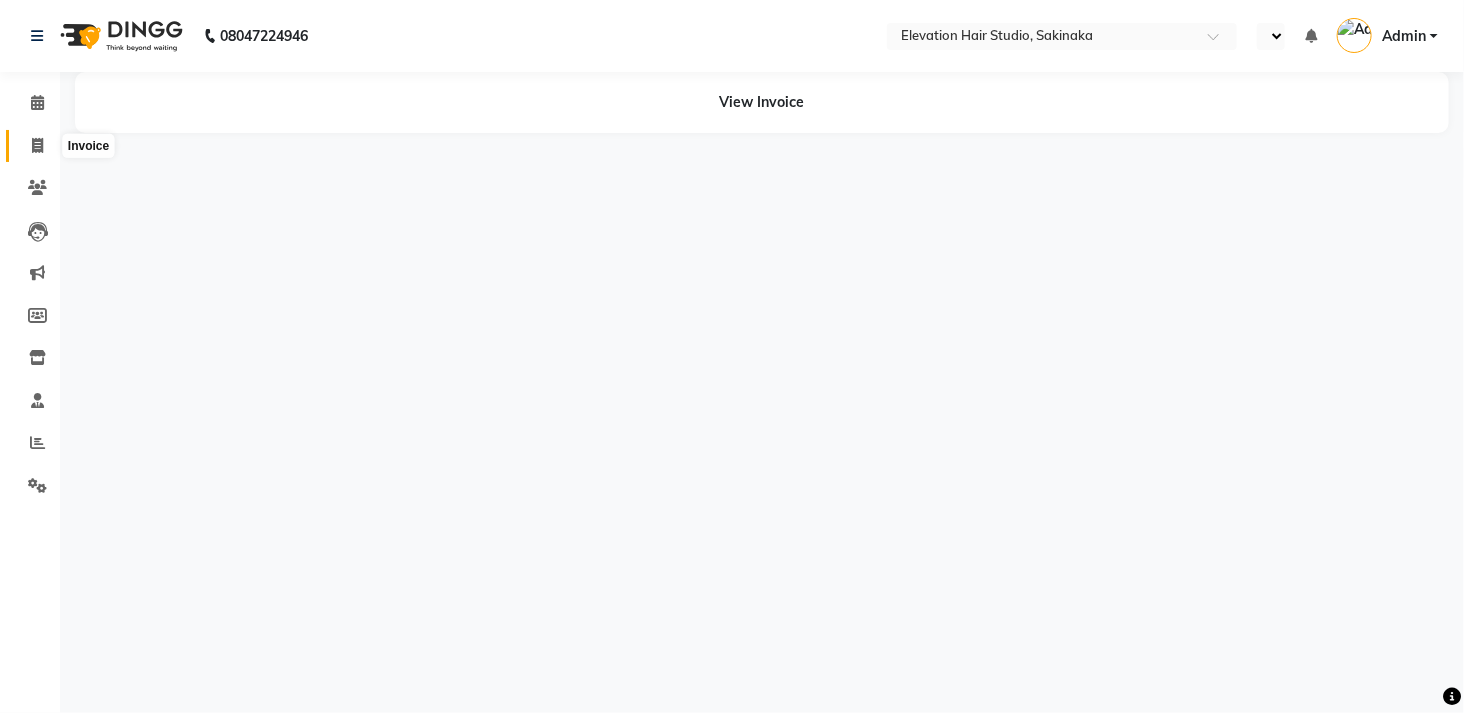 select on "en" 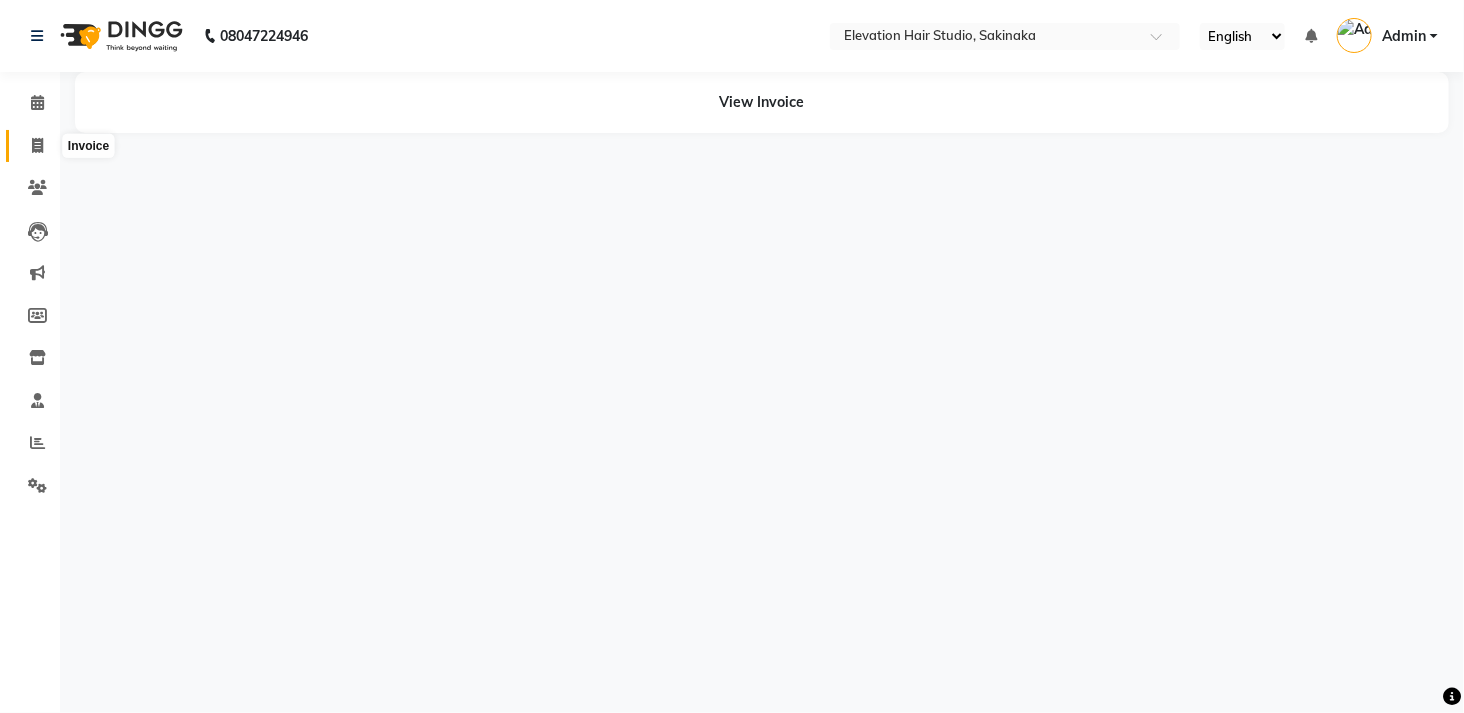 click 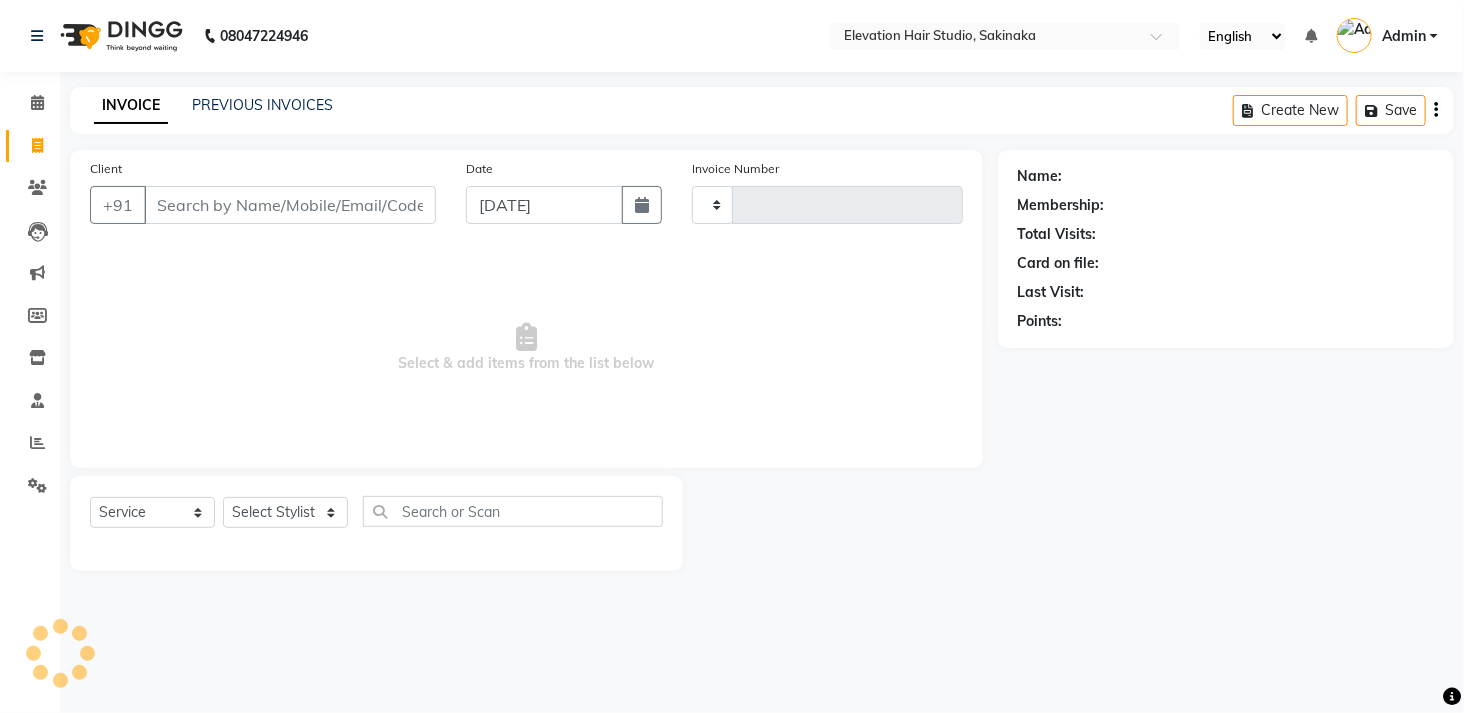 type on "1066" 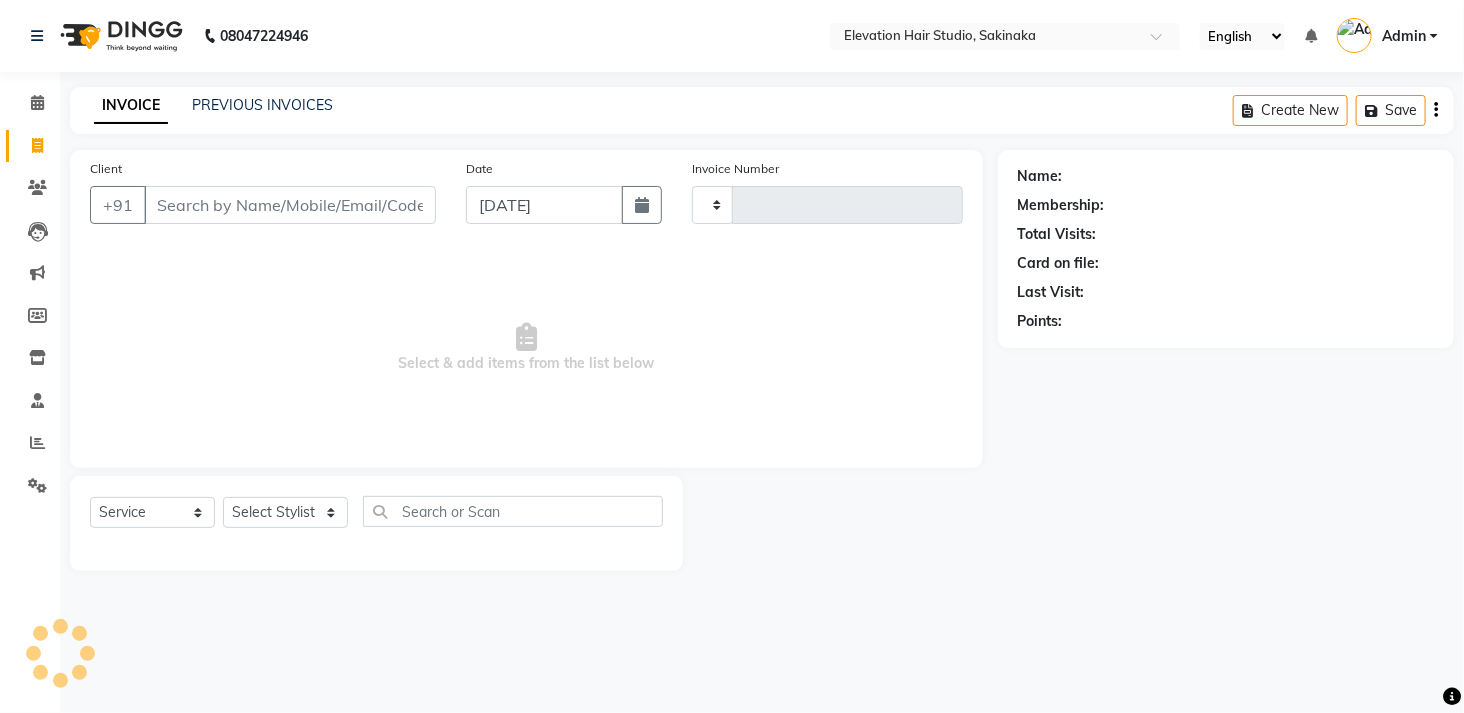 select on "4949" 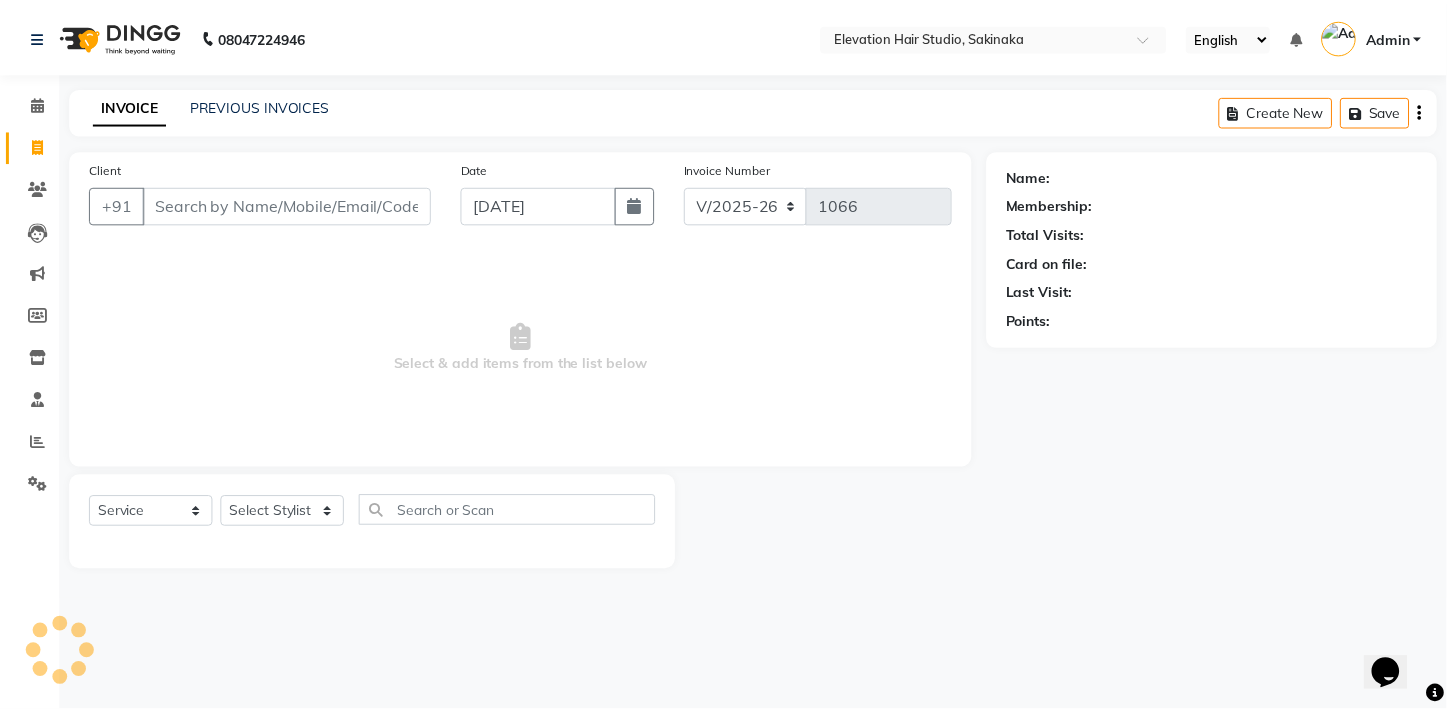 scroll, scrollTop: 0, scrollLeft: 0, axis: both 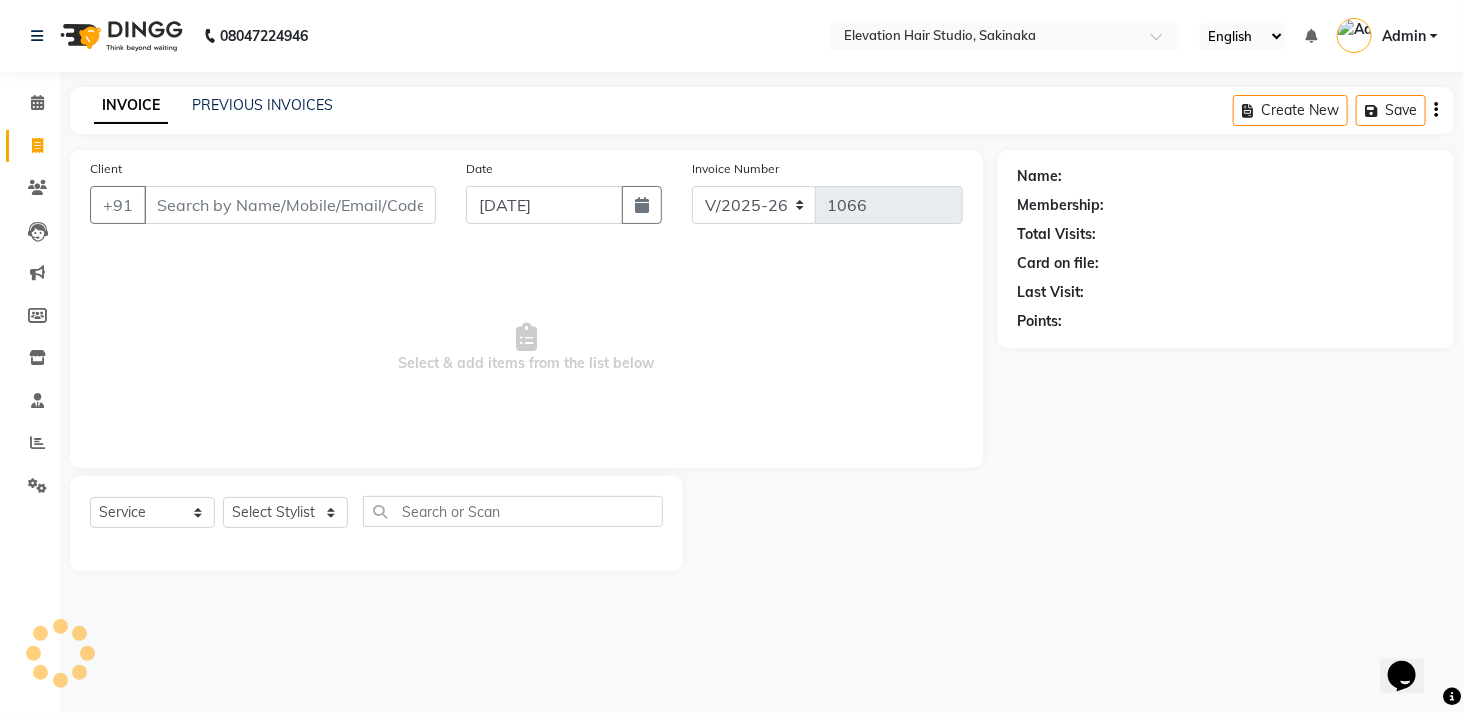 click on "Client" at bounding box center [290, 205] 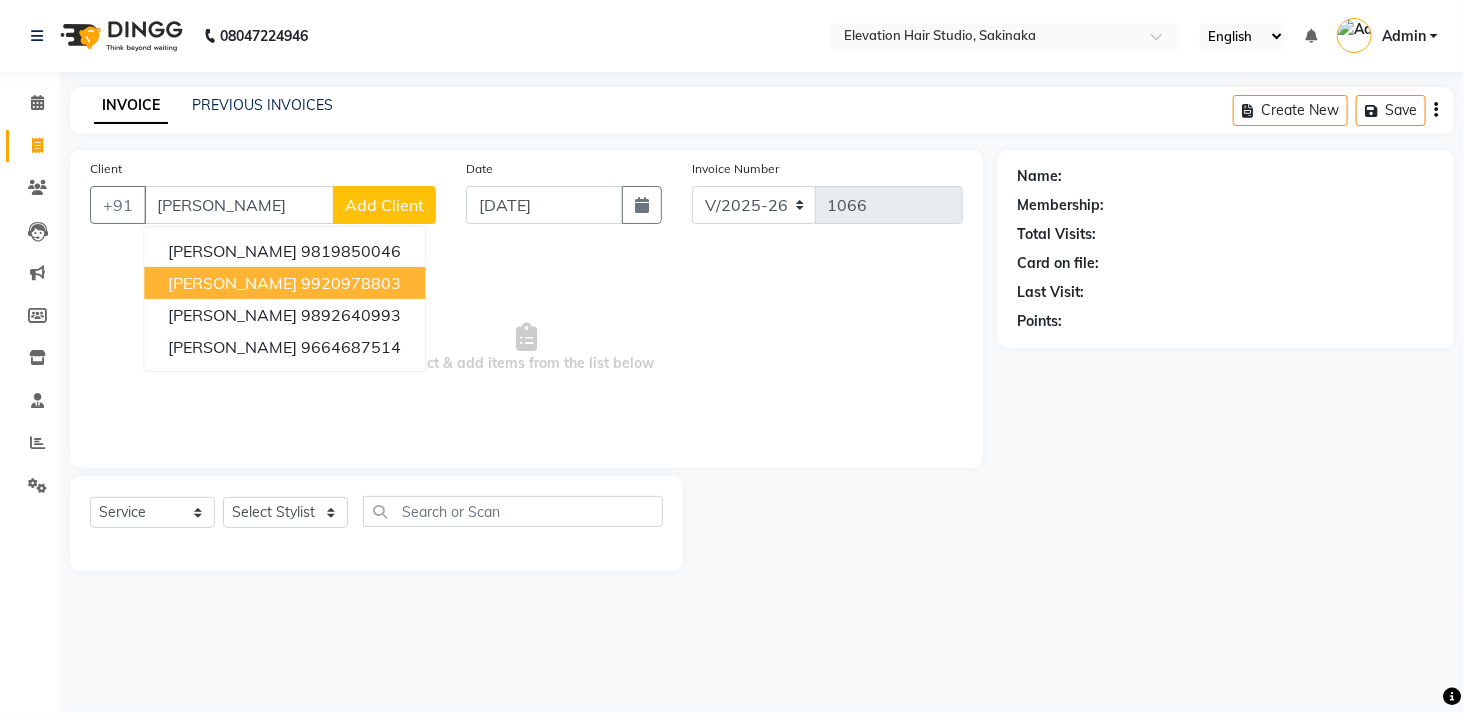 click on "[PERSON_NAME]" at bounding box center [232, 283] 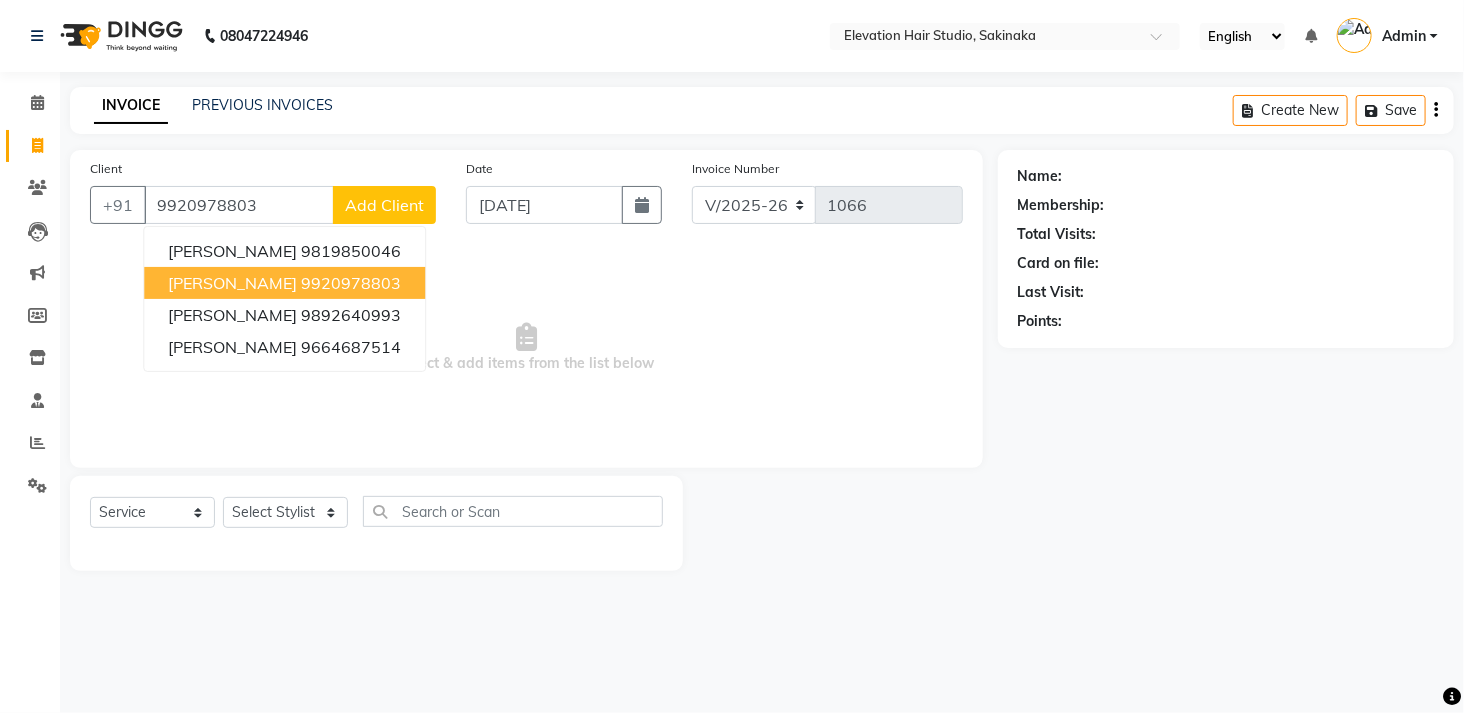 type on "9920978803" 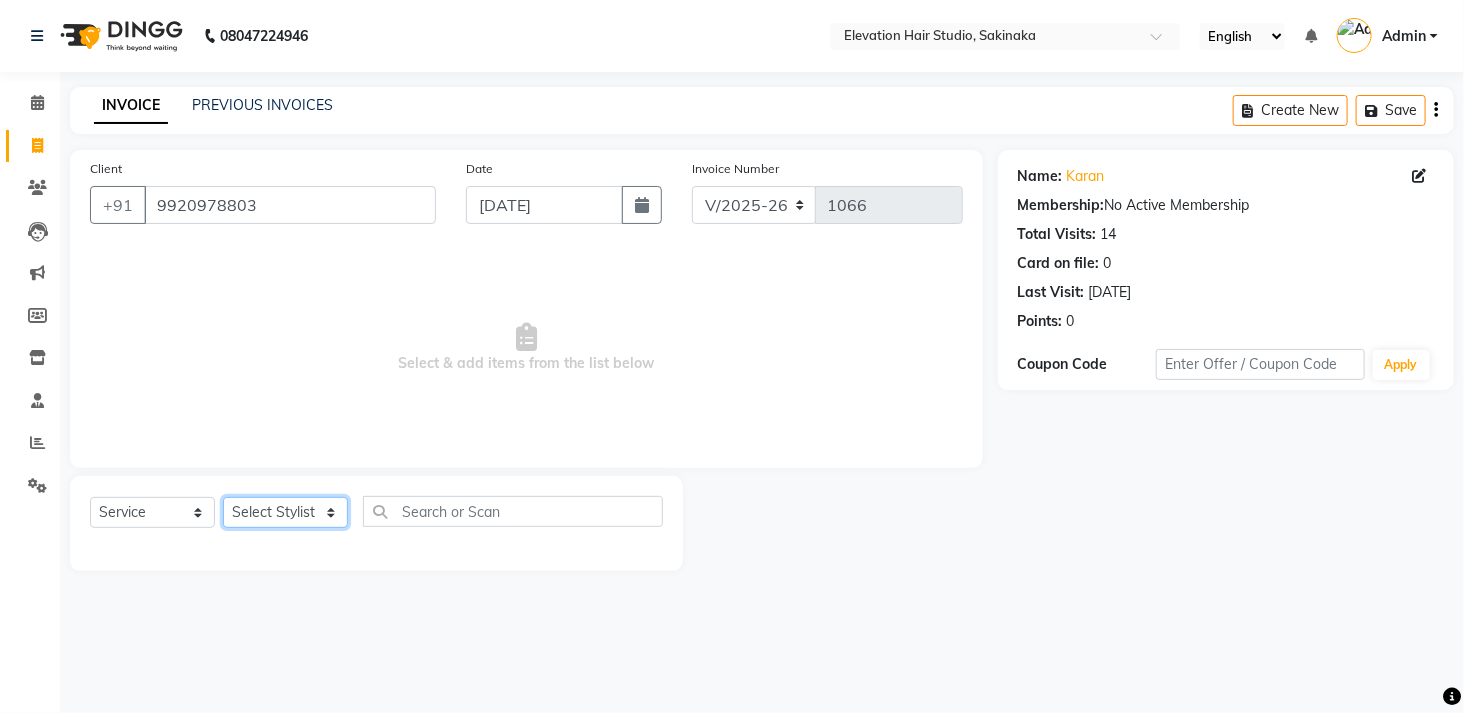 click on "Select Stylist Admin (EHS Thane) ANEES  [PERSON_NAME]  PRIYA [PERSON_NAME]  [PERSON_NAME] [PERSON_NAME]" 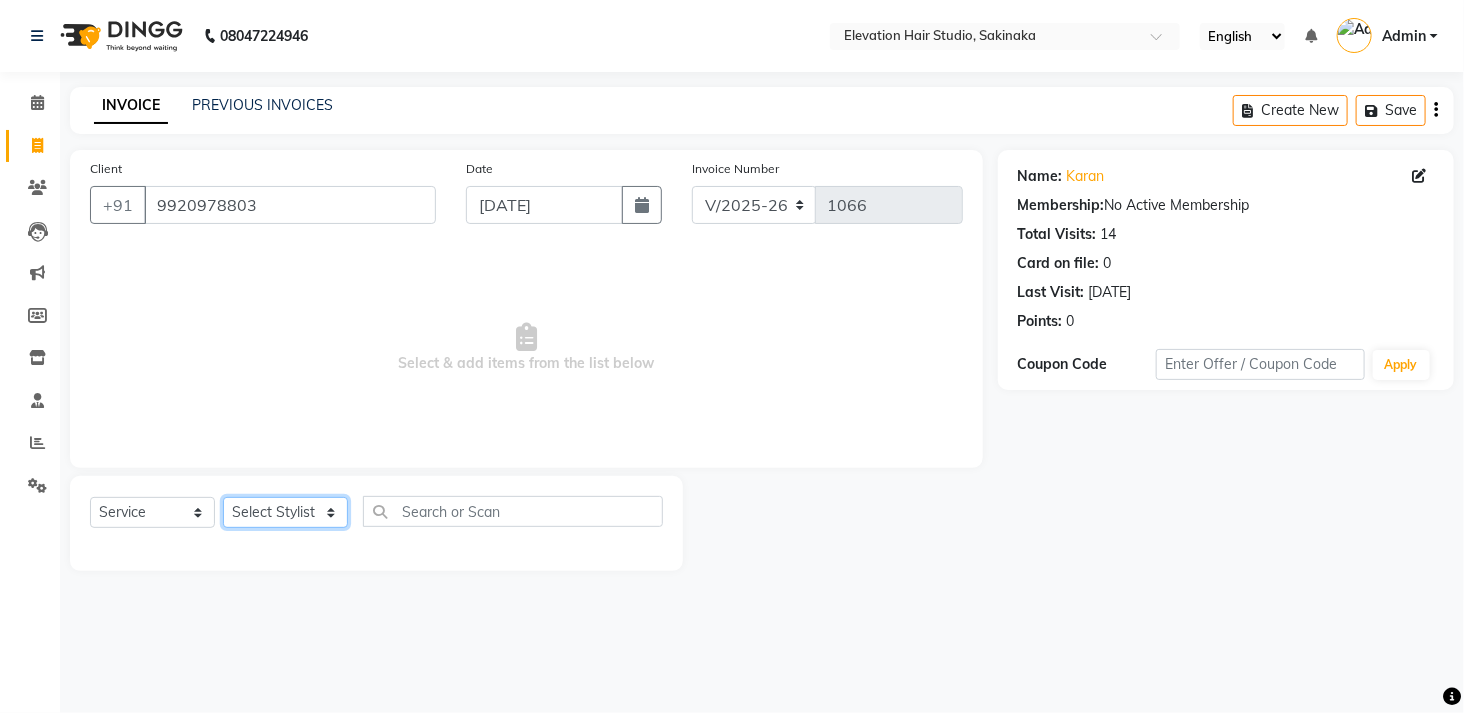 select on "30865" 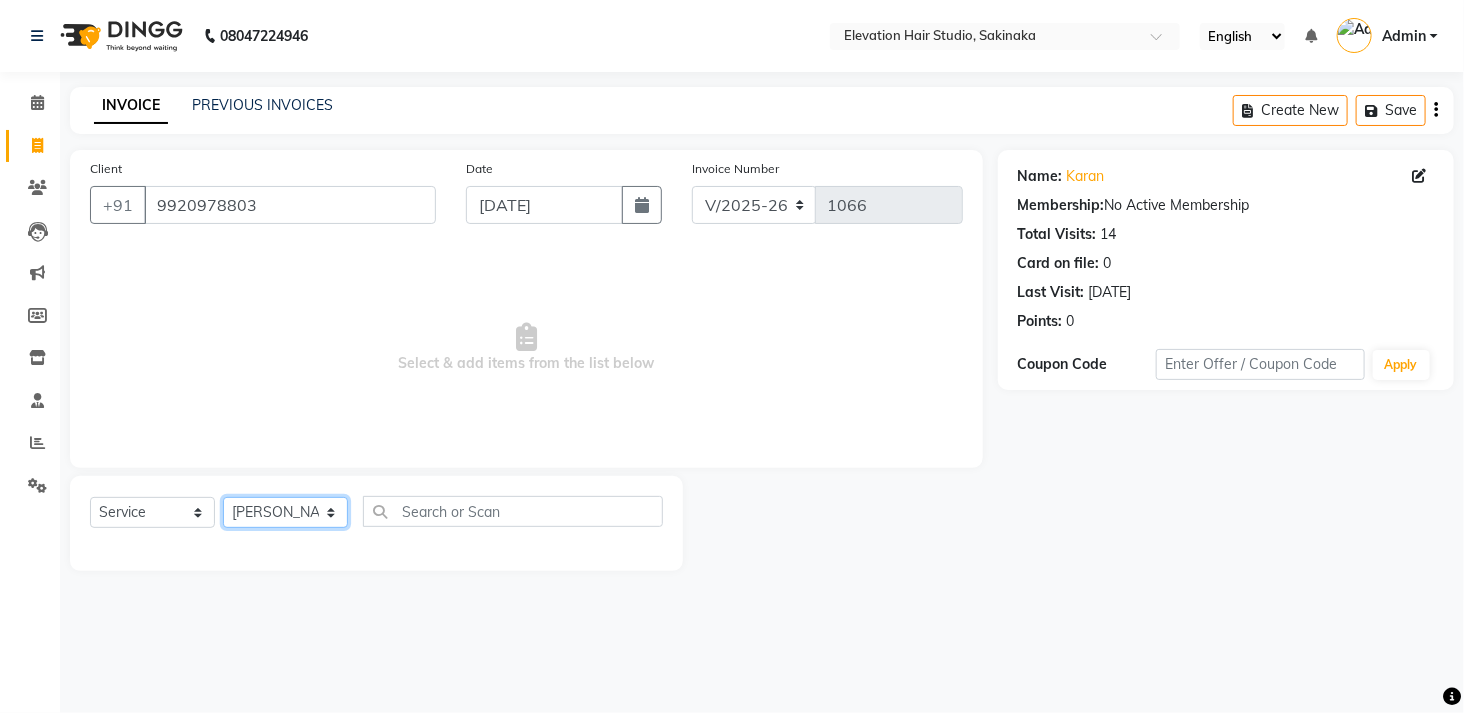 click on "Select Stylist Admin (EHS Thane) ANEES  [PERSON_NAME]  PRIYA [PERSON_NAME]  [PERSON_NAME] [PERSON_NAME]" 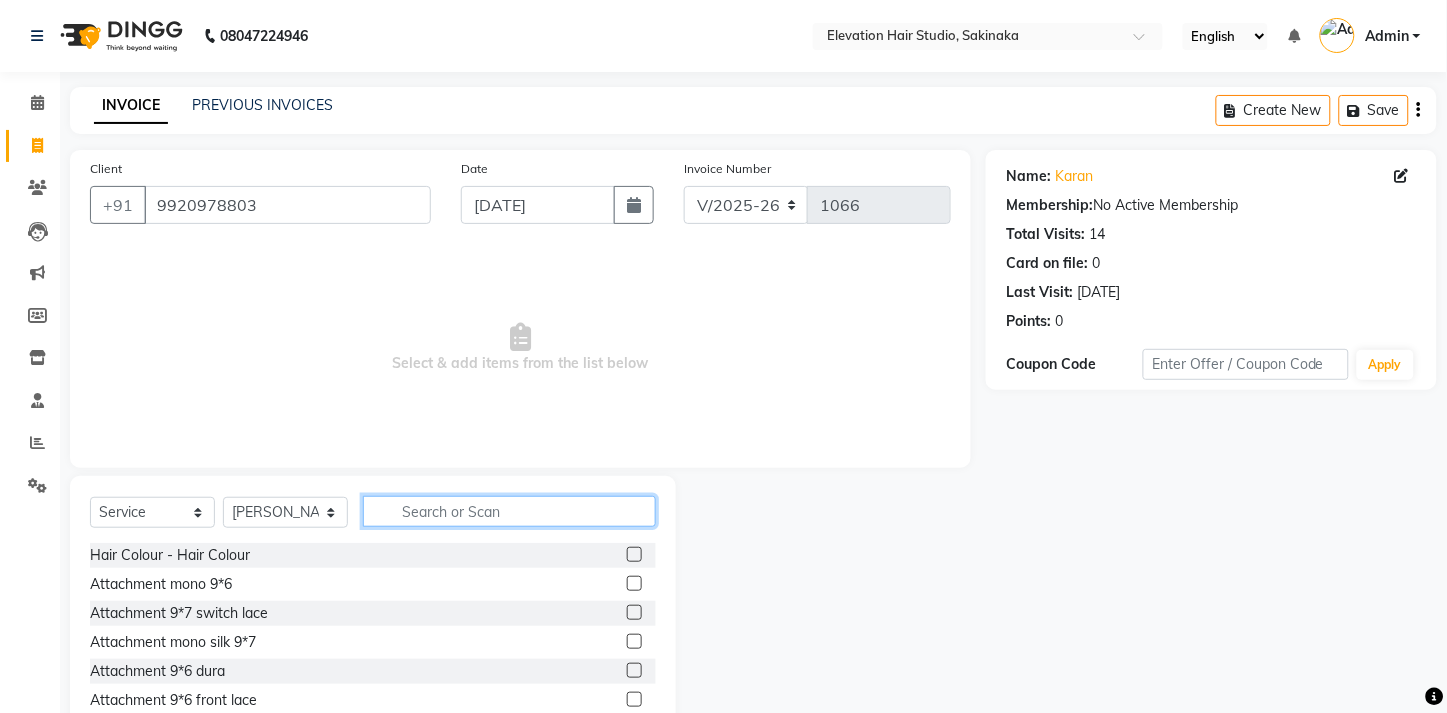 click 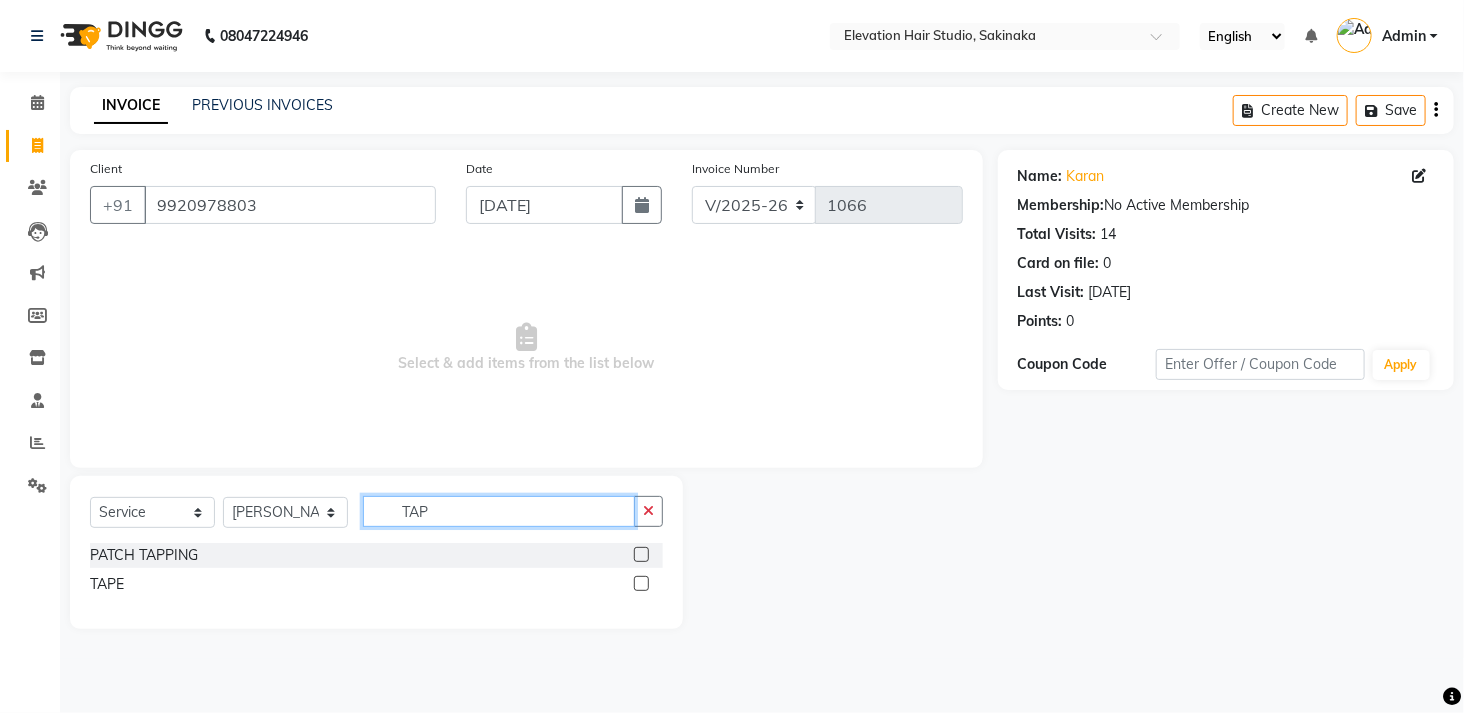 type on "TAP" 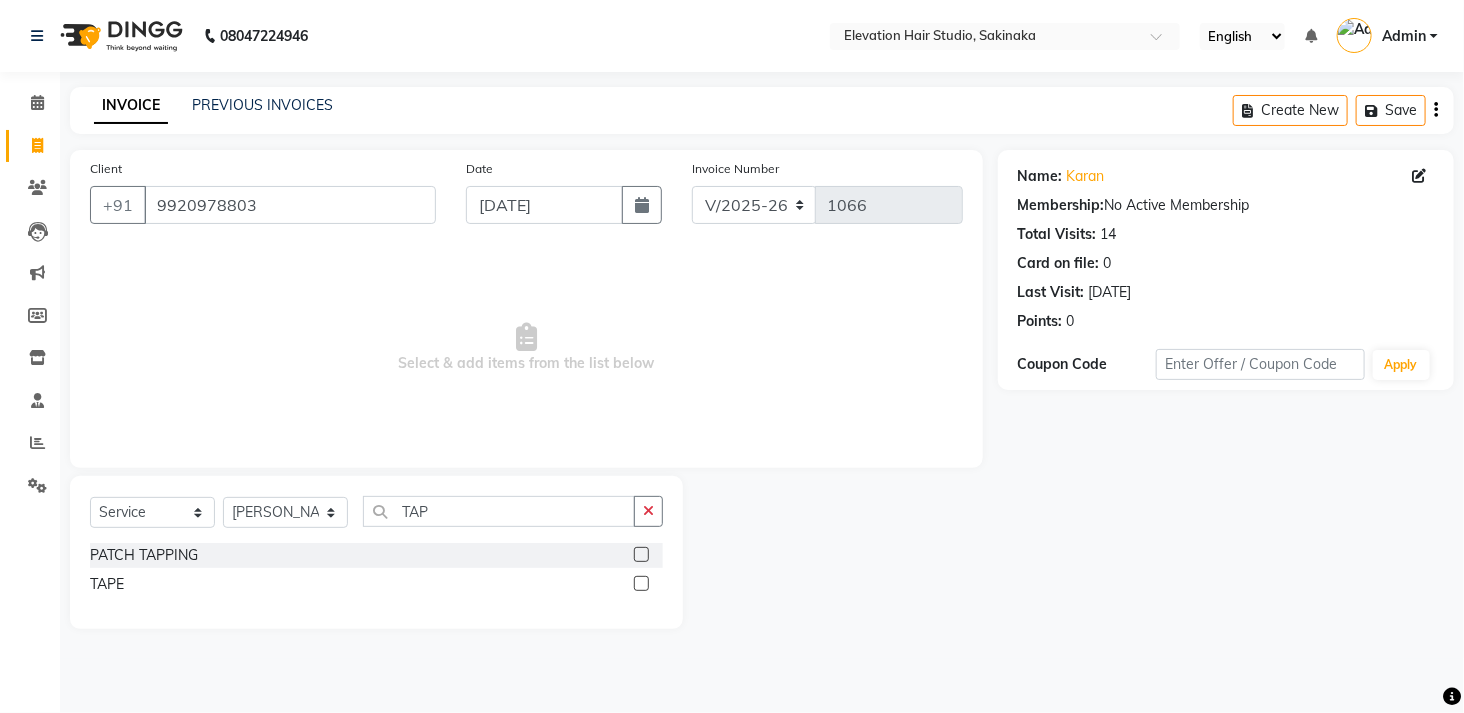 click on "TAPE" 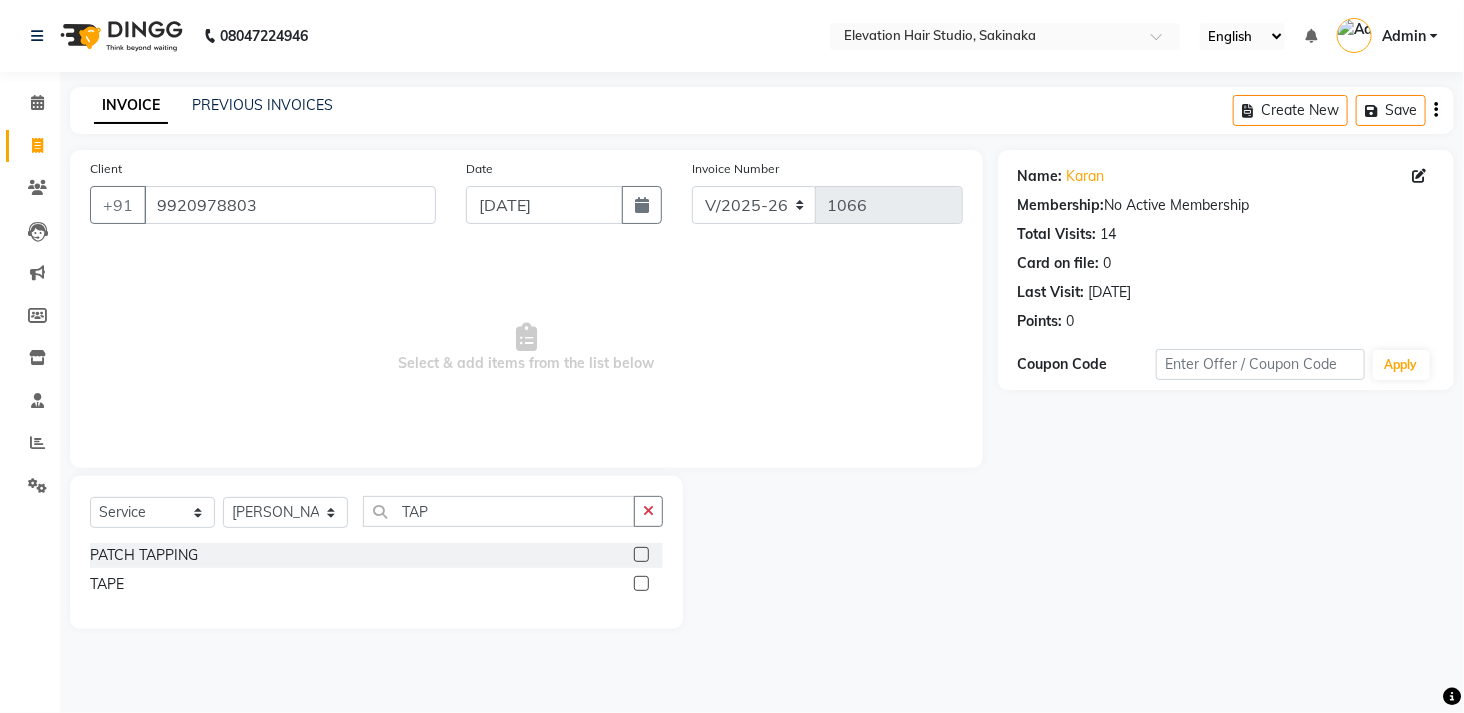 click 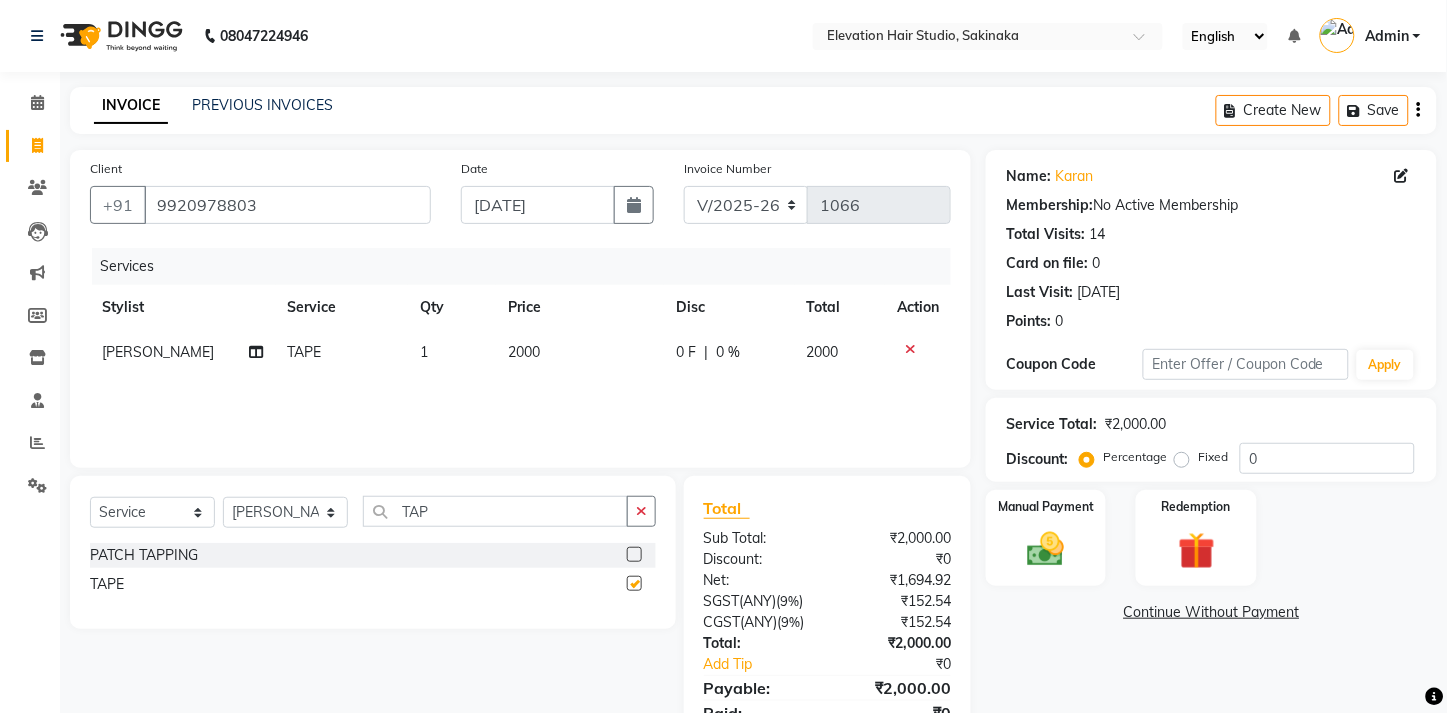 checkbox on "false" 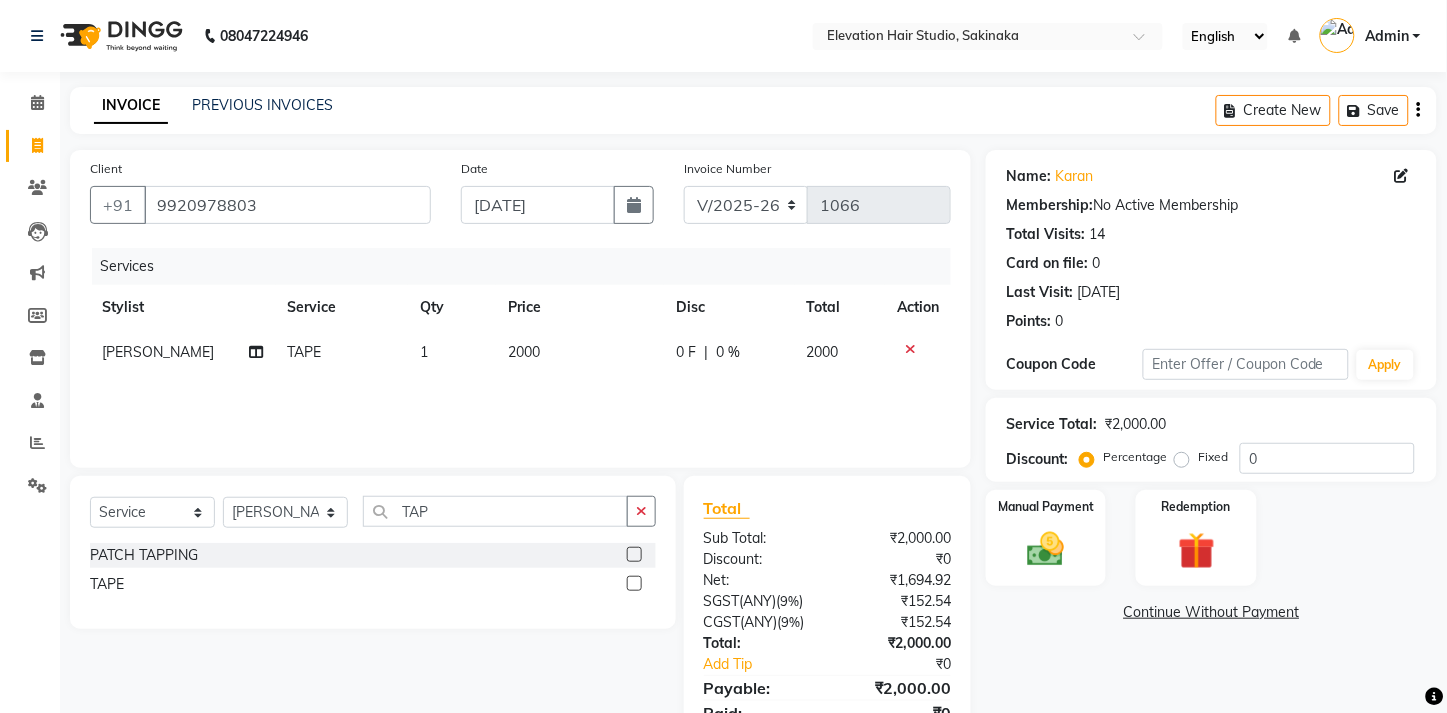 click on "2000" 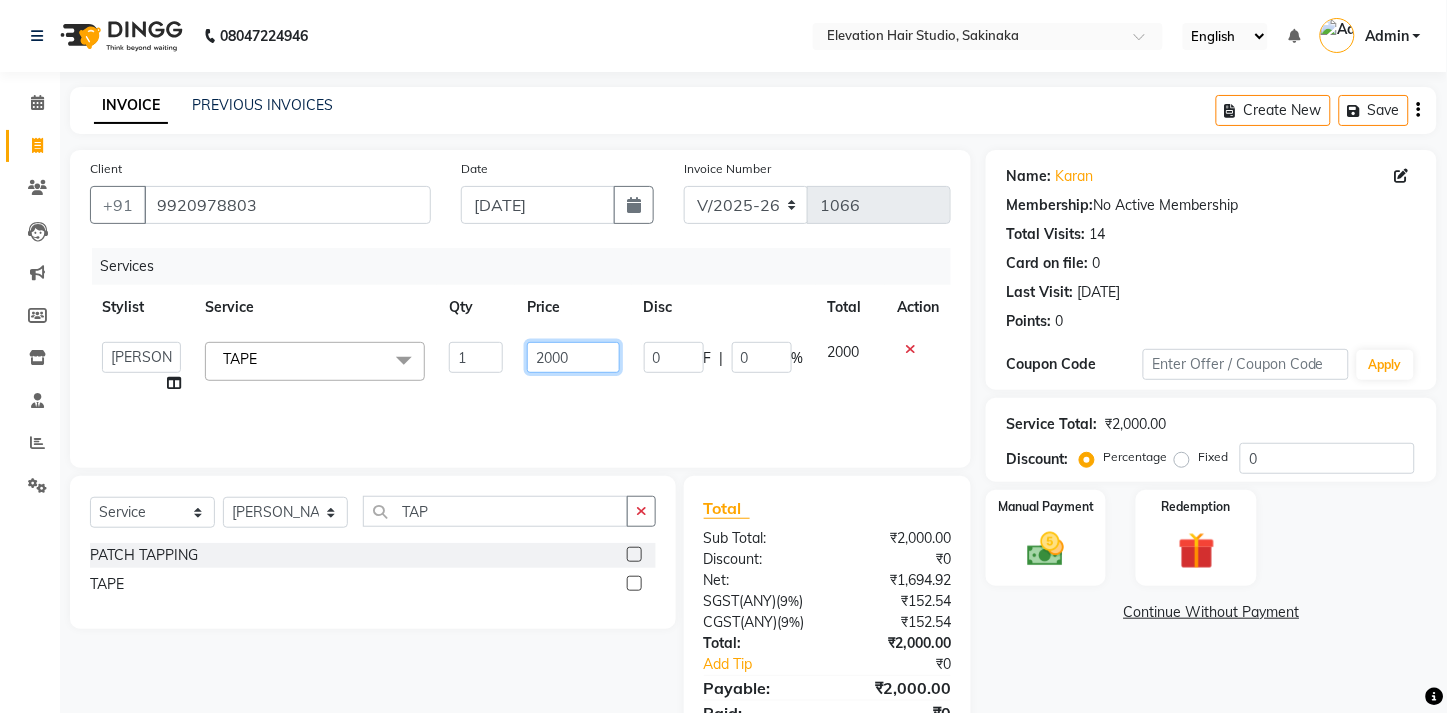 drag, startPoint x: 546, startPoint y: 350, endPoint x: 558, endPoint y: 350, distance: 12 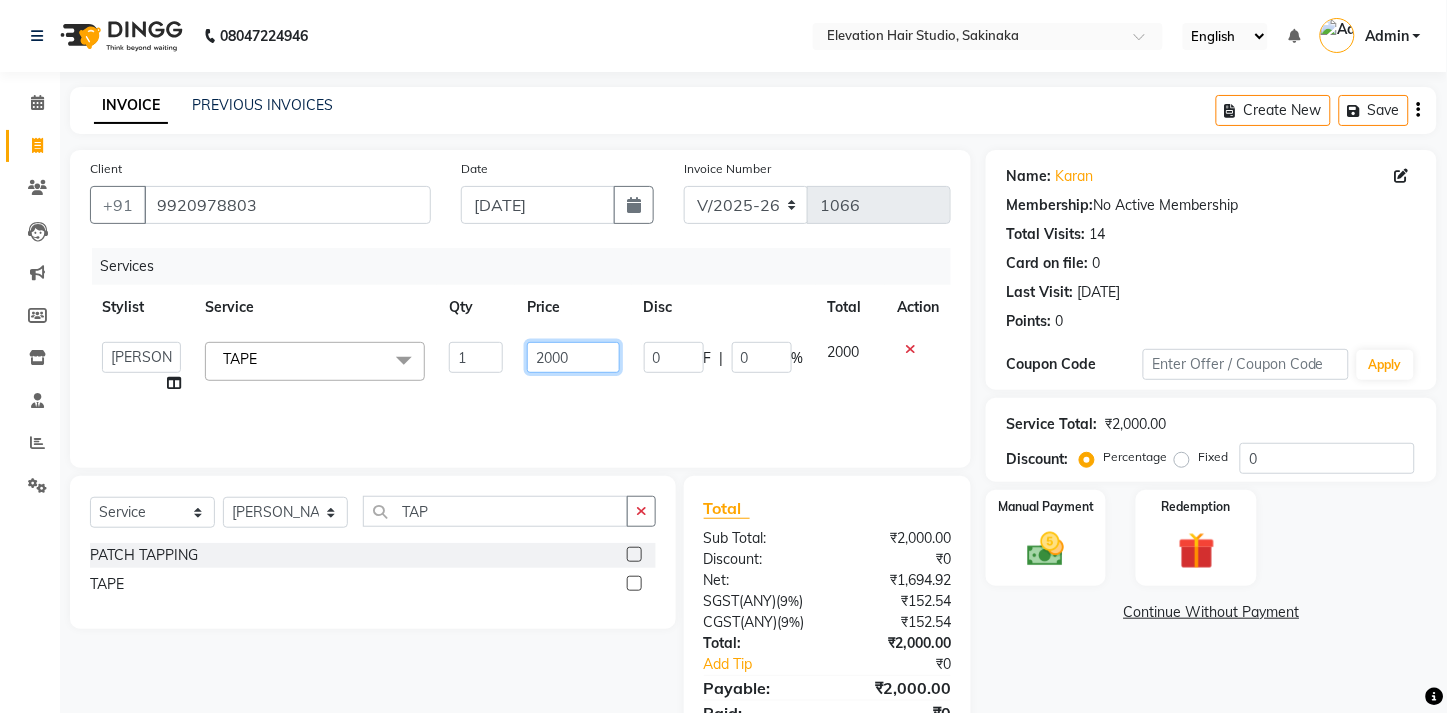 click on "2000" 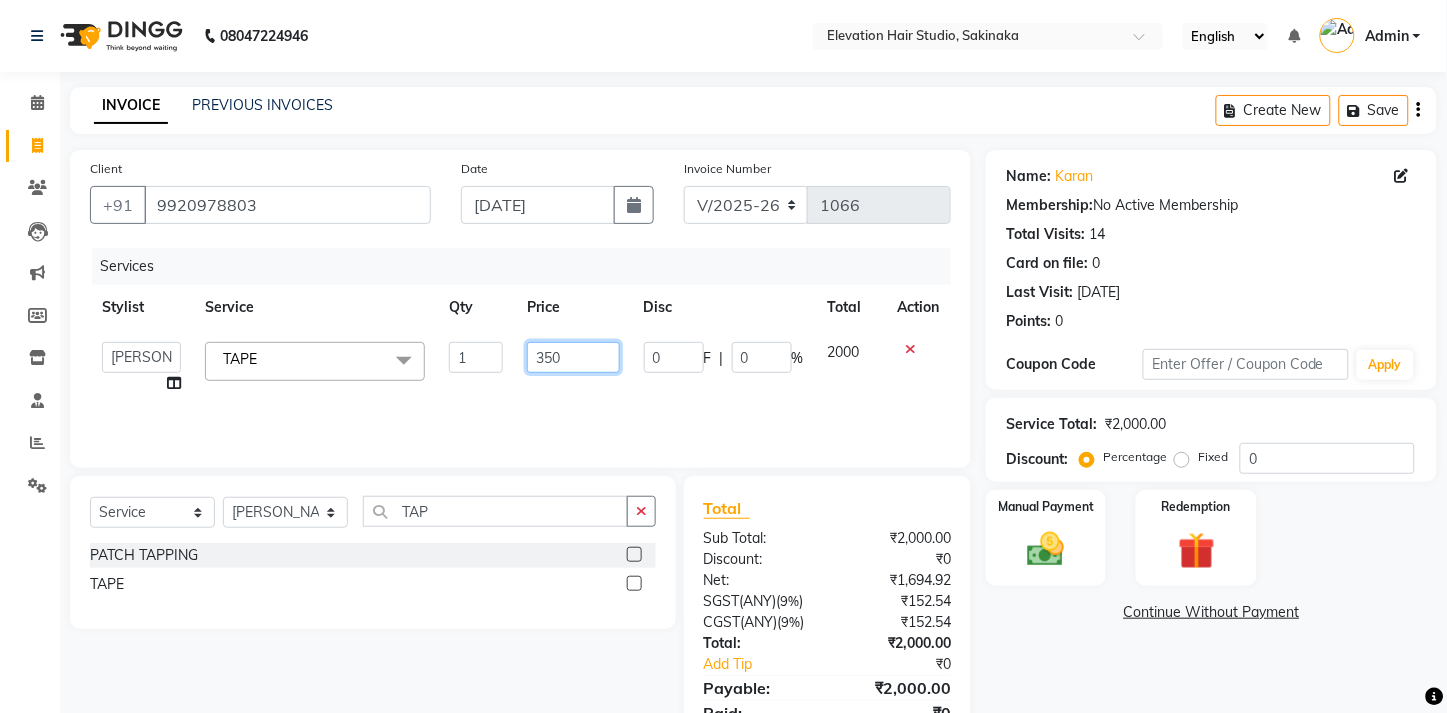 type on "3500" 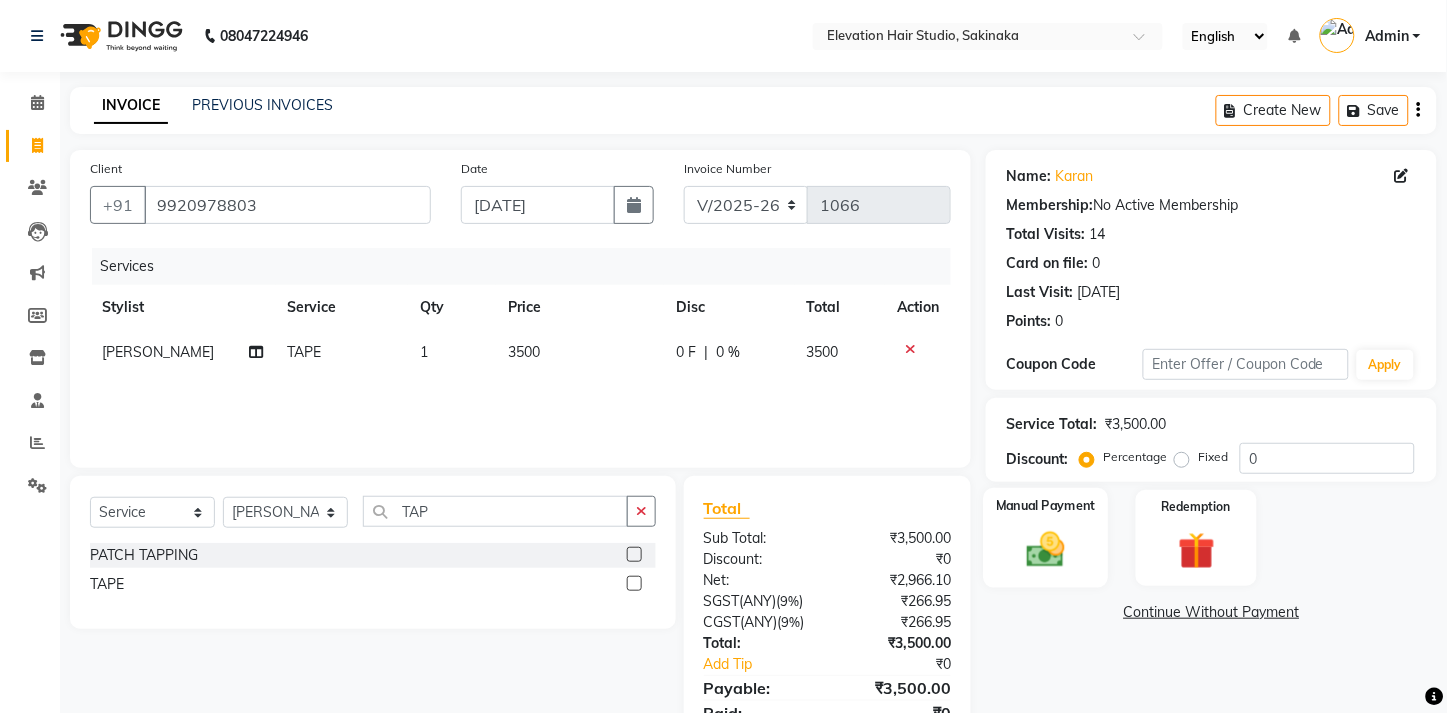 click on "Manual Payment" 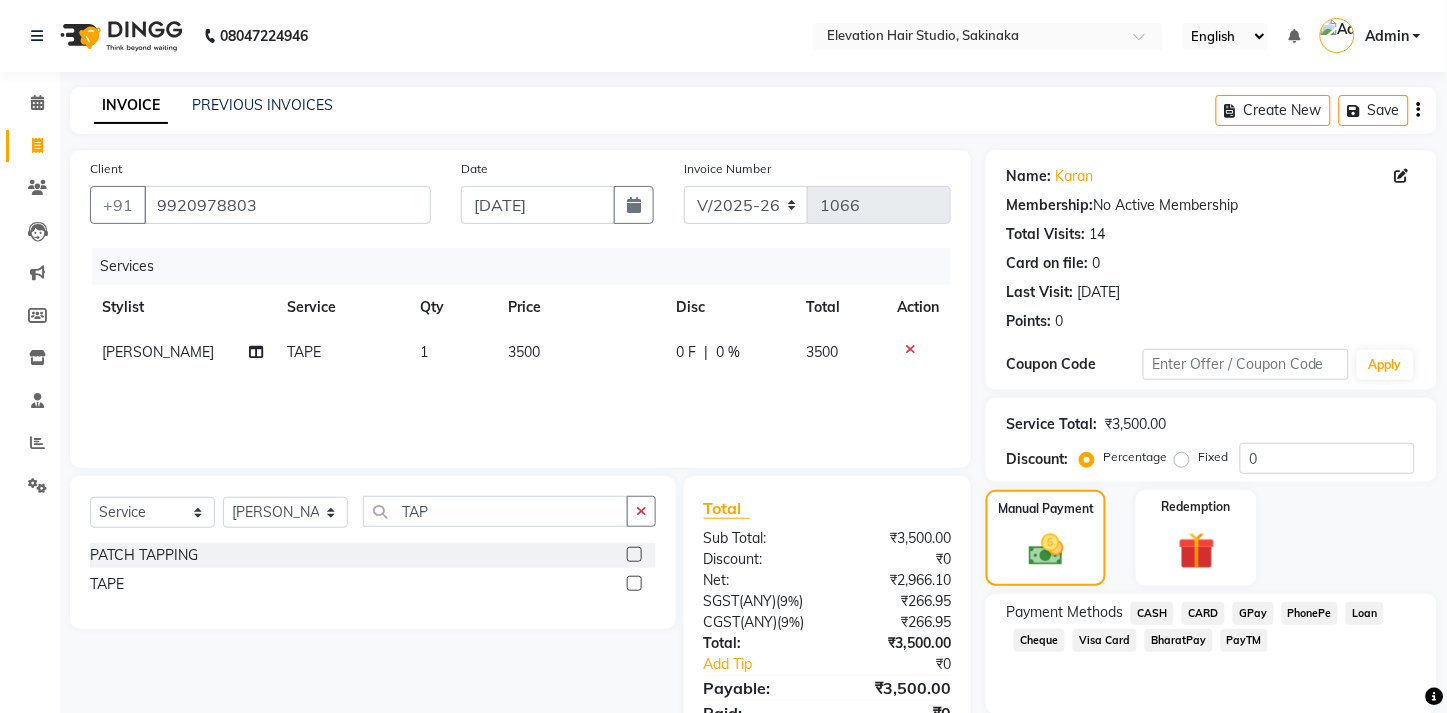click on "GPay" 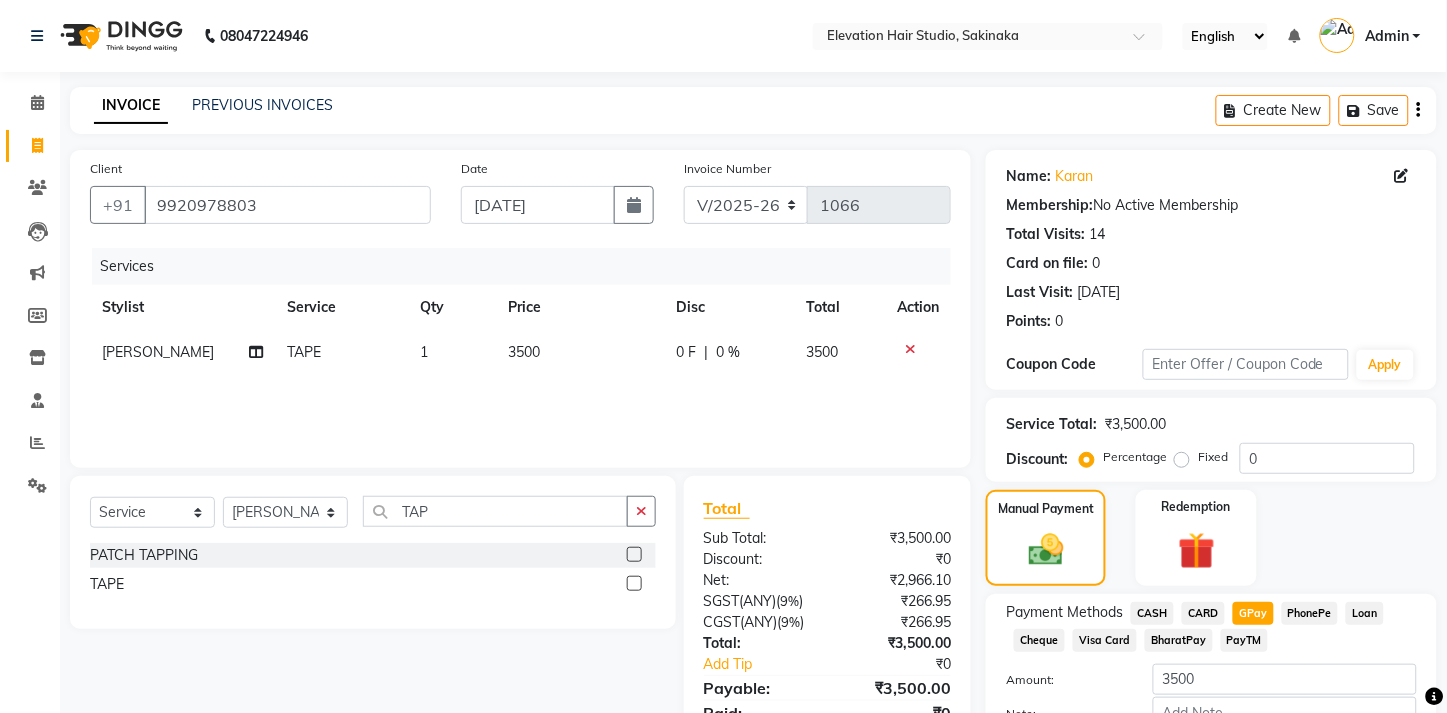 scroll, scrollTop: 151, scrollLeft: 0, axis: vertical 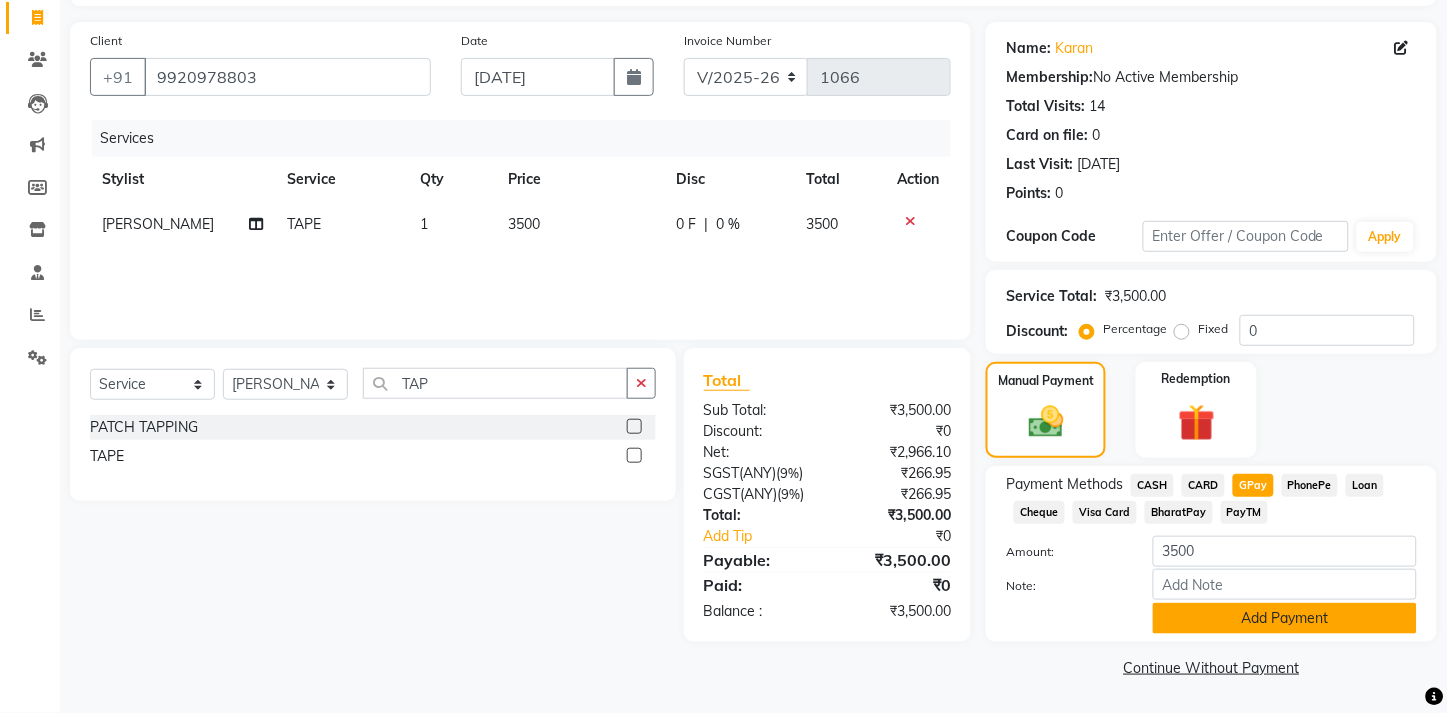 click on "Add Payment" 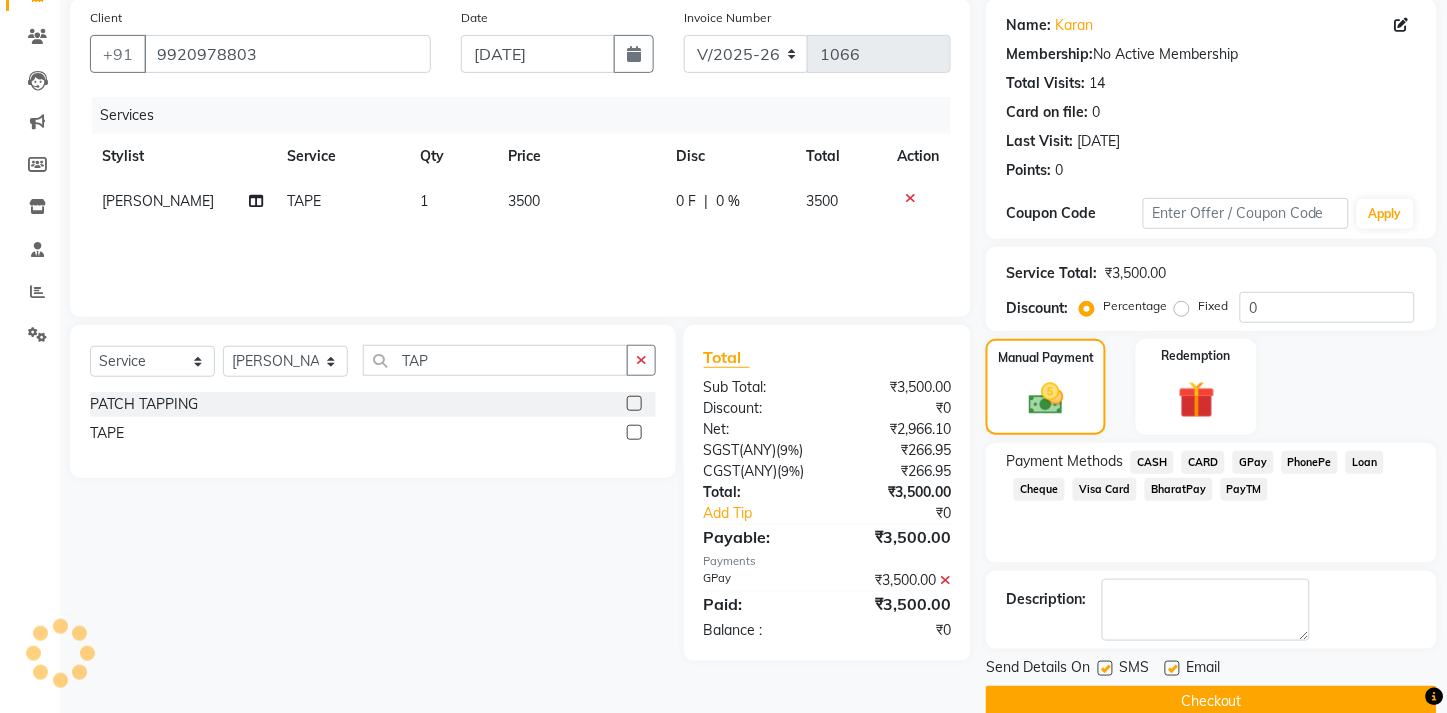 scroll, scrollTop: 207, scrollLeft: 0, axis: vertical 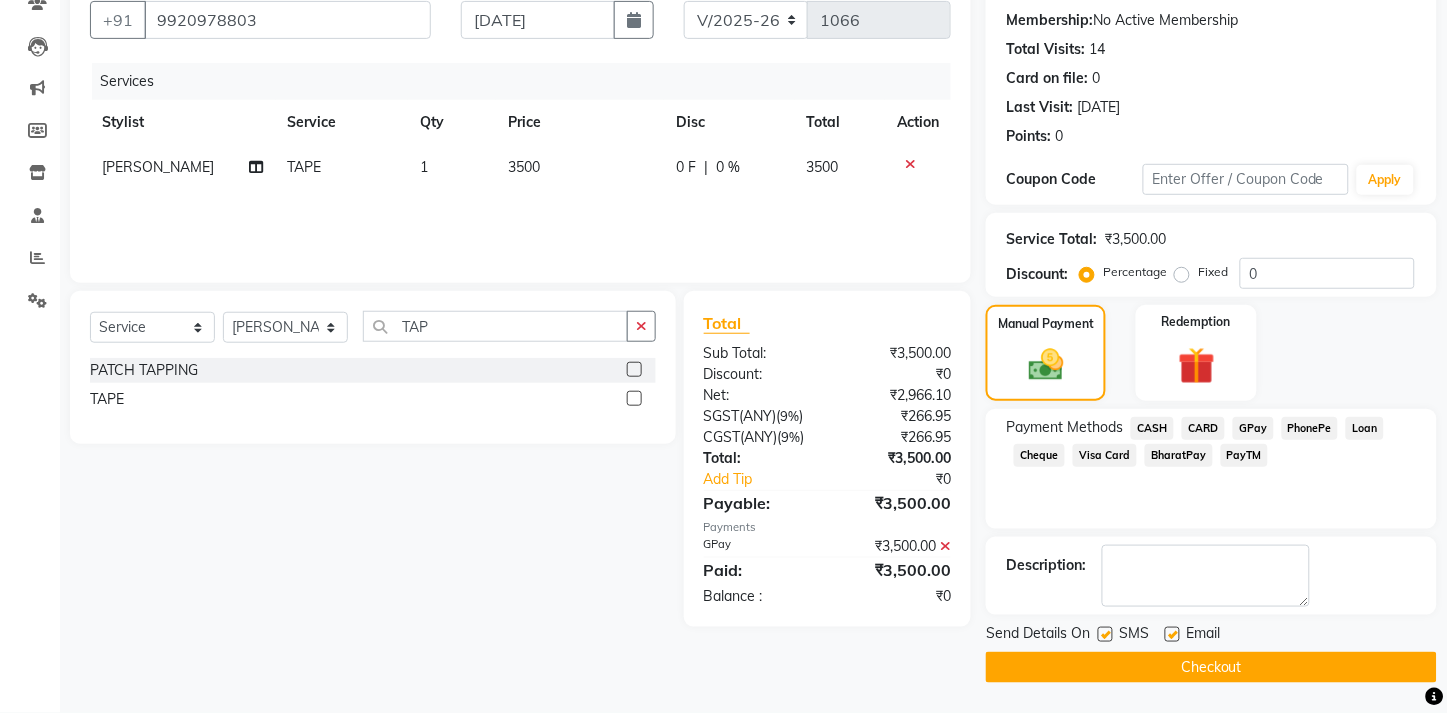 click 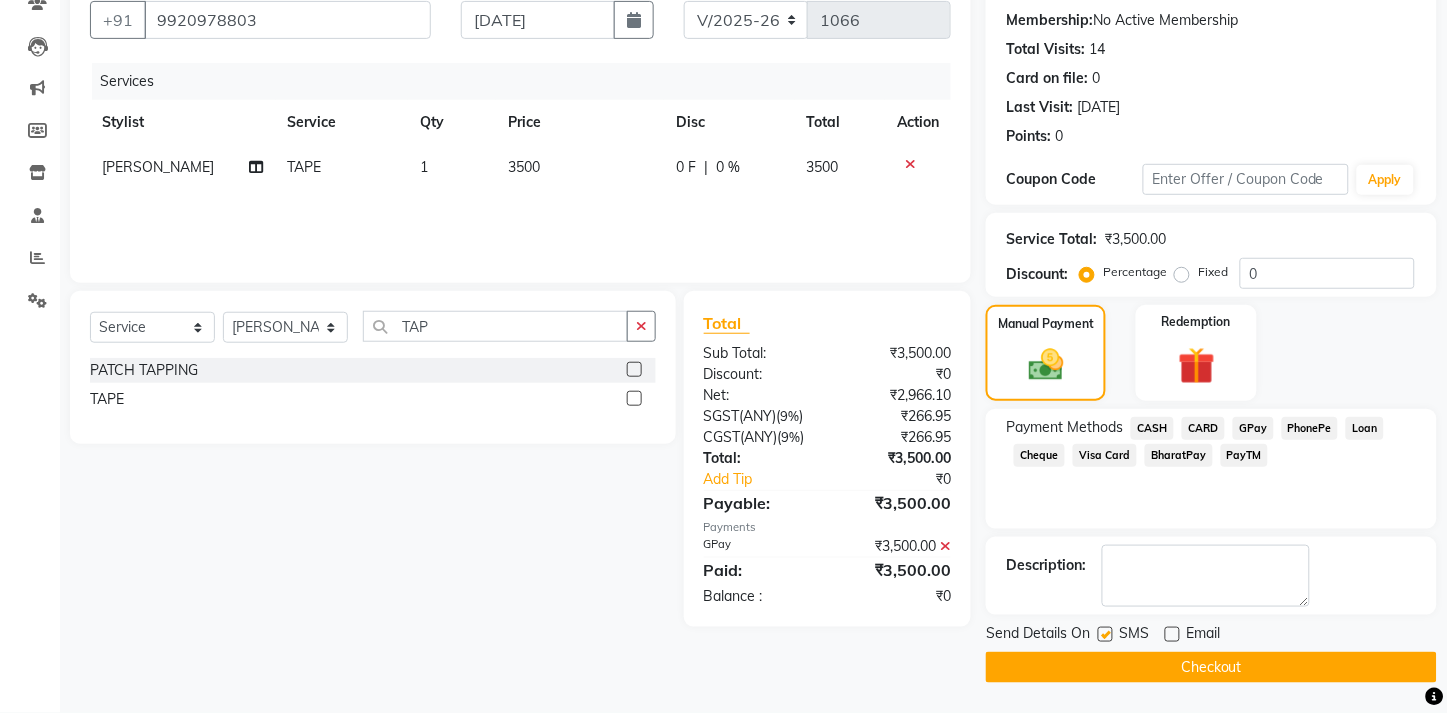 click 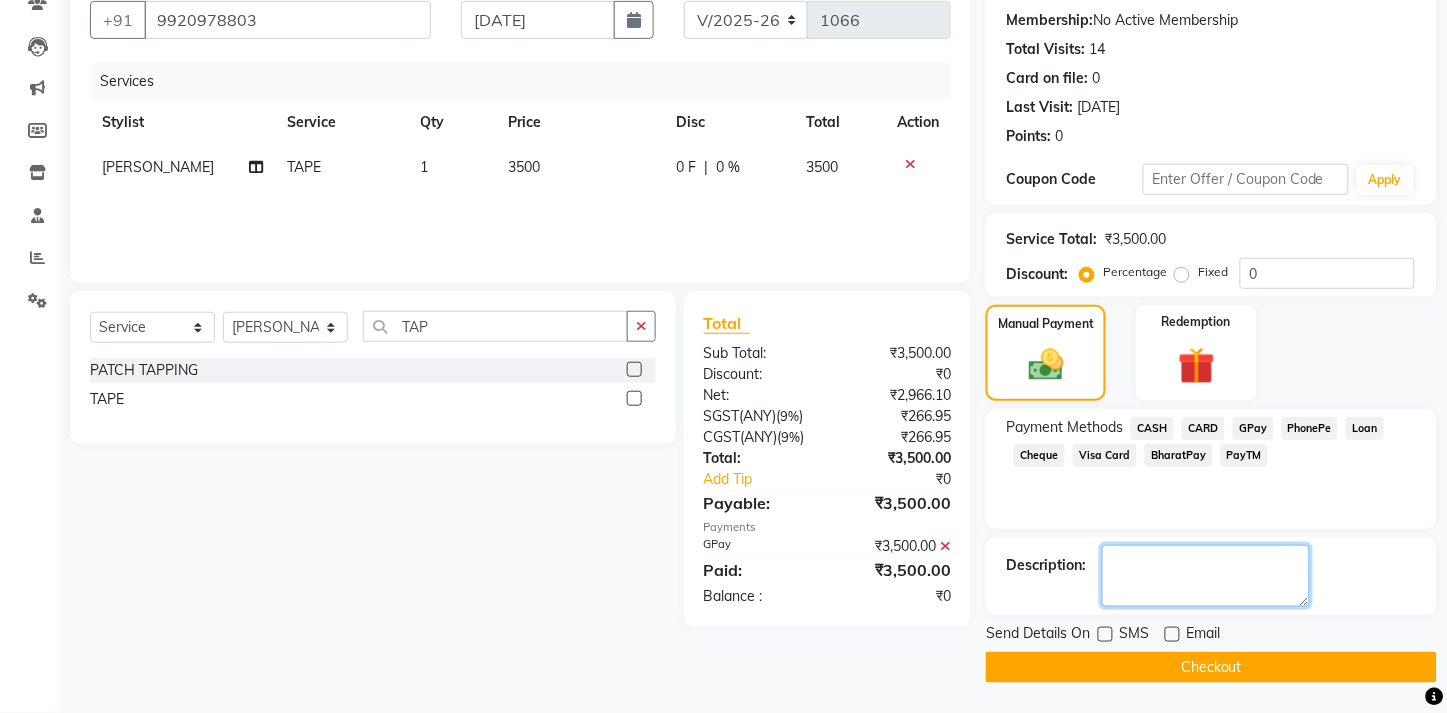 click 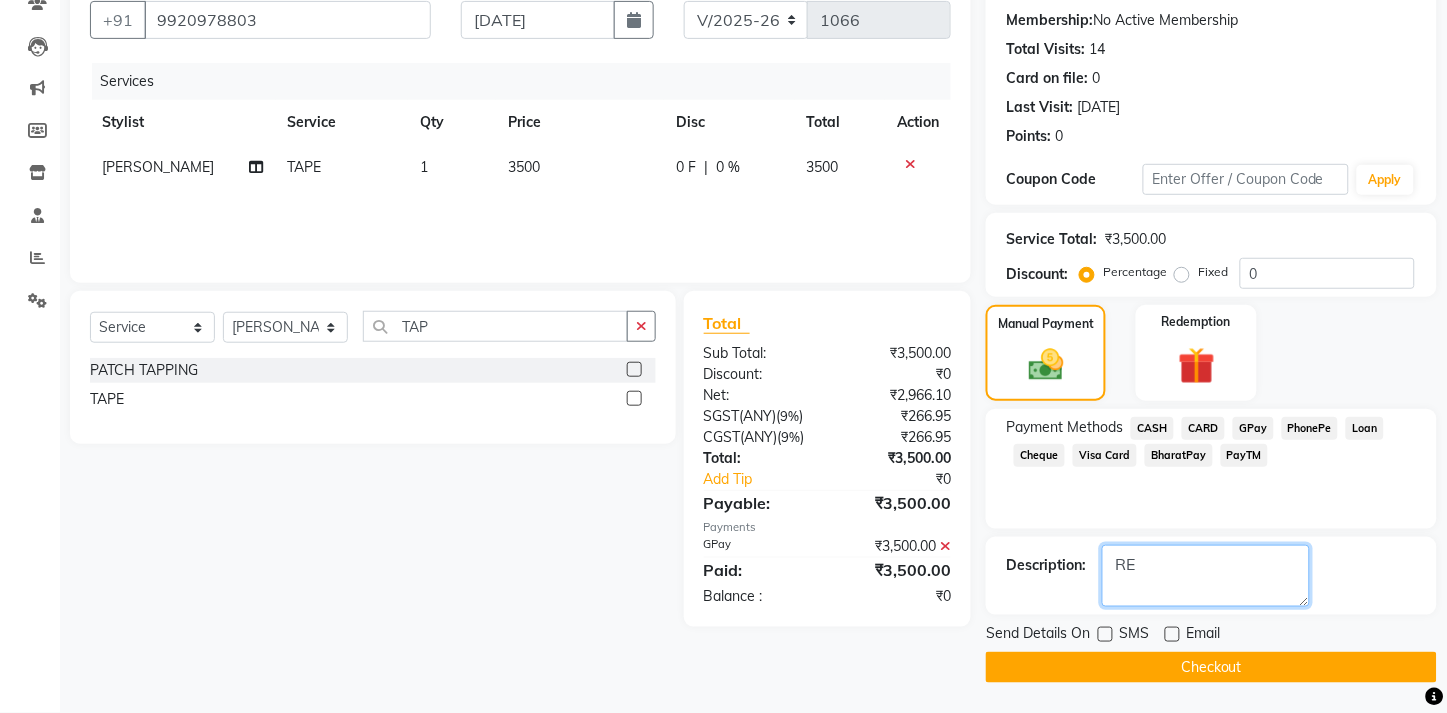 type on "R" 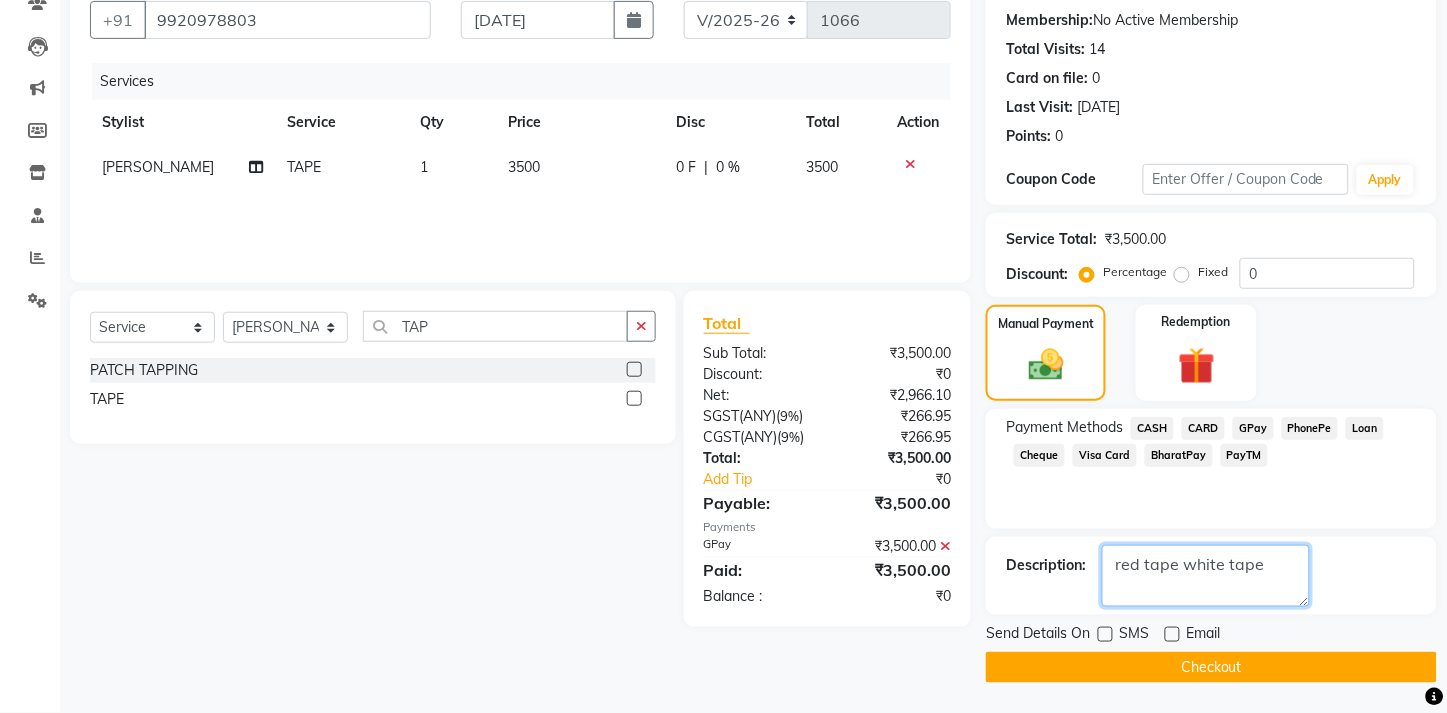 click 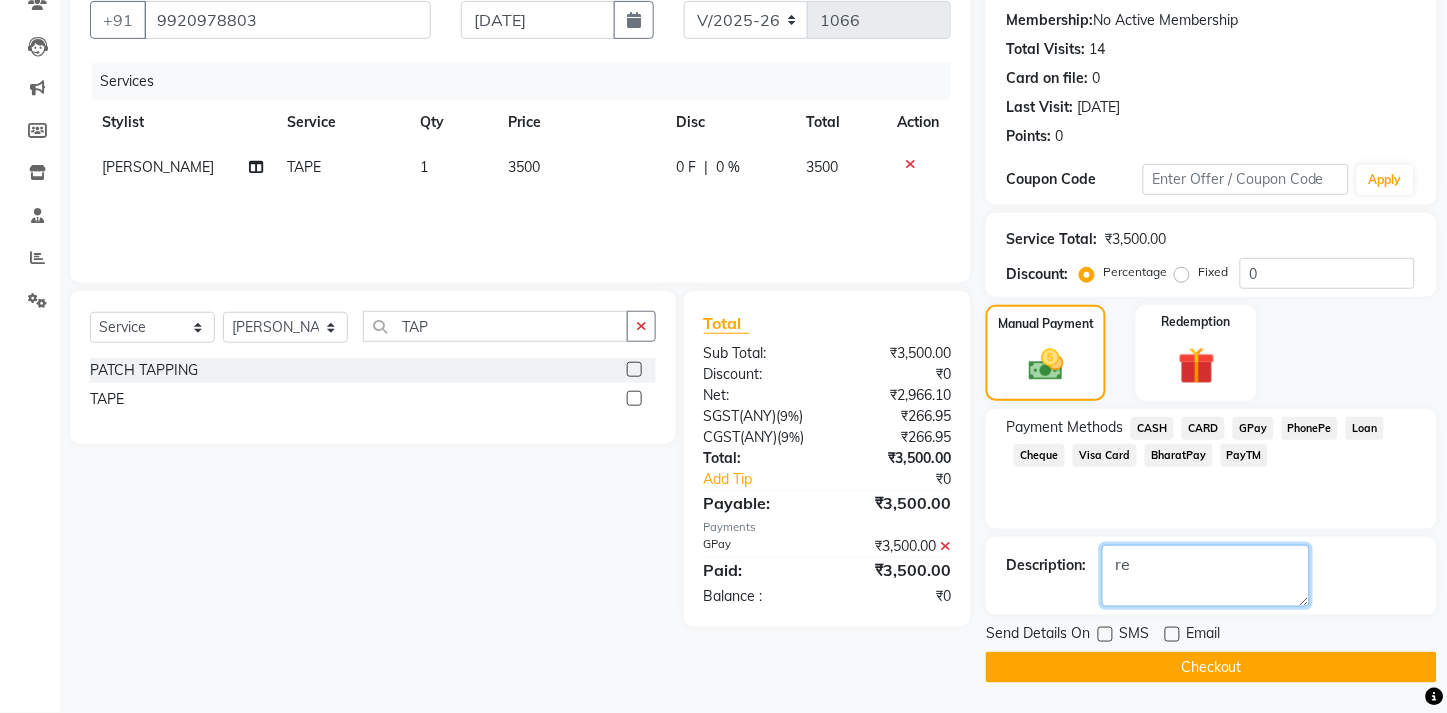 type on "r" 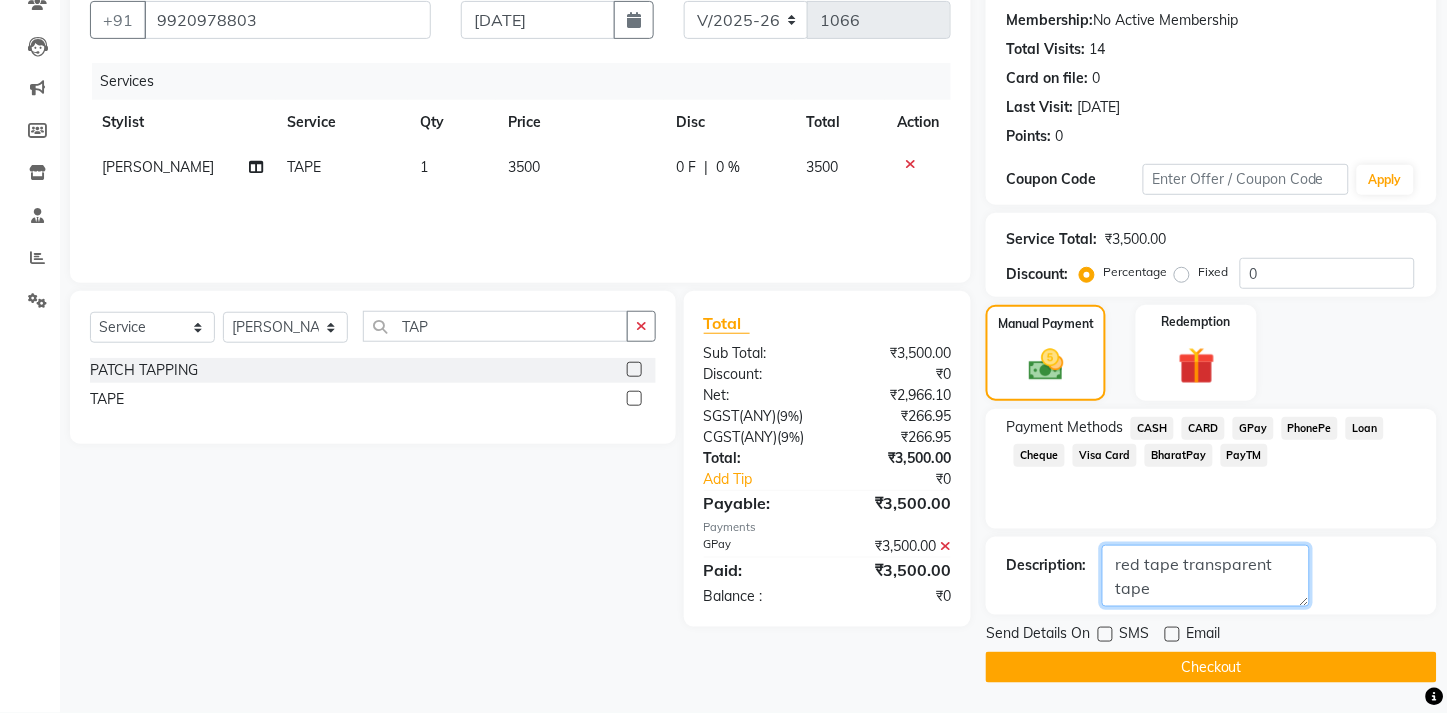 click 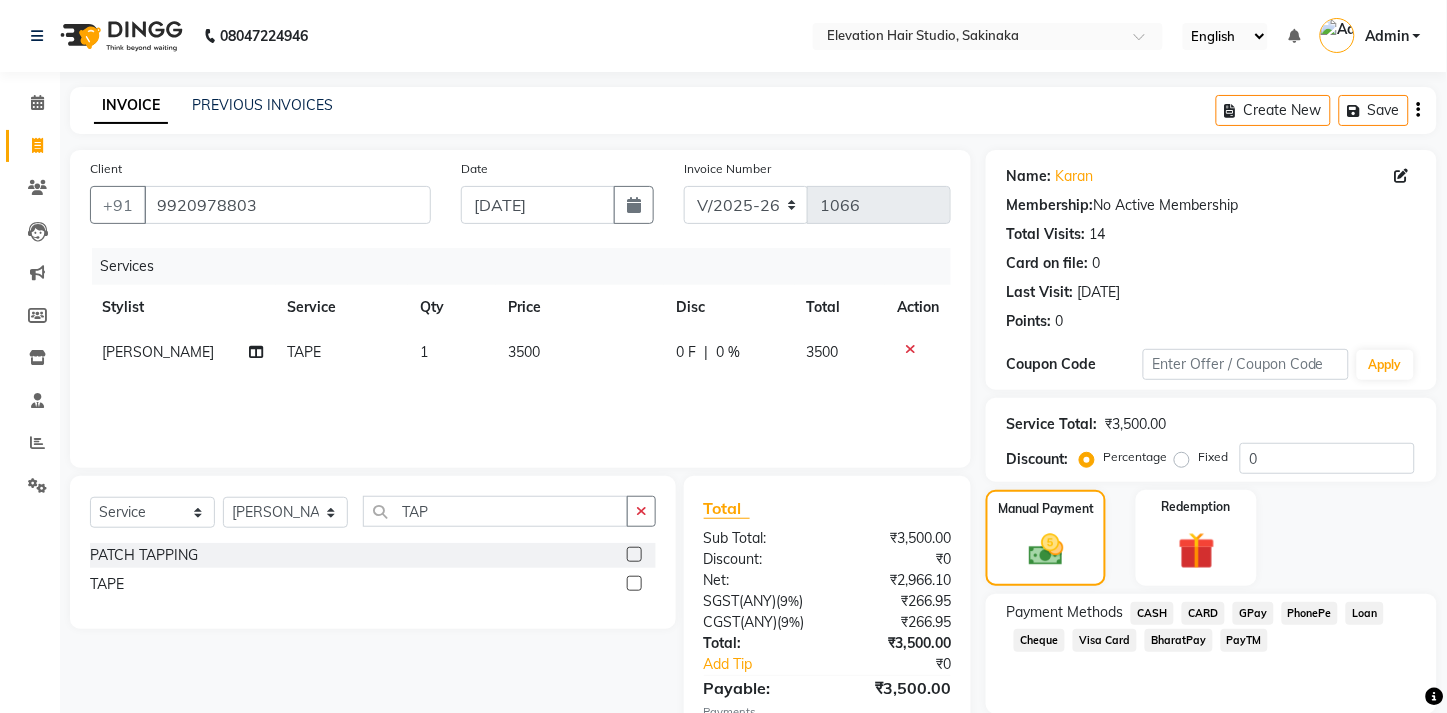 scroll, scrollTop: 207, scrollLeft: 0, axis: vertical 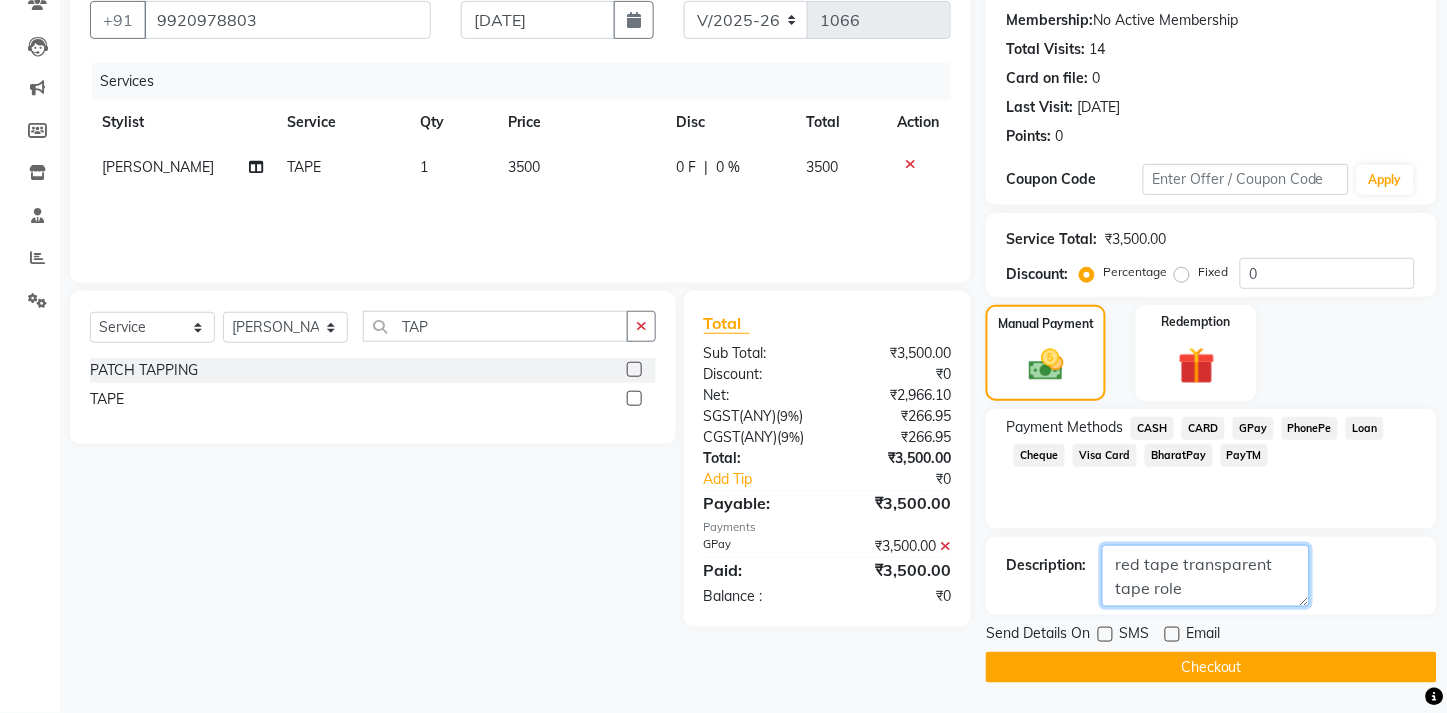 type on "red tape transparent tape role" 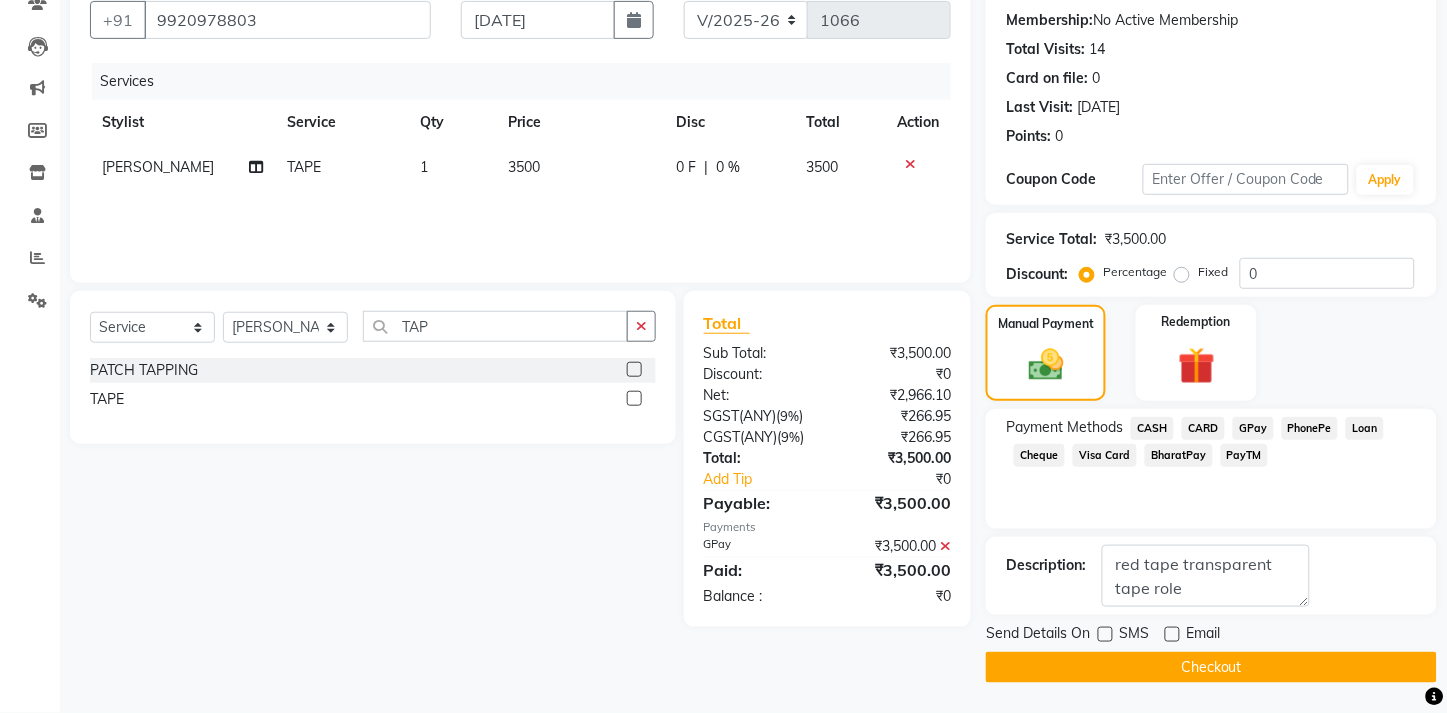 click on "Checkout" 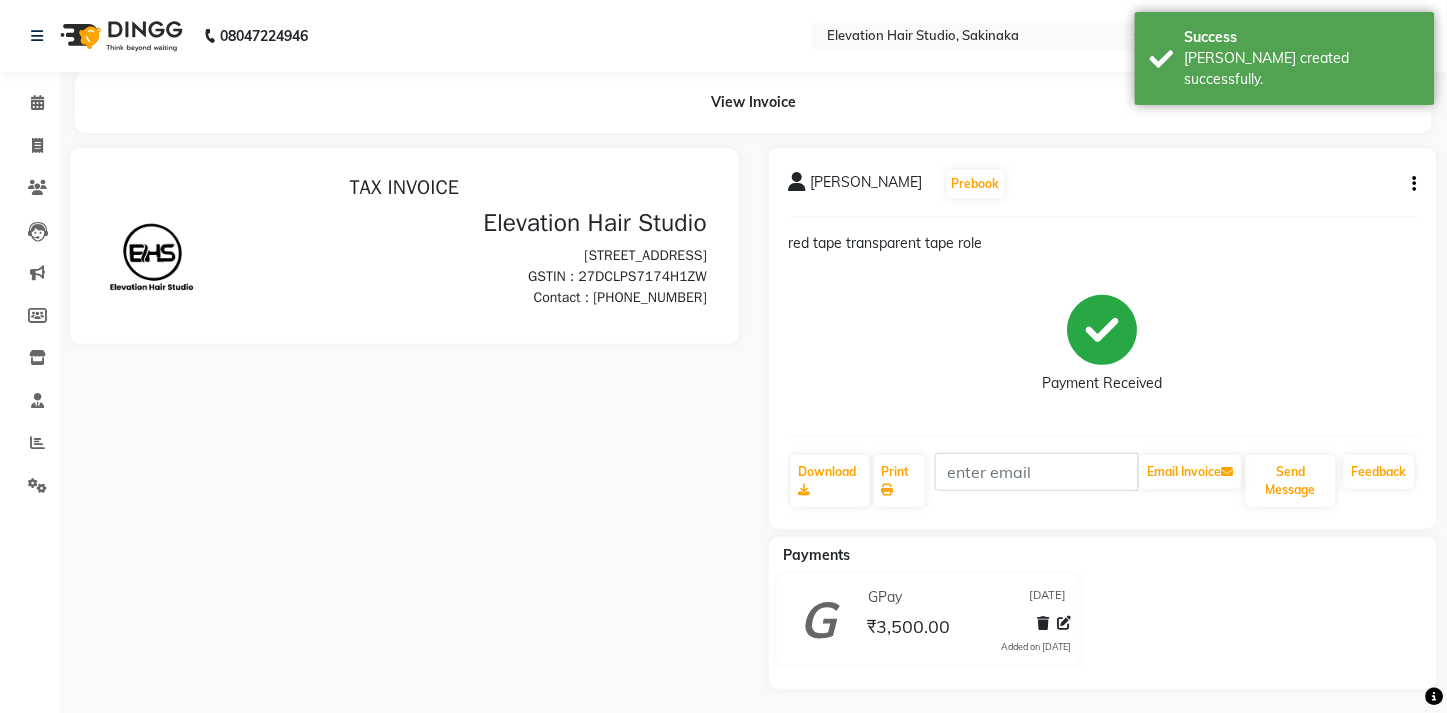 scroll, scrollTop: 0, scrollLeft: 0, axis: both 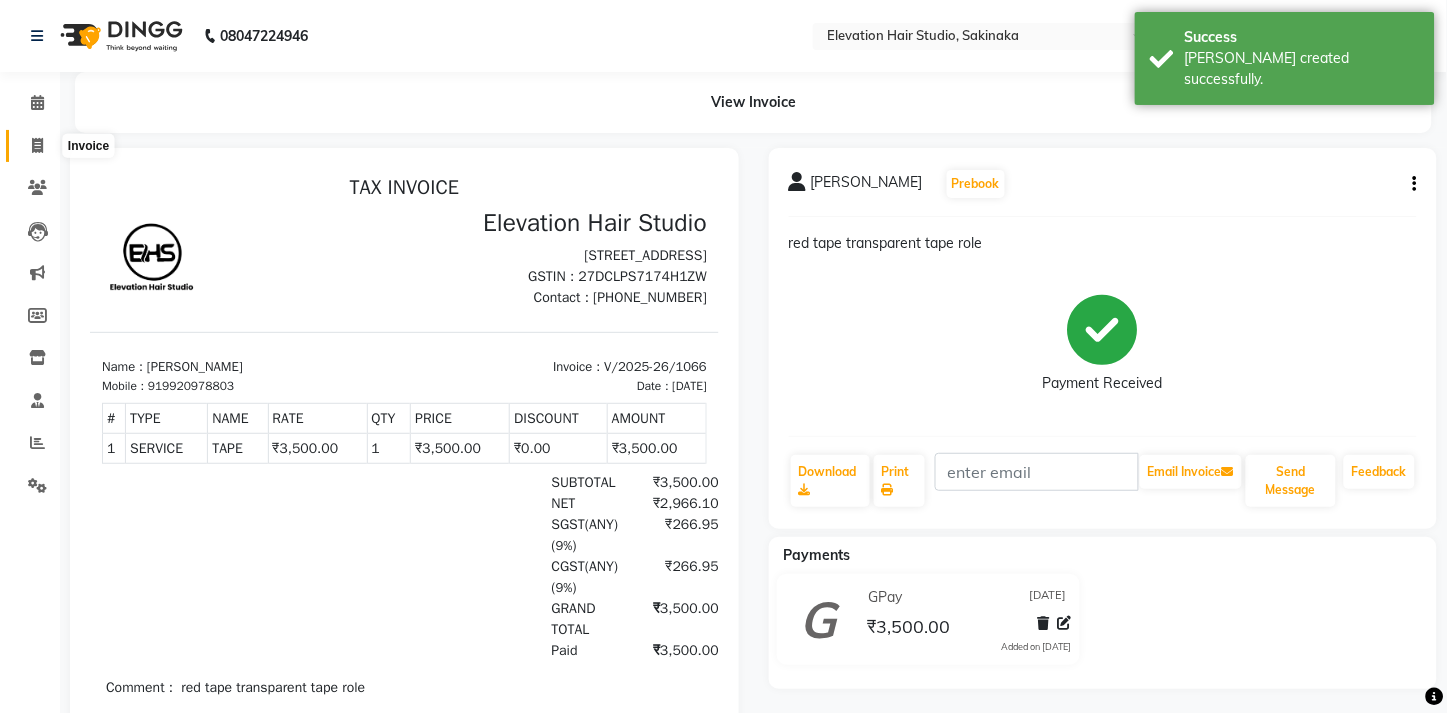 click 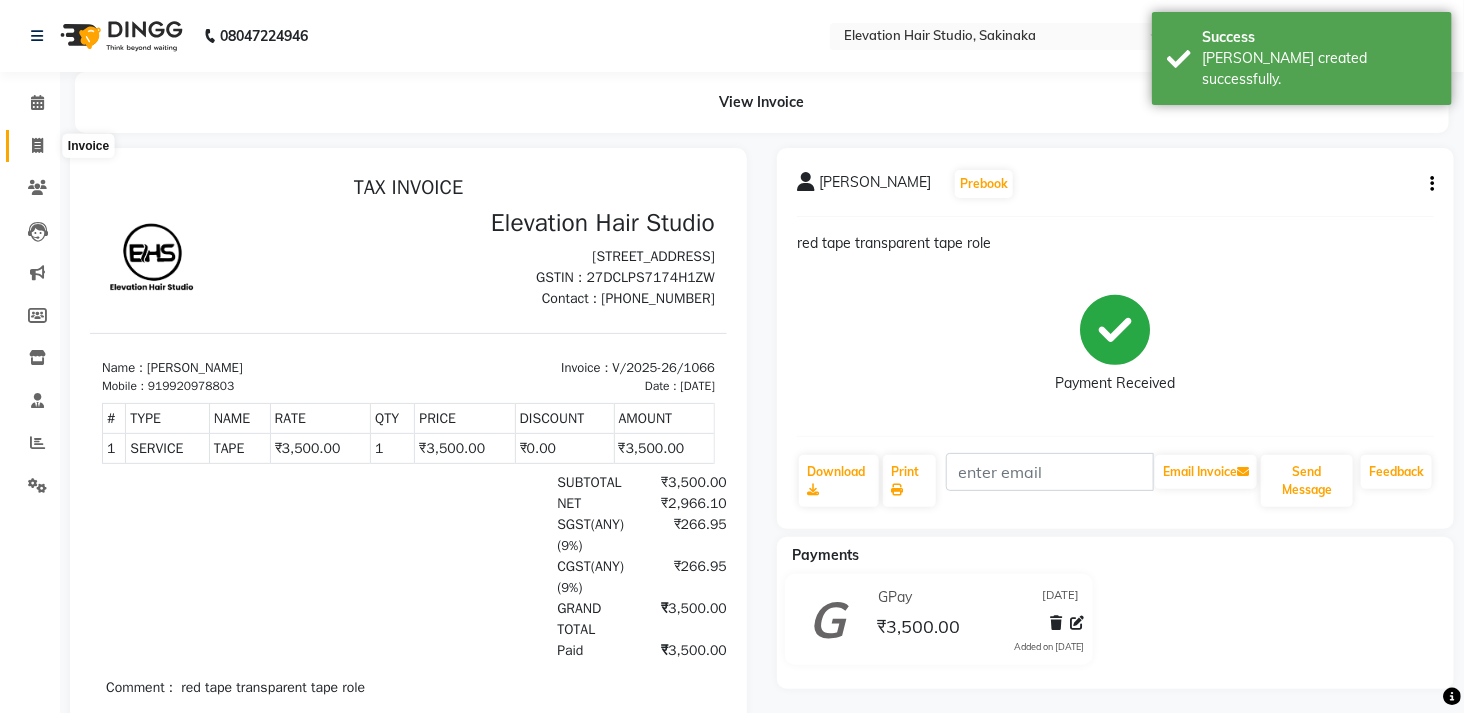 select on "service" 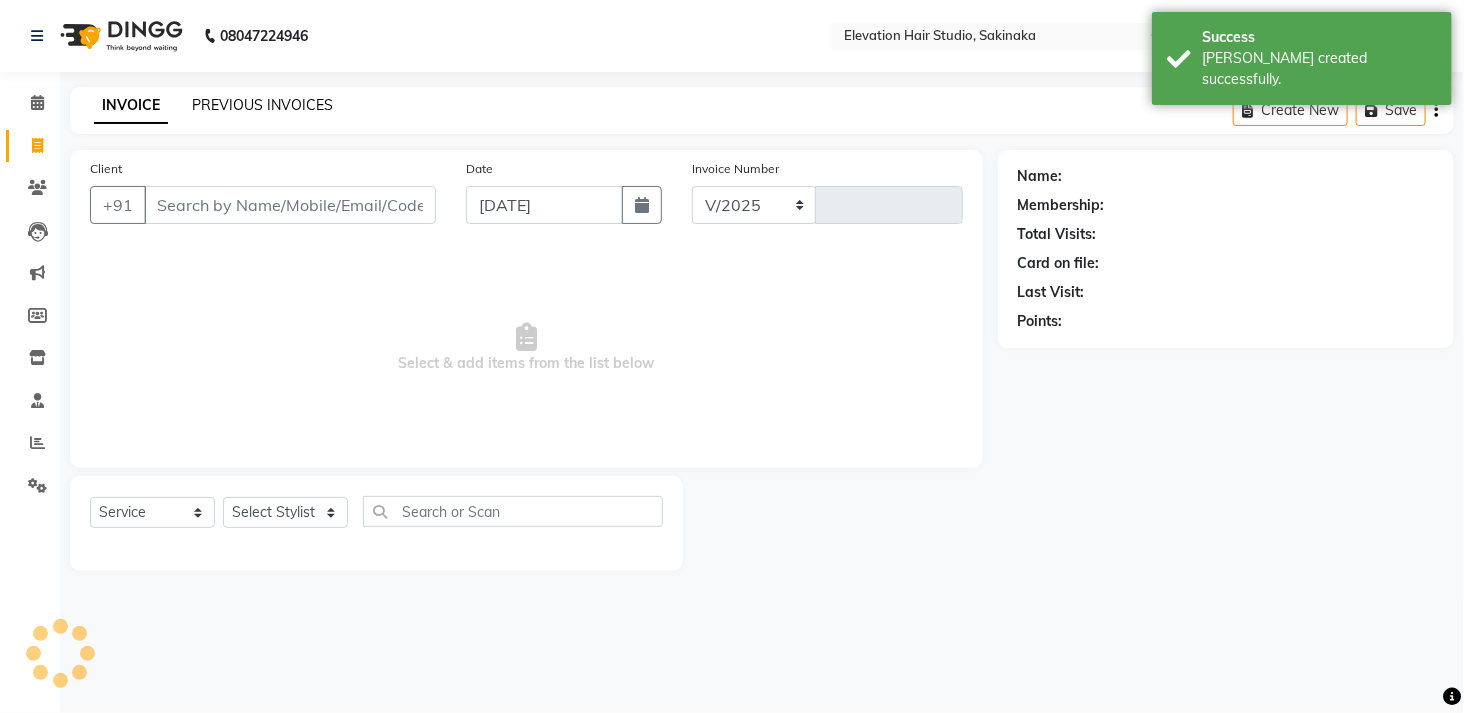 select on "4949" 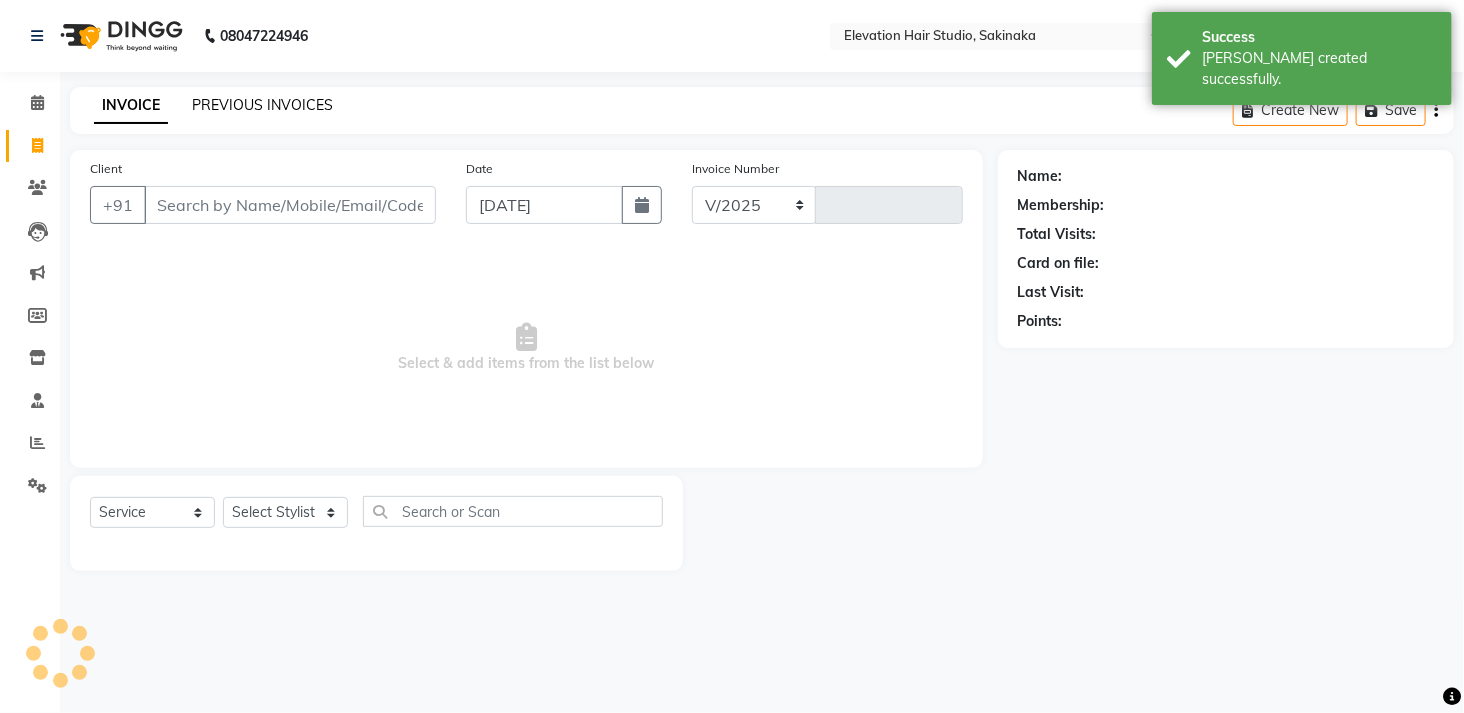 type on "1067" 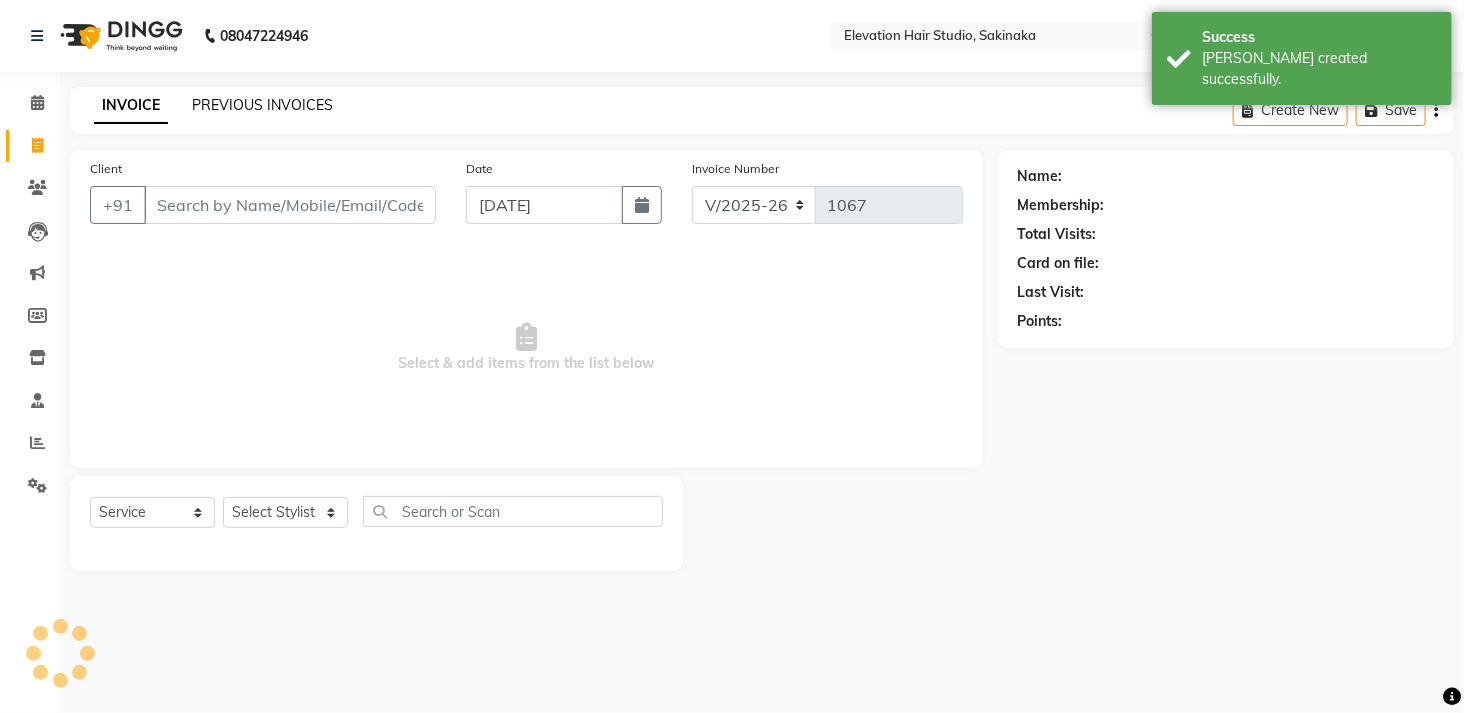 click on "PREVIOUS INVOICES" 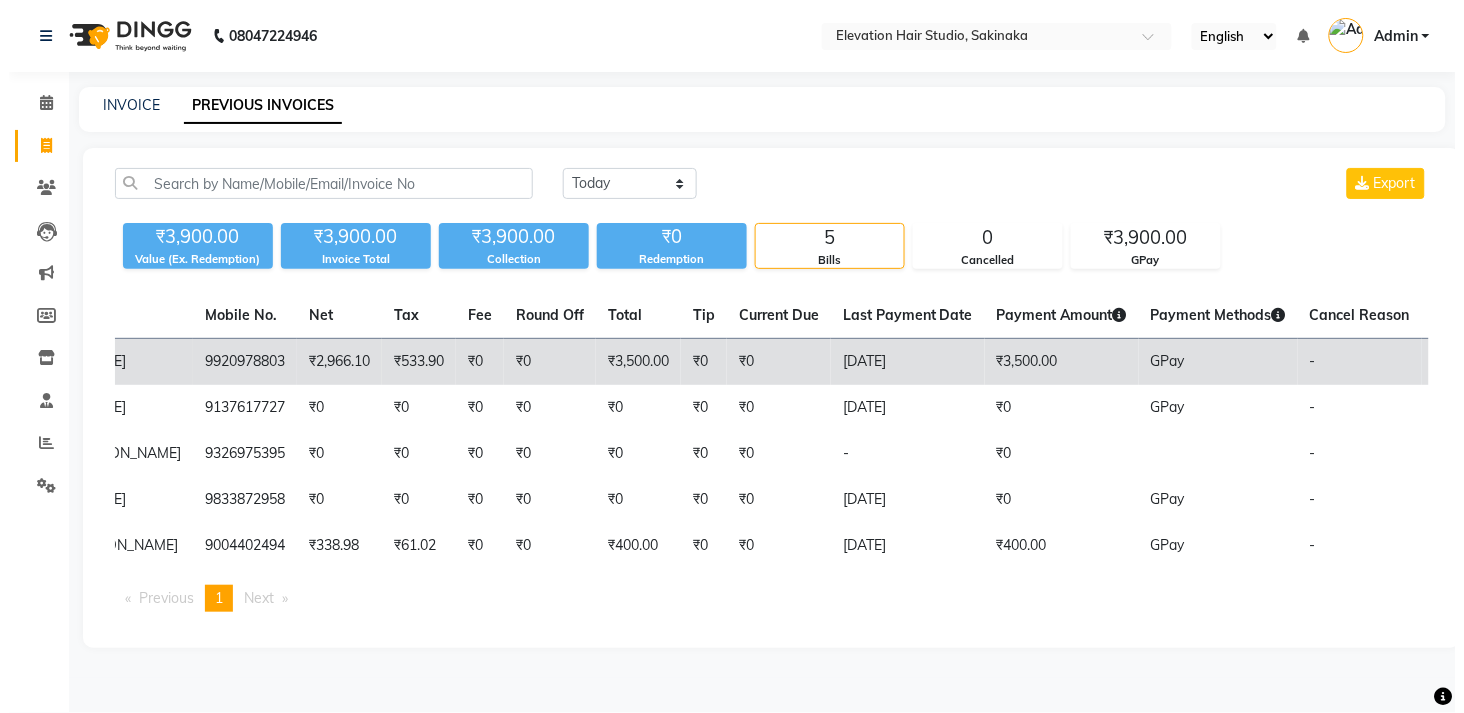 scroll, scrollTop: 0, scrollLeft: 0, axis: both 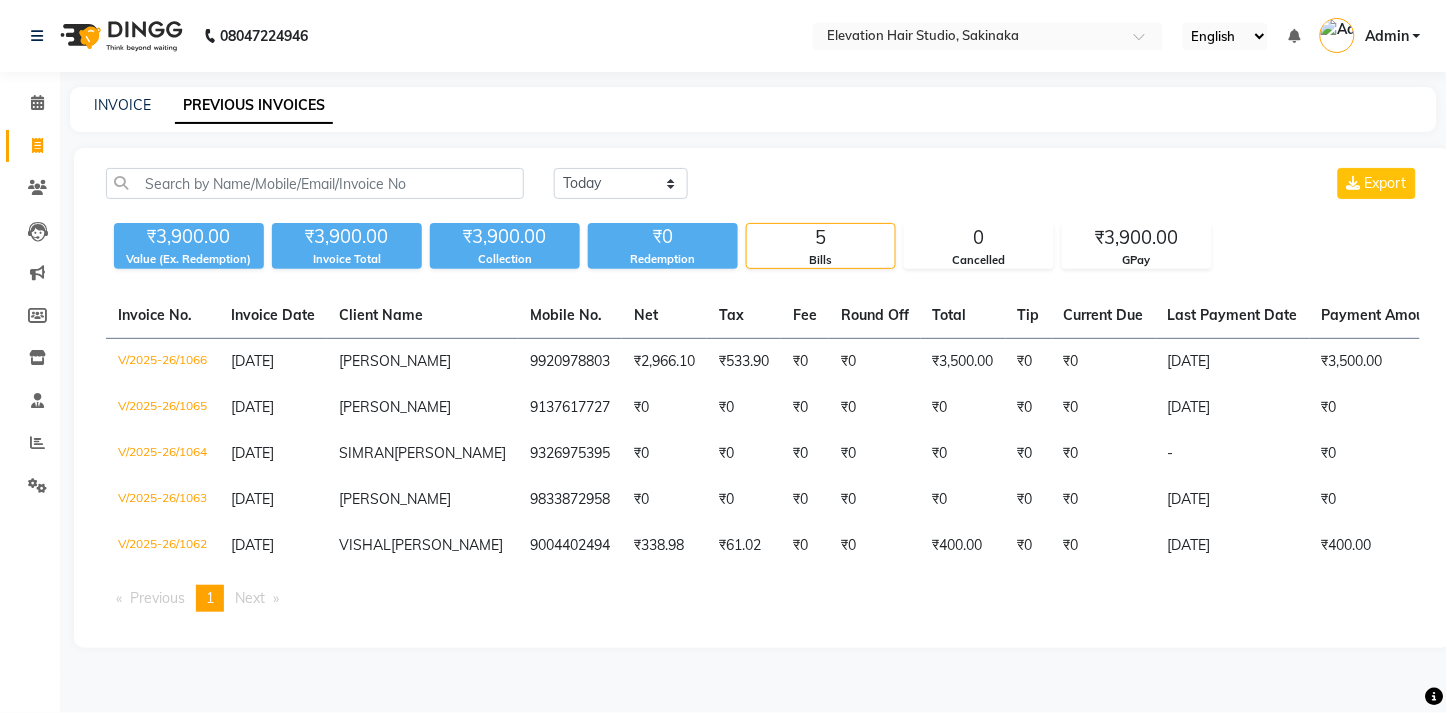 click on "INVOICE" 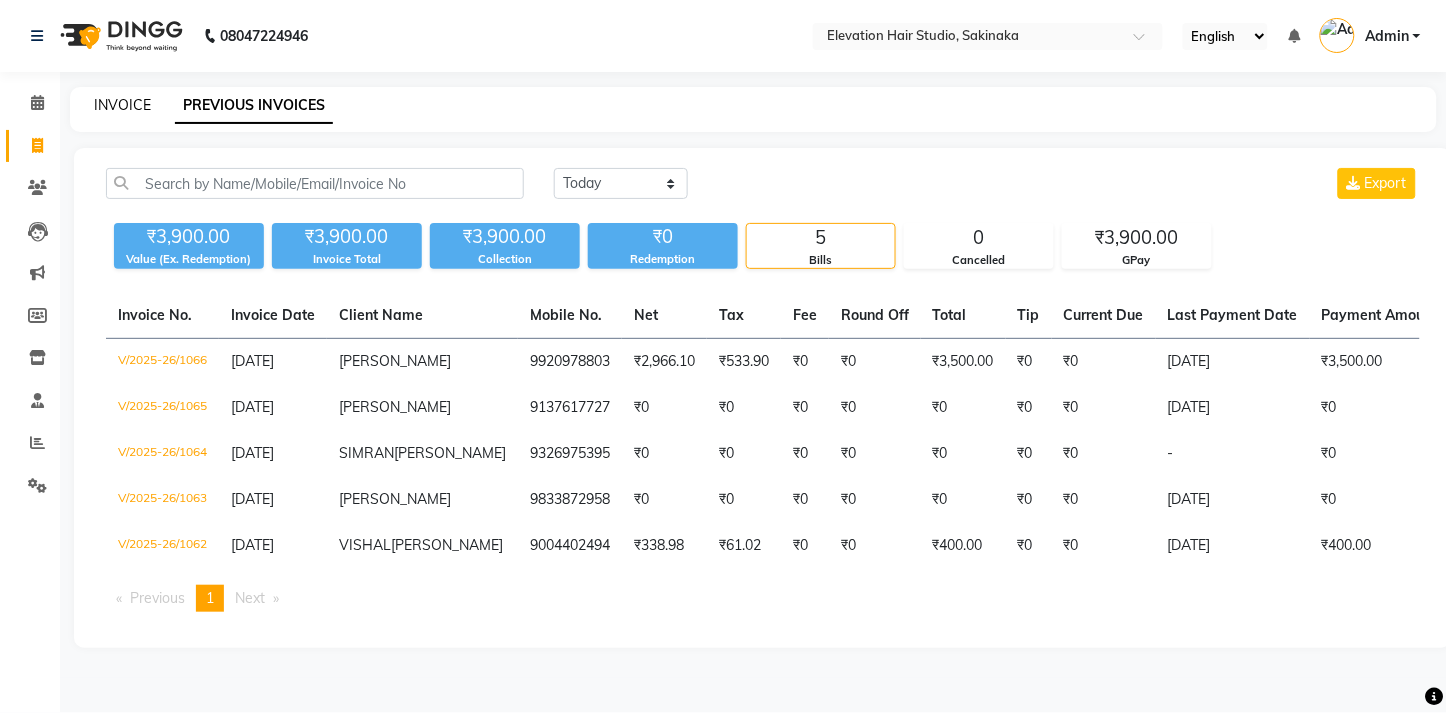click on "INVOICE" 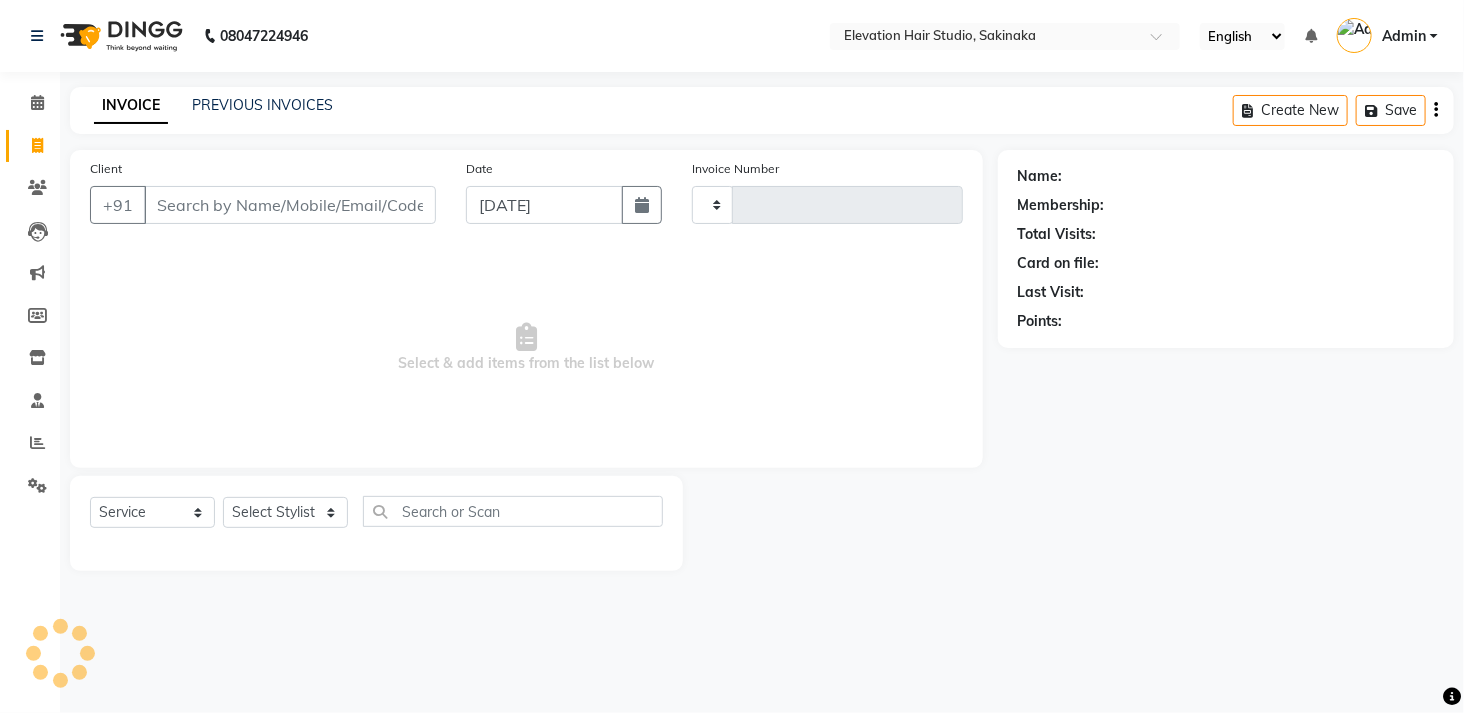type on "1067" 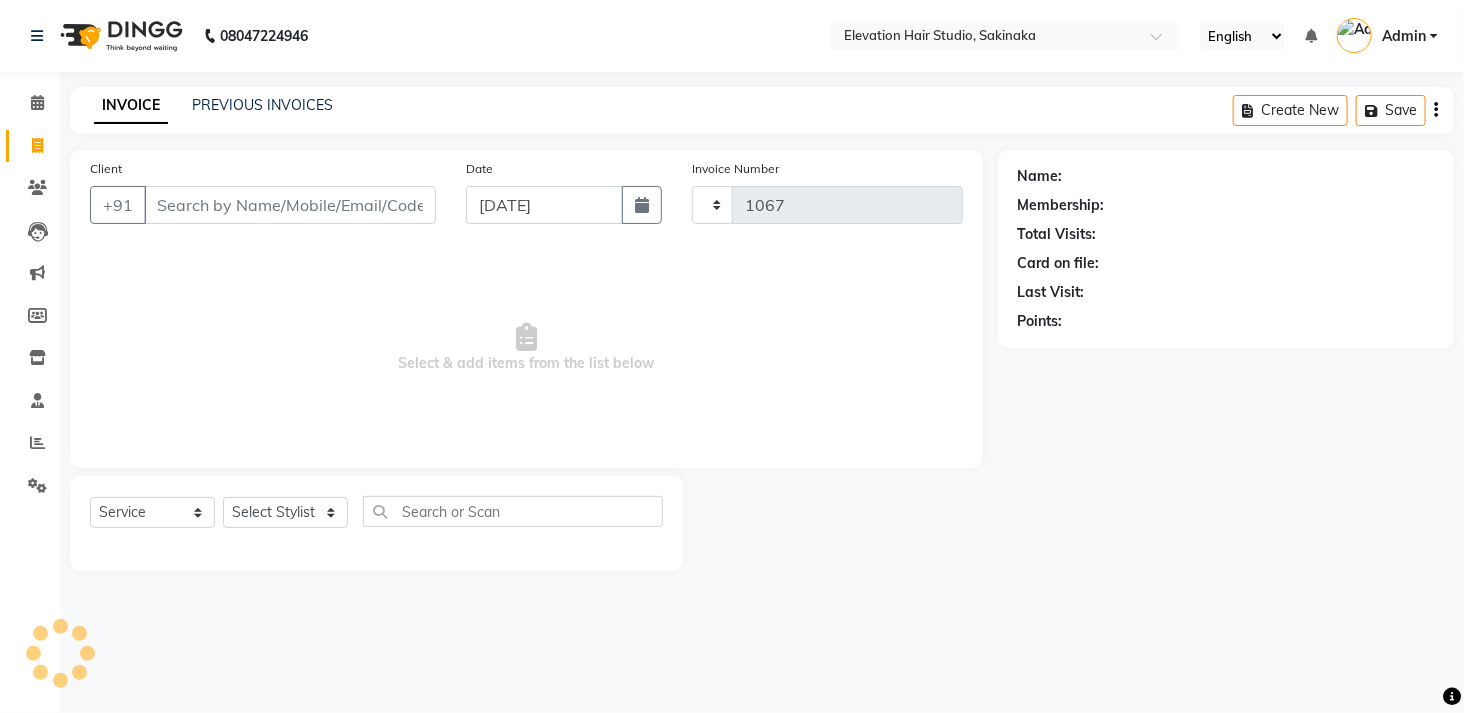 select on "4949" 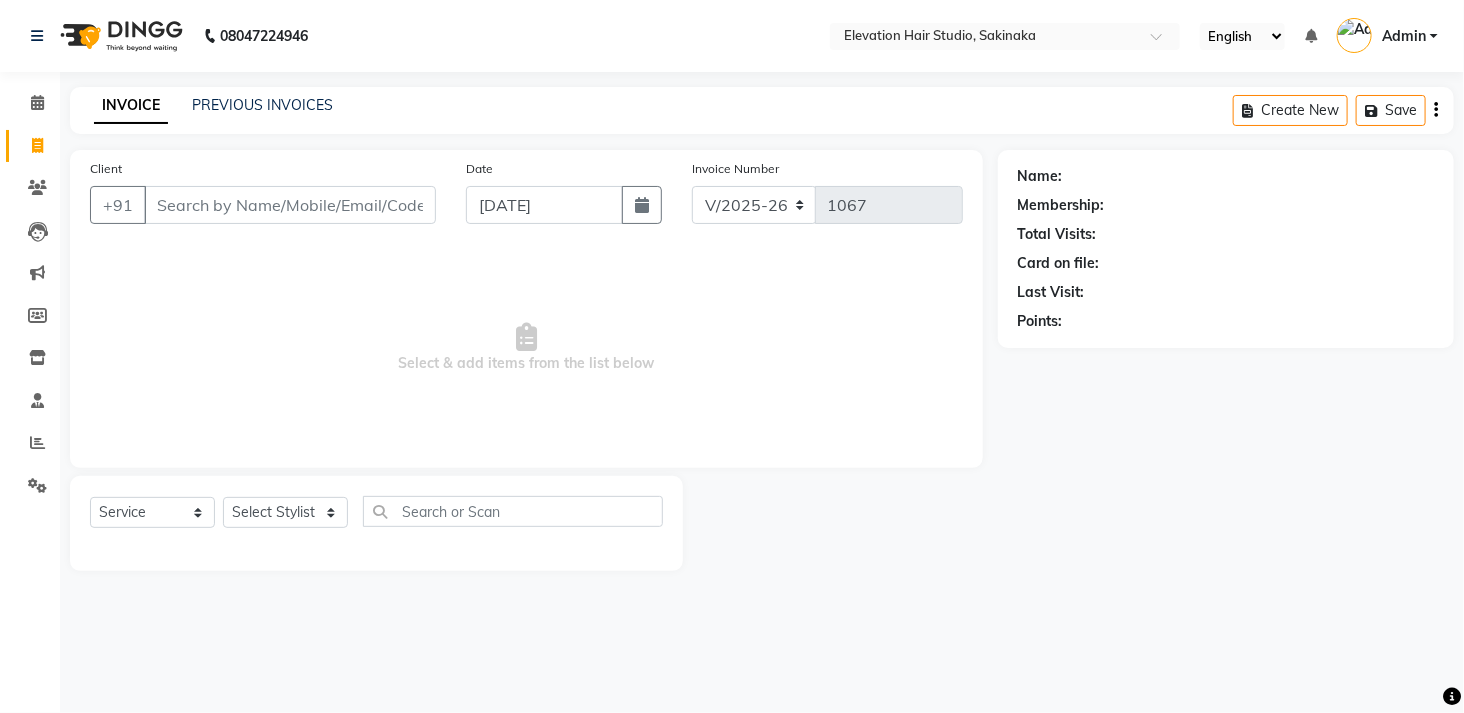 click on "Client" at bounding box center (290, 205) 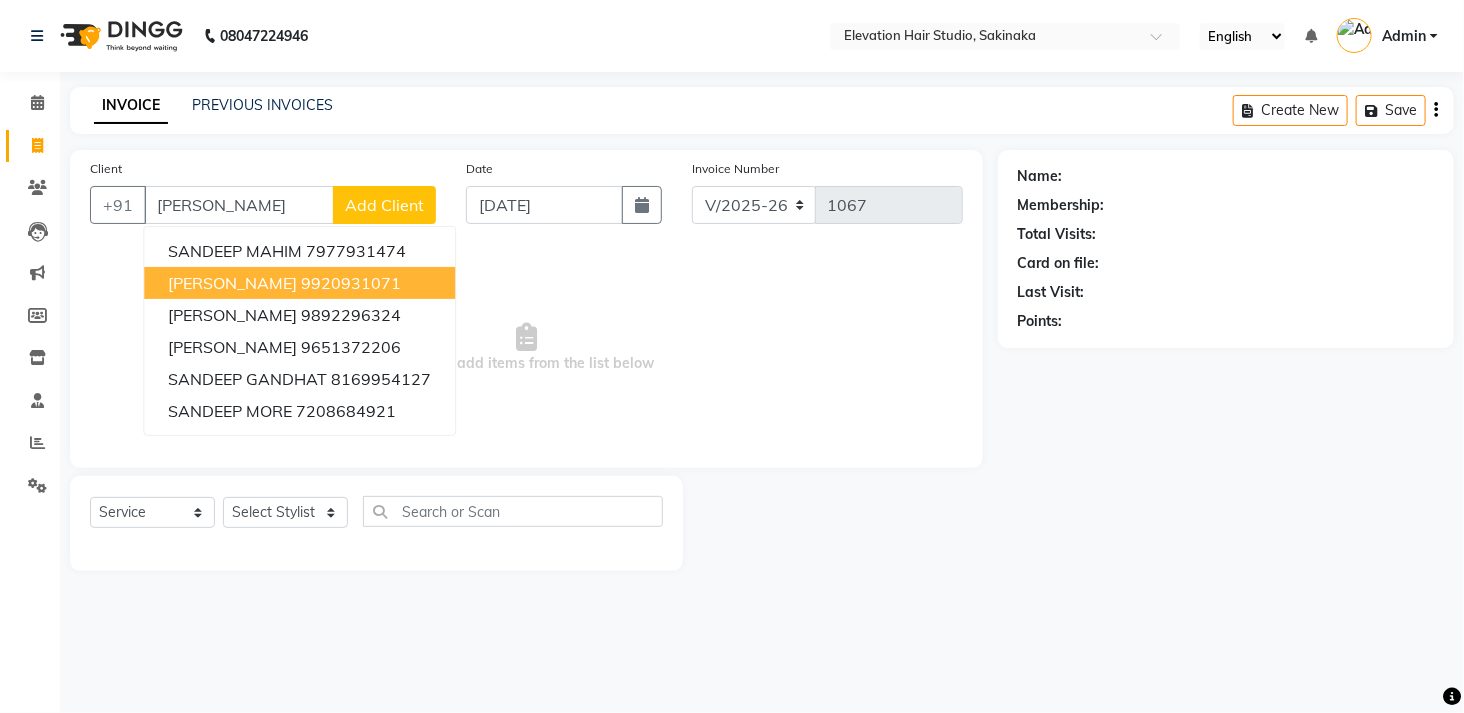 click on "SANDEEP DARVESHI" at bounding box center [232, 283] 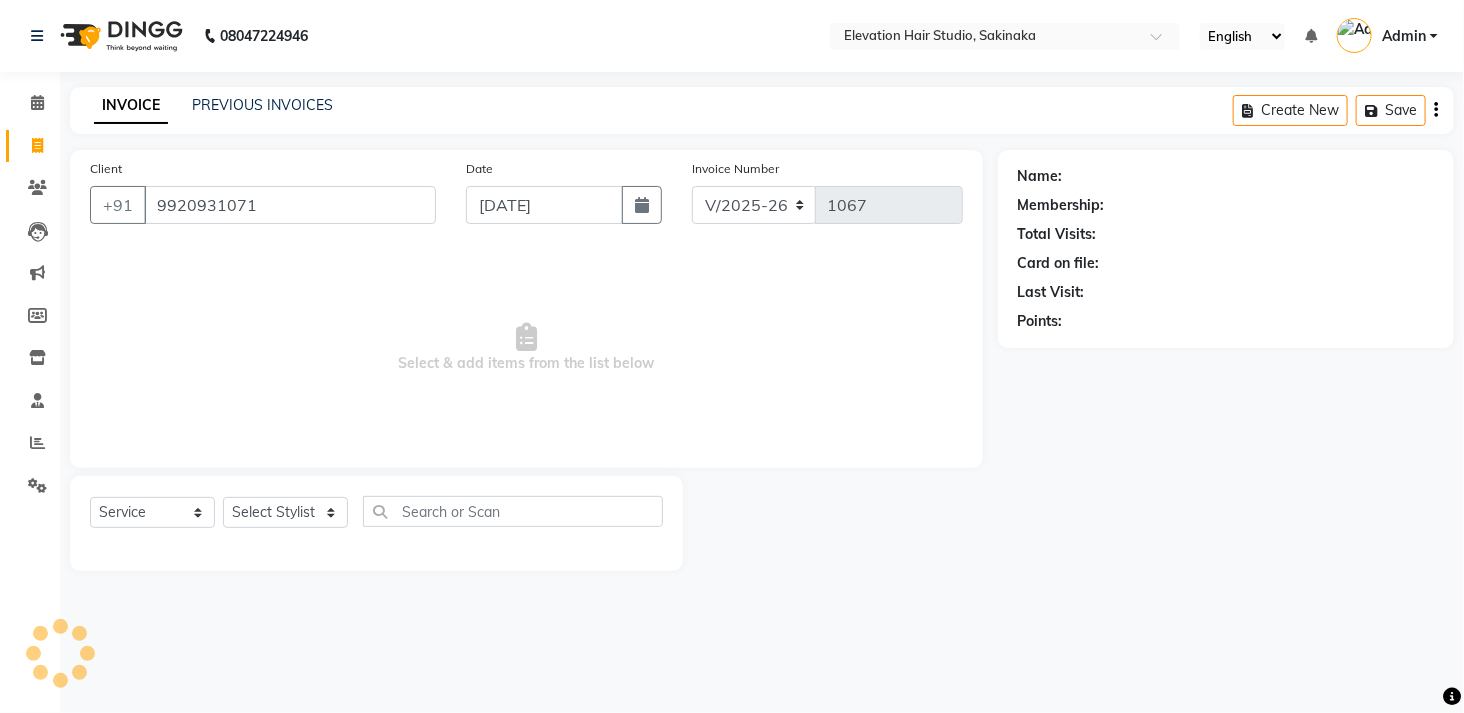 type on "9920931071" 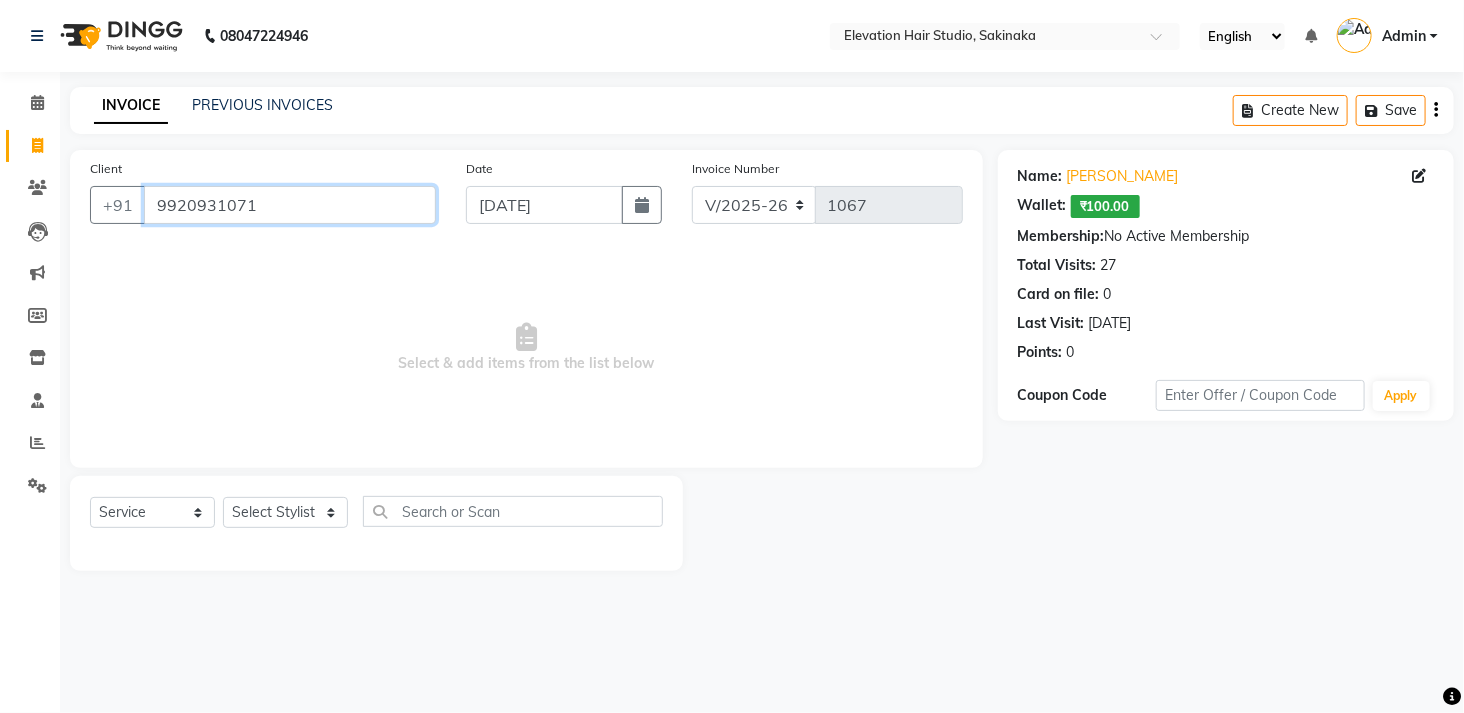 click on "9920931071" at bounding box center (290, 205) 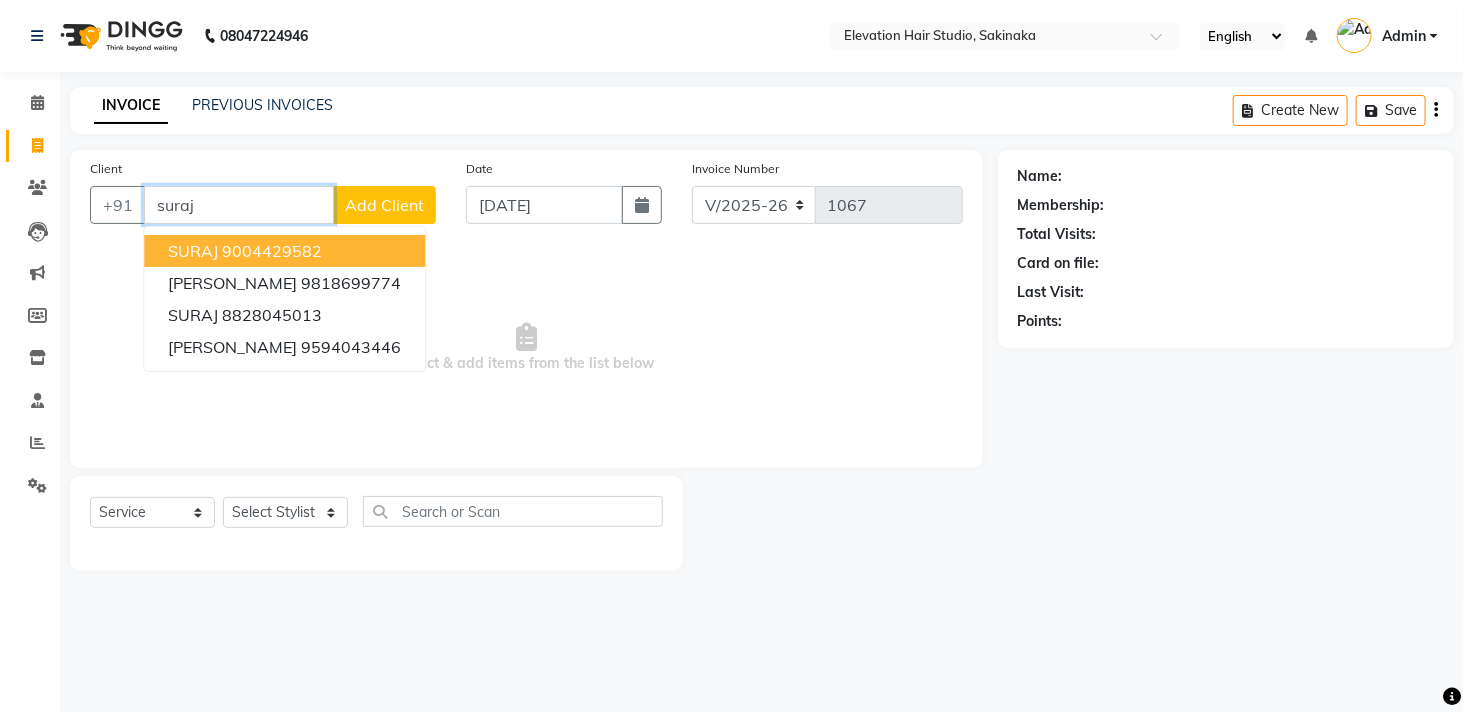click on "9004429582" at bounding box center [272, 251] 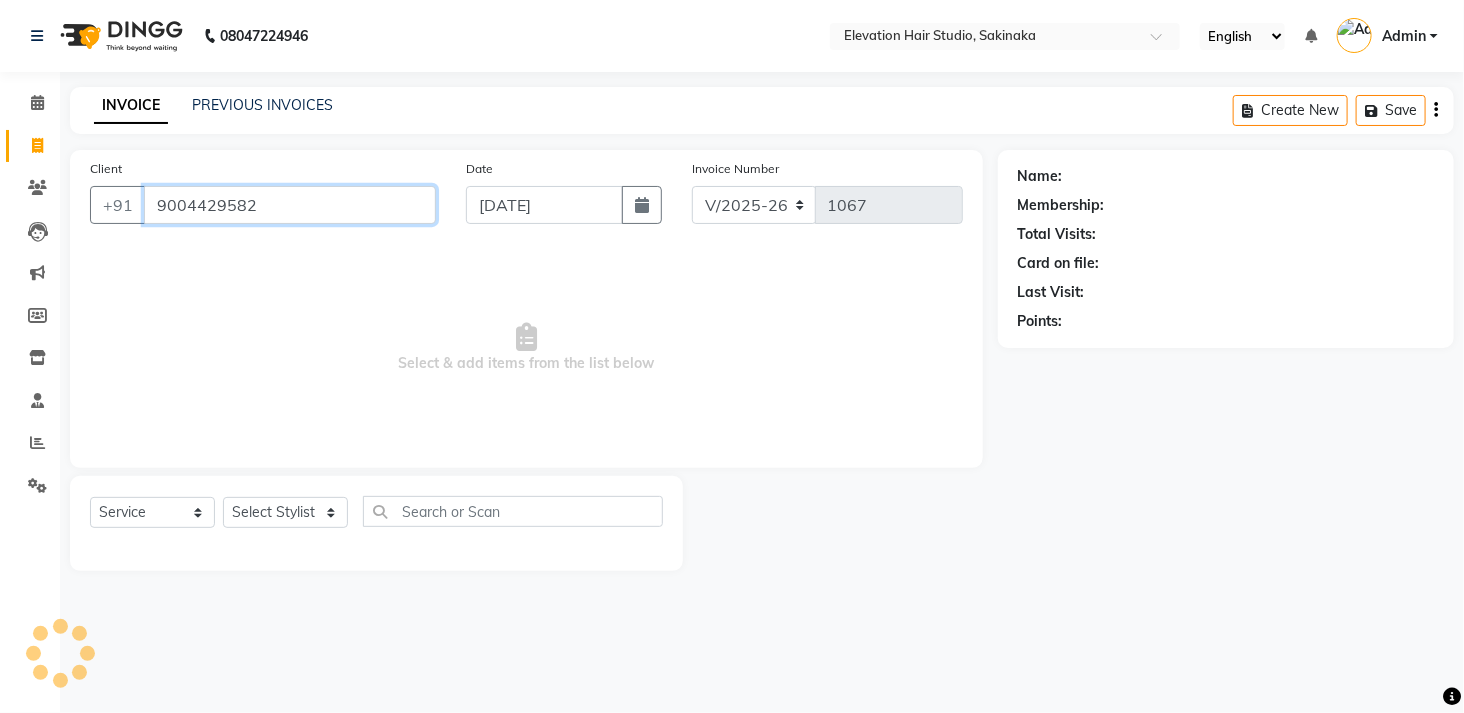 type on "9004429582" 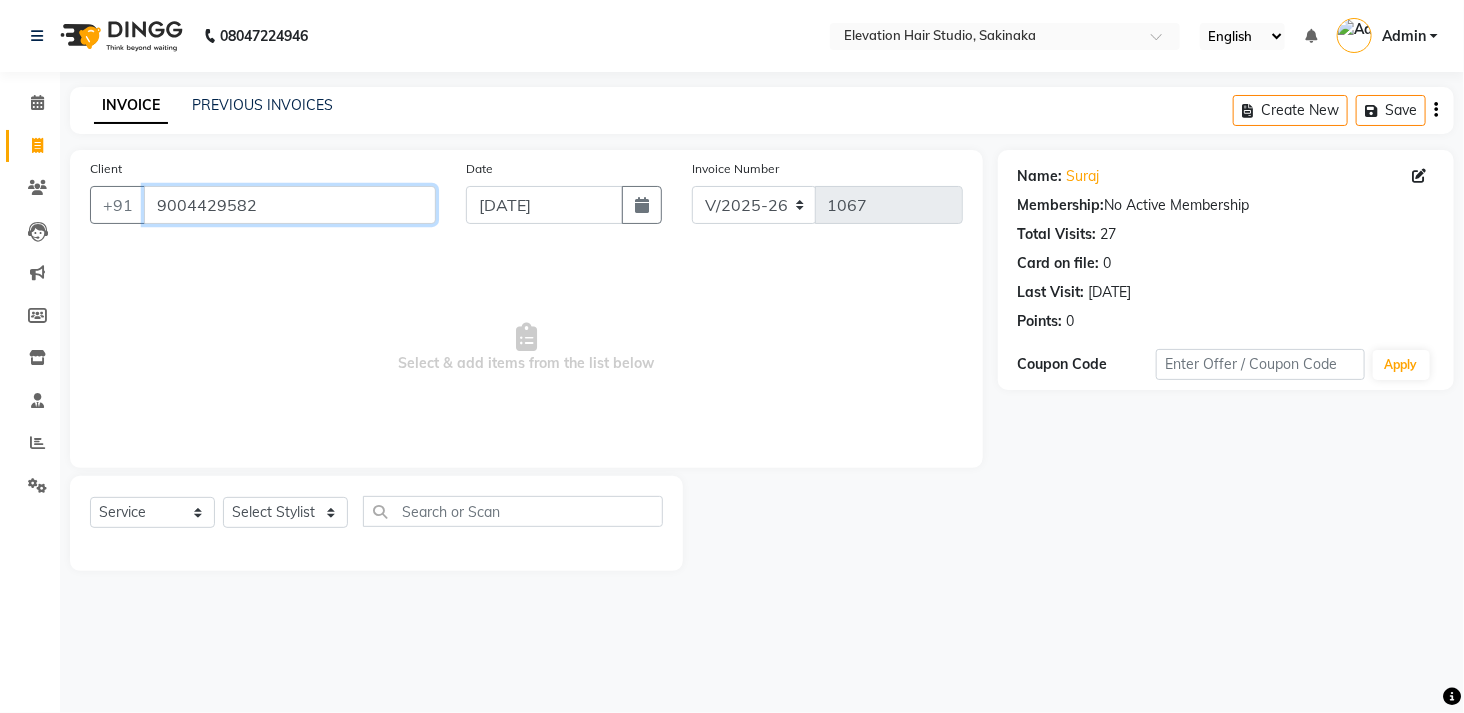 click on "9004429582" at bounding box center (290, 205) 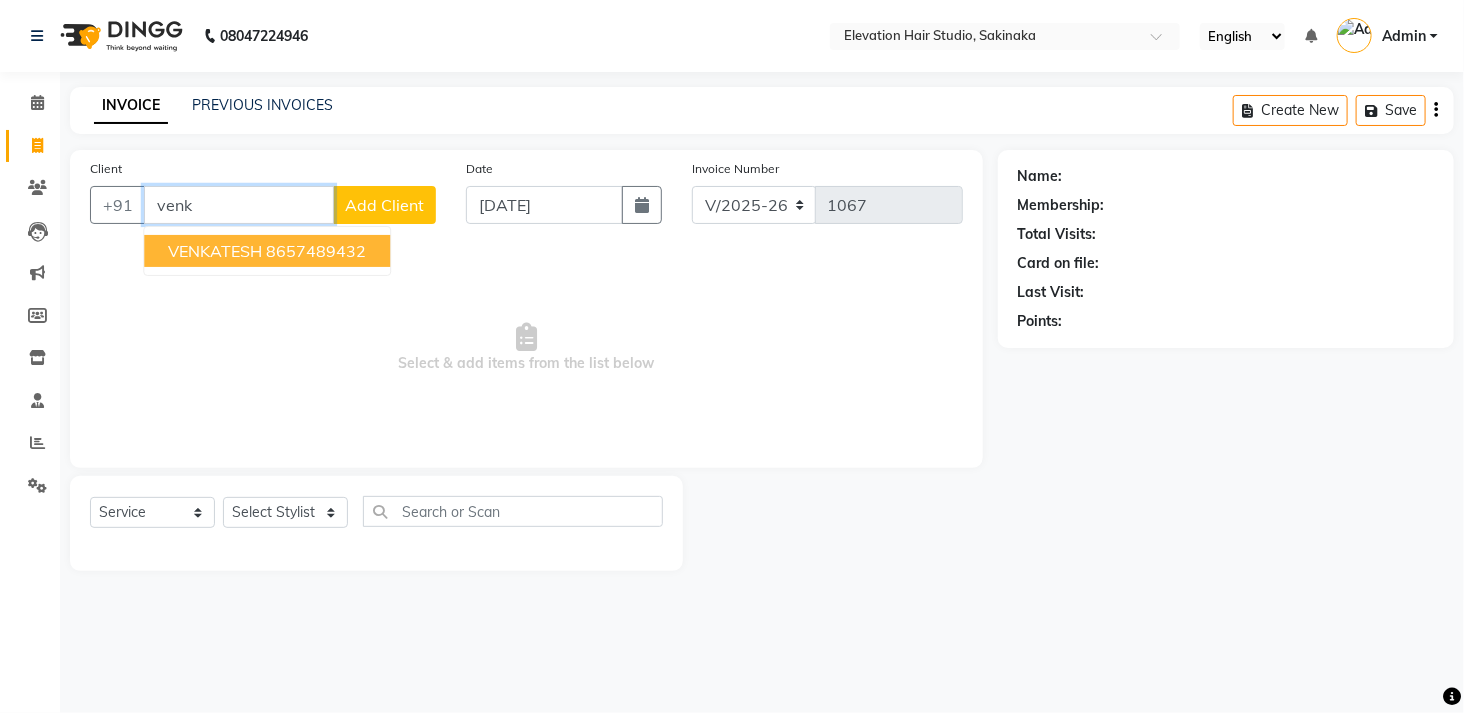 click on "8657489432" at bounding box center [316, 251] 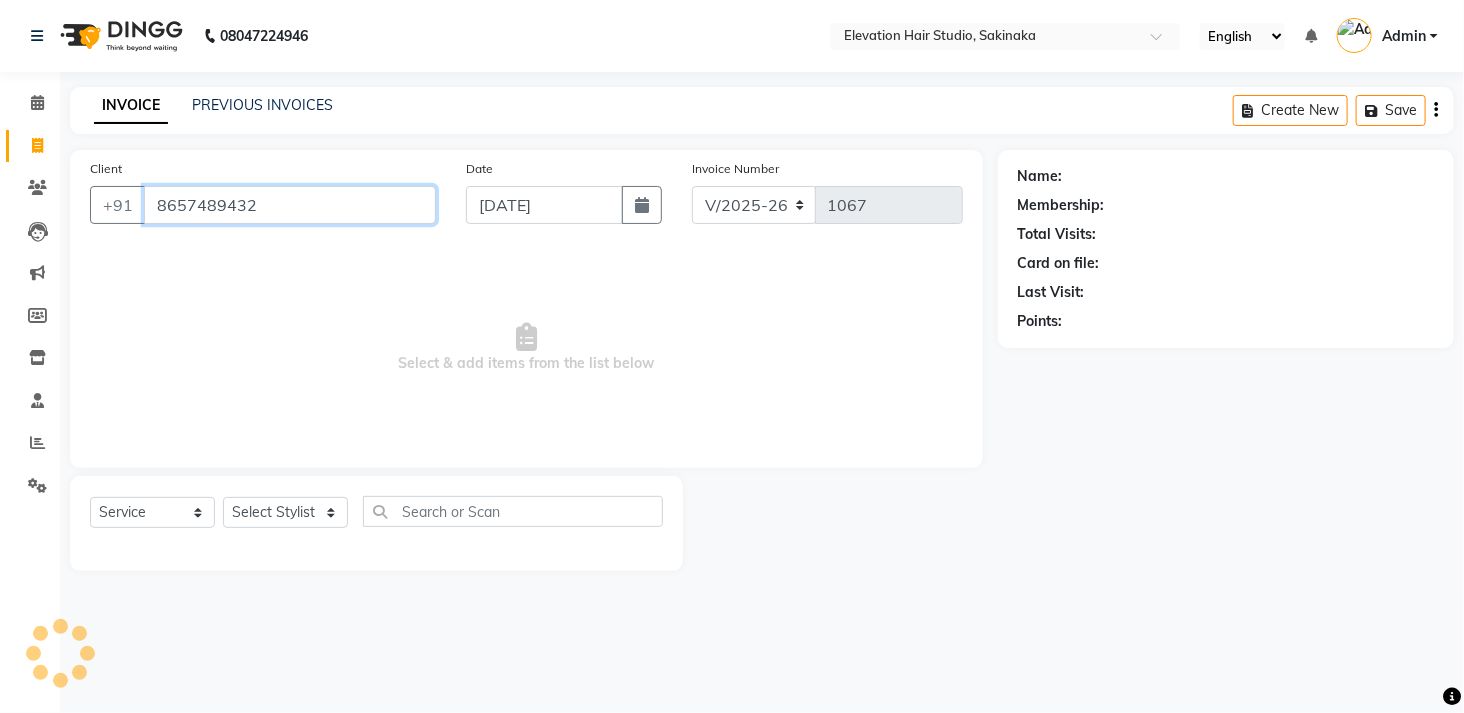 type on "8657489432" 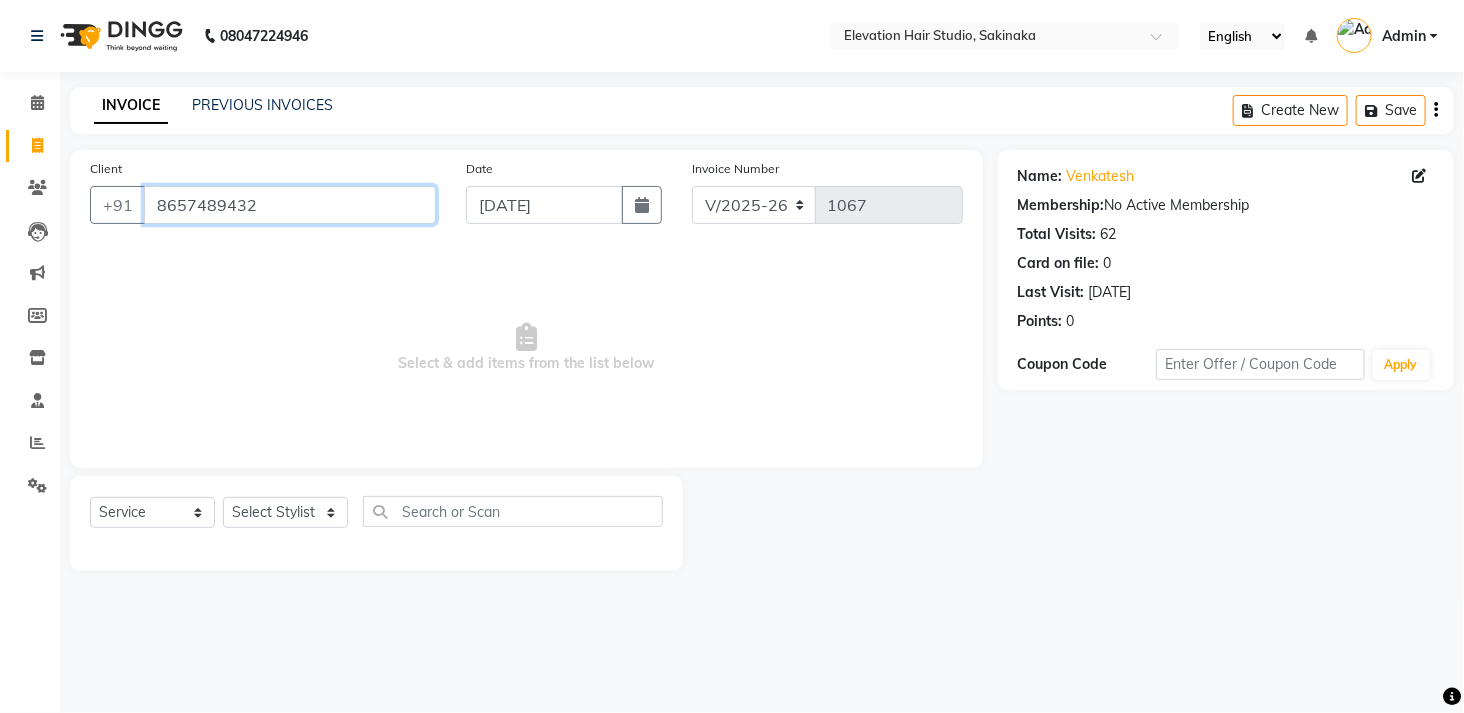 click on "8657489432" at bounding box center [290, 205] 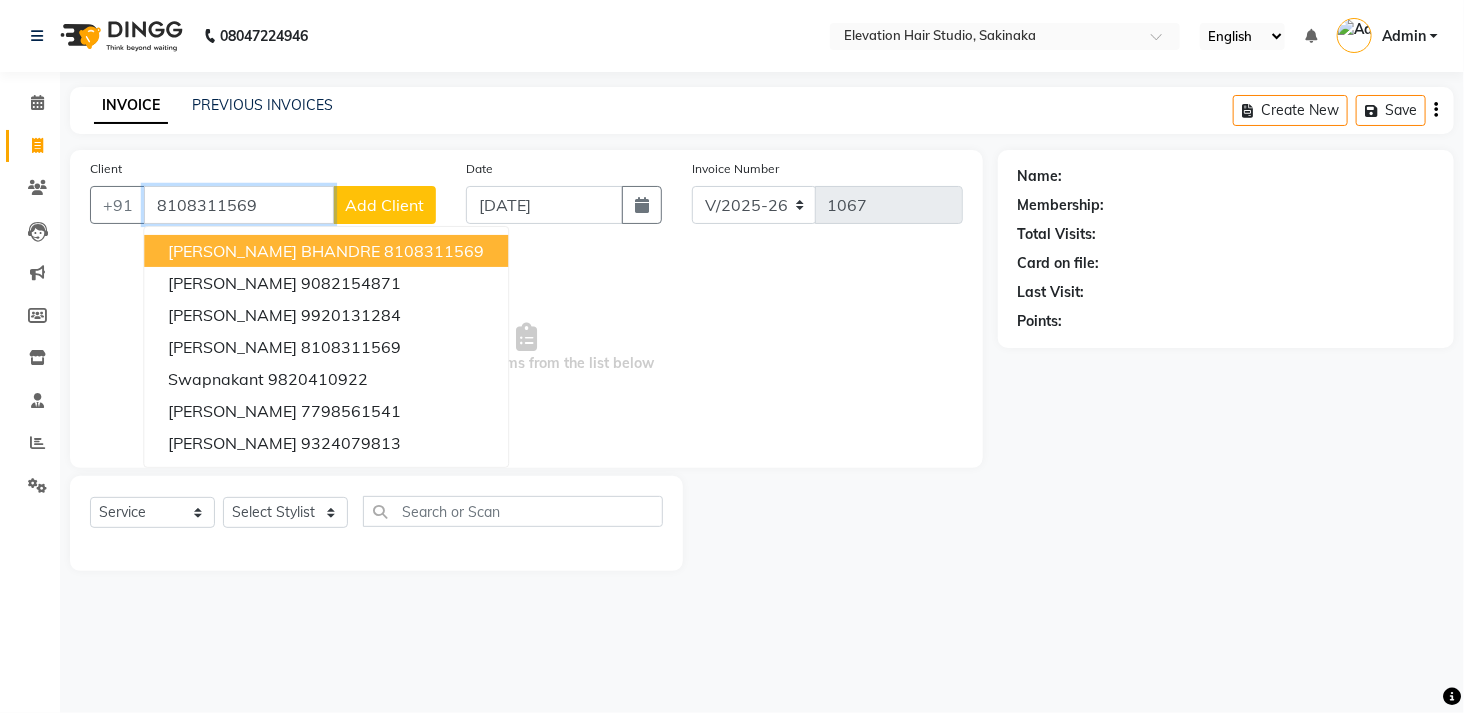 type on "8108311569" 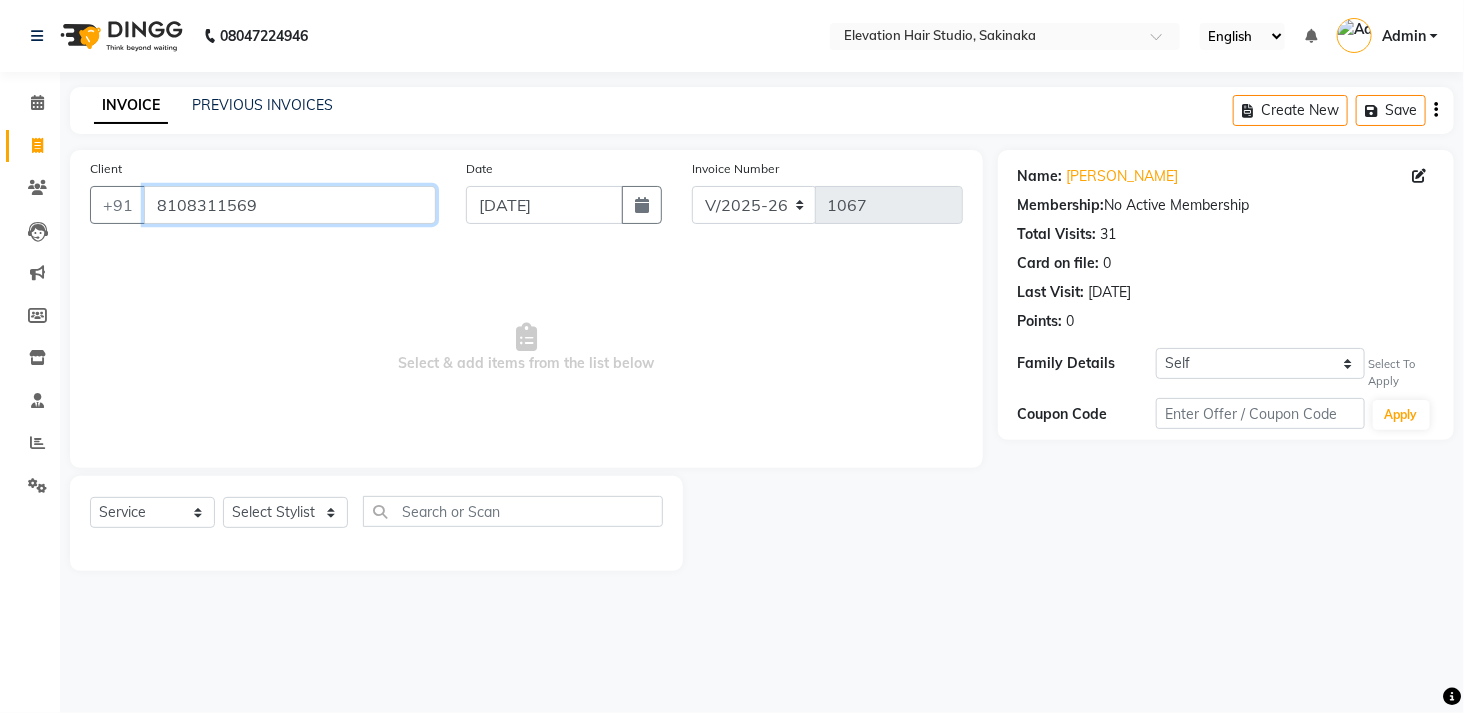 click on "8108311569" at bounding box center (290, 205) 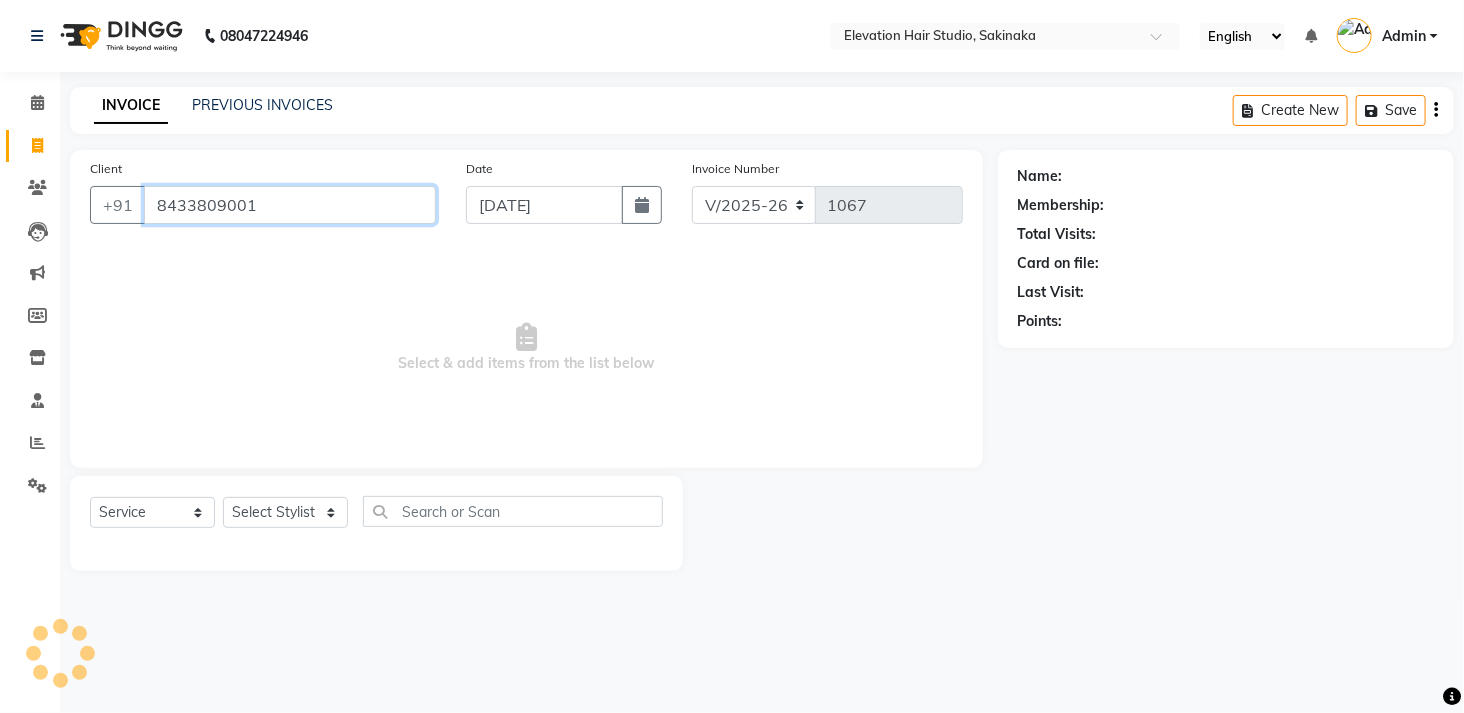 type on "8433809001" 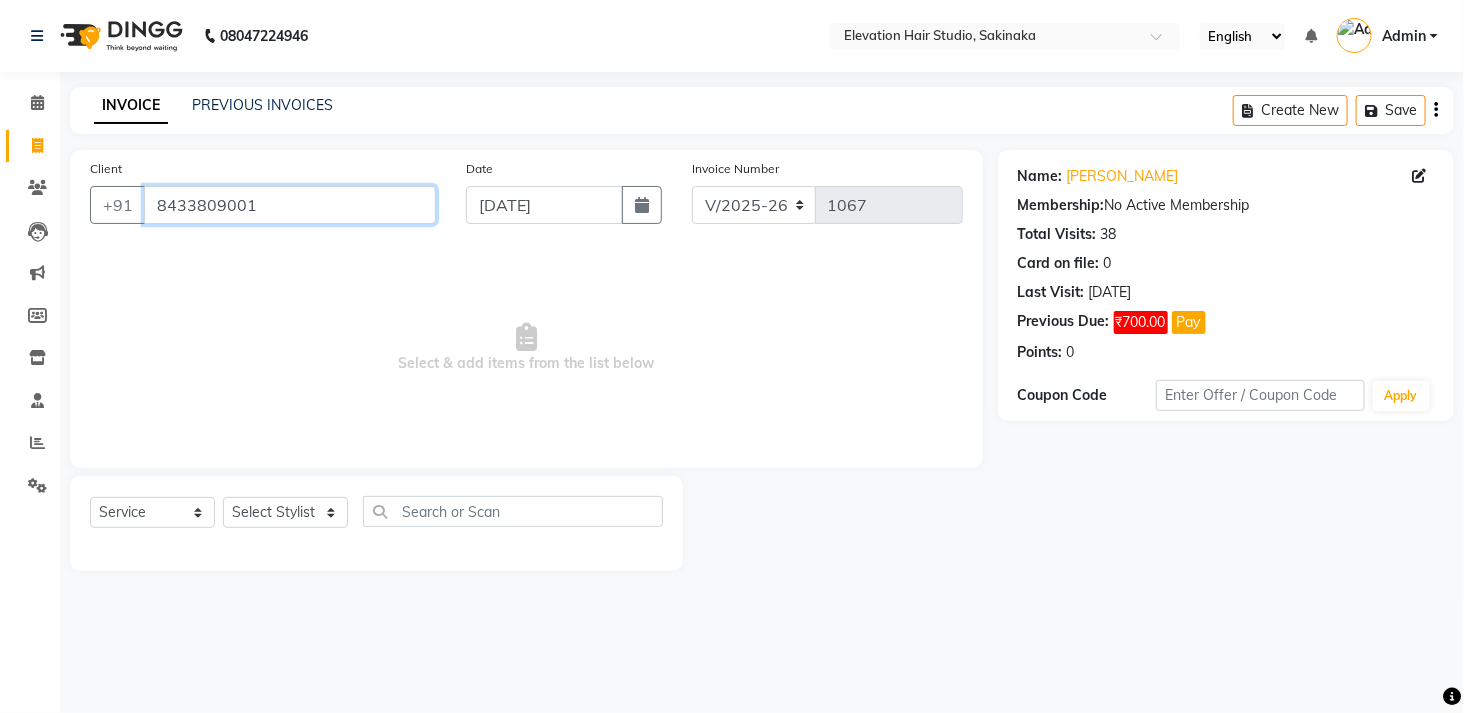 click on "8433809001" at bounding box center (290, 205) 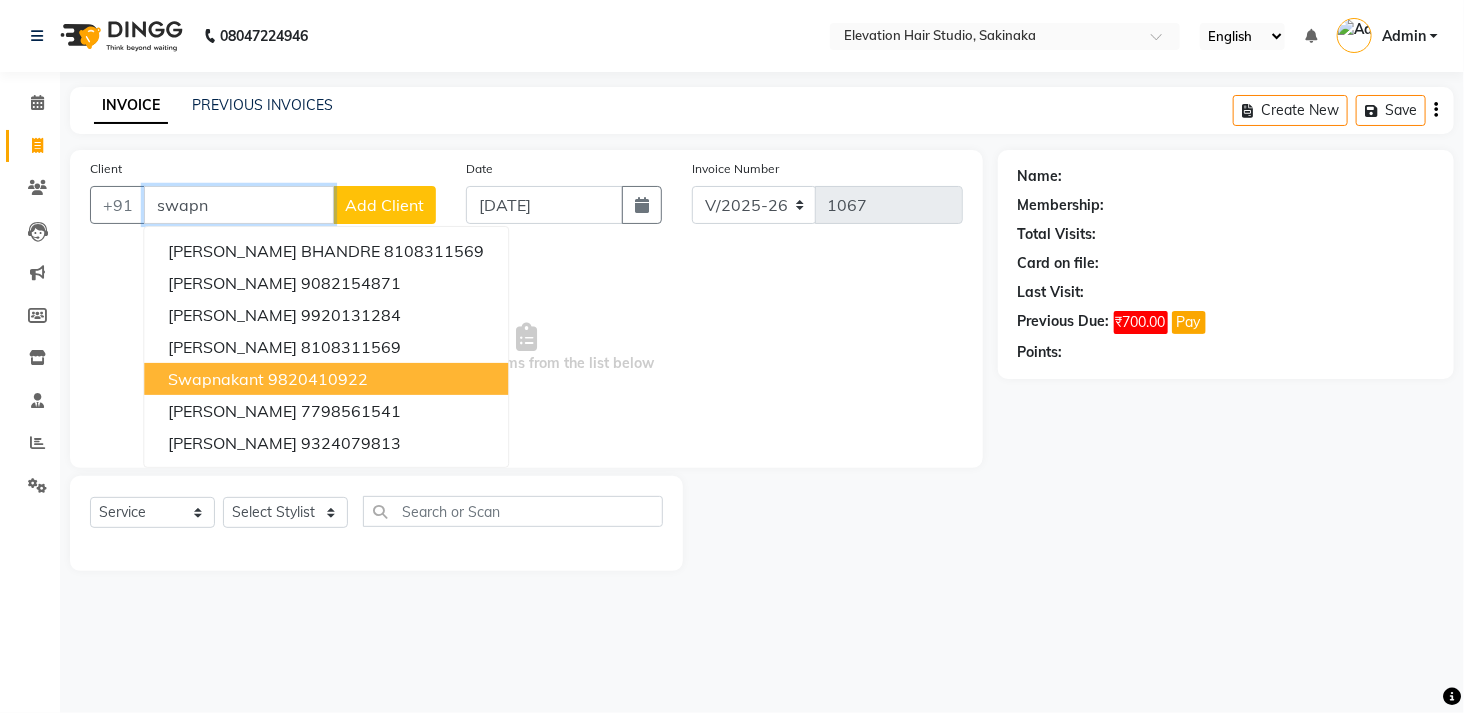 click on "swapnakant  9820410922" at bounding box center [326, 379] 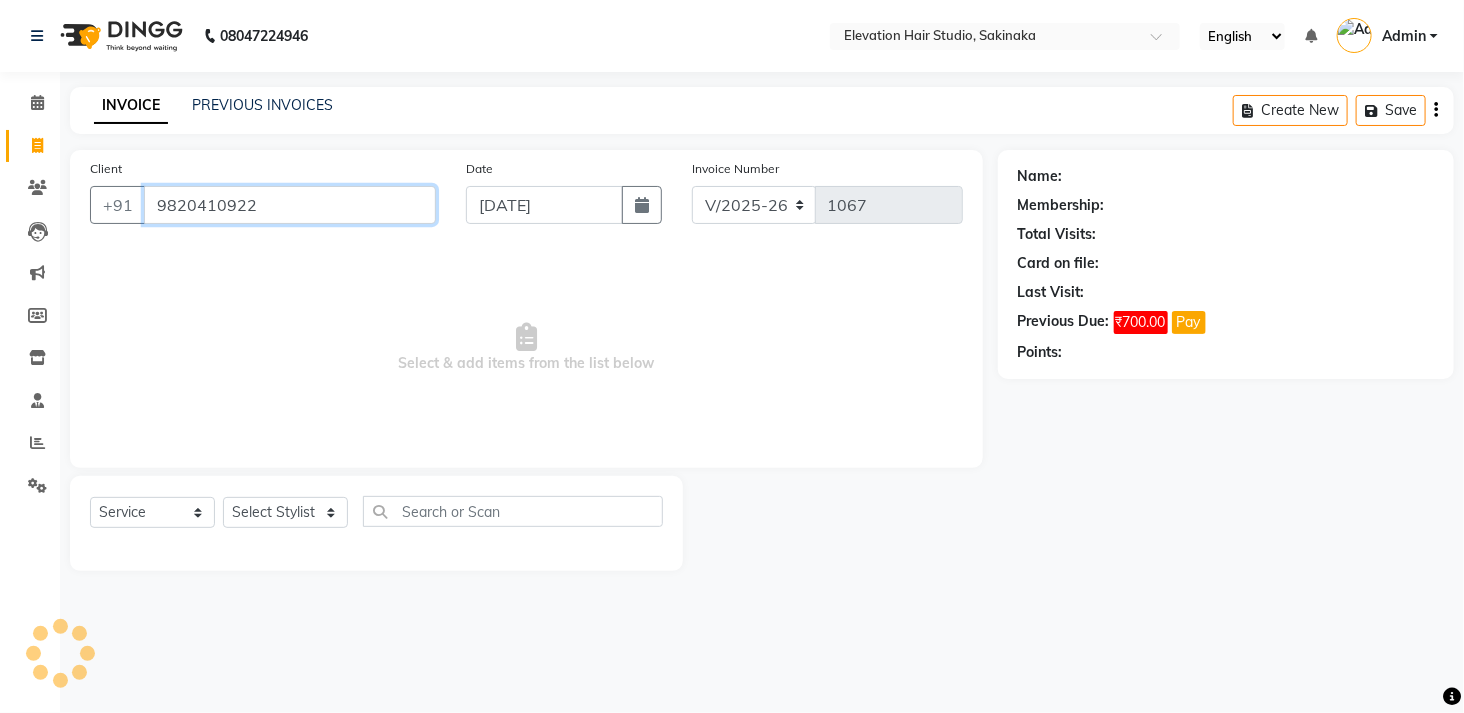 type on "9820410922" 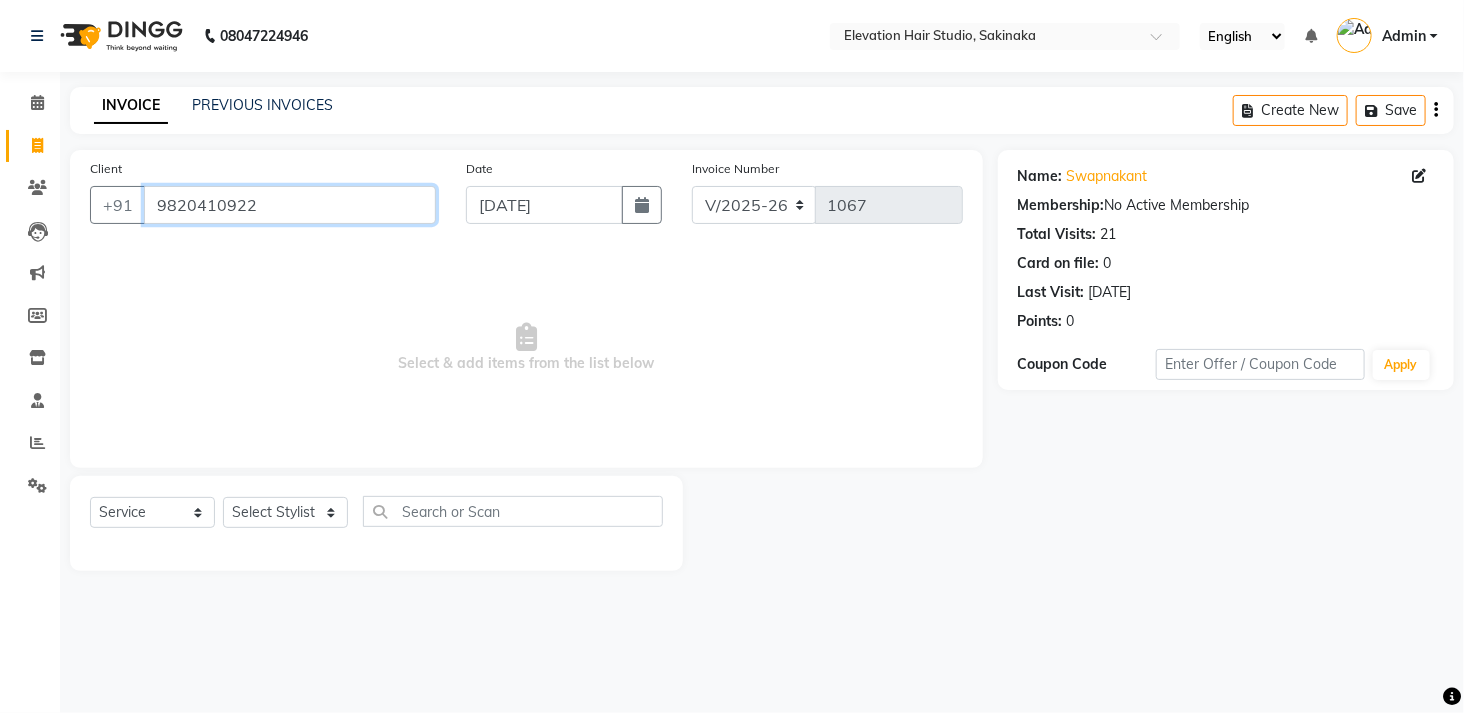 click on "9820410922" at bounding box center (290, 205) 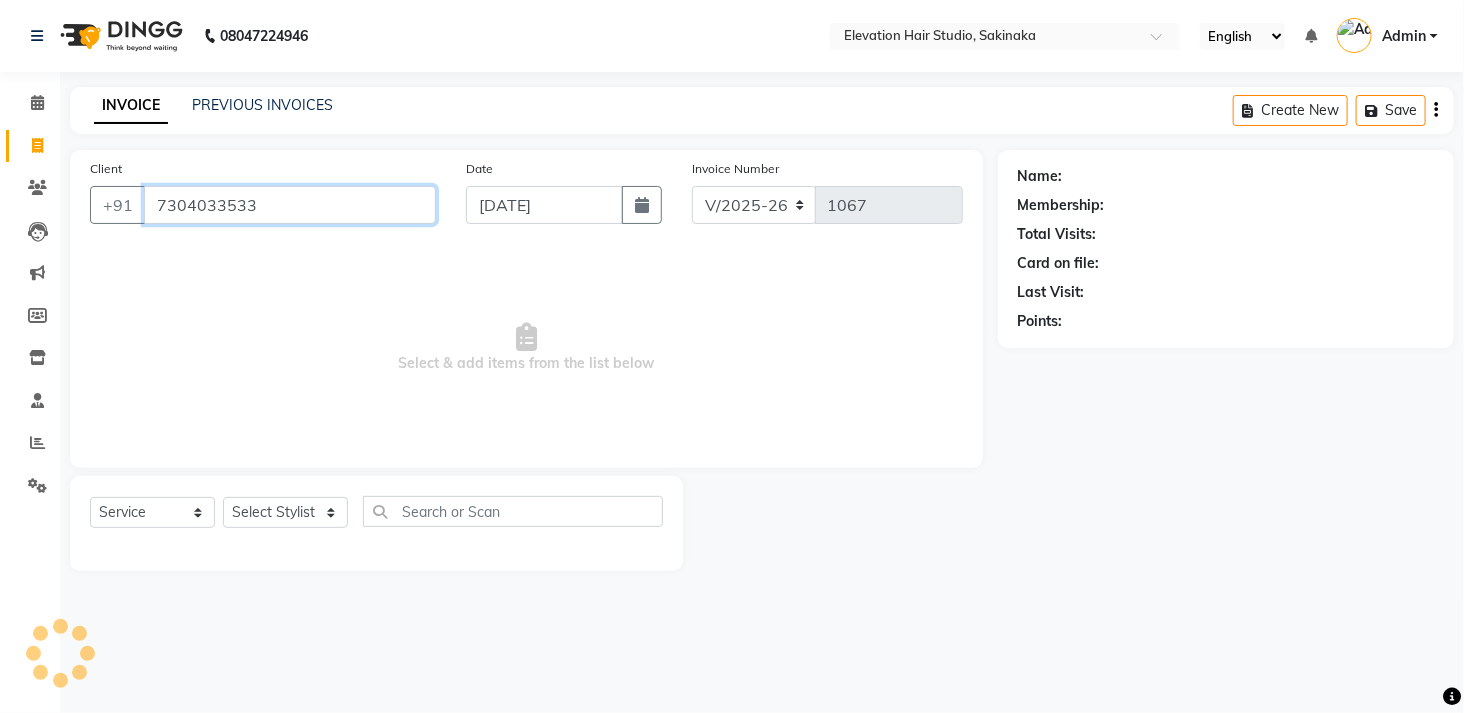 type on "7304033533" 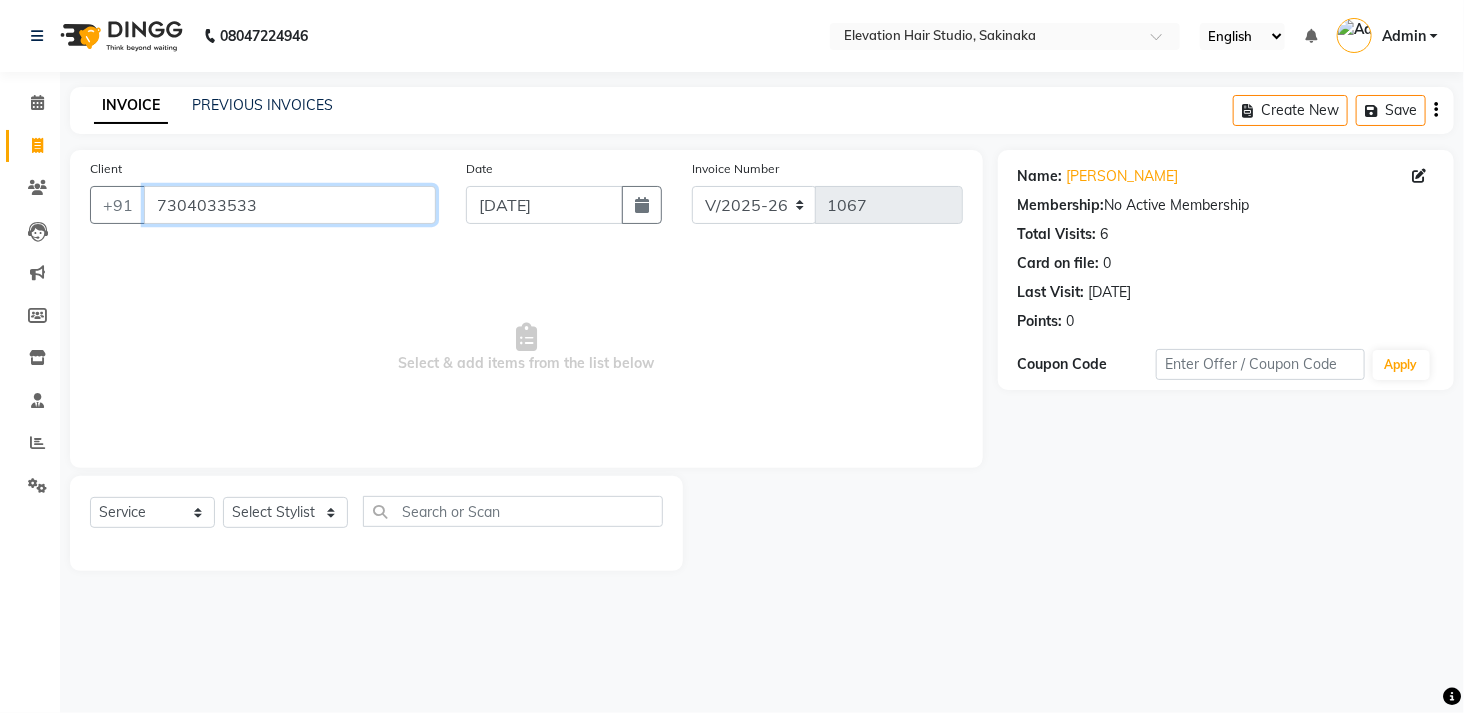 click on "7304033533" at bounding box center (290, 205) 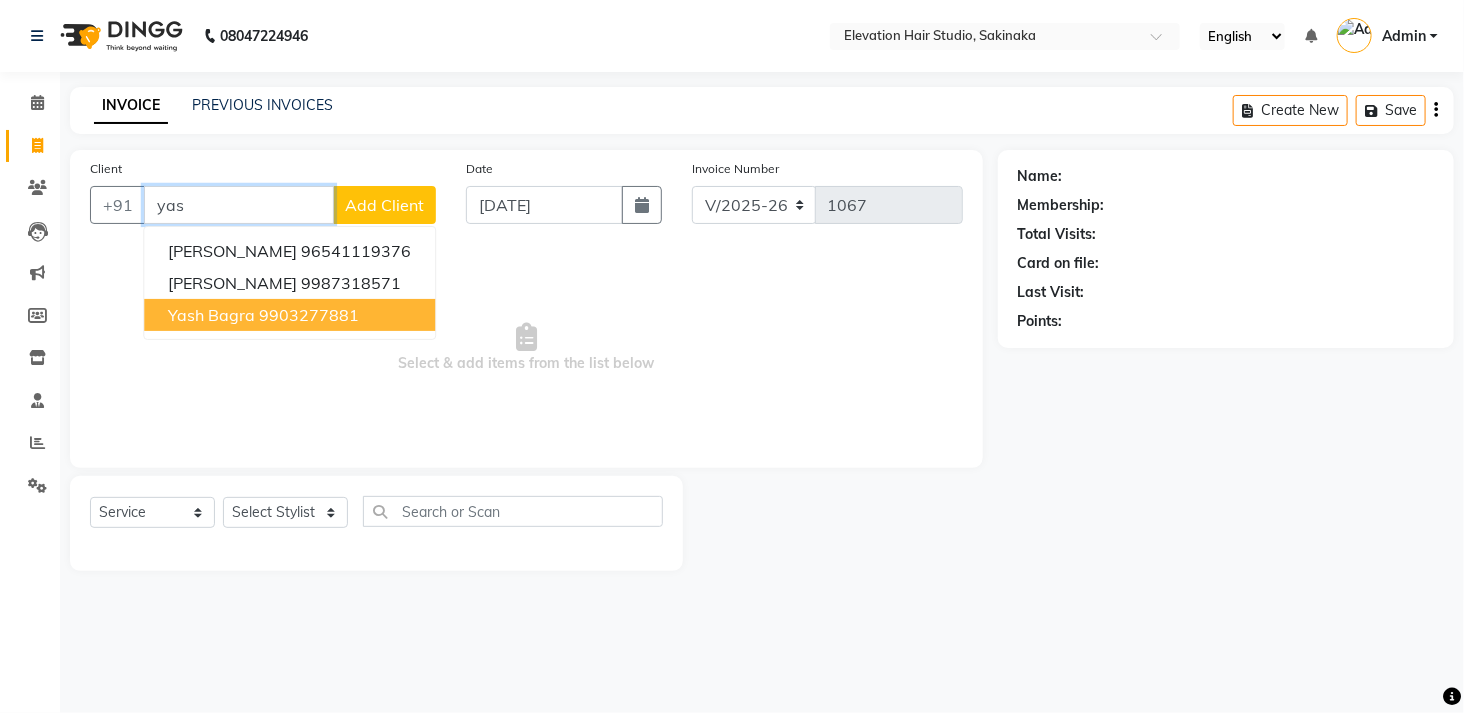 click on "9903277881" at bounding box center [309, 315] 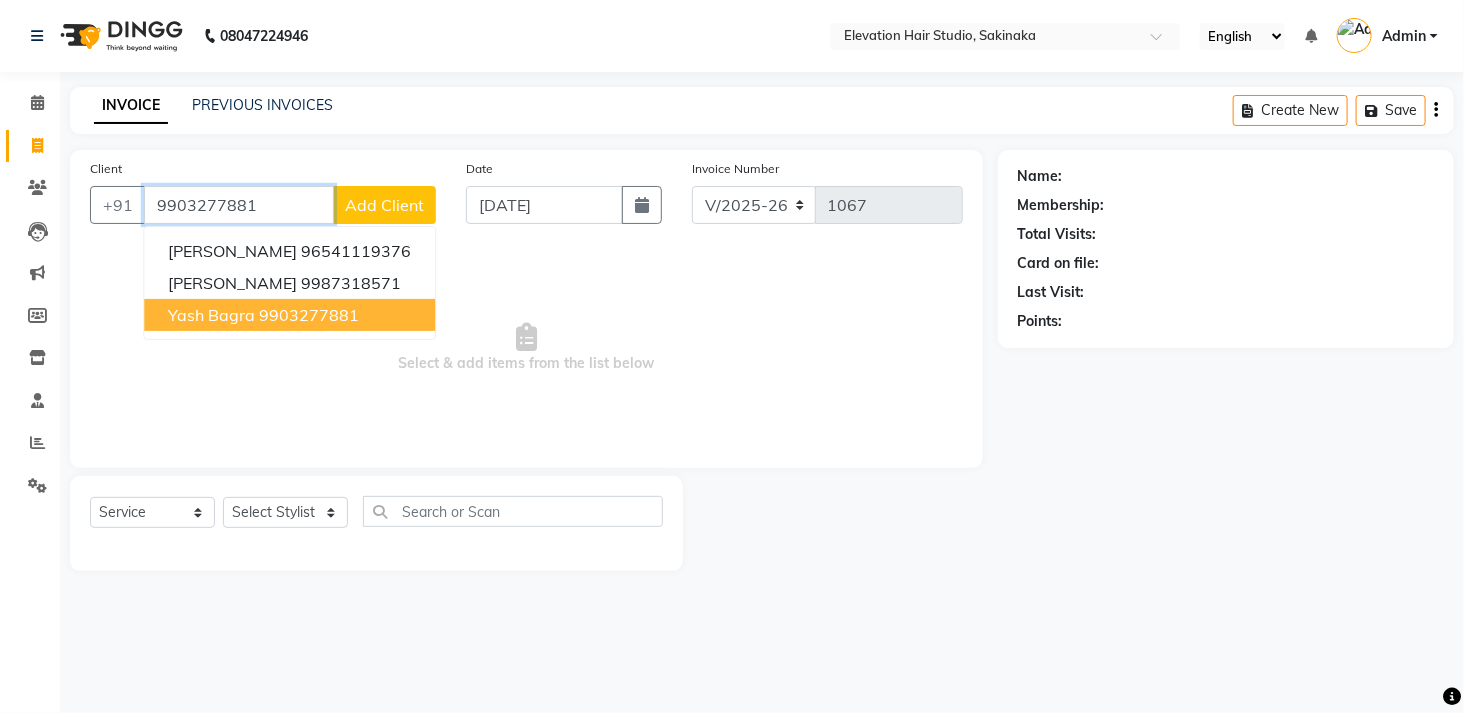 type on "9903277881" 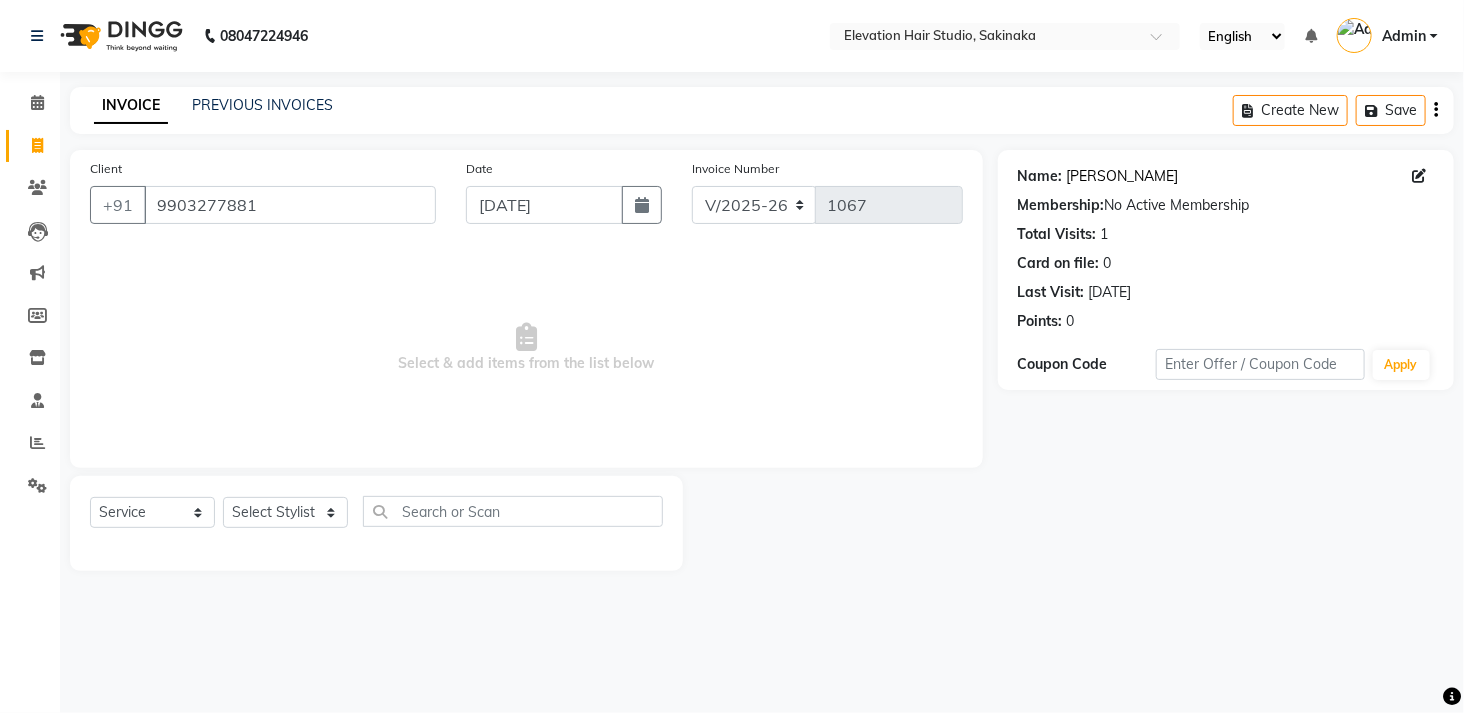 click on "Yash Bagra" 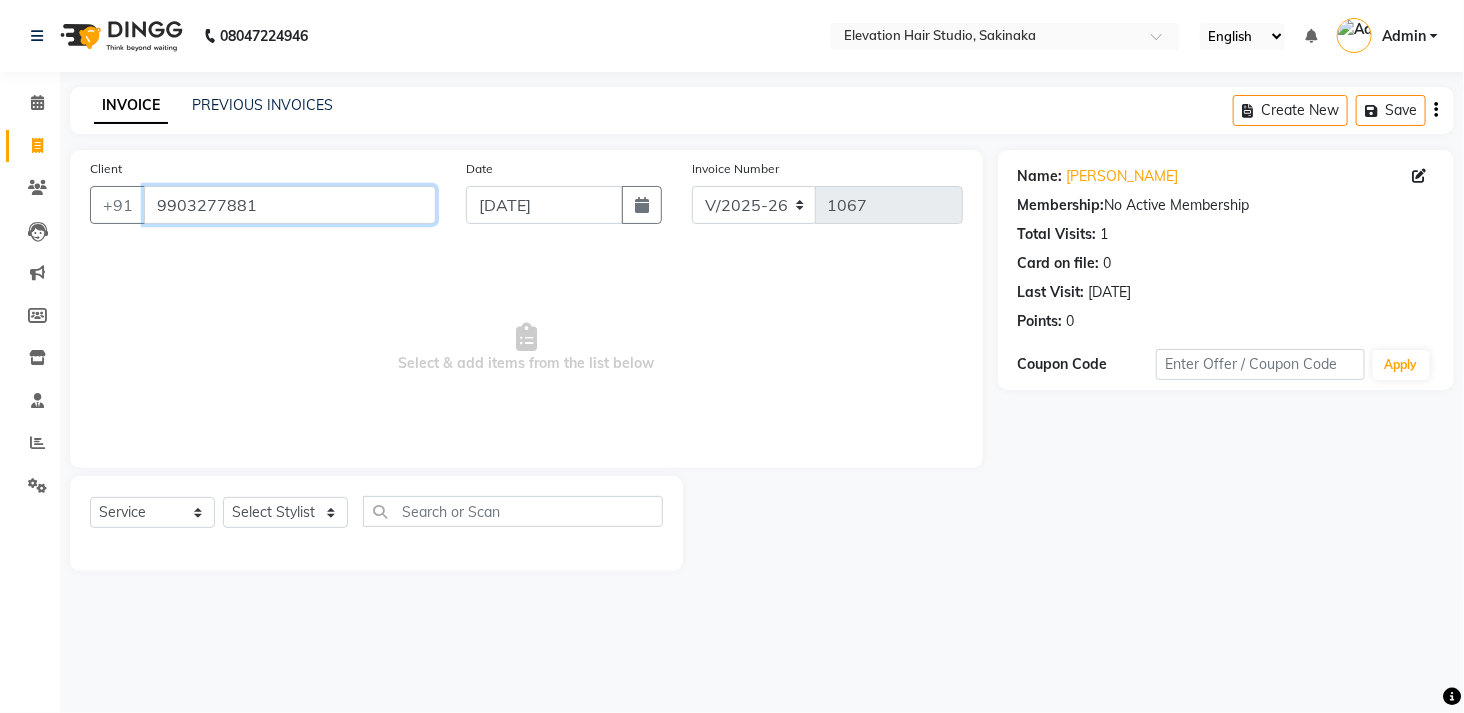 click on "9903277881" at bounding box center [290, 205] 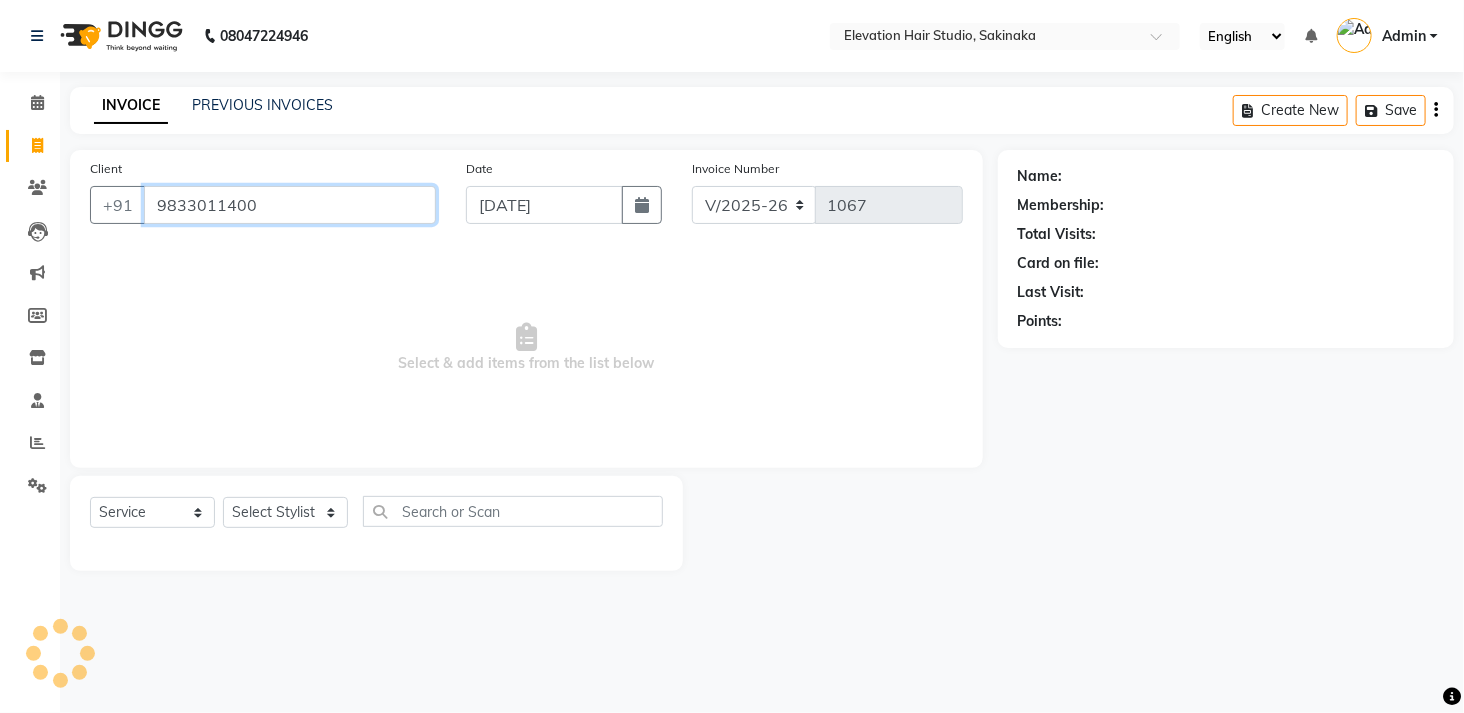 type on "9833011400" 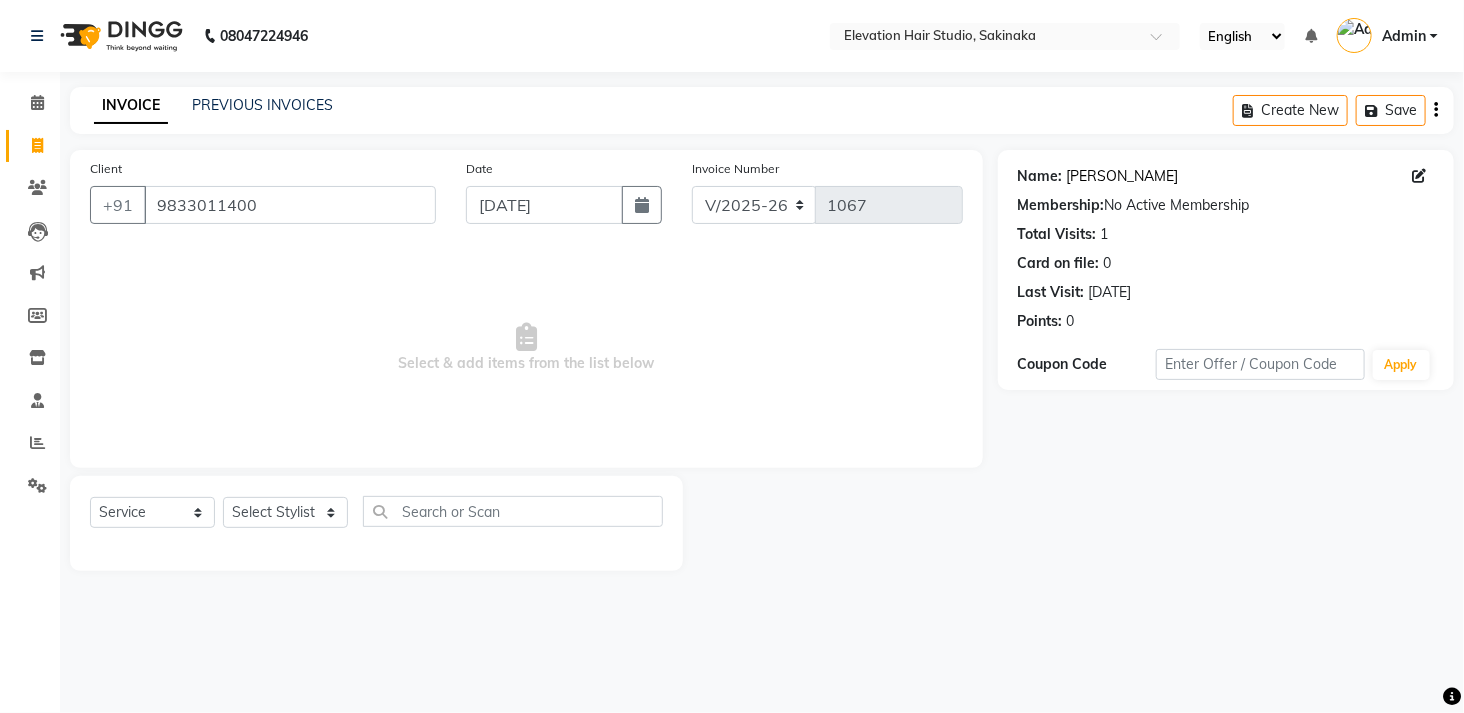click on "Shivanand" 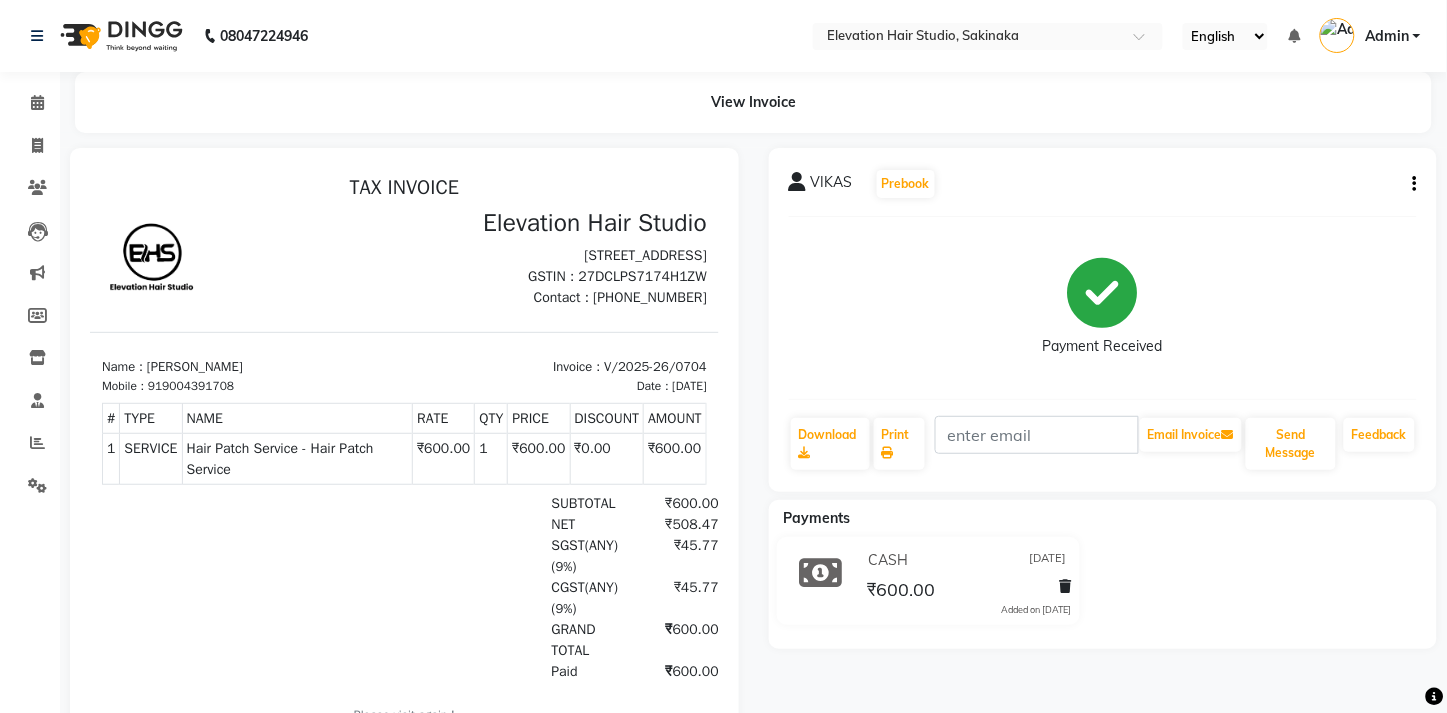 scroll, scrollTop: 0, scrollLeft: 0, axis: both 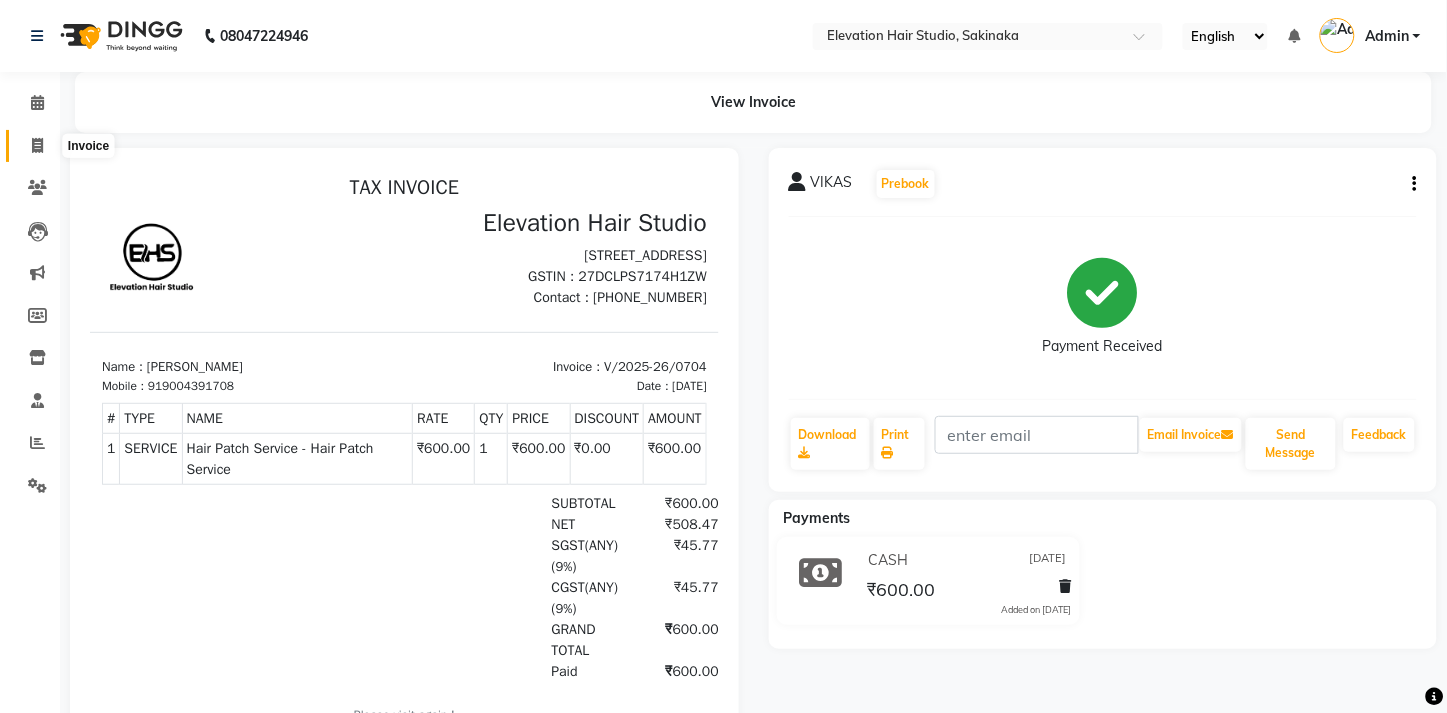 click 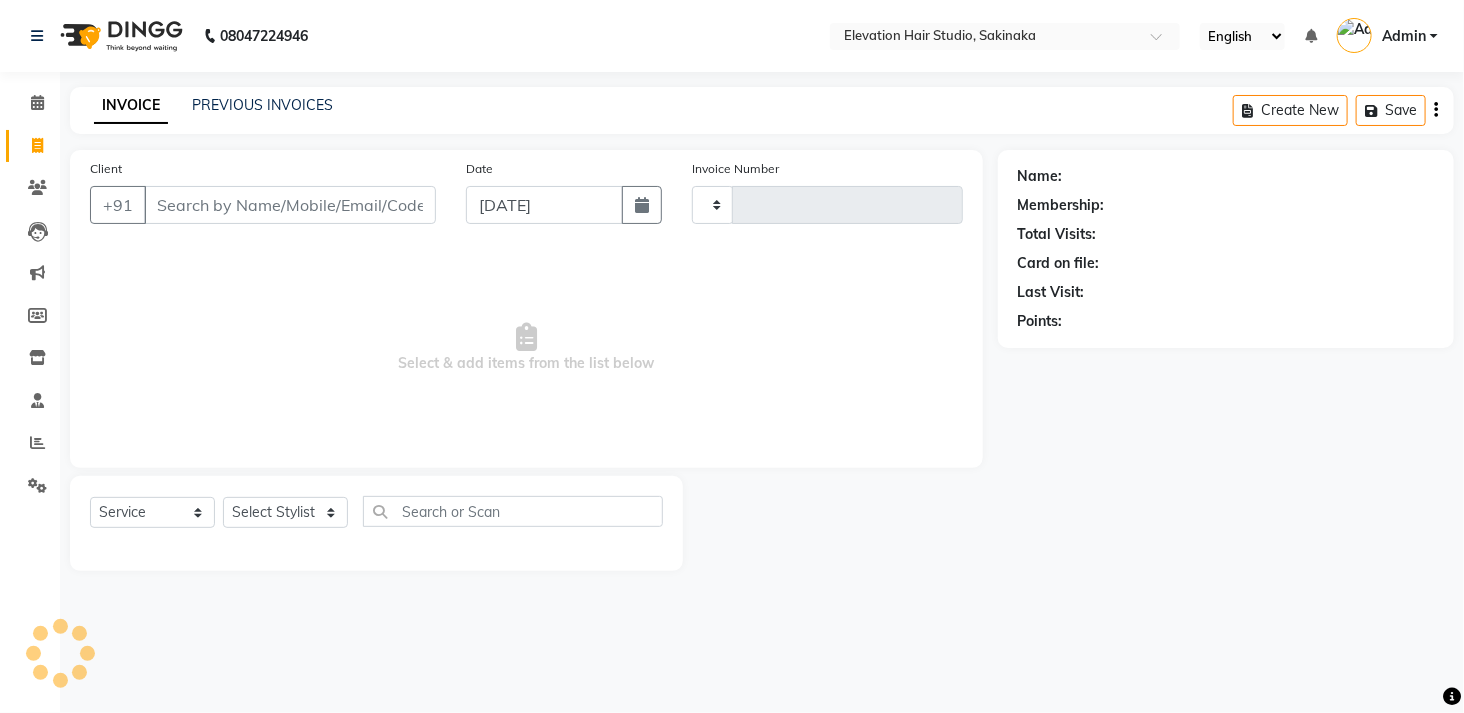 type on "1067" 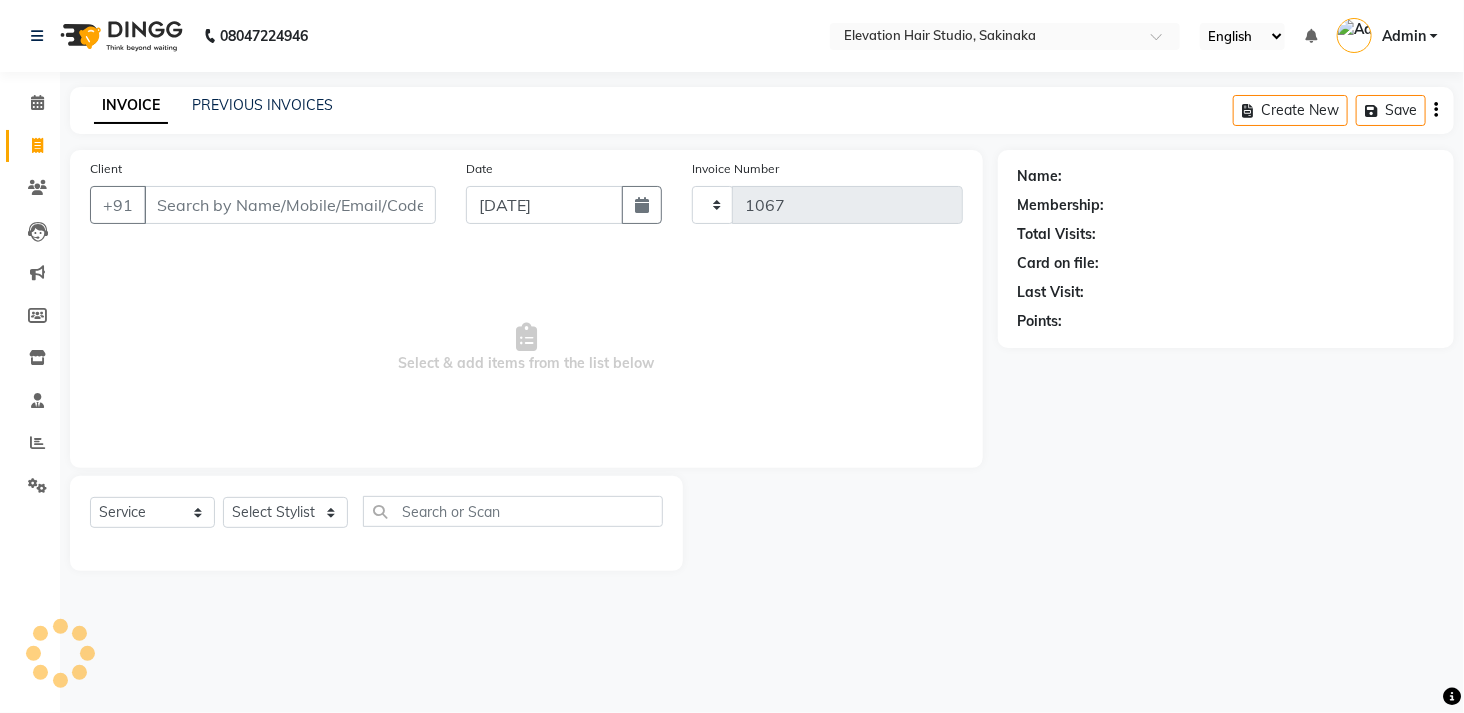 select on "4949" 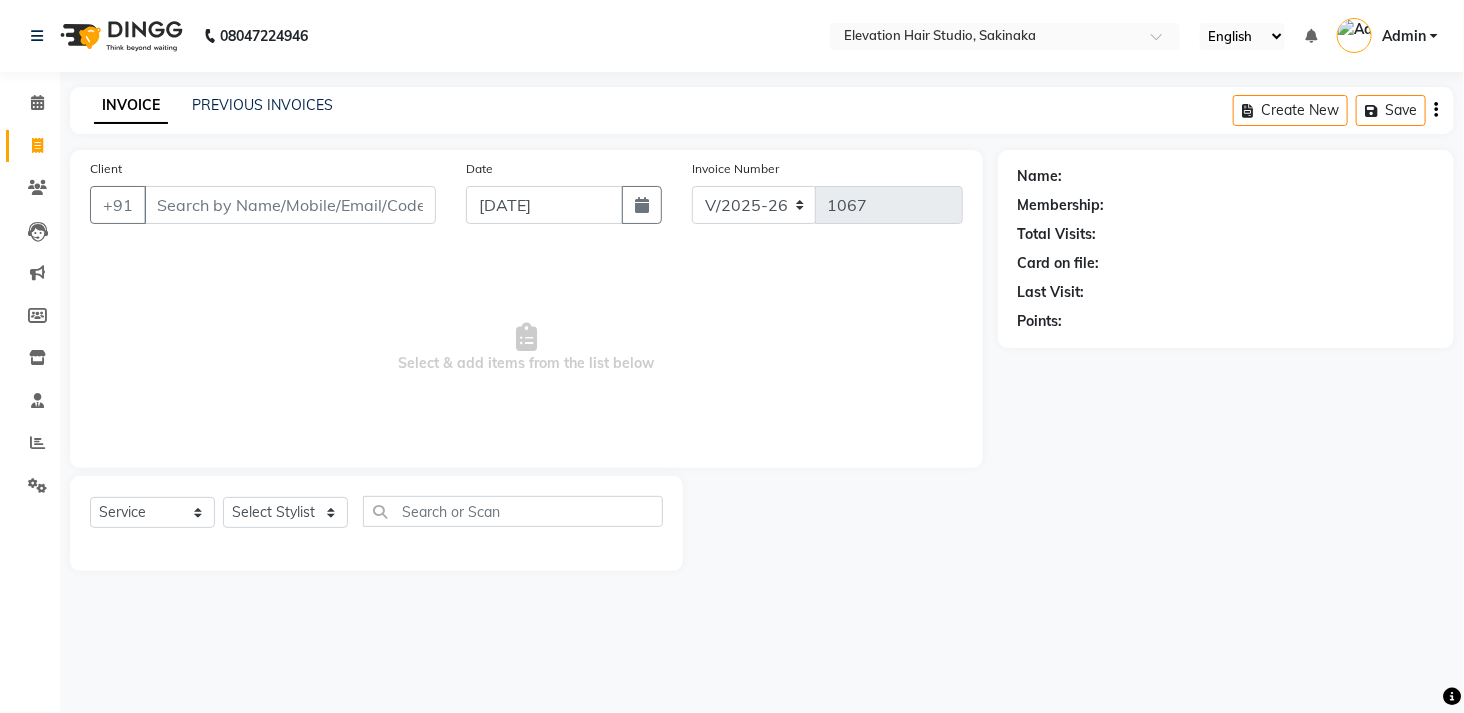 click on "Client" at bounding box center (290, 205) 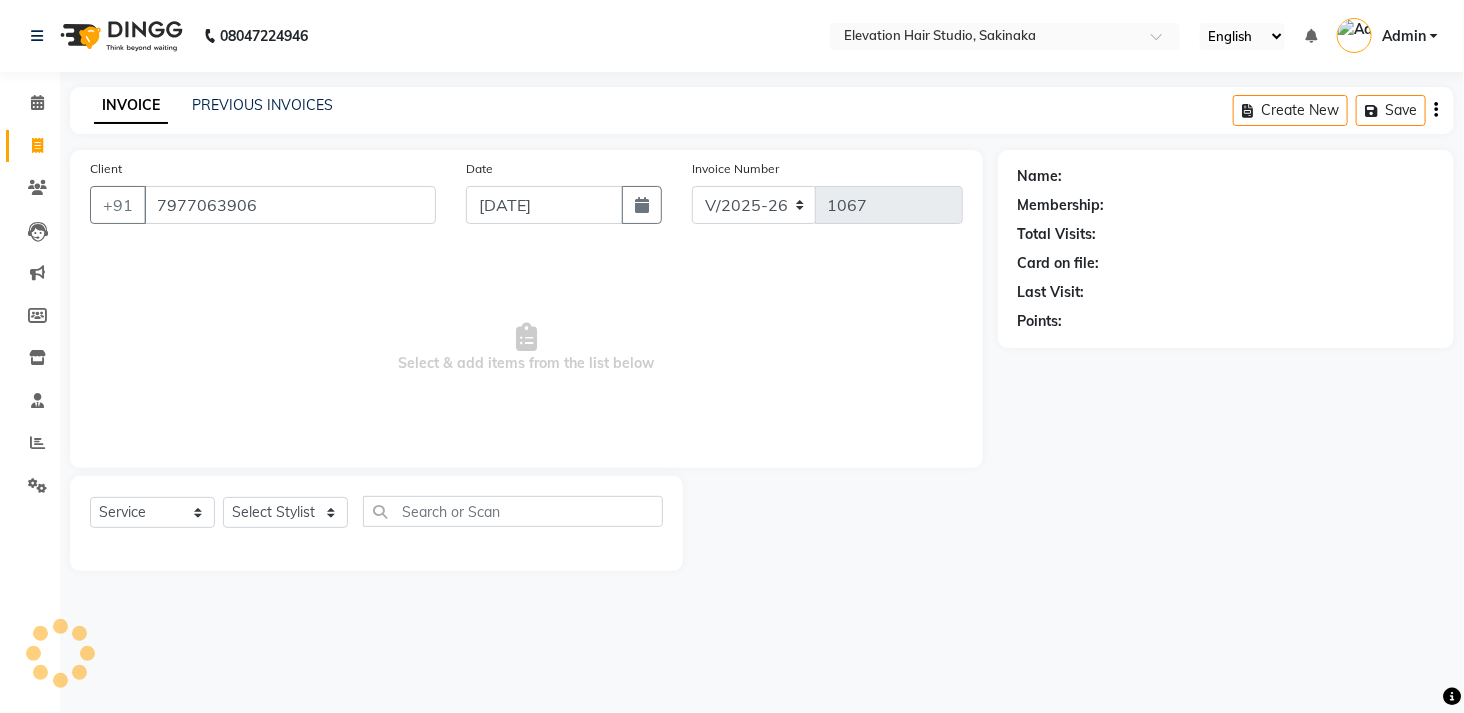 type on "7977063906" 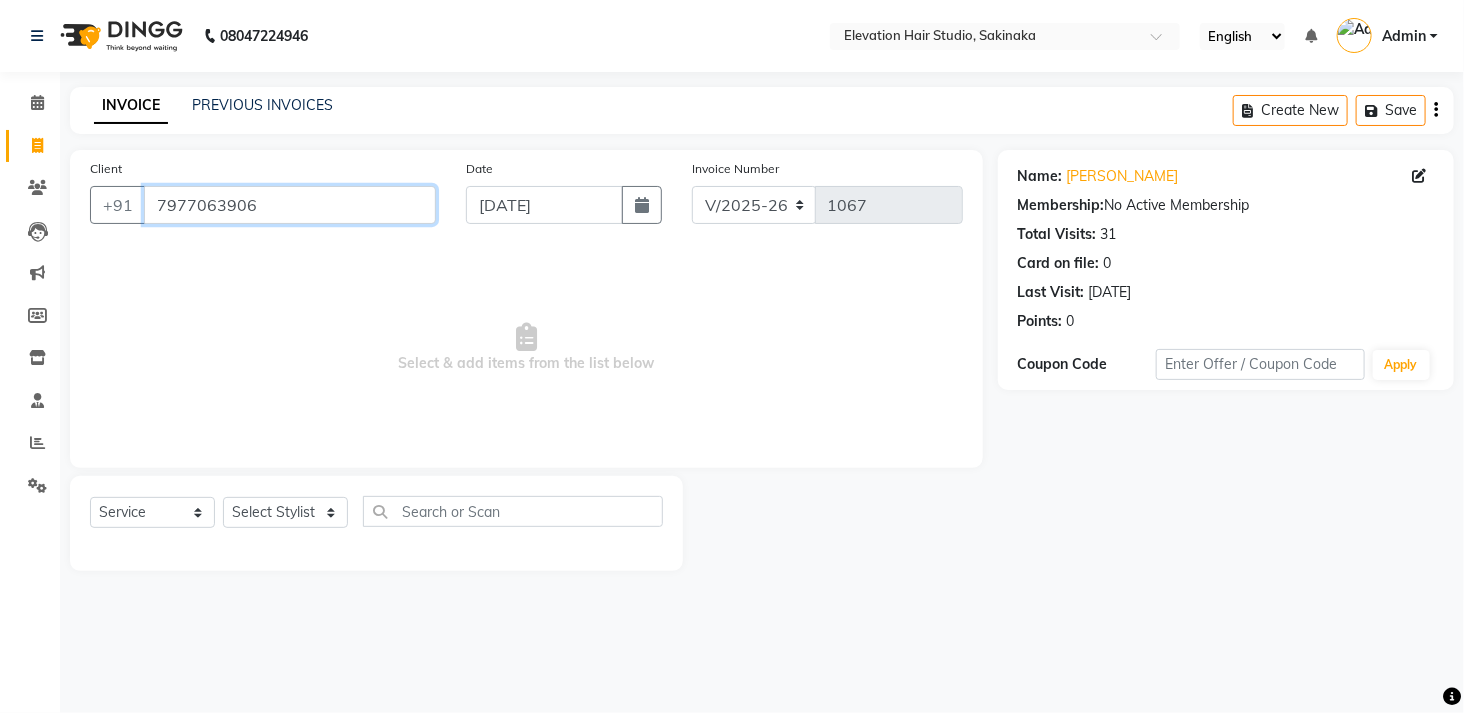 click on "7977063906" at bounding box center (290, 205) 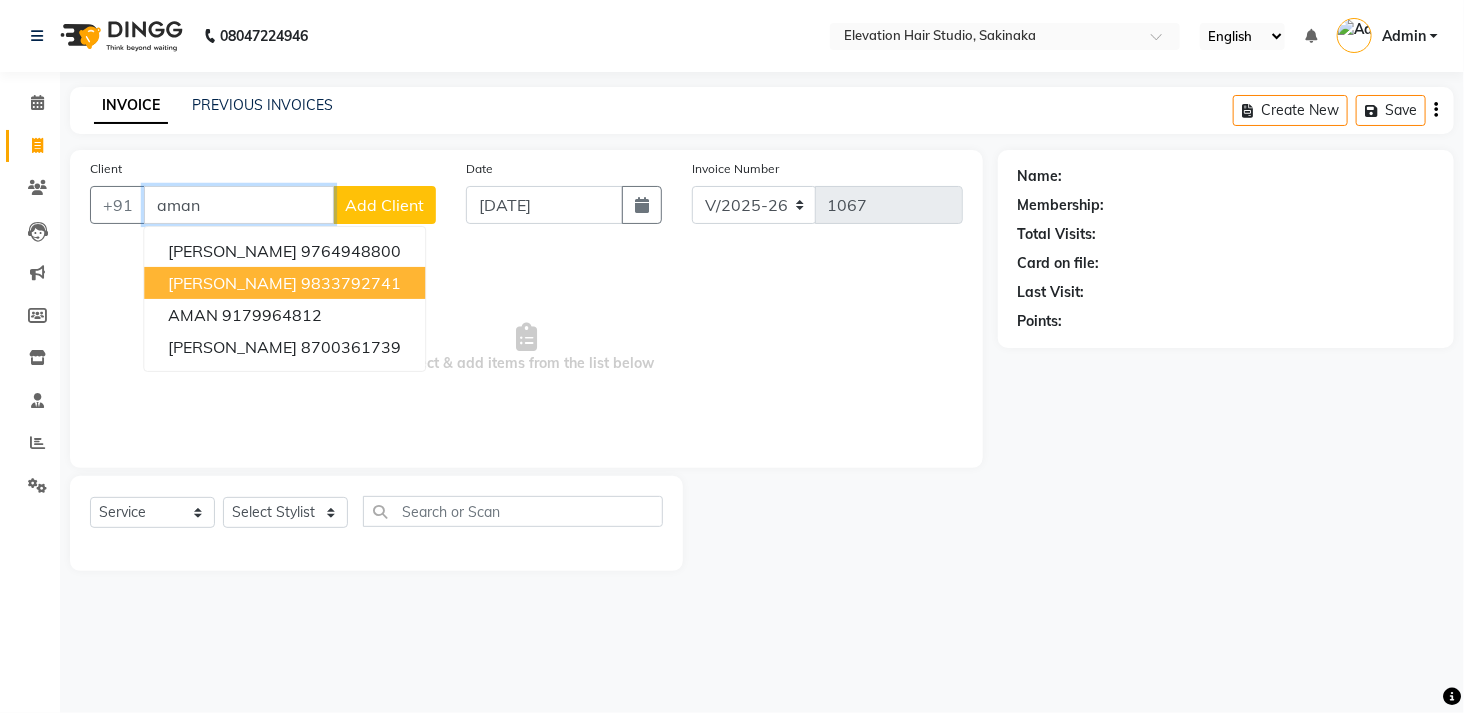click on "AMANTYA BENERJEE  9833792741" at bounding box center [284, 283] 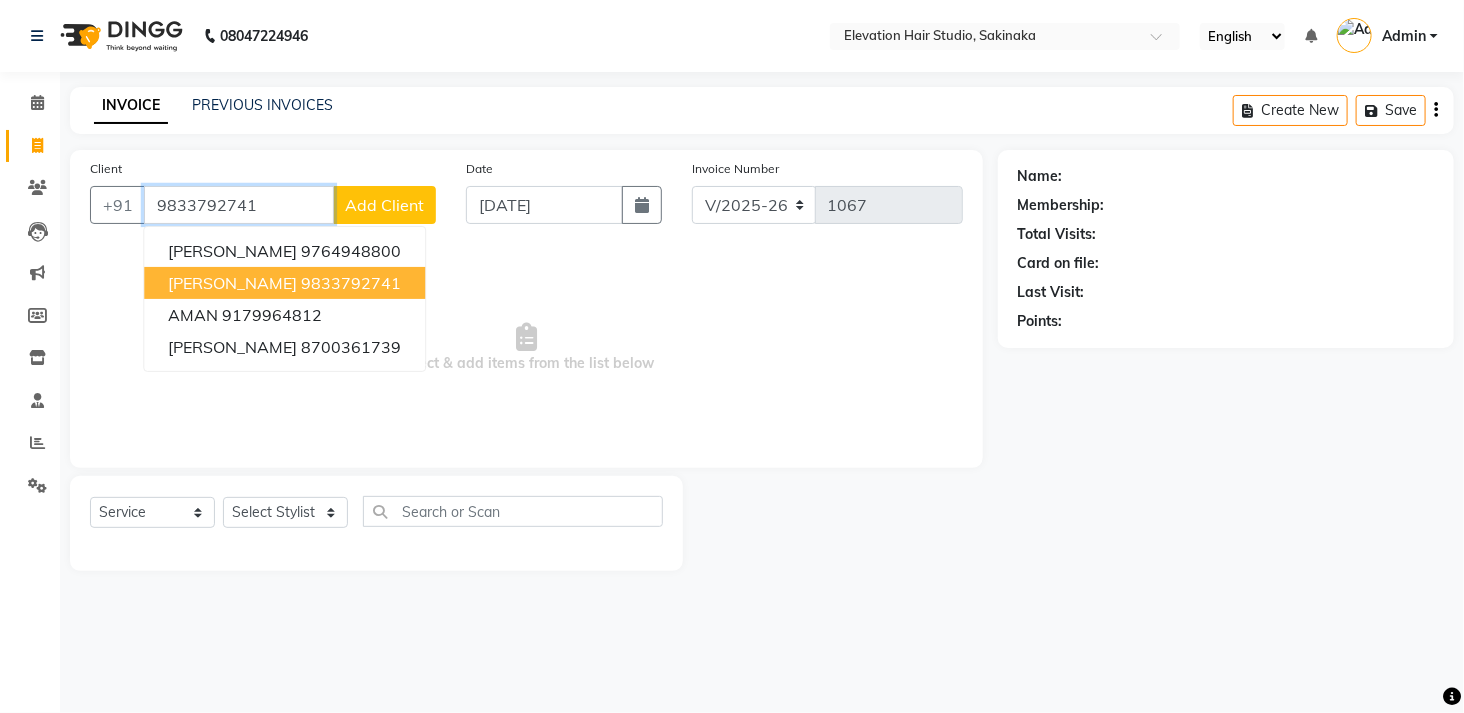 type on "9833792741" 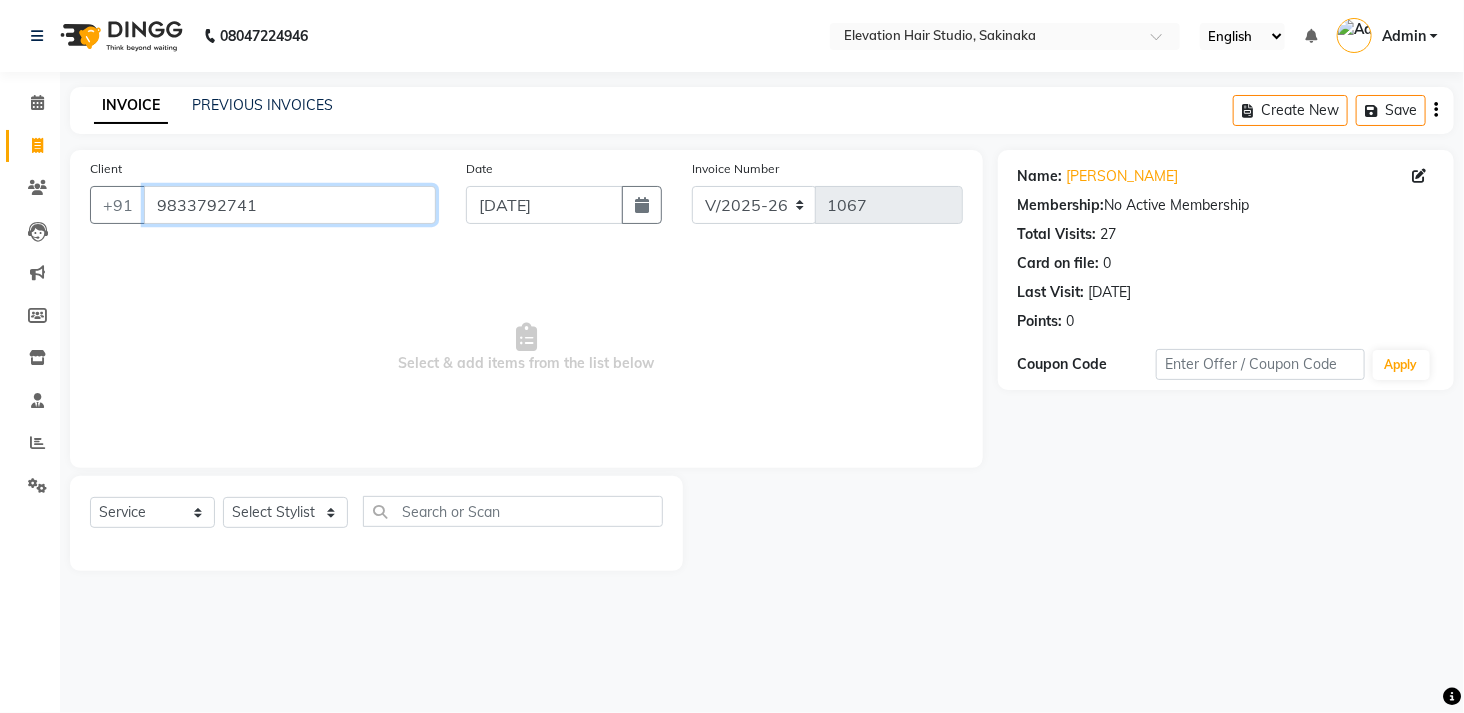 click on "9833792741" at bounding box center (290, 205) 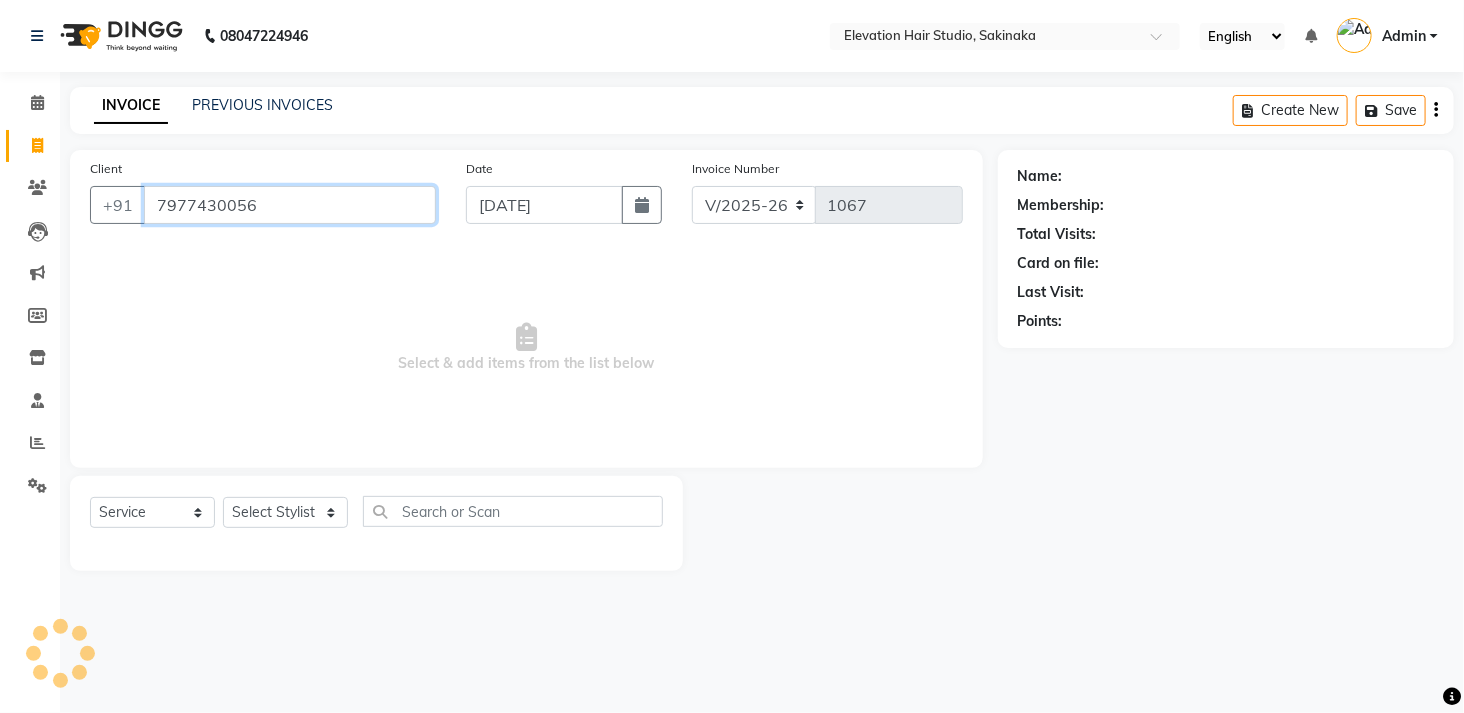 type on "7977430056" 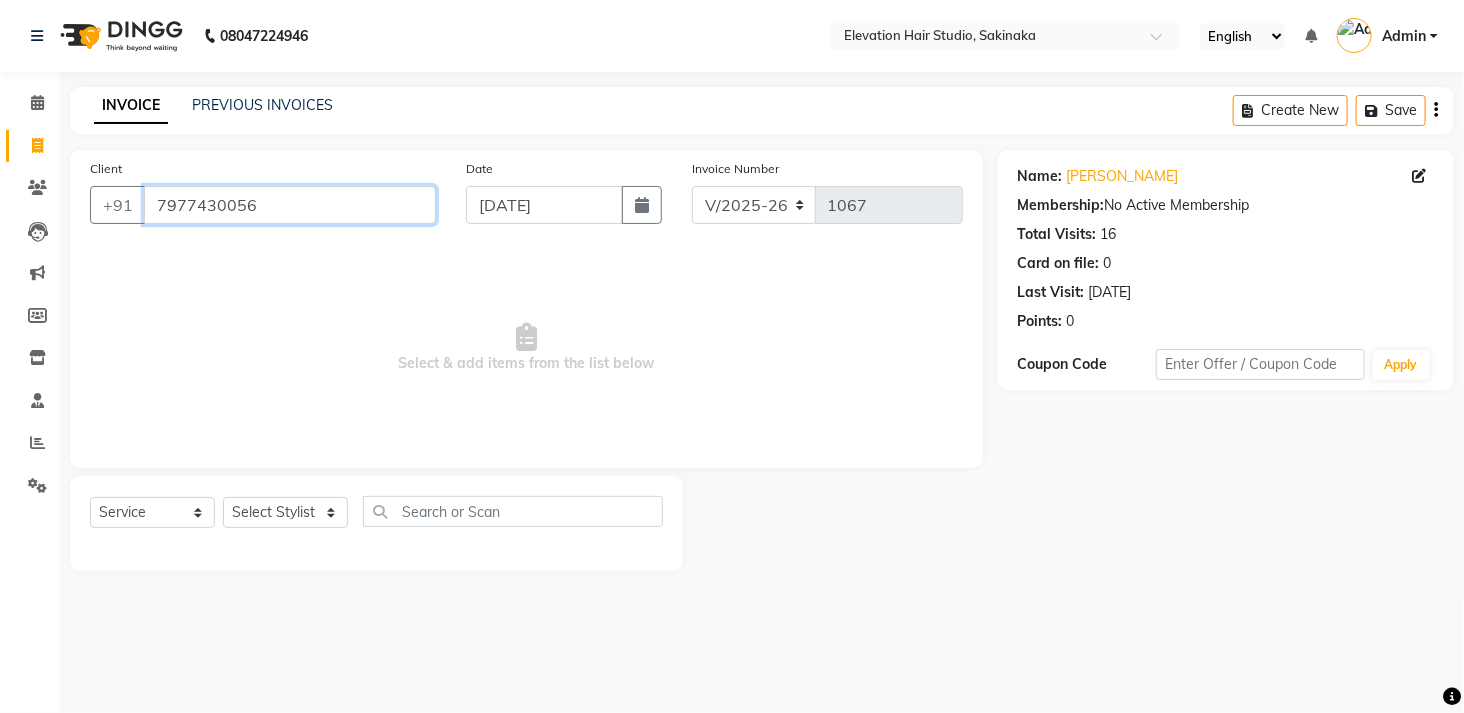 click on "7977430056" at bounding box center (290, 205) 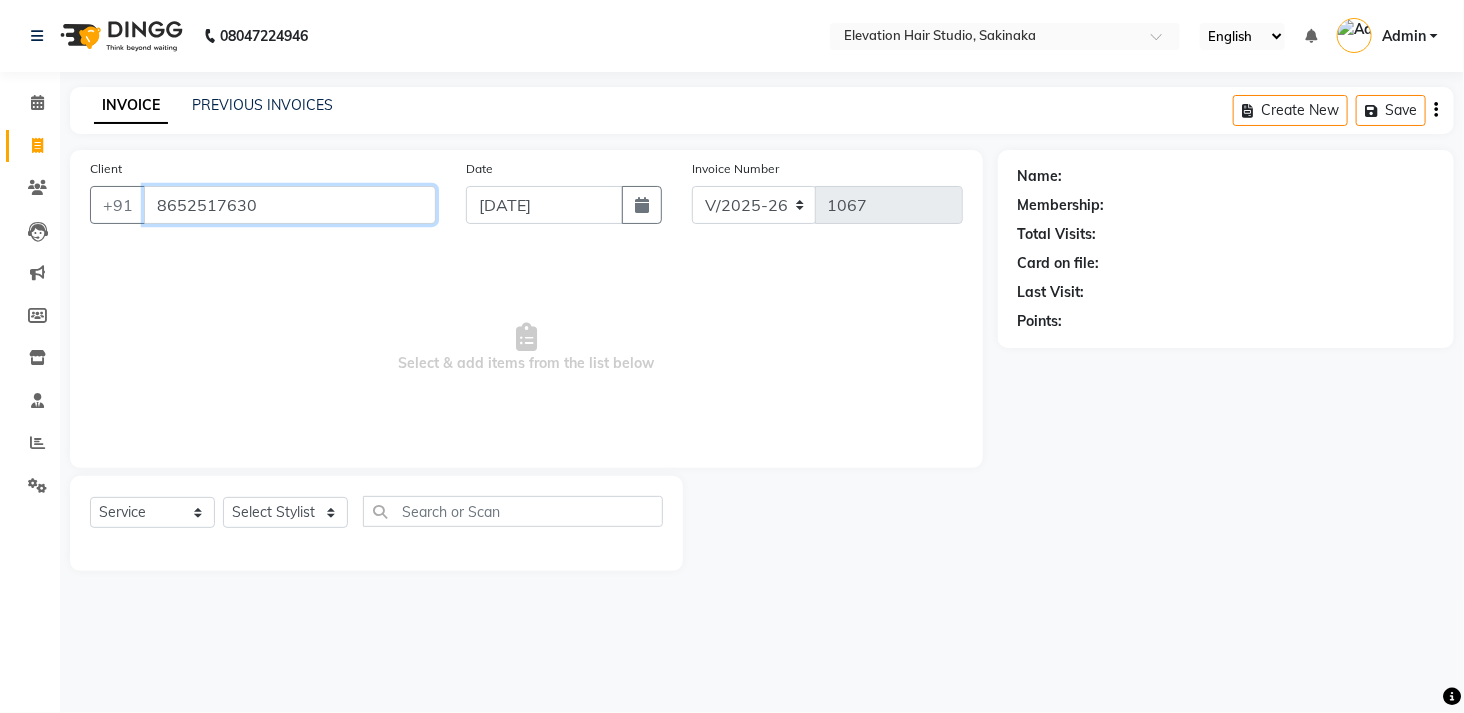 type on "8652517630" 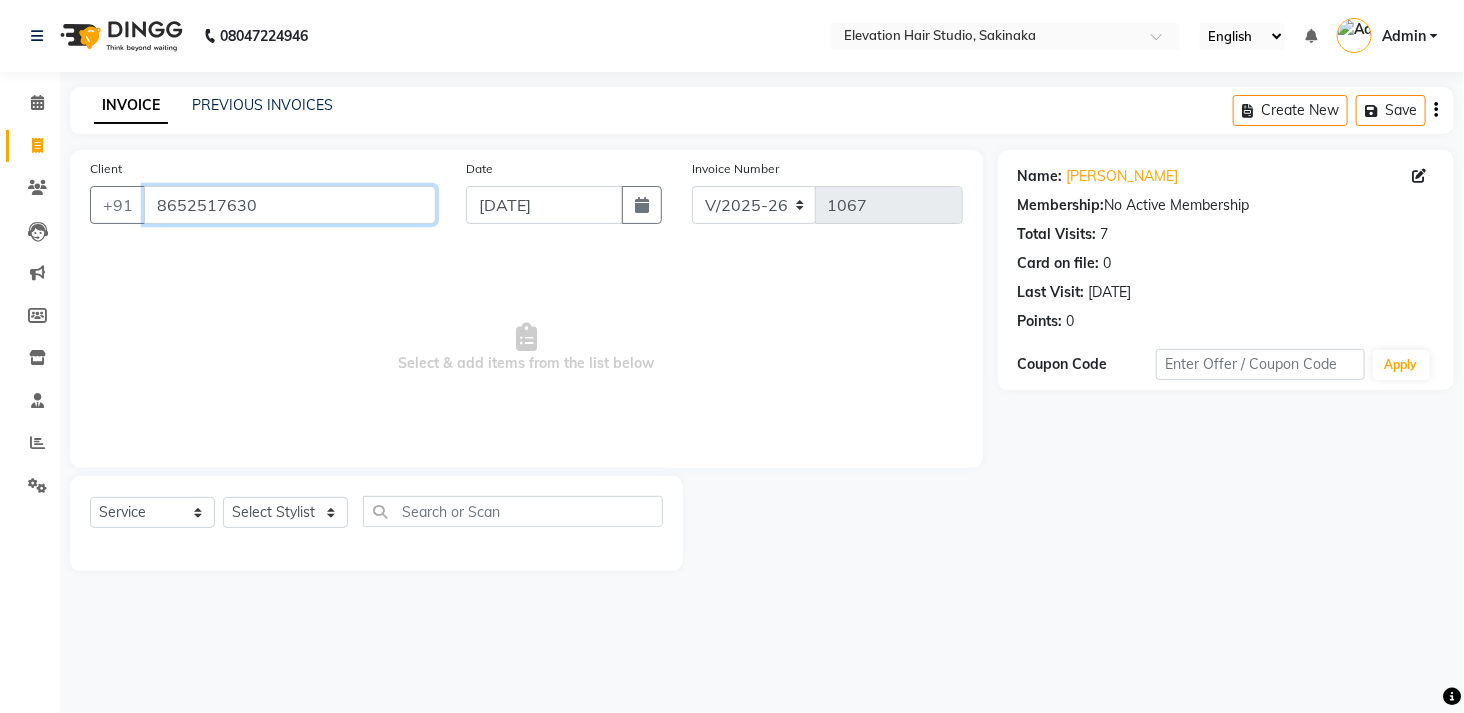 click on "8652517630" at bounding box center [290, 205] 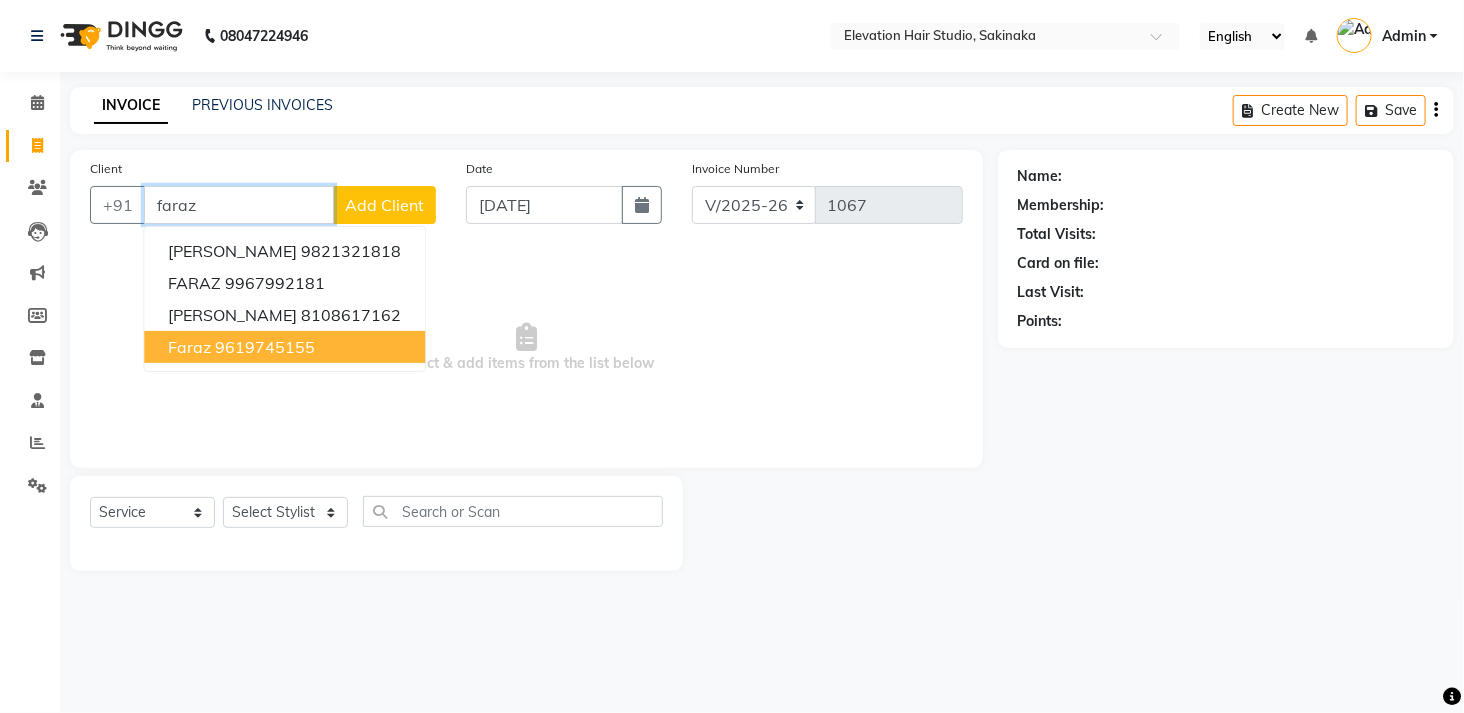 click on "9619745155" at bounding box center [265, 347] 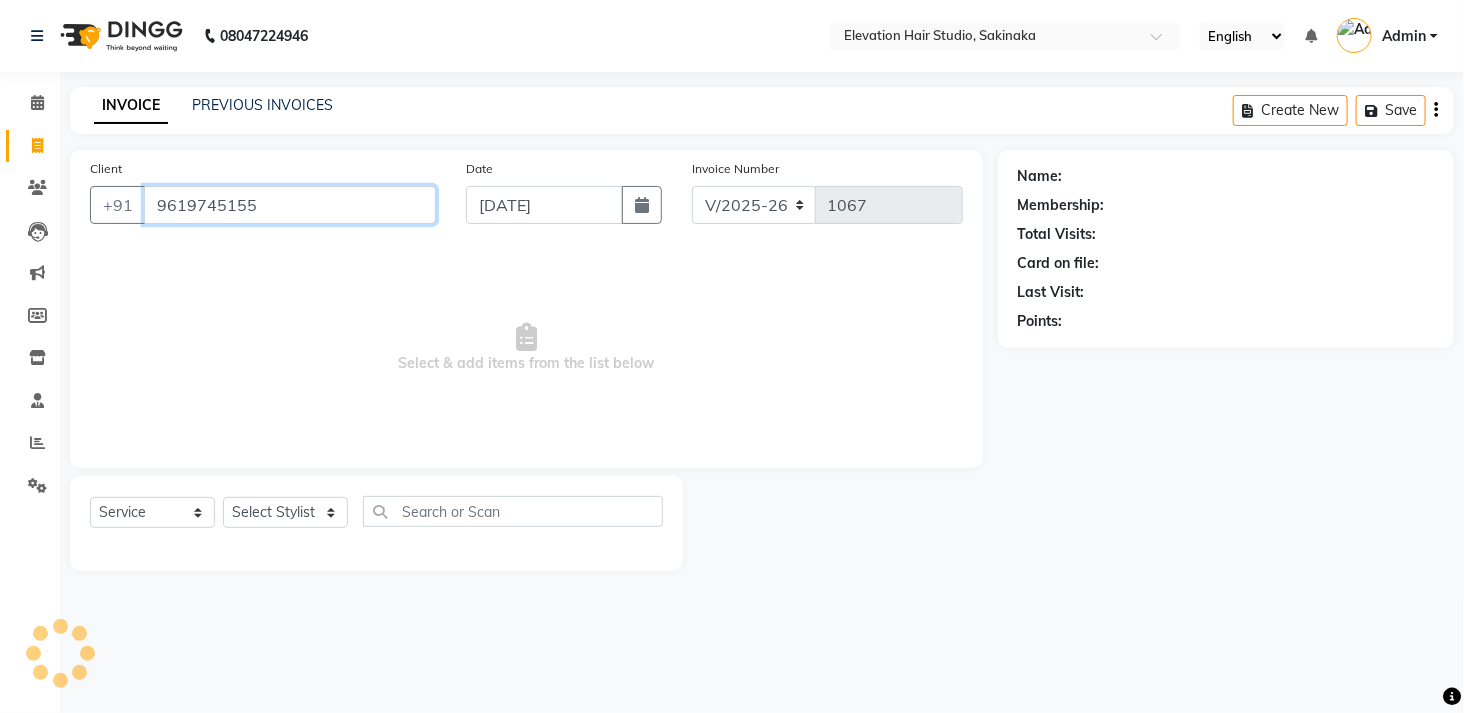 type on "9619745155" 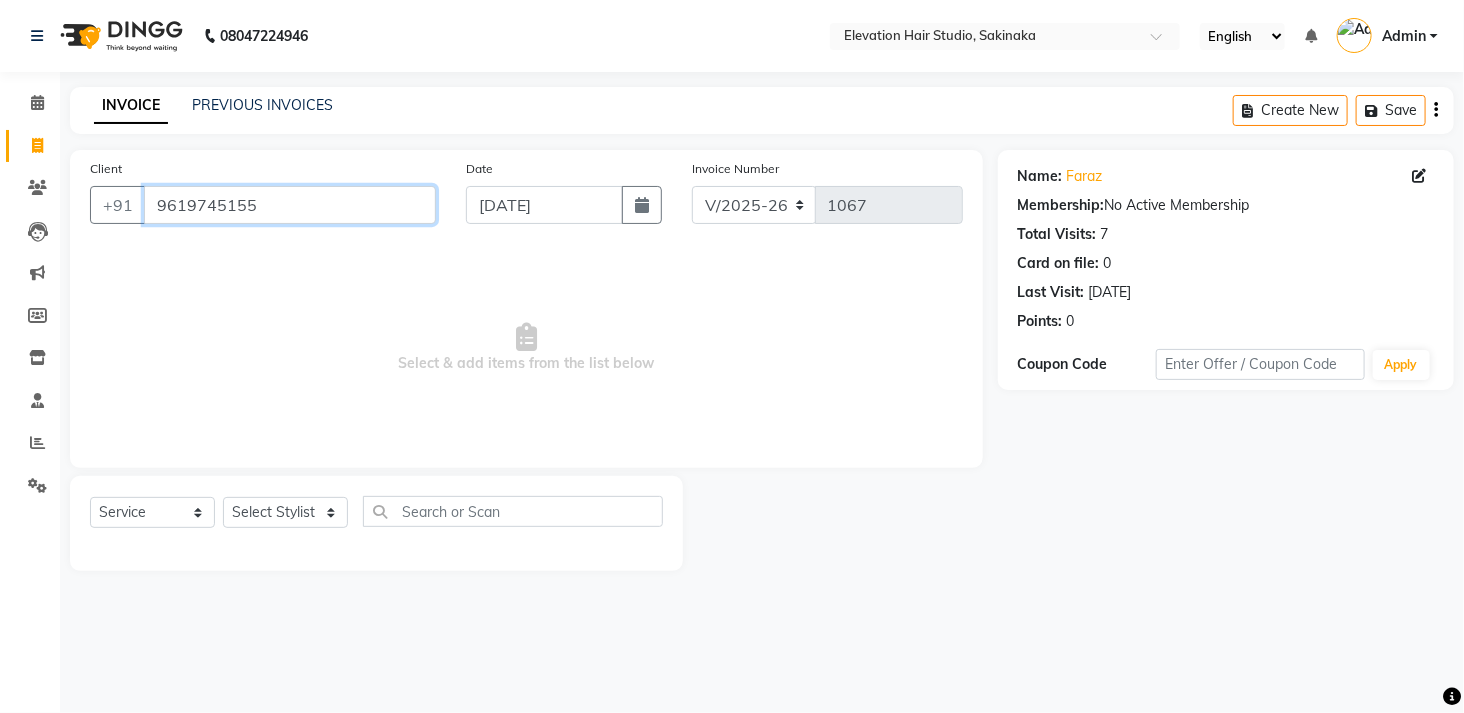 click on "9619745155" at bounding box center [290, 205] 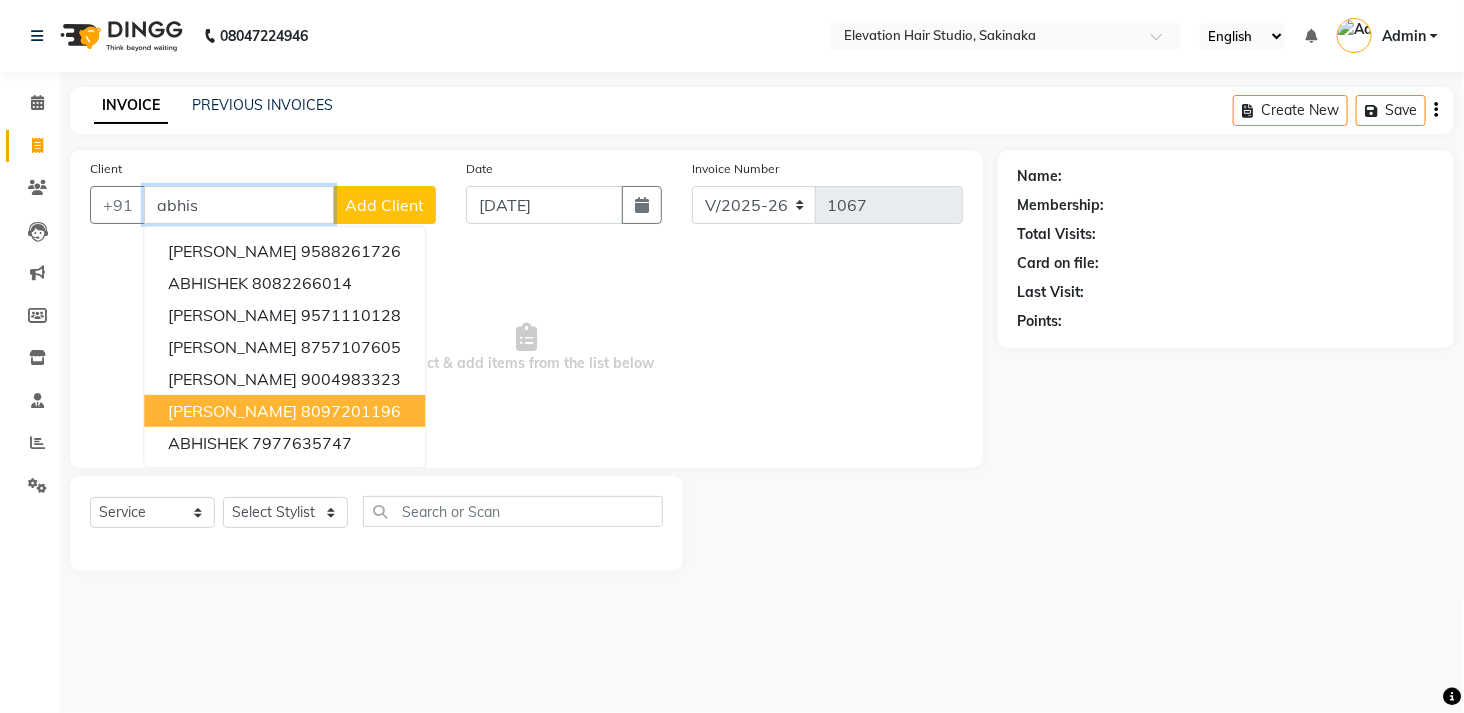 click on "ABHISHEK BHATIA" at bounding box center [232, 411] 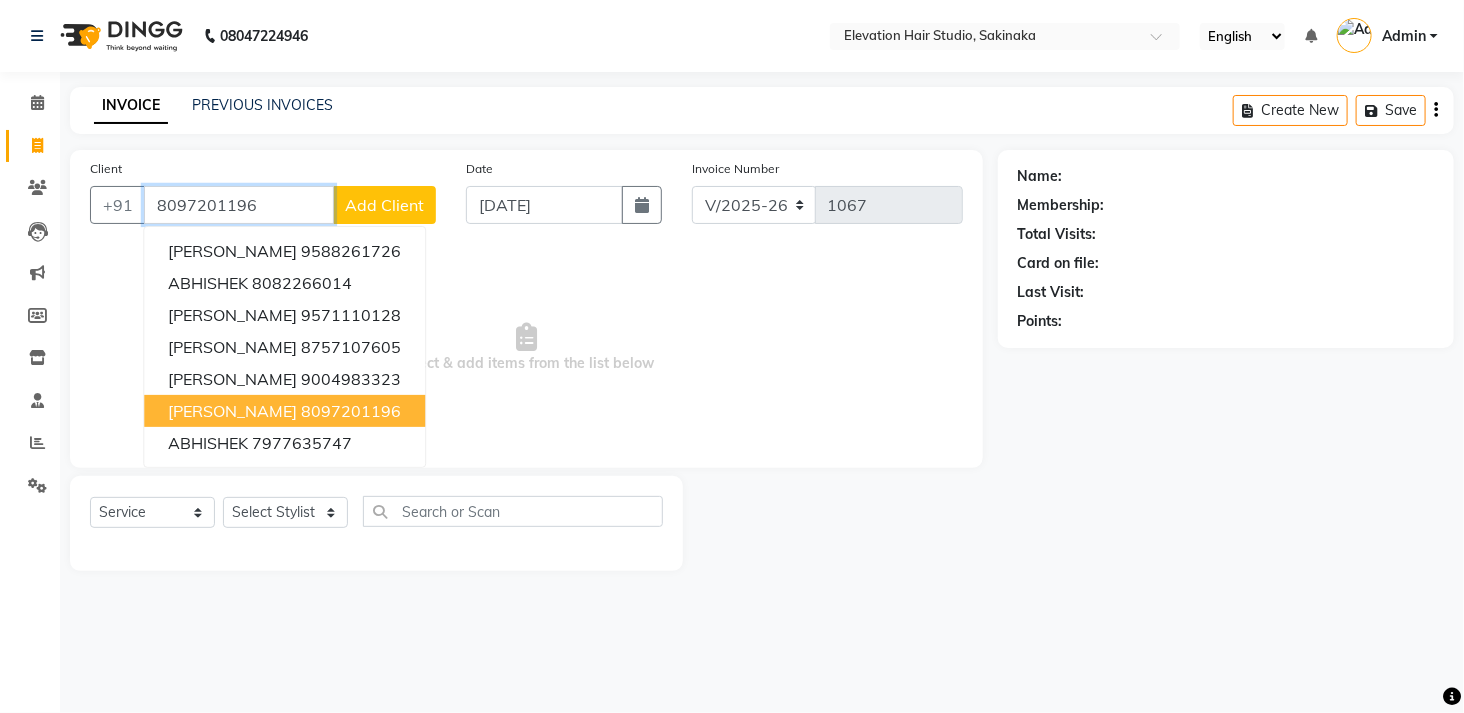 type on "8097201196" 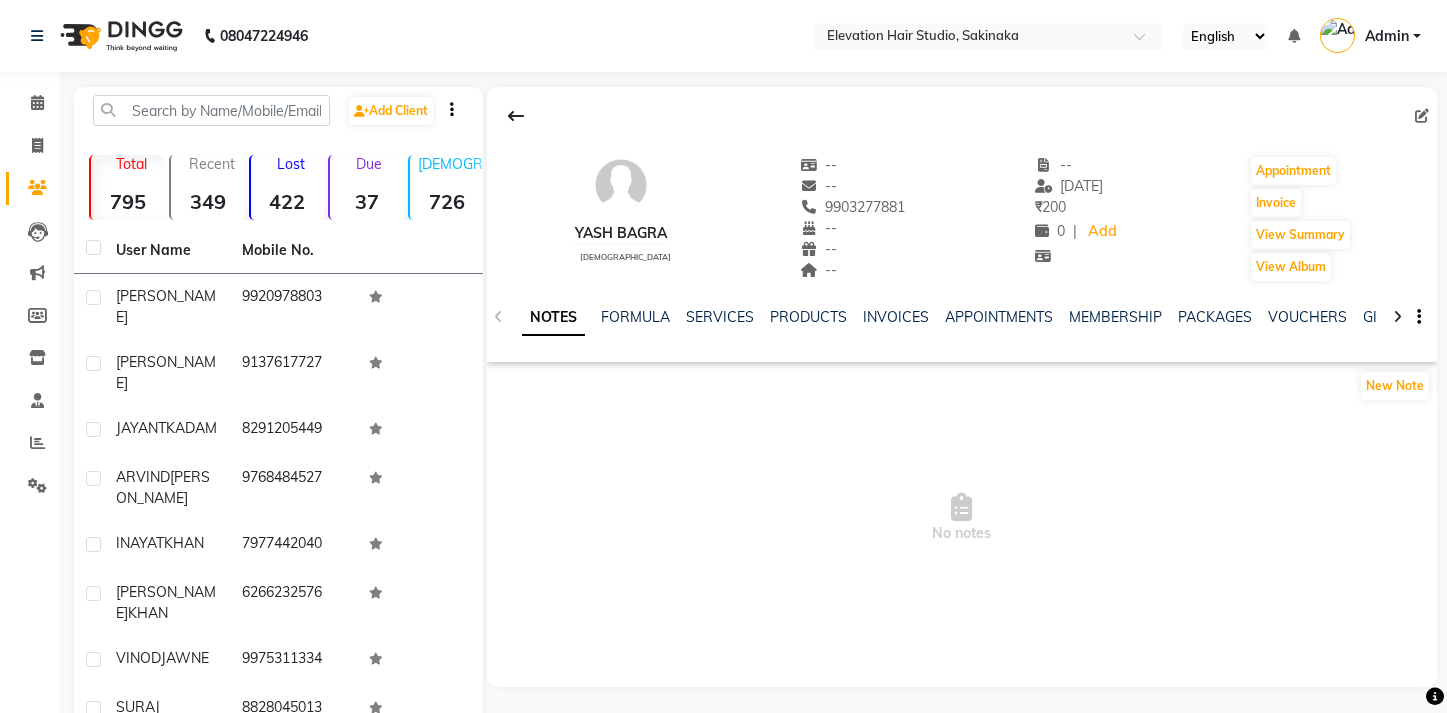 scroll, scrollTop: 0, scrollLeft: 0, axis: both 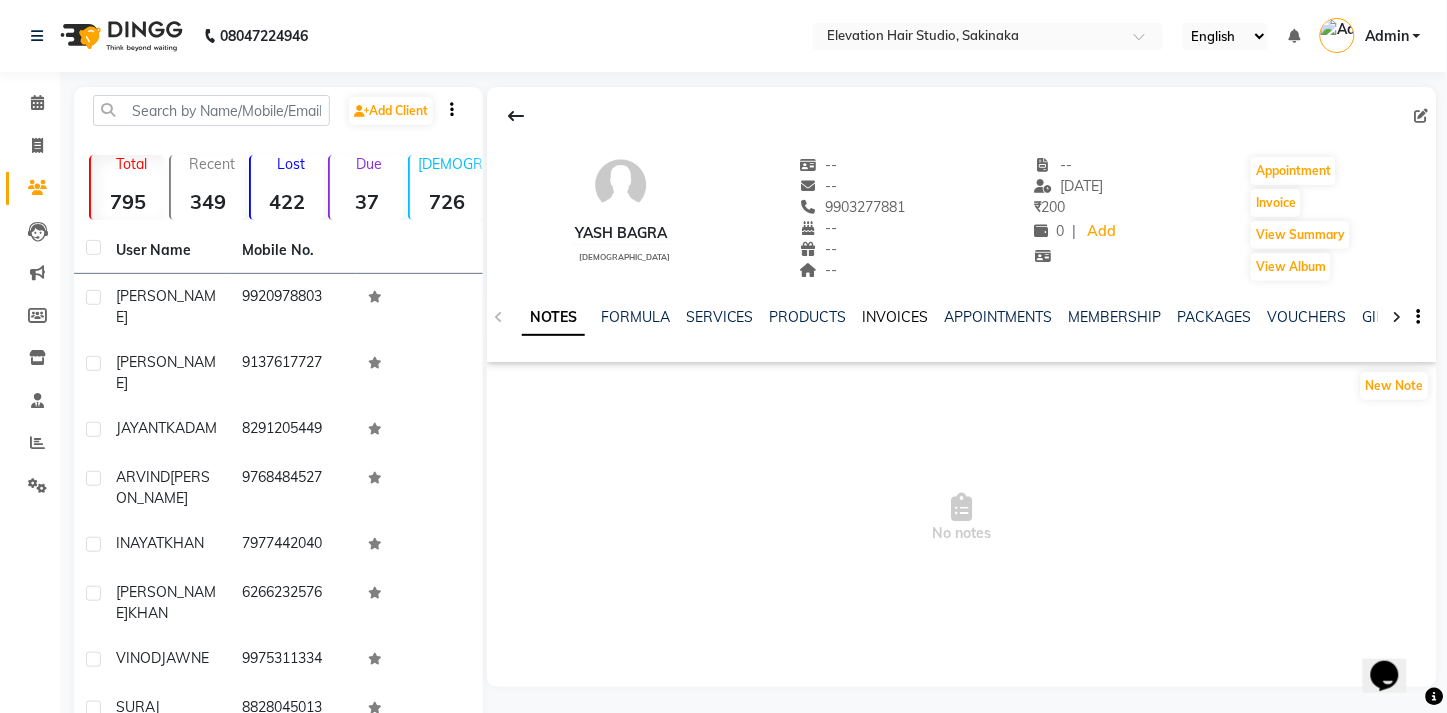 click on "INVOICES" 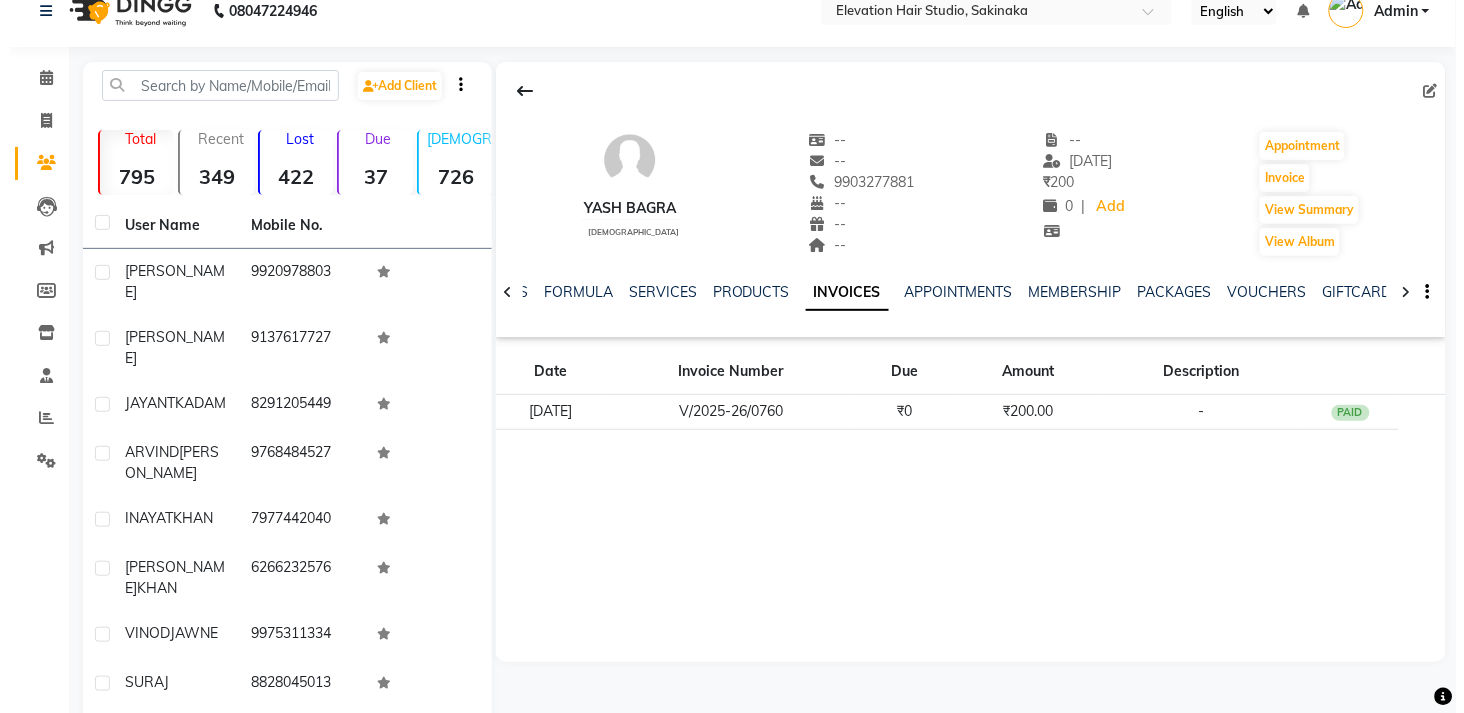 scroll, scrollTop: 26, scrollLeft: 0, axis: vertical 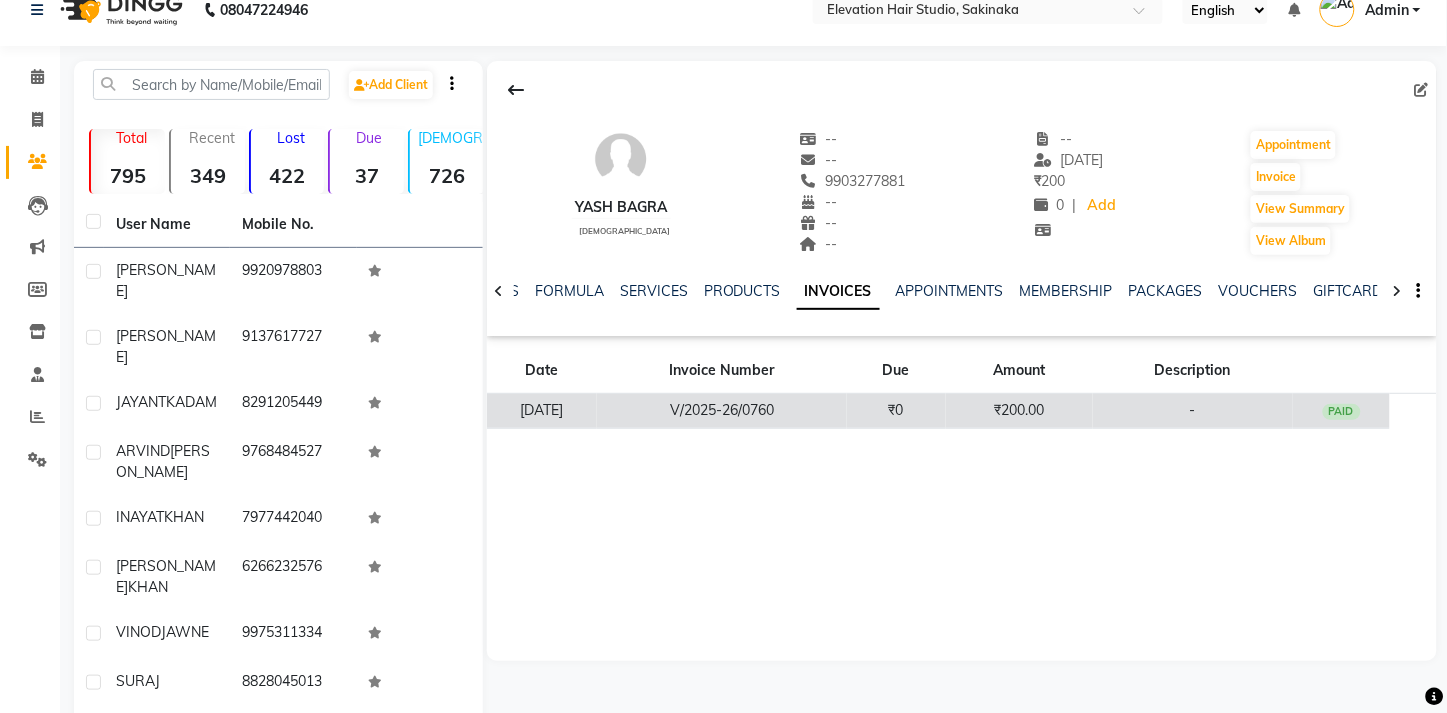 click on "V/2025-26/0760" 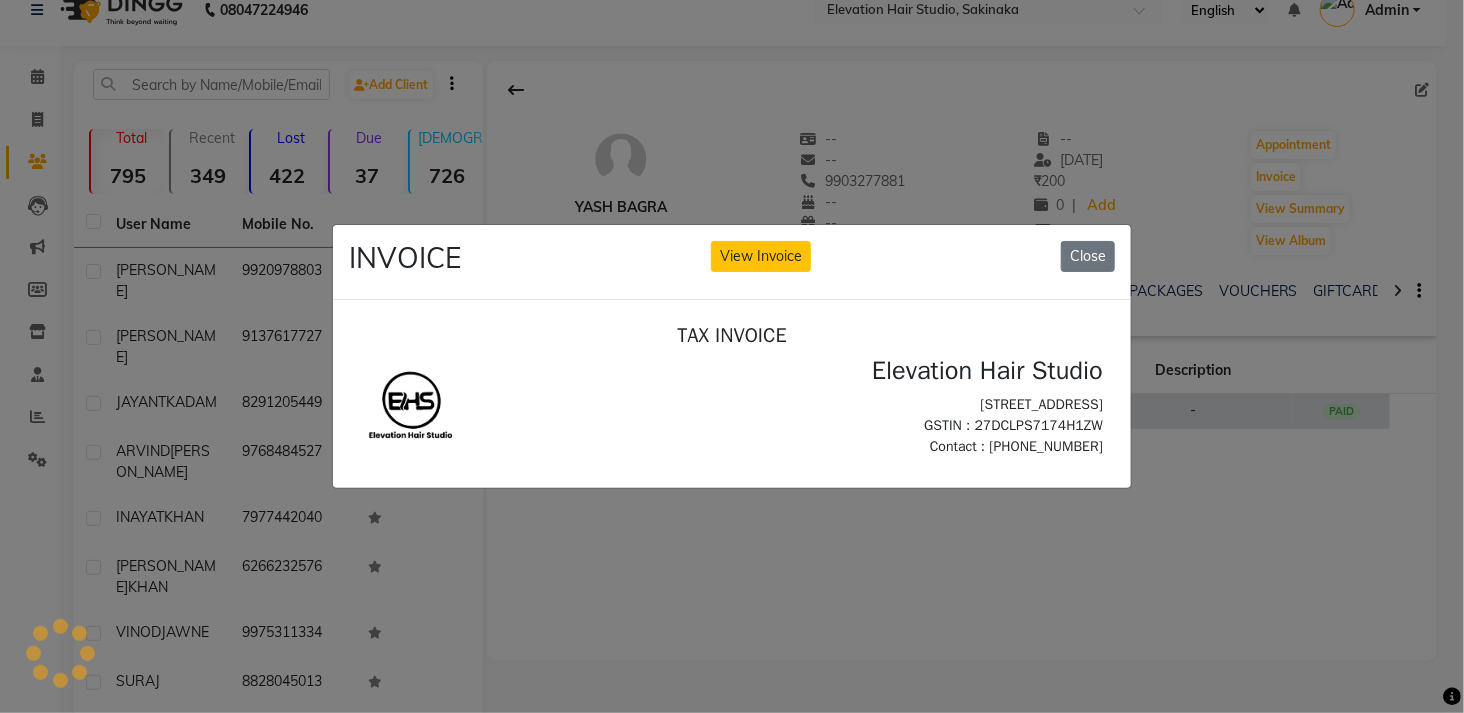 scroll, scrollTop: 0, scrollLeft: 0, axis: both 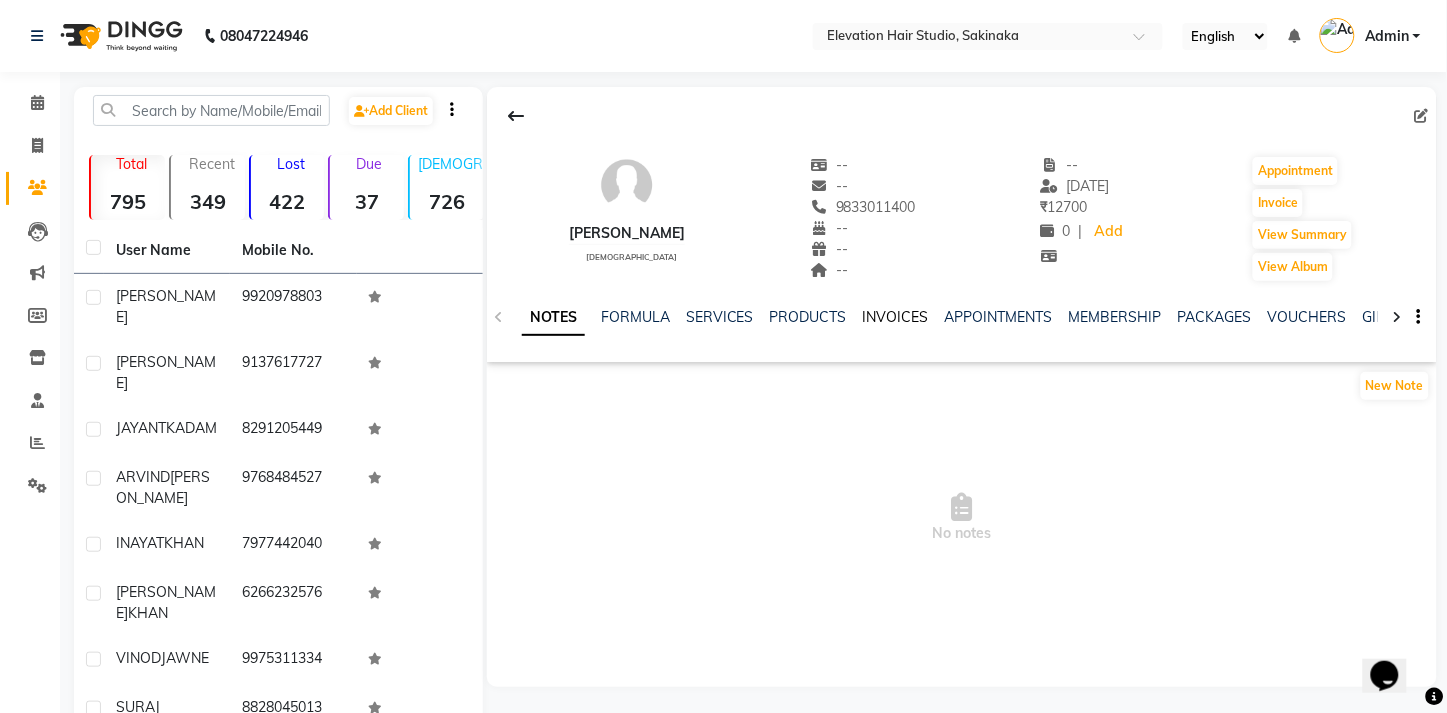 click on "INVOICES" 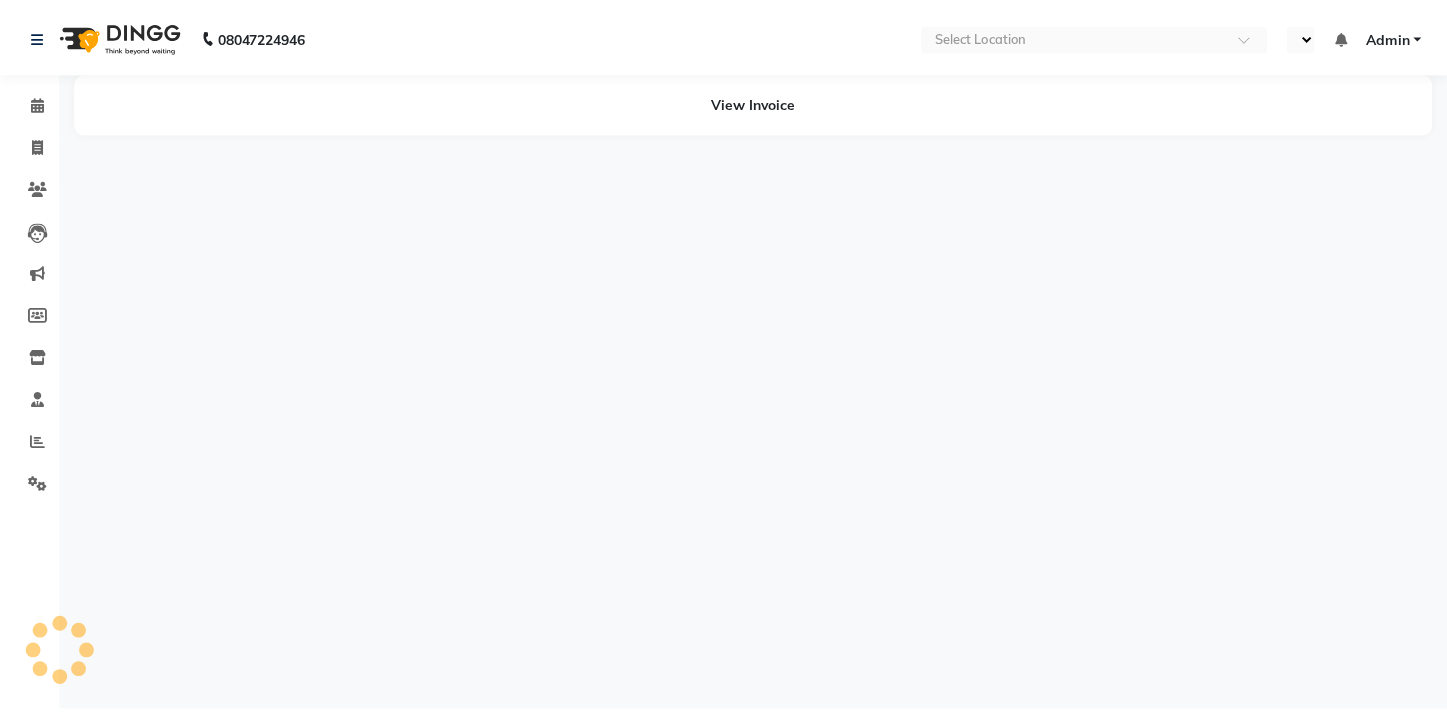 scroll, scrollTop: 0, scrollLeft: 0, axis: both 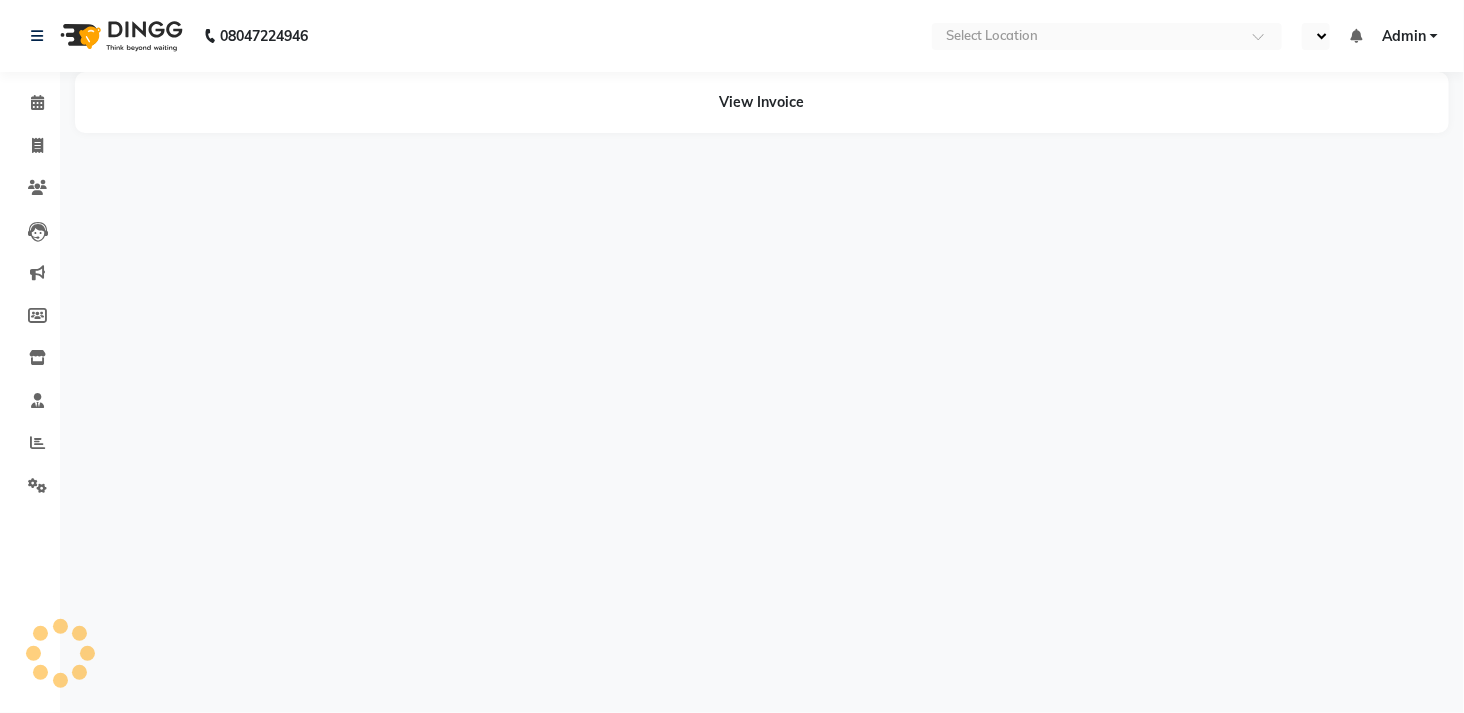 select on "en" 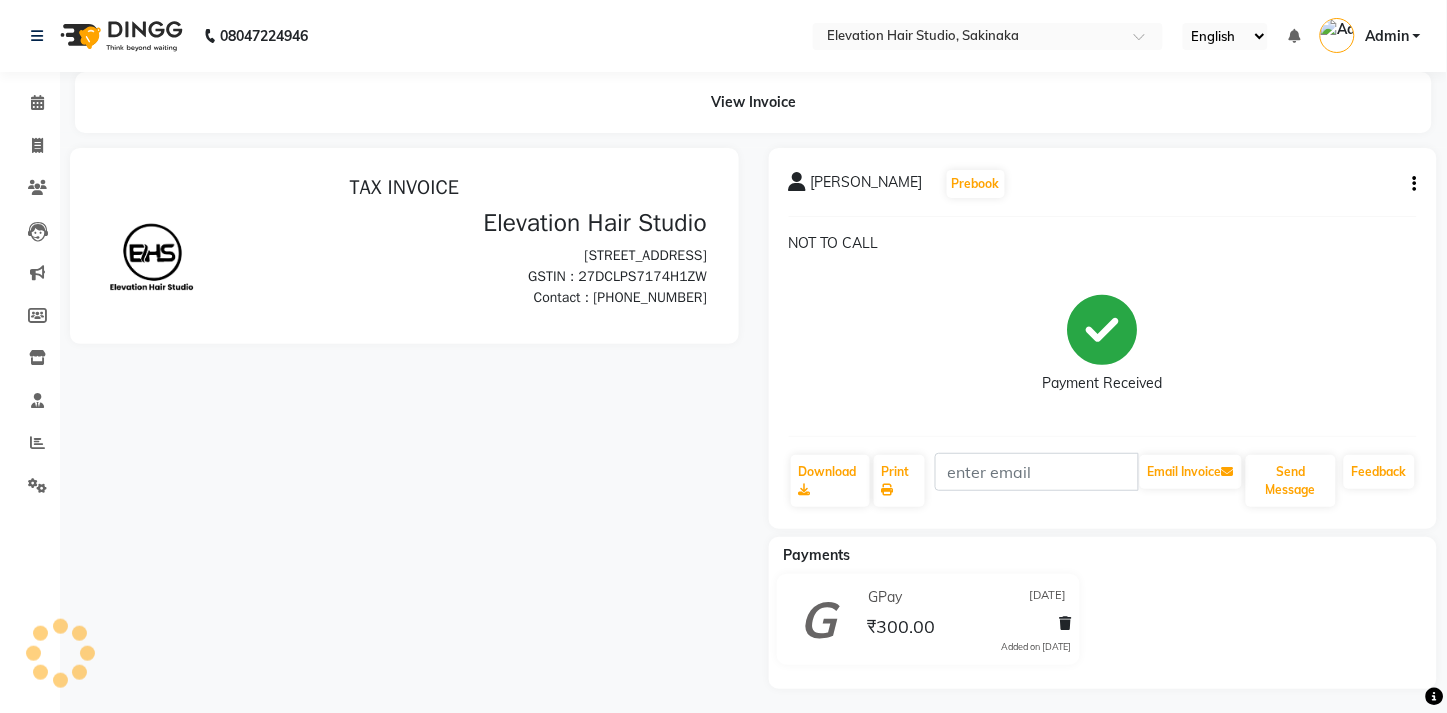 scroll, scrollTop: 0, scrollLeft: 0, axis: both 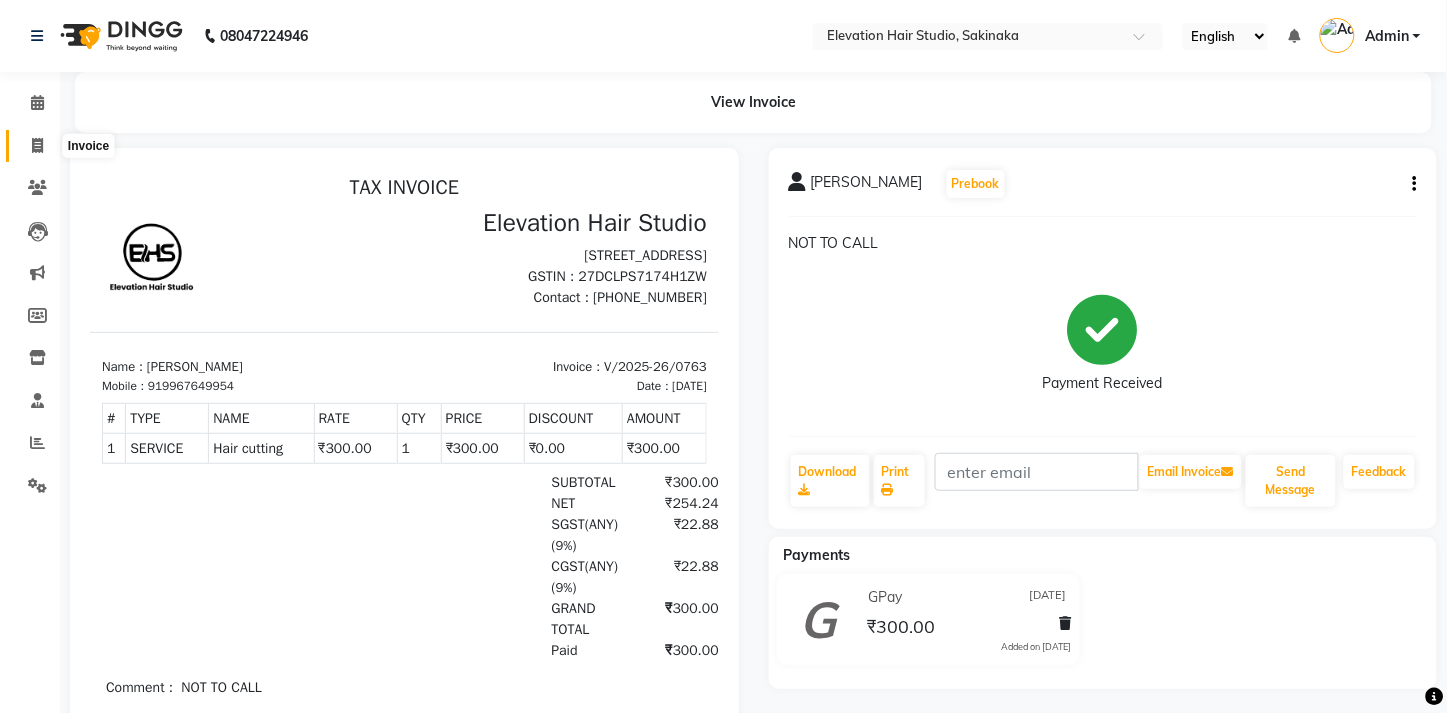 click 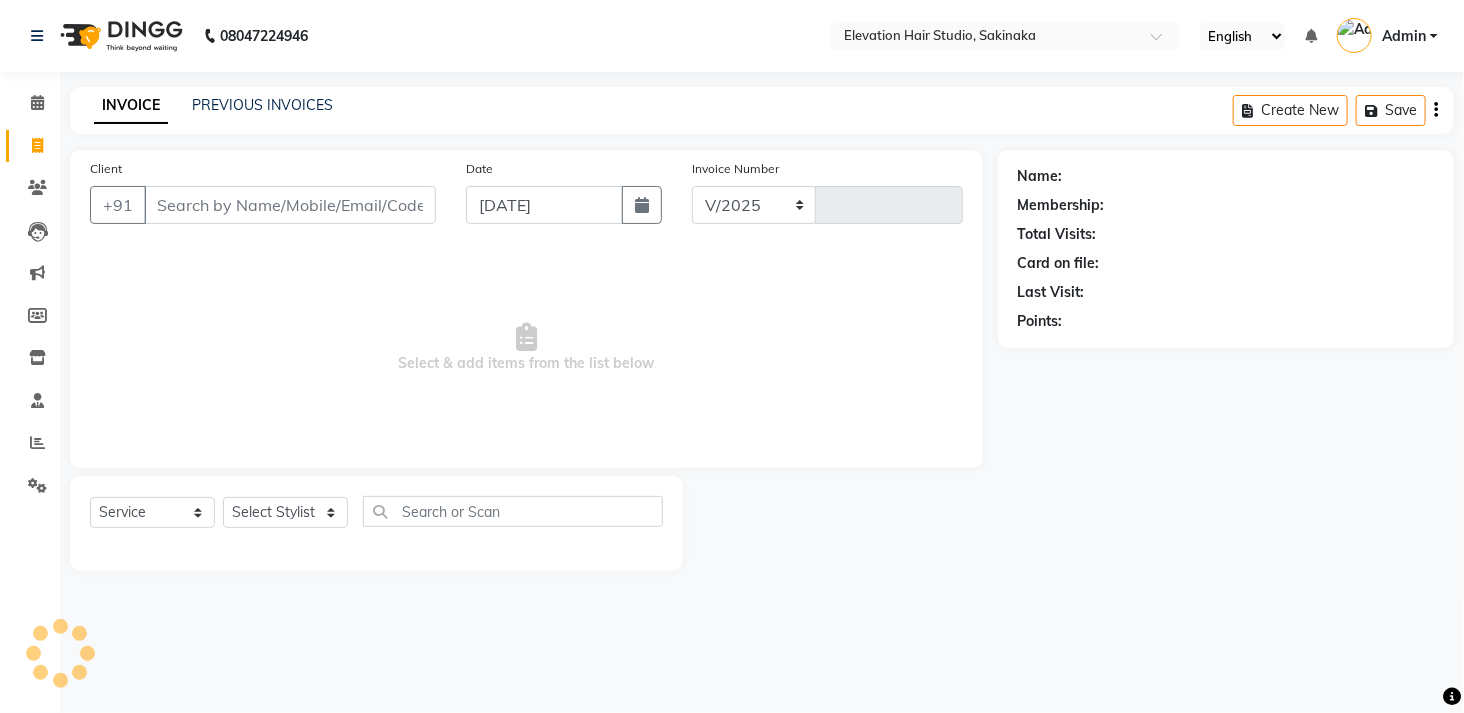 select on "4949" 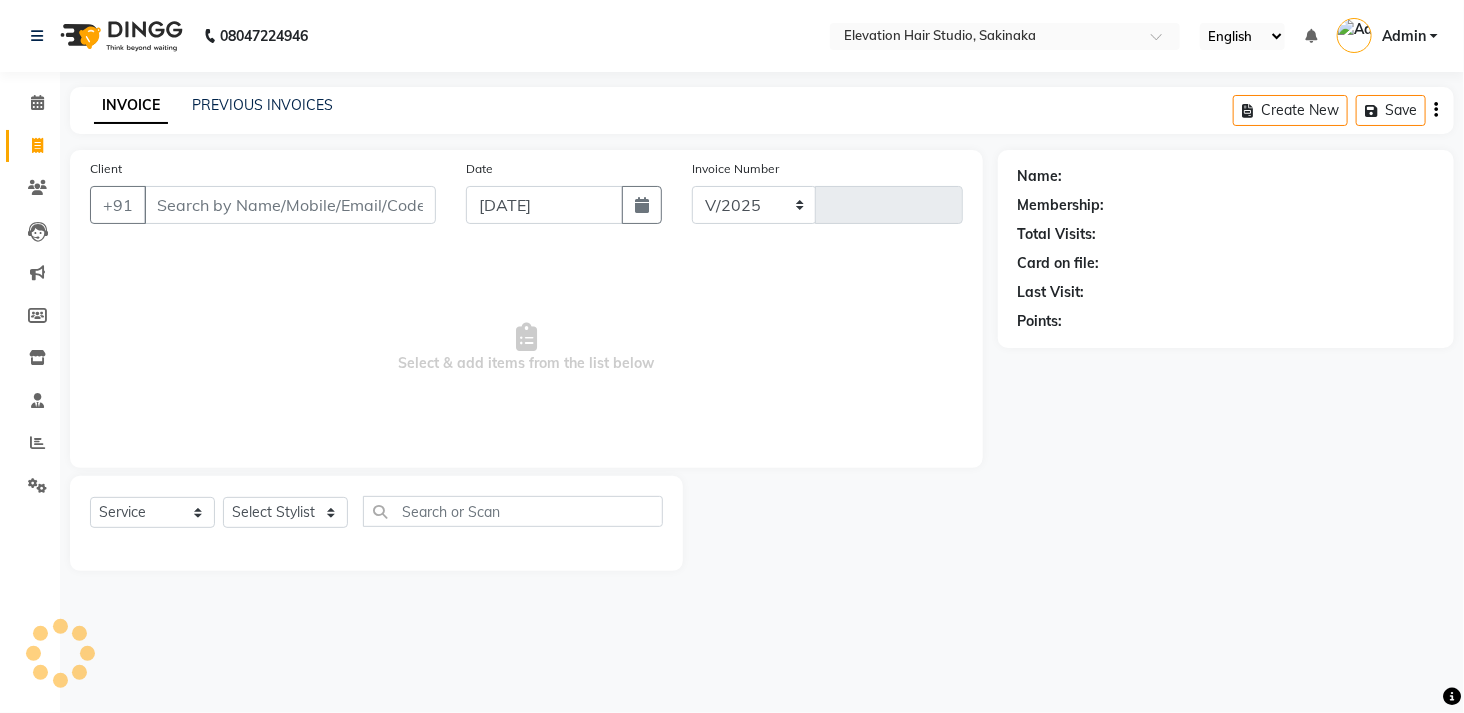 type on "1067" 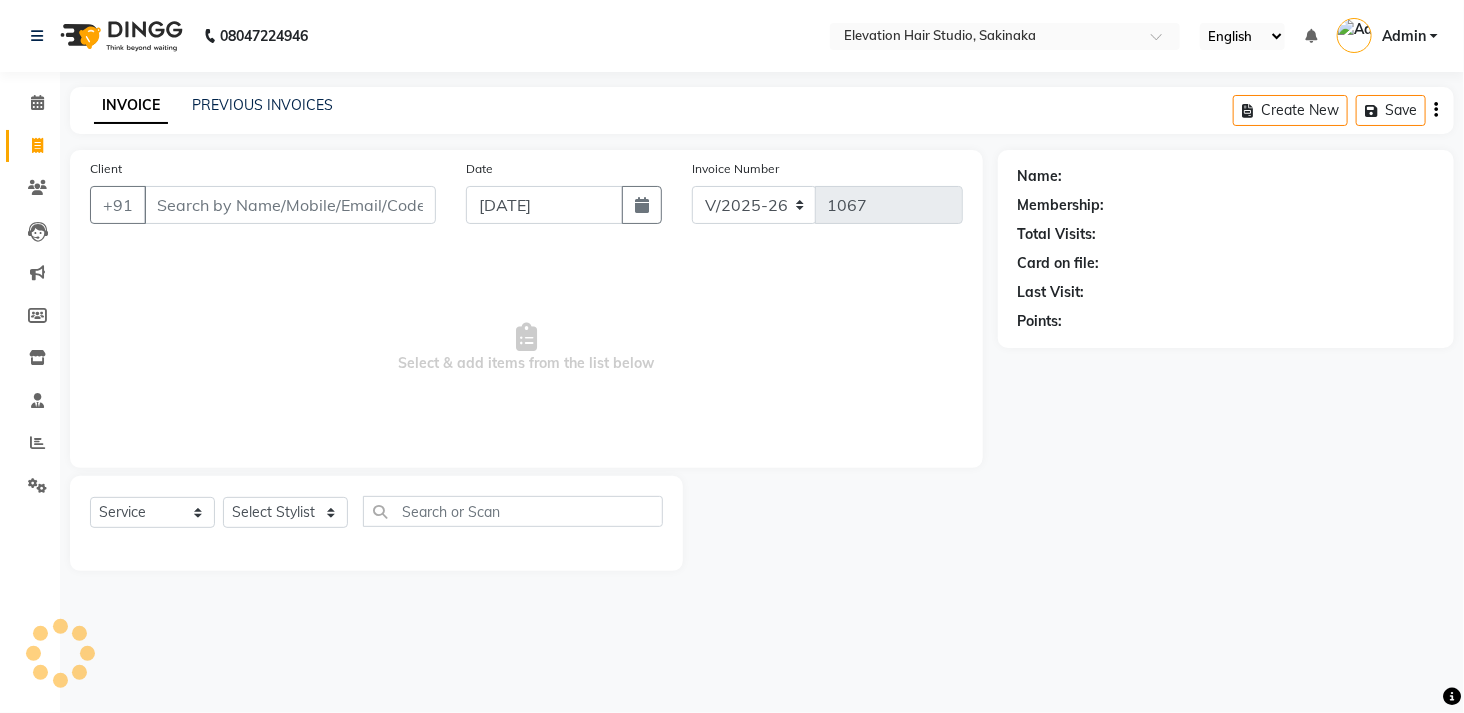 click on "Client +91" 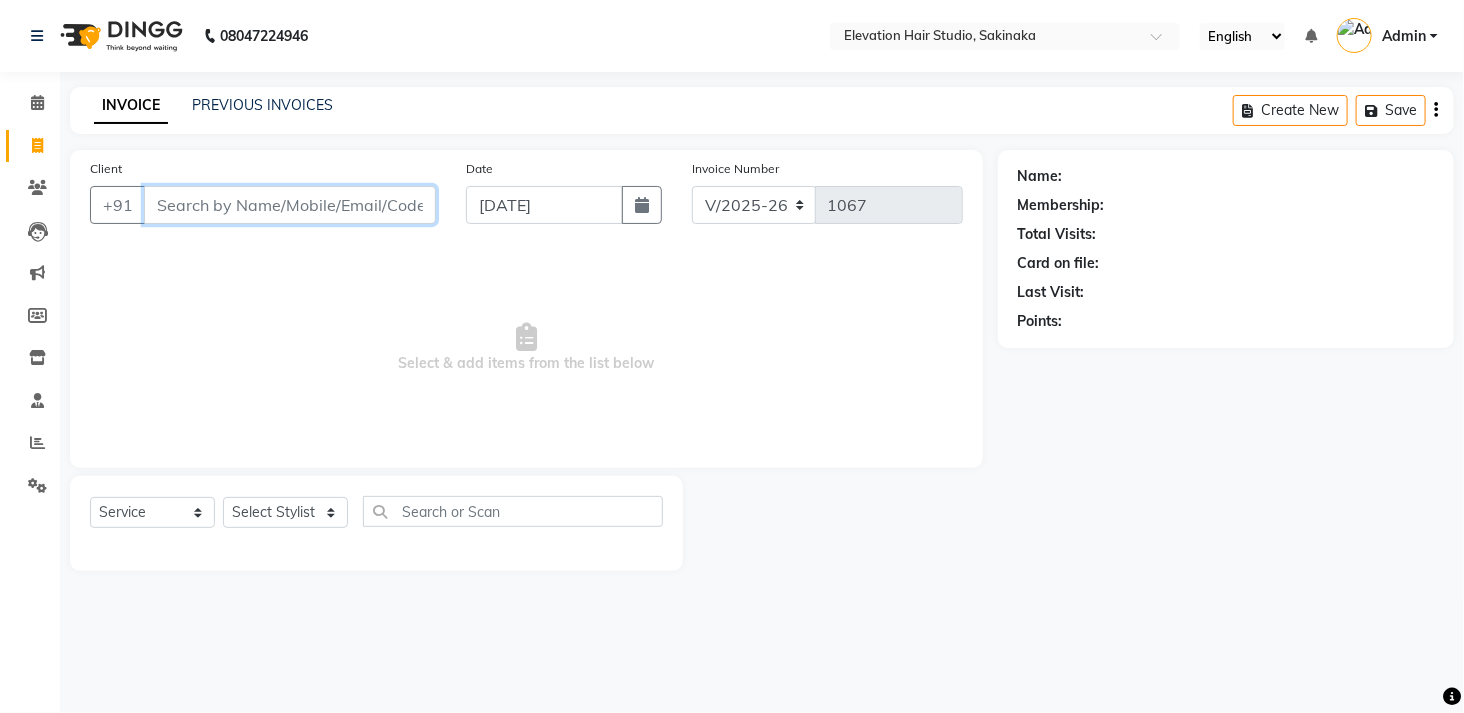 click on "Client" at bounding box center [290, 205] 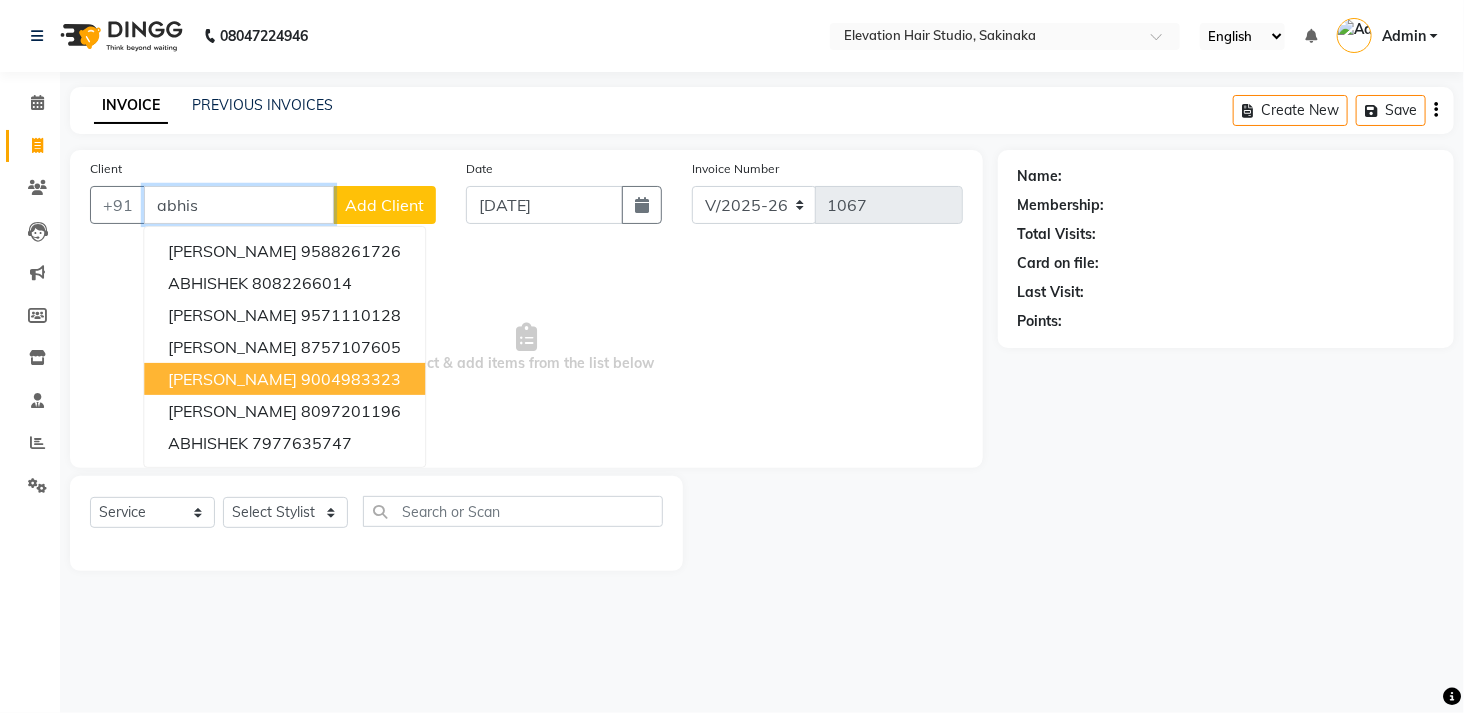 click on "[PERSON_NAME]" at bounding box center [232, 379] 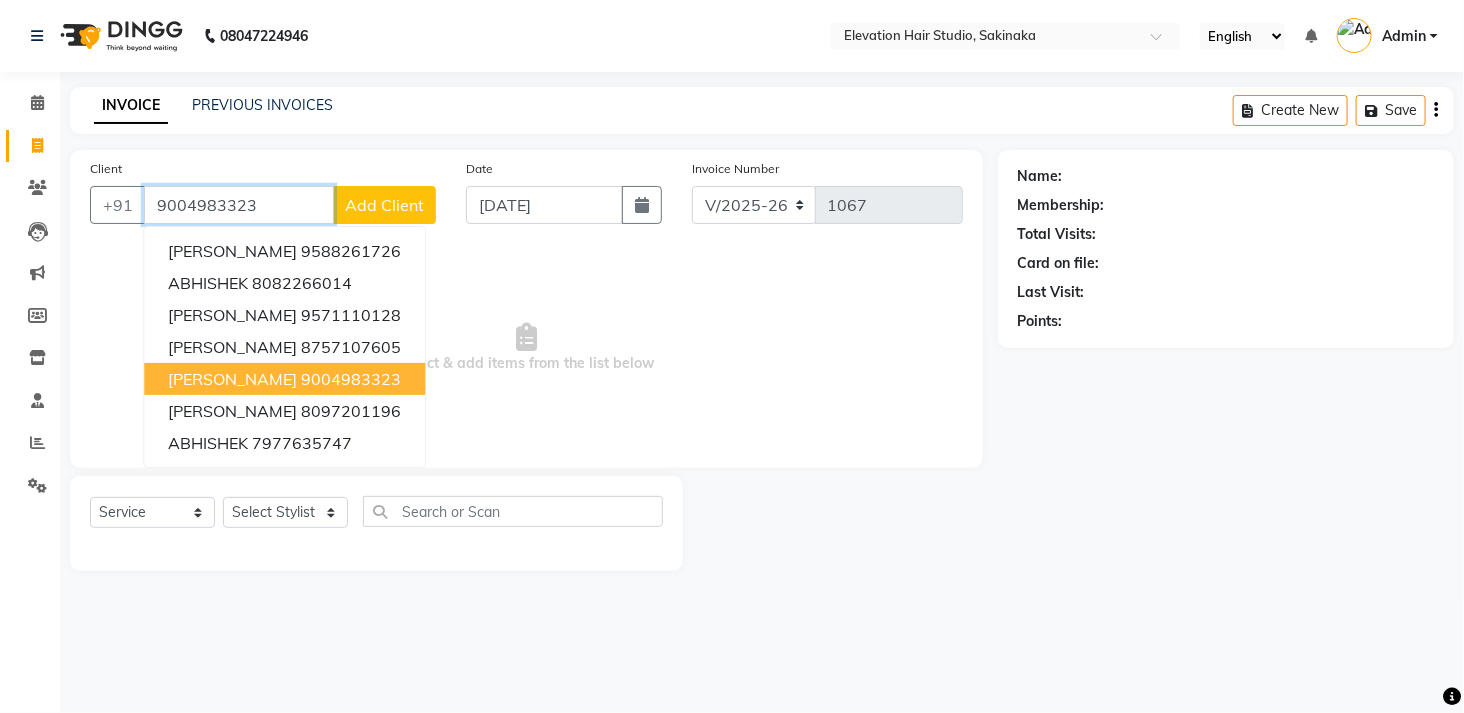 type on "9004983323" 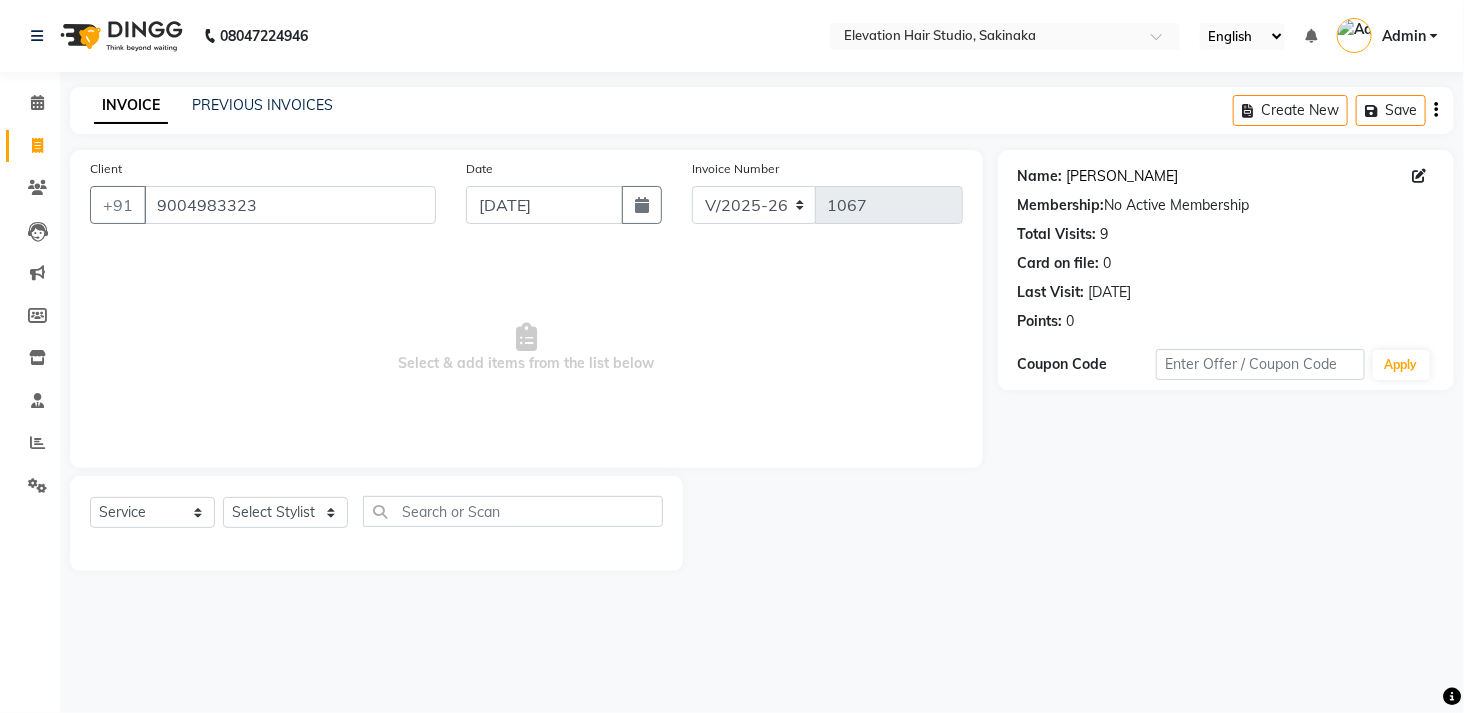 click on "Abhishek Vishwakarma" 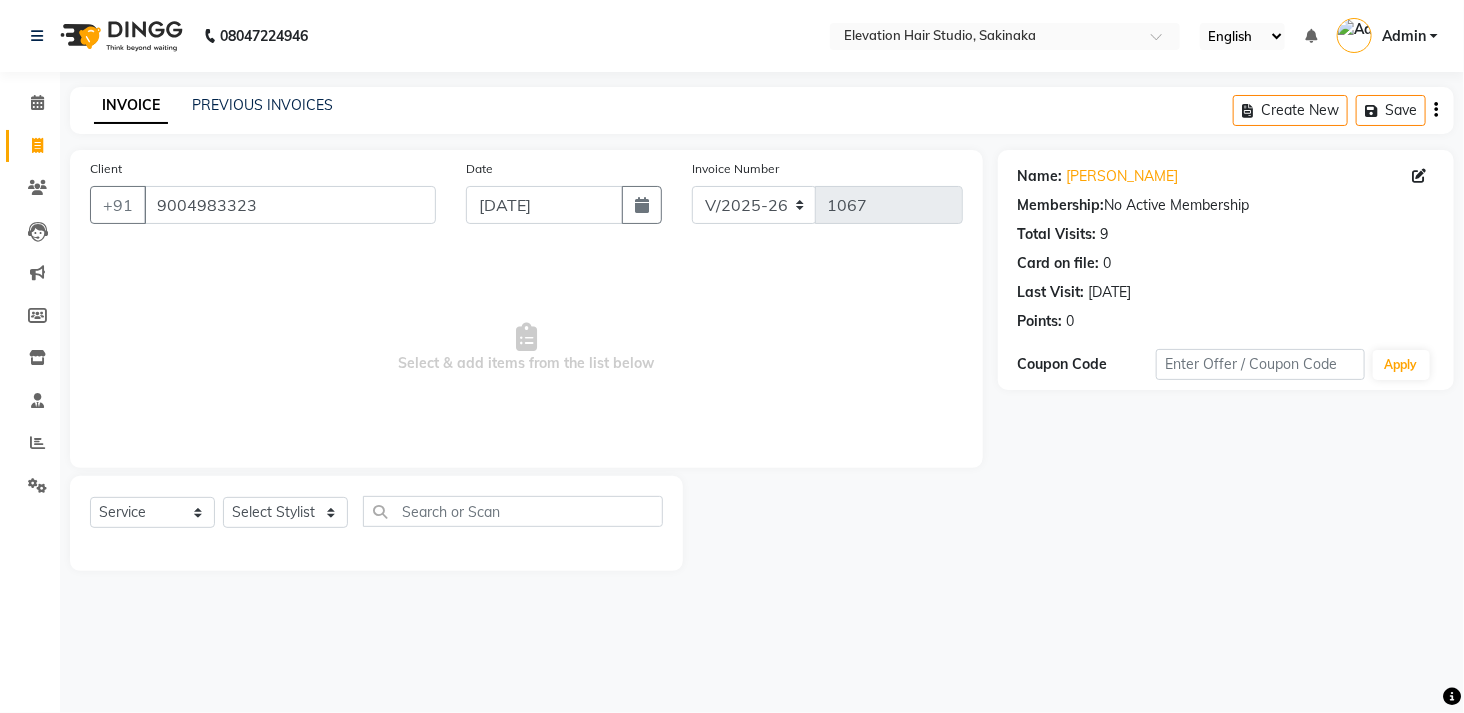 click on "08047224946 Select Location × Elevation Hair Studio, Sakinaka English ENGLISH Español العربية मराठी हिंदी ગુજરાતી தமிழ் 中文 Notifications nothing to show Admin Manage Profile Change Password Sign out  Version:3.15.4" 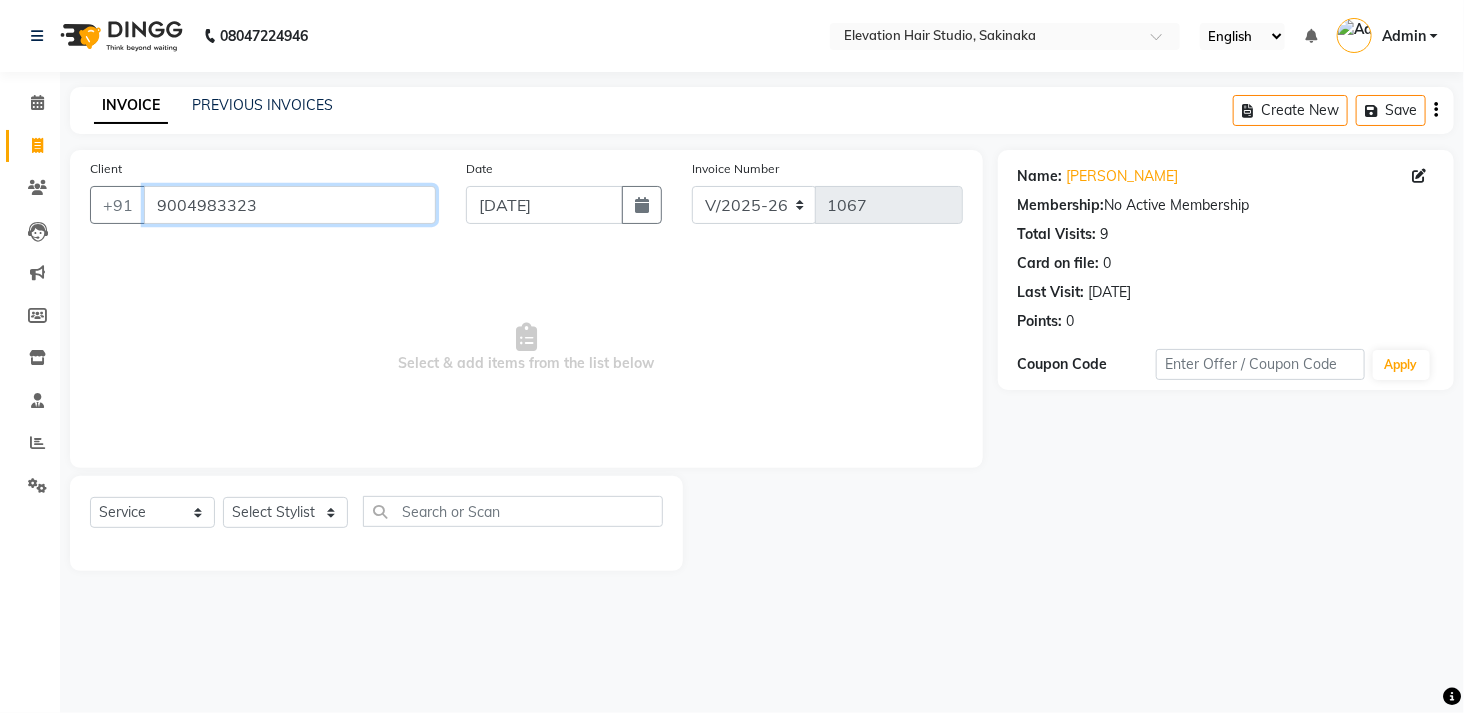 click on "9004983323" at bounding box center (290, 205) 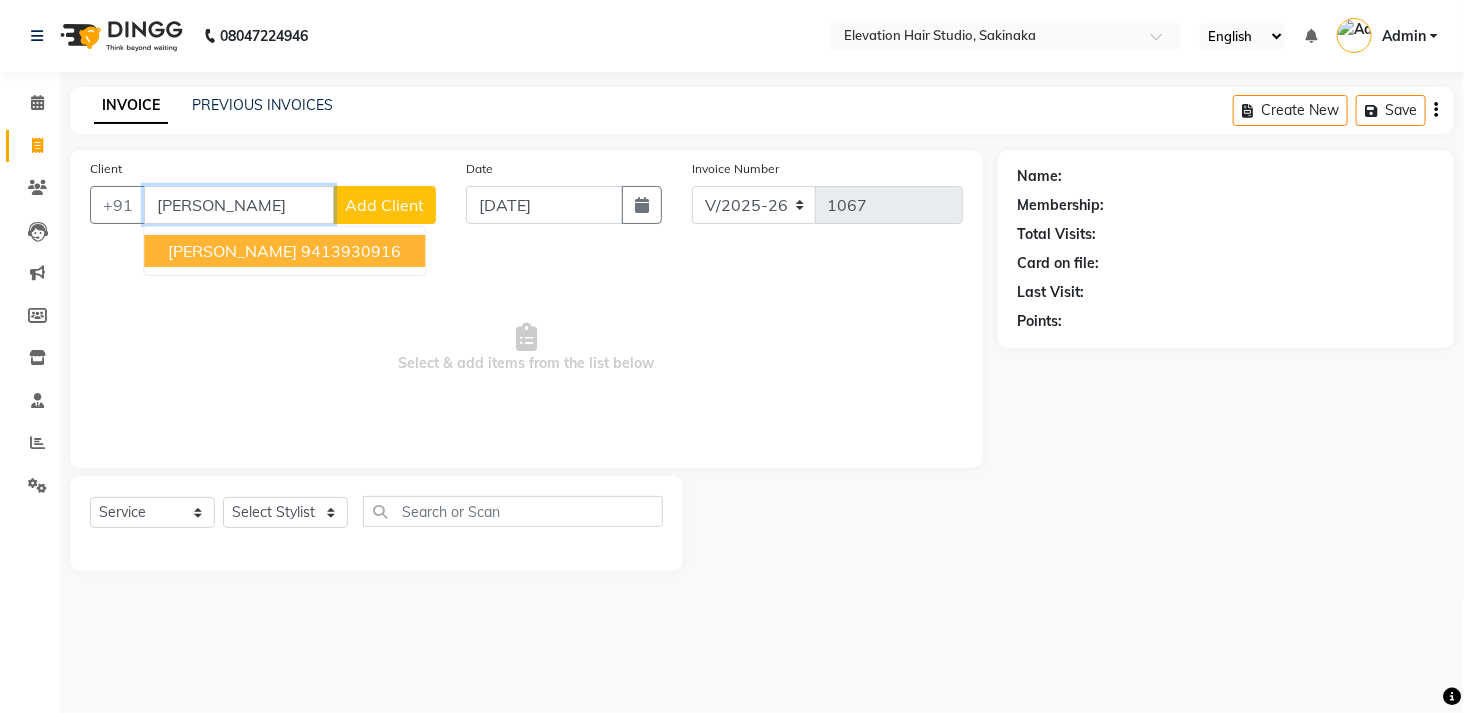 click on "9413930916" at bounding box center [351, 251] 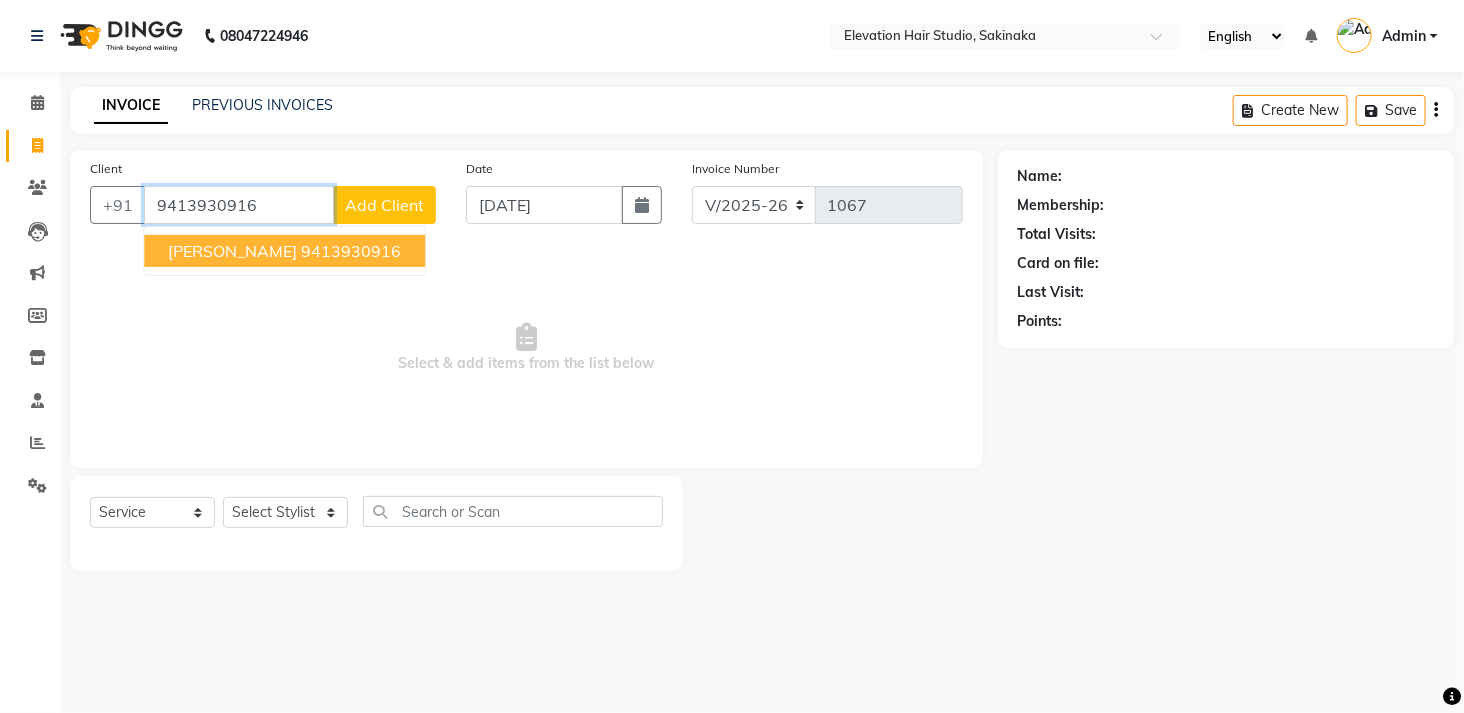 type on "9413930916" 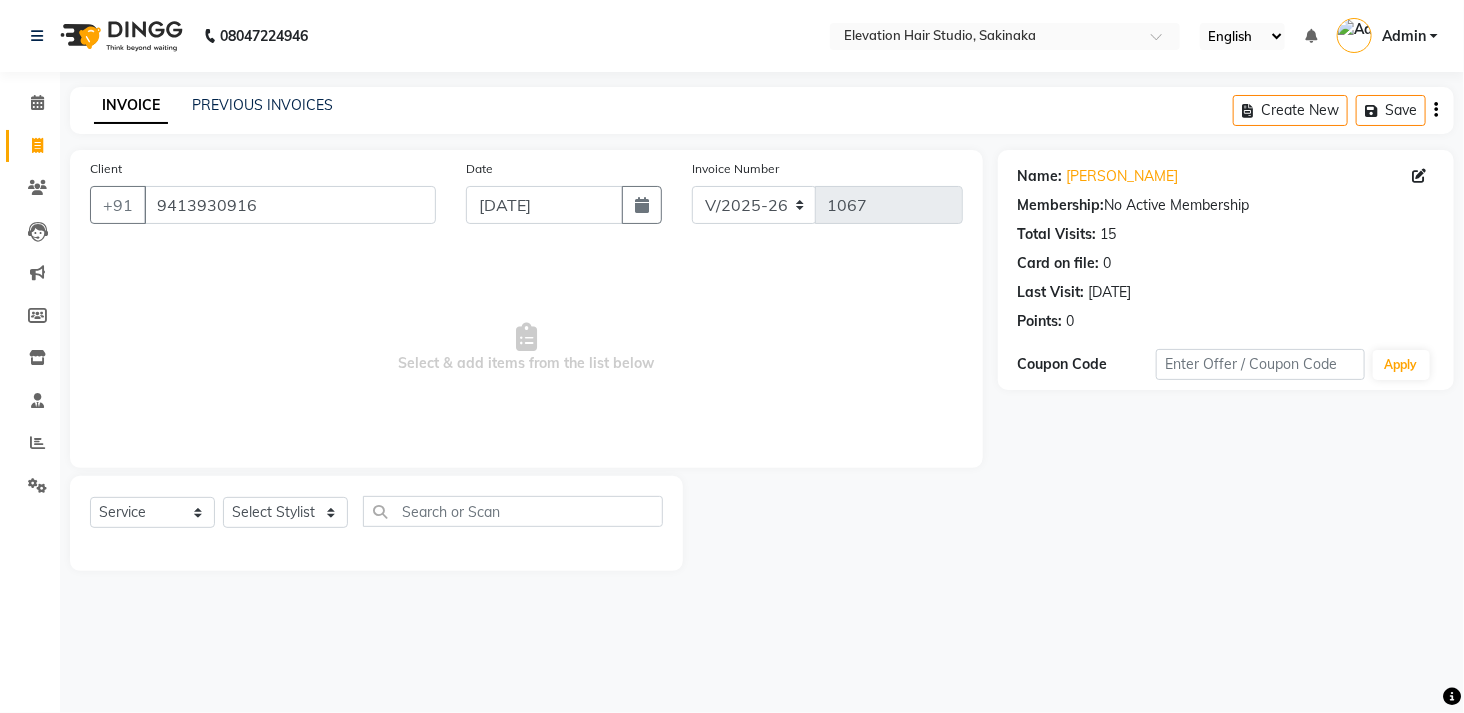 type 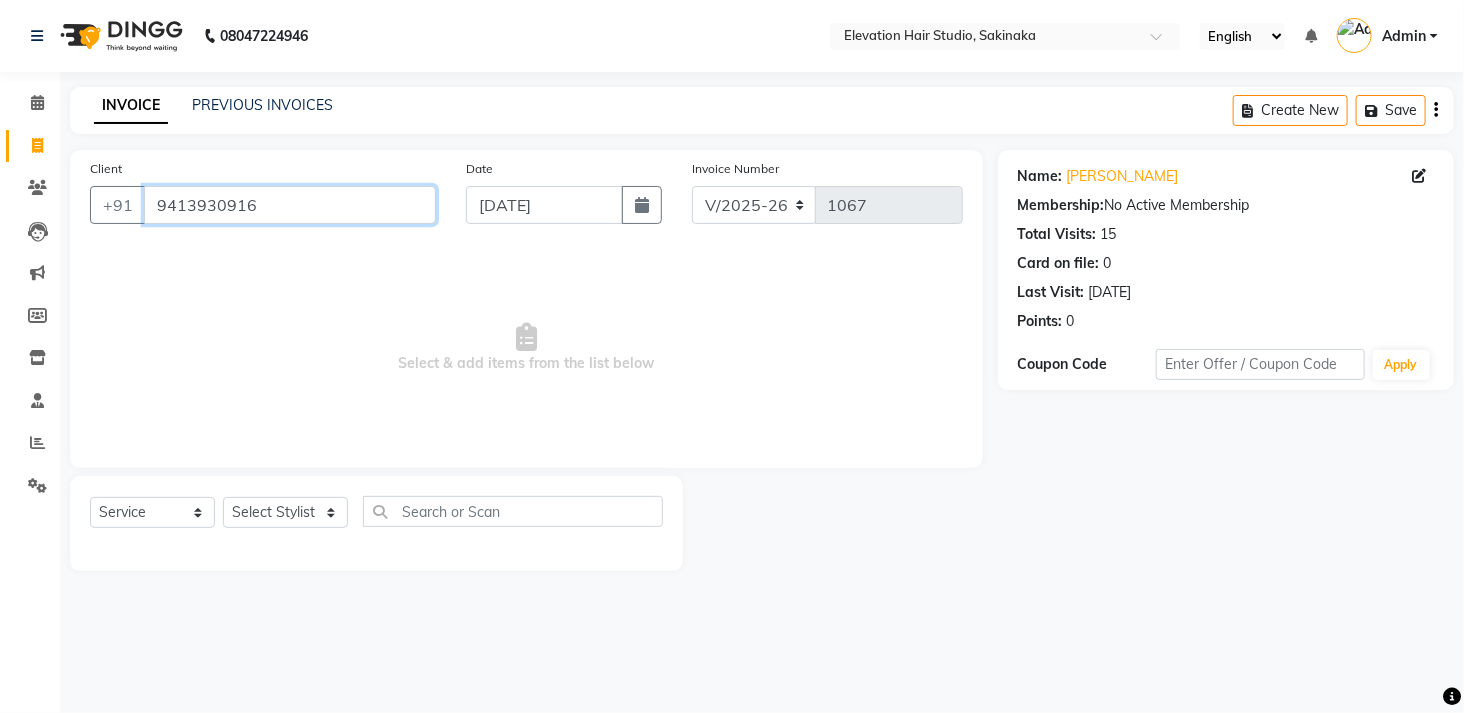click on "9413930916" at bounding box center [290, 205] 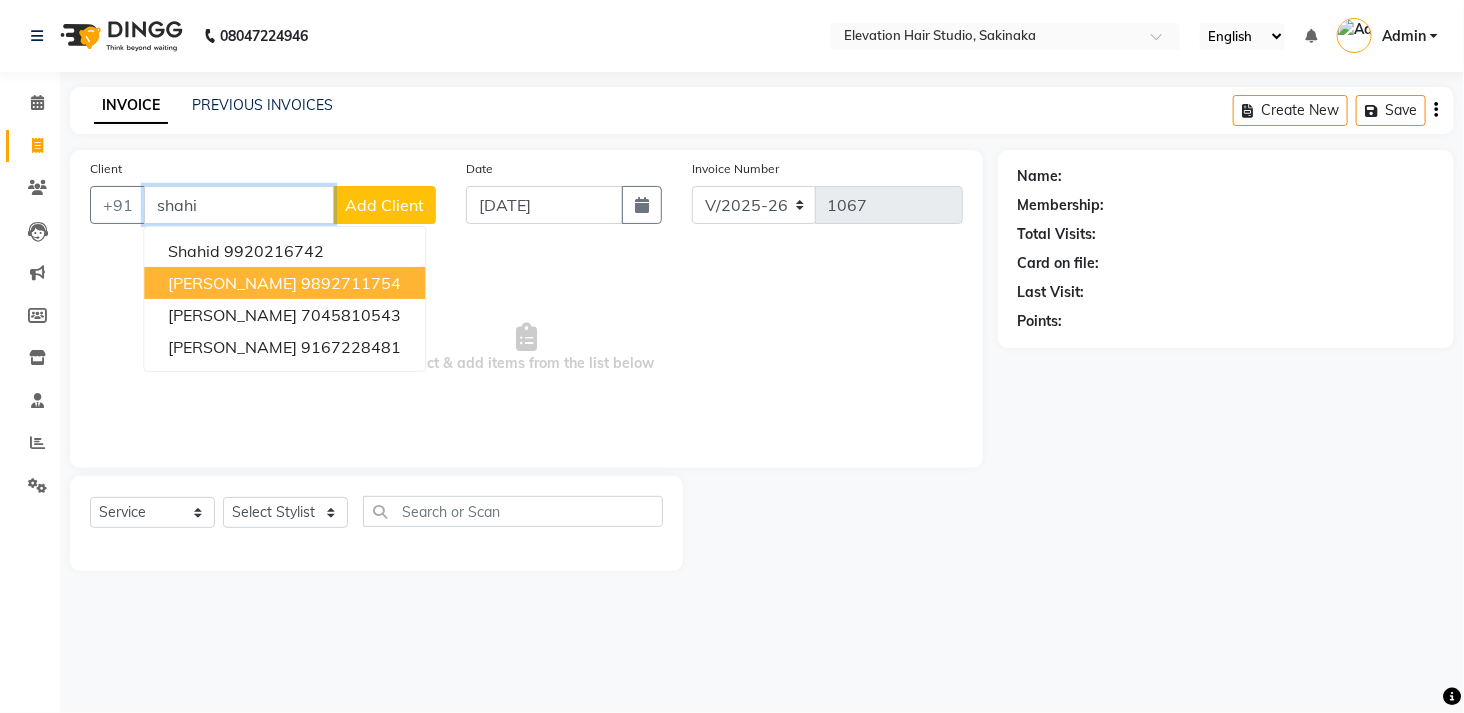 click on "SHAHID KHAN  9892711754" at bounding box center [284, 283] 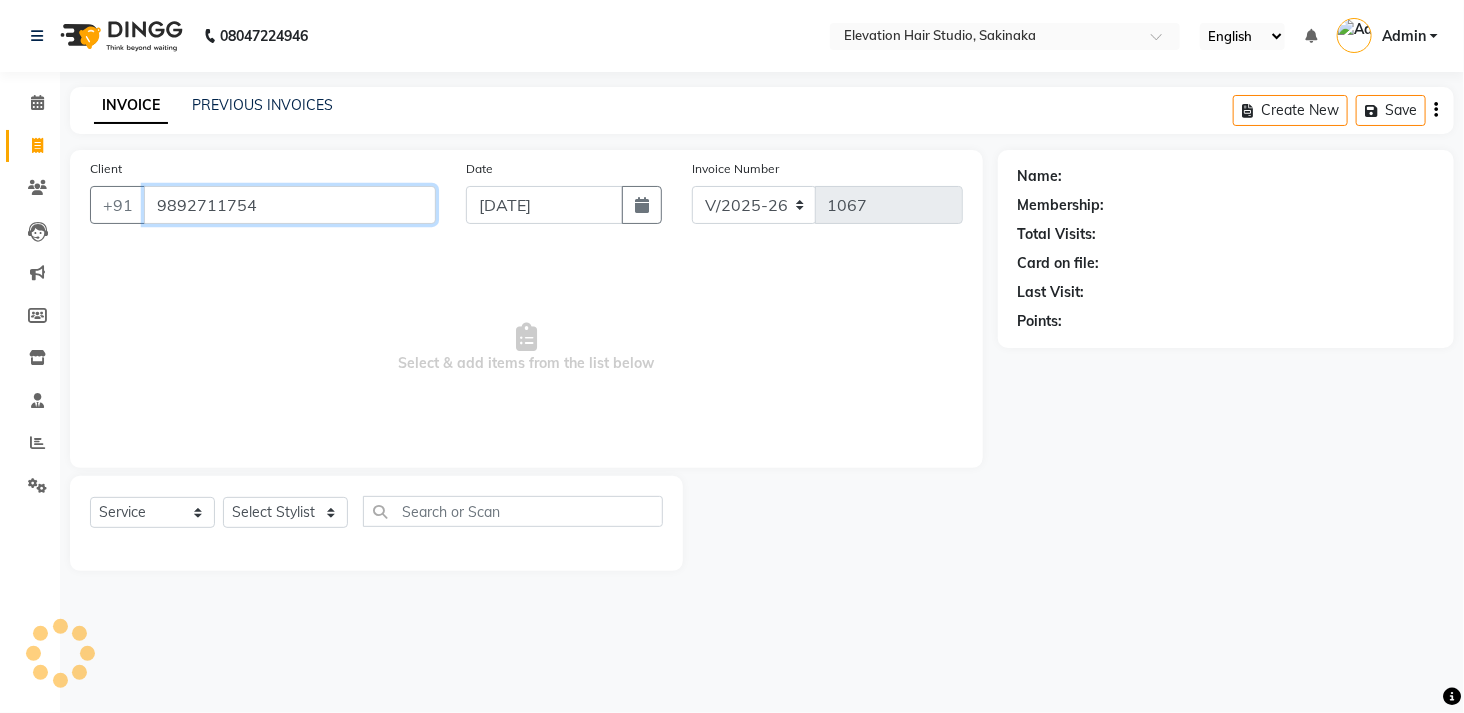 type on "9892711754" 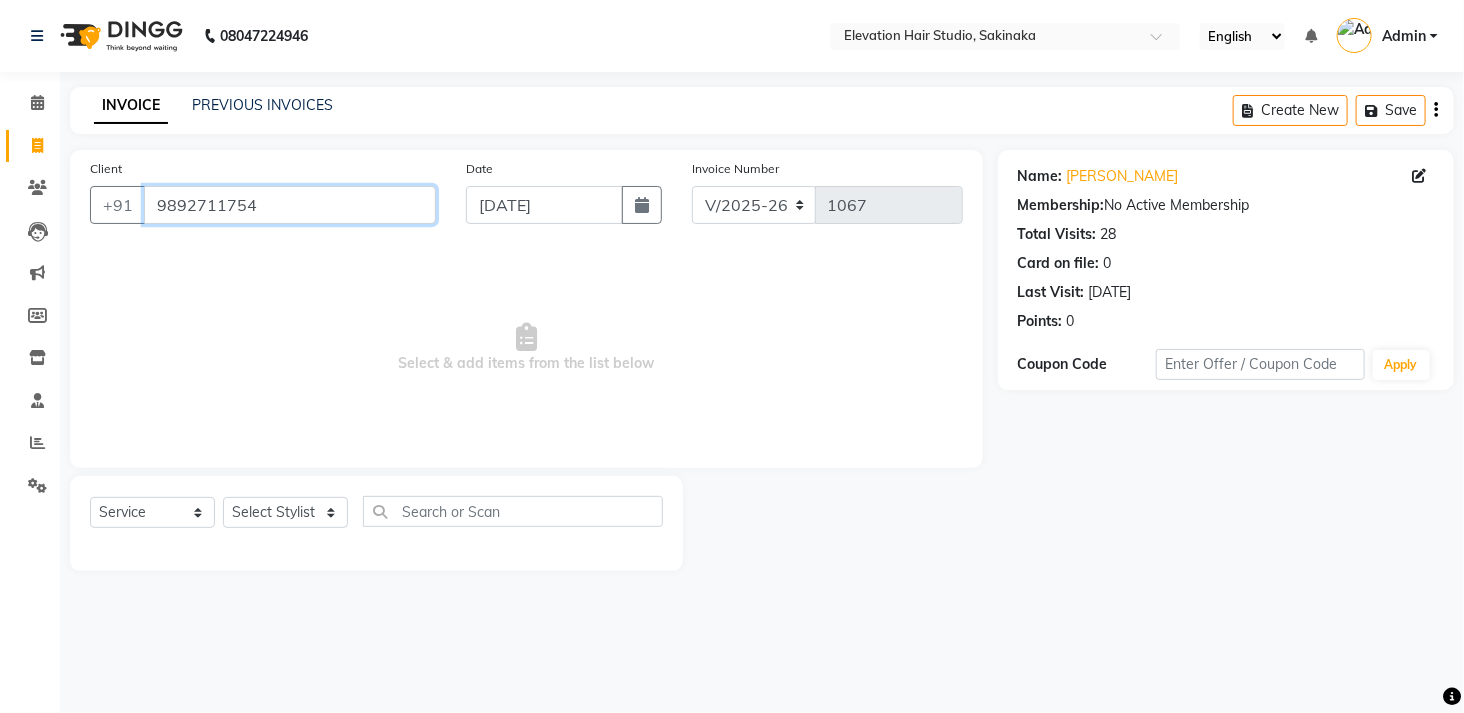 click on "9892711754" at bounding box center [290, 205] 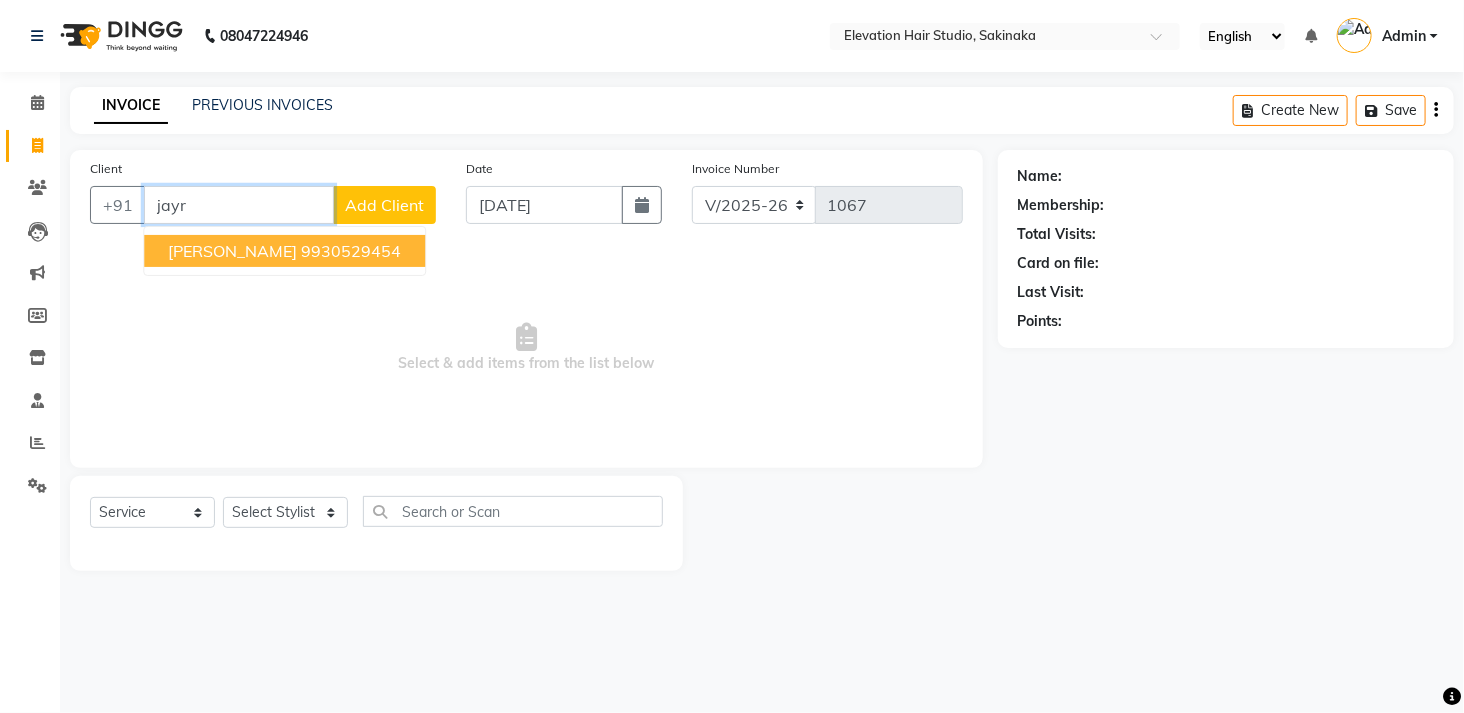 click on "9930529454" at bounding box center (351, 251) 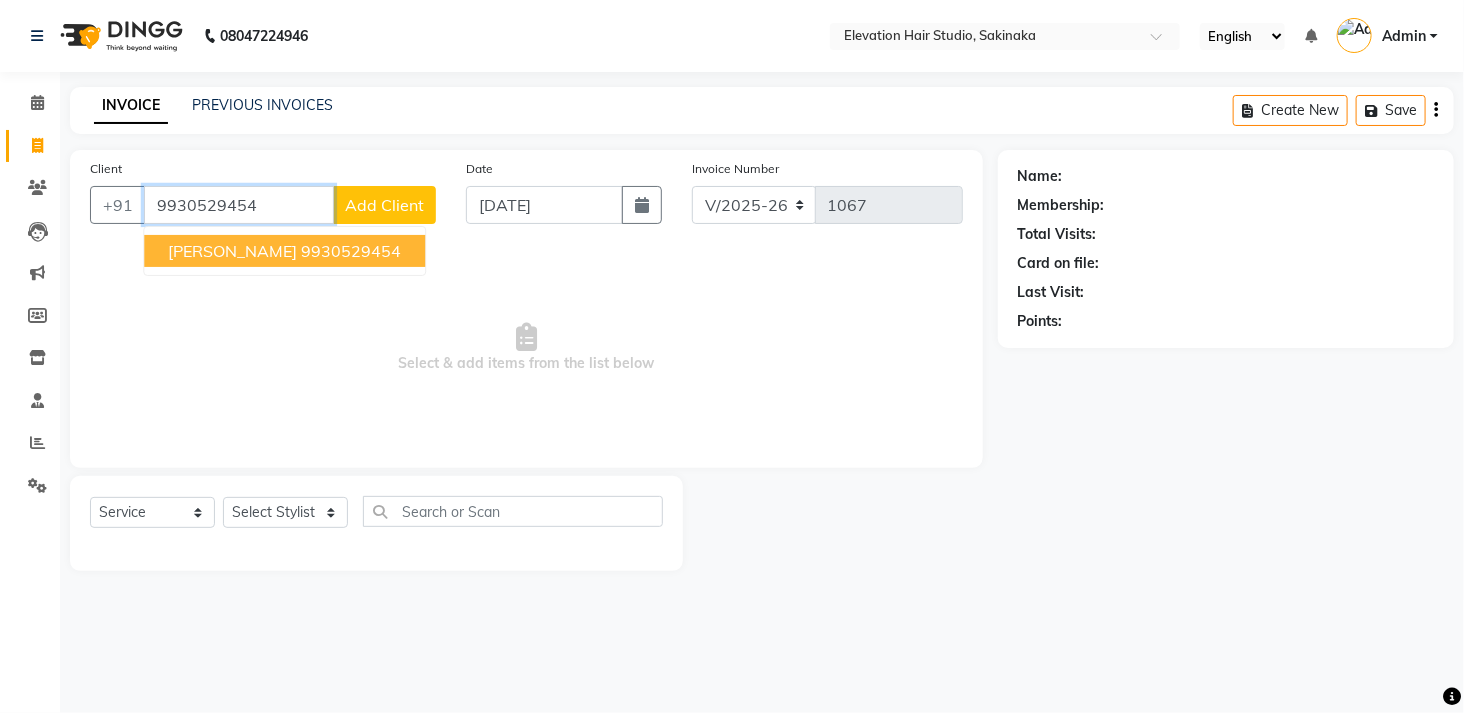 type on "9930529454" 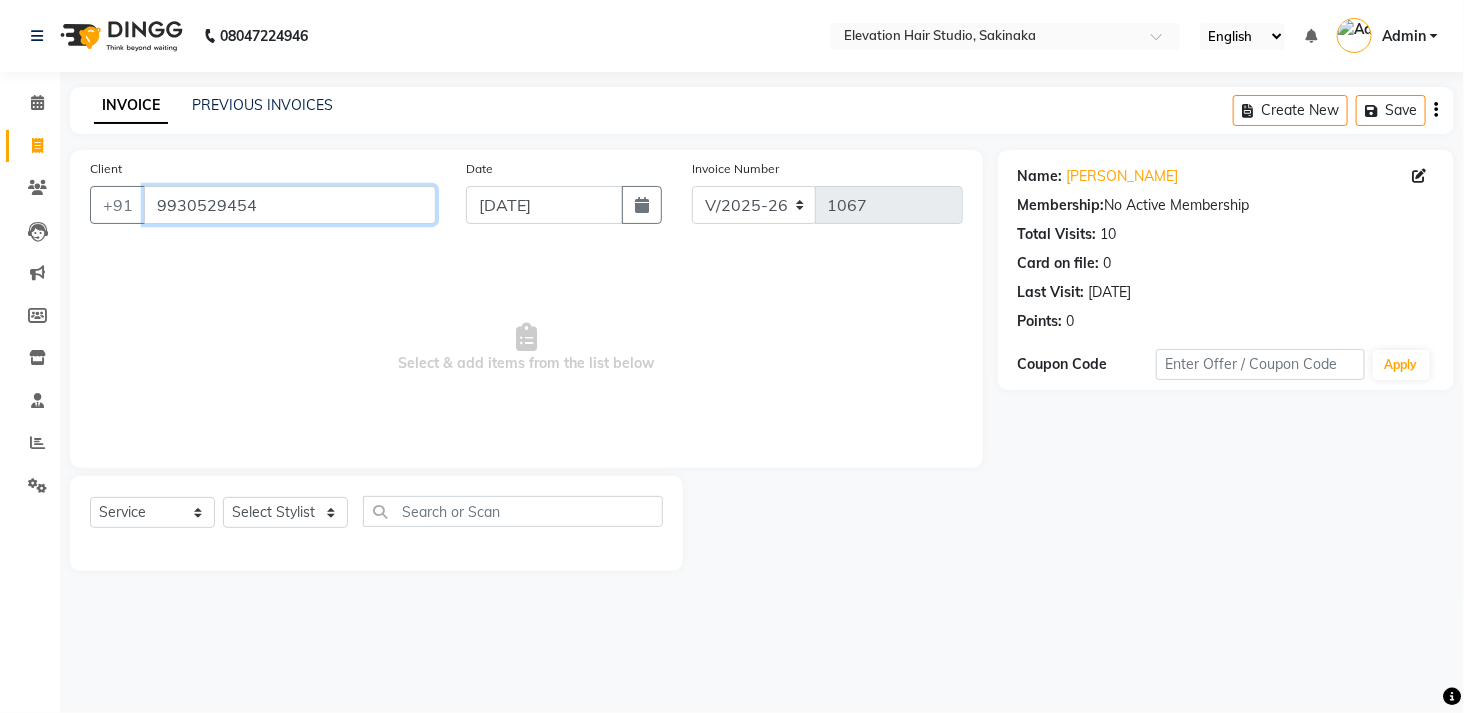 click on "9930529454" at bounding box center (290, 205) 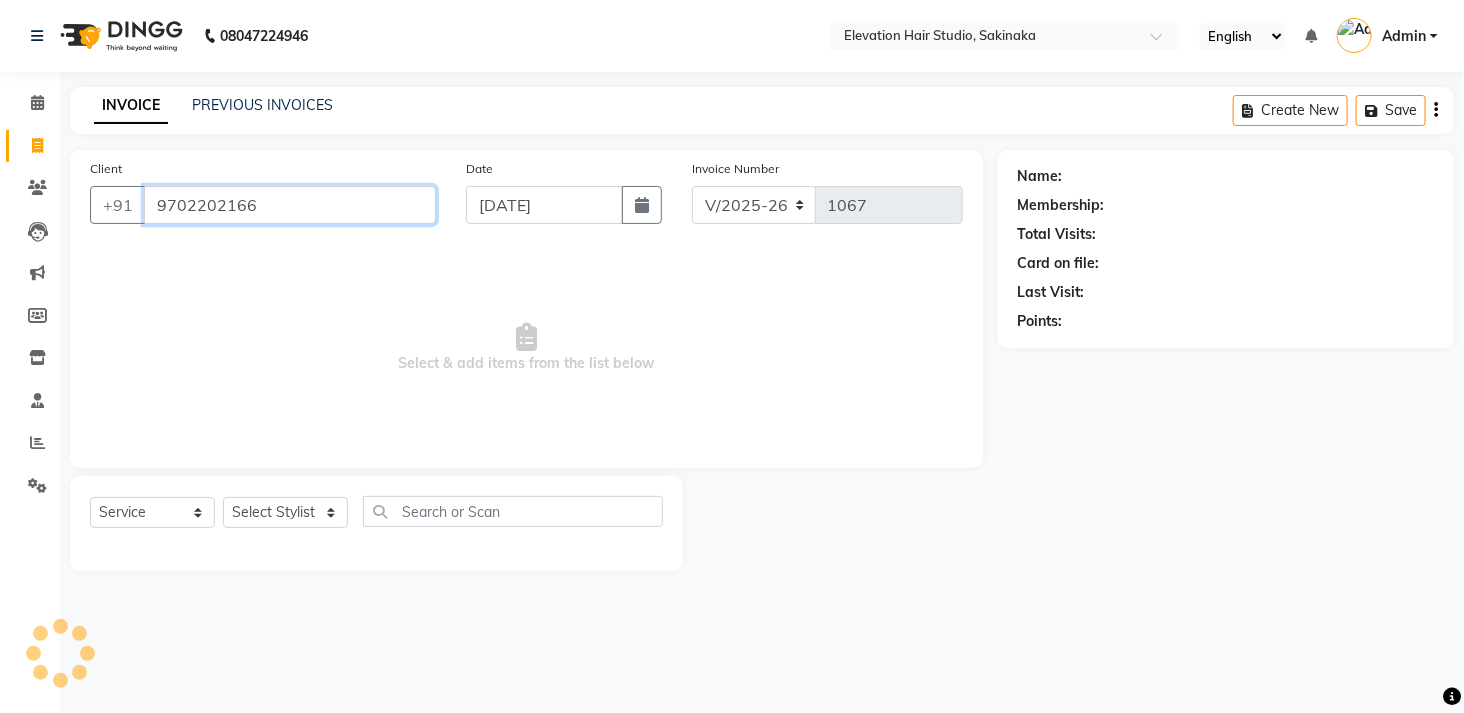 type on "9702202166" 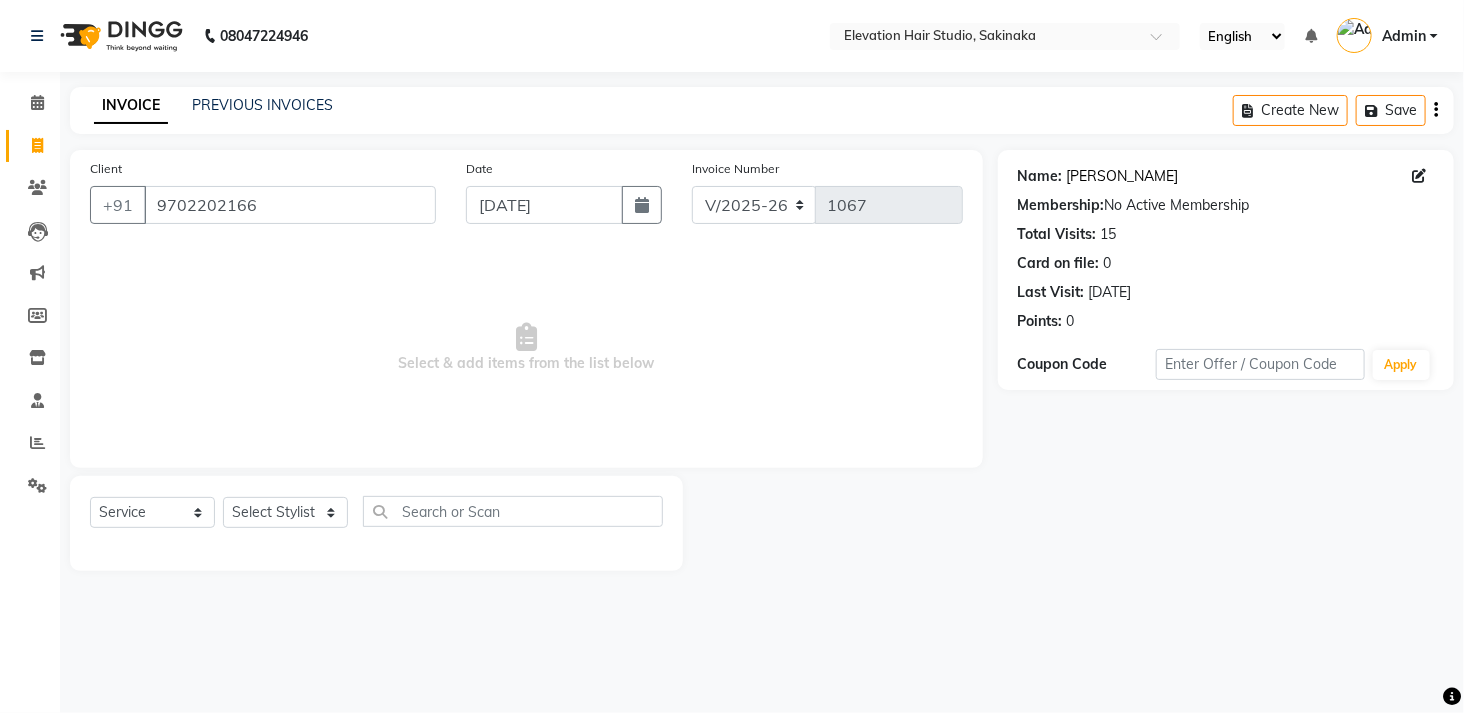 click on "Parvez Shaikh" 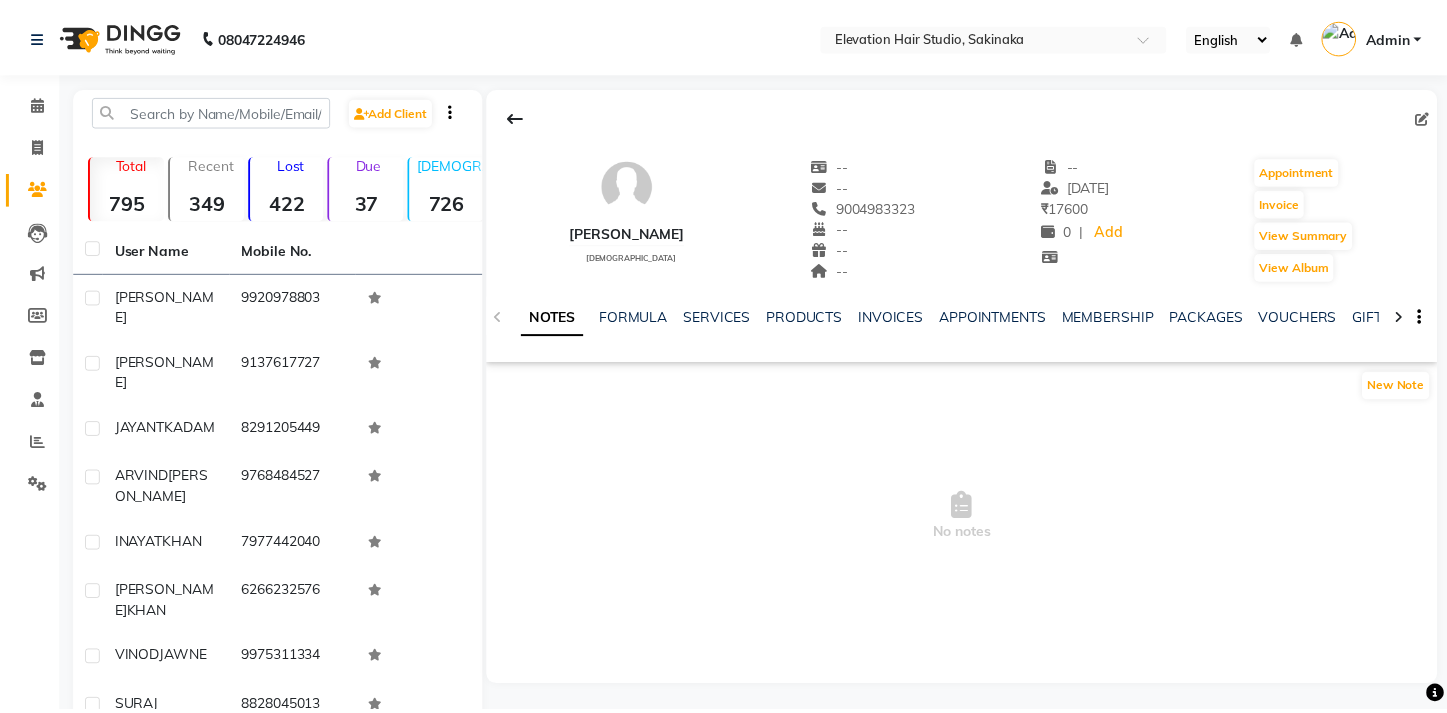 scroll, scrollTop: 0, scrollLeft: 0, axis: both 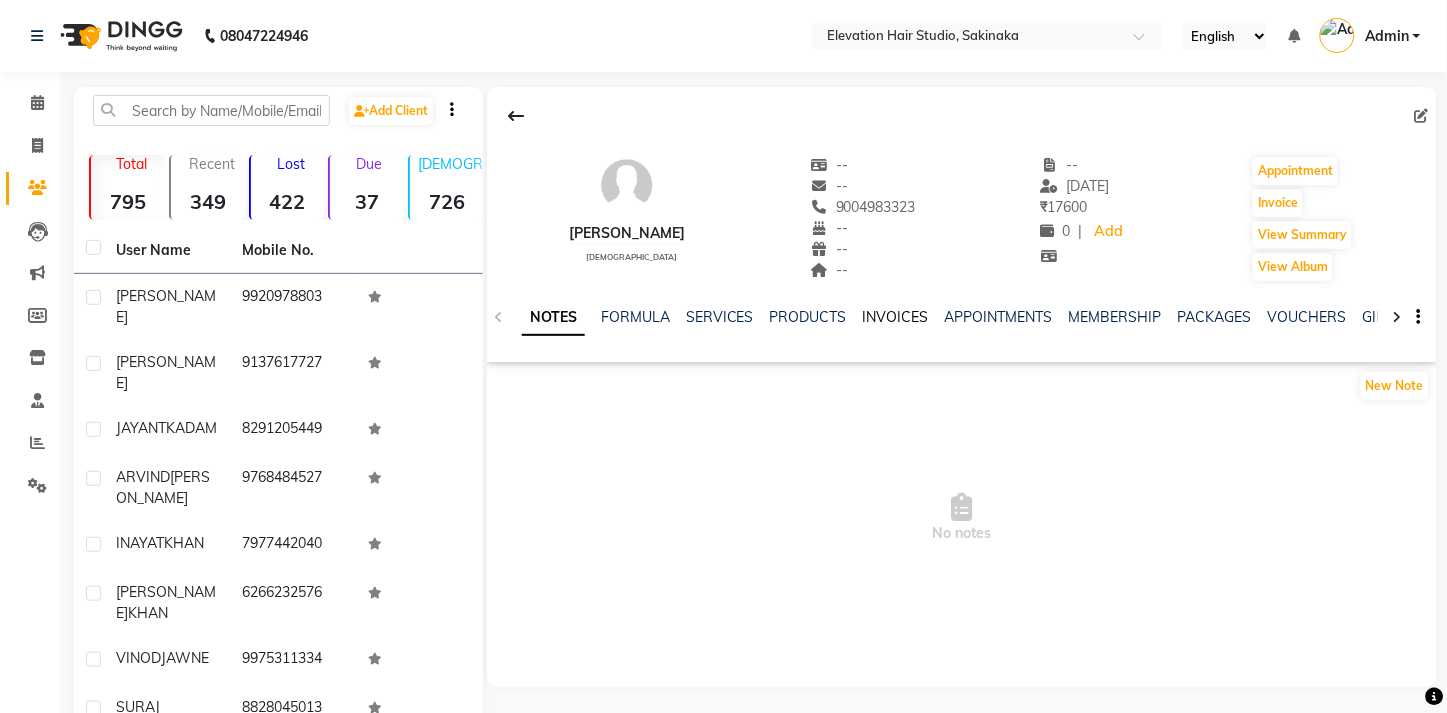 click on "INVOICES" 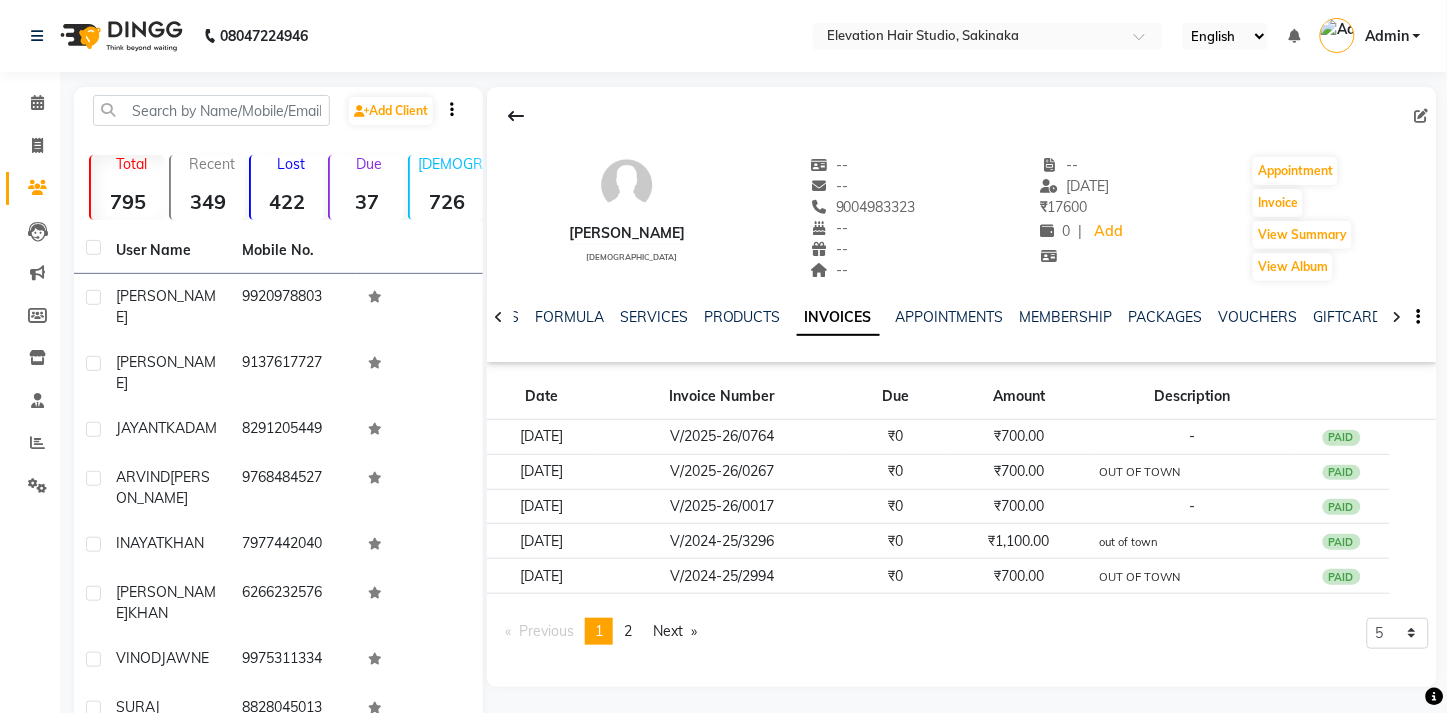 click on "08047224946 Select Location × Elevation Hair Studio, Sakinaka English ENGLISH Español العربية मराठी हिंदी ગુજરાતી தமிழ் 中文 Notifications nothing to show Admin Manage Profile Change Password Sign out  Version:3.15.4" 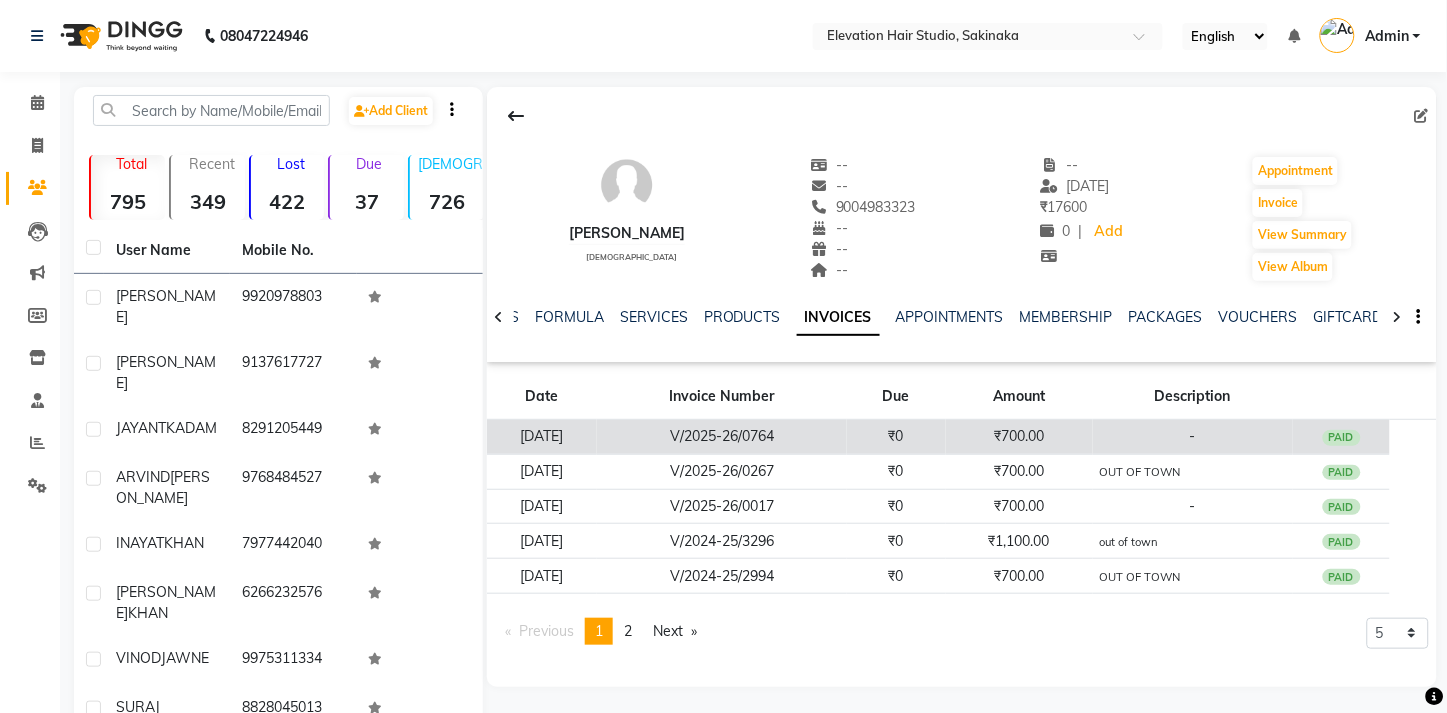 click on "V/2025-26/0764" 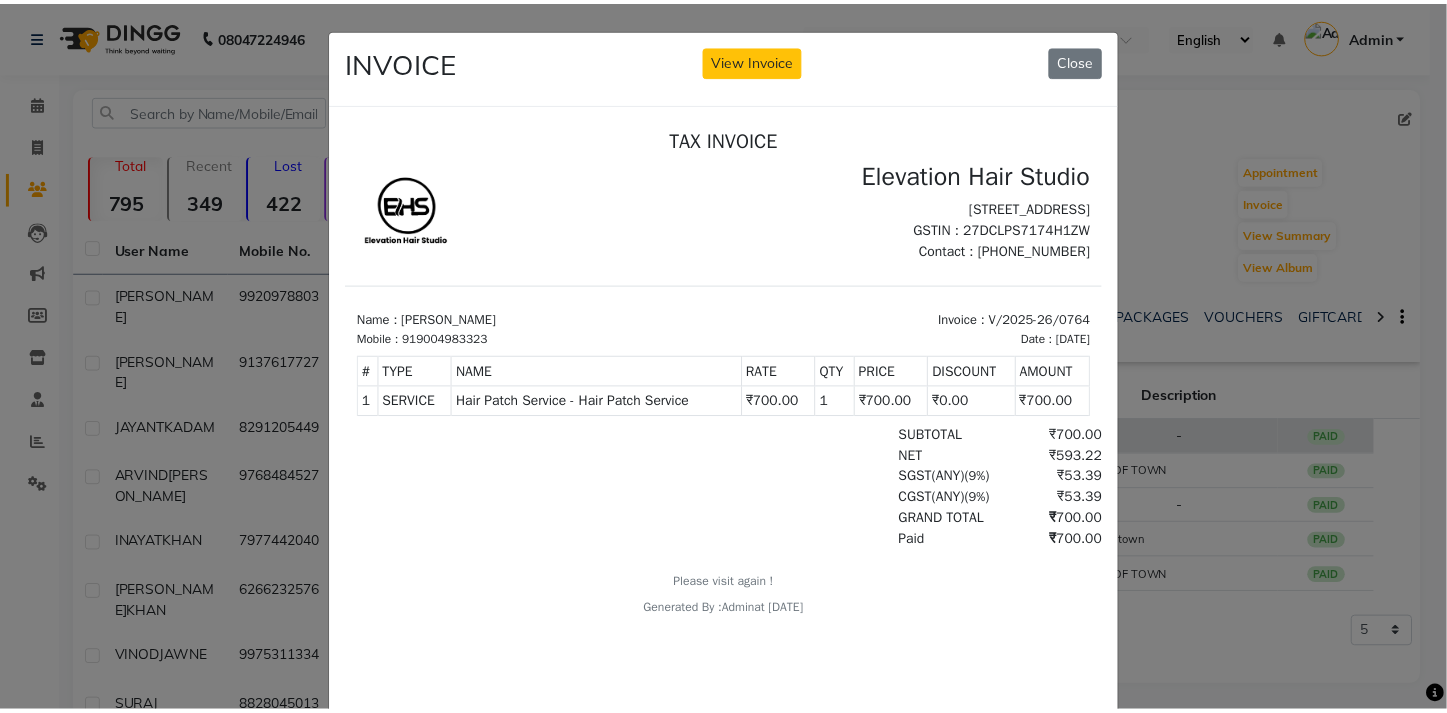 scroll, scrollTop: 0, scrollLeft: 0, axis: both 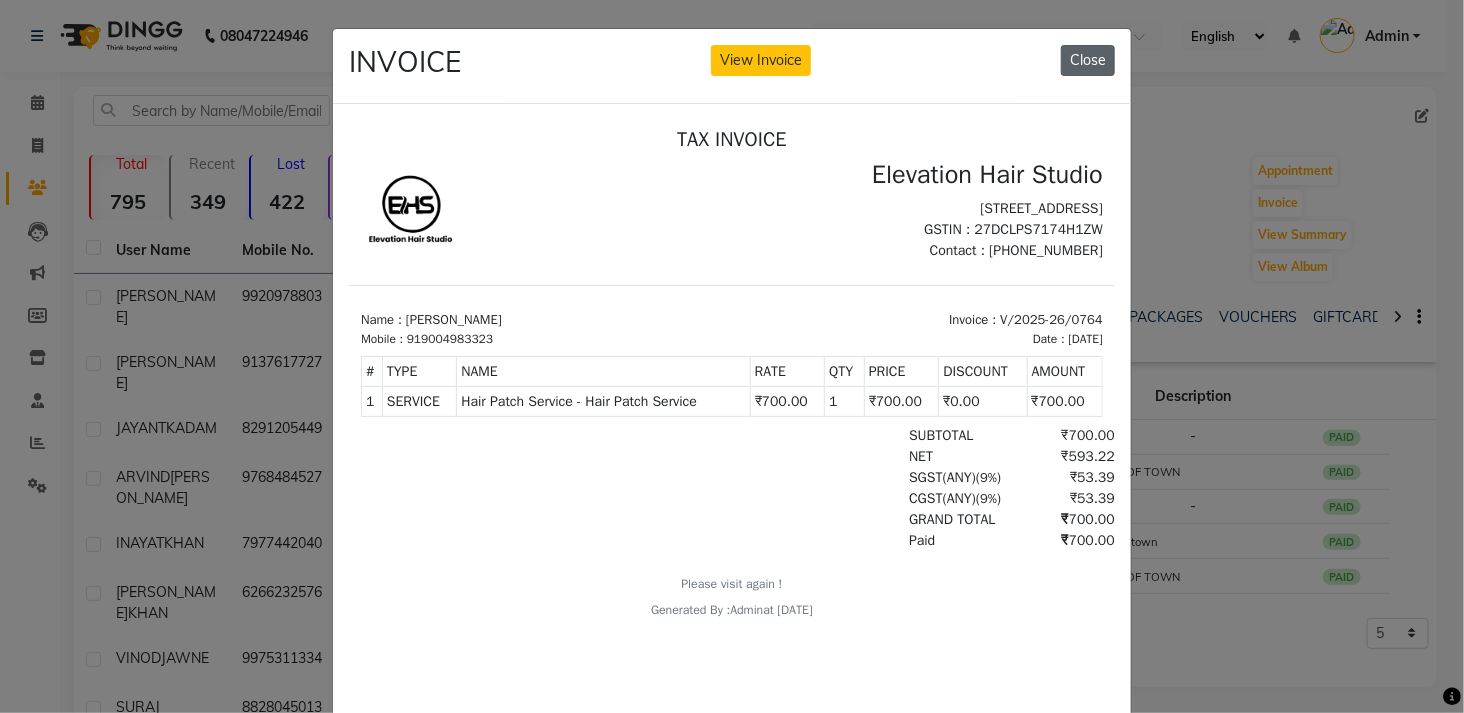 click on "Close" 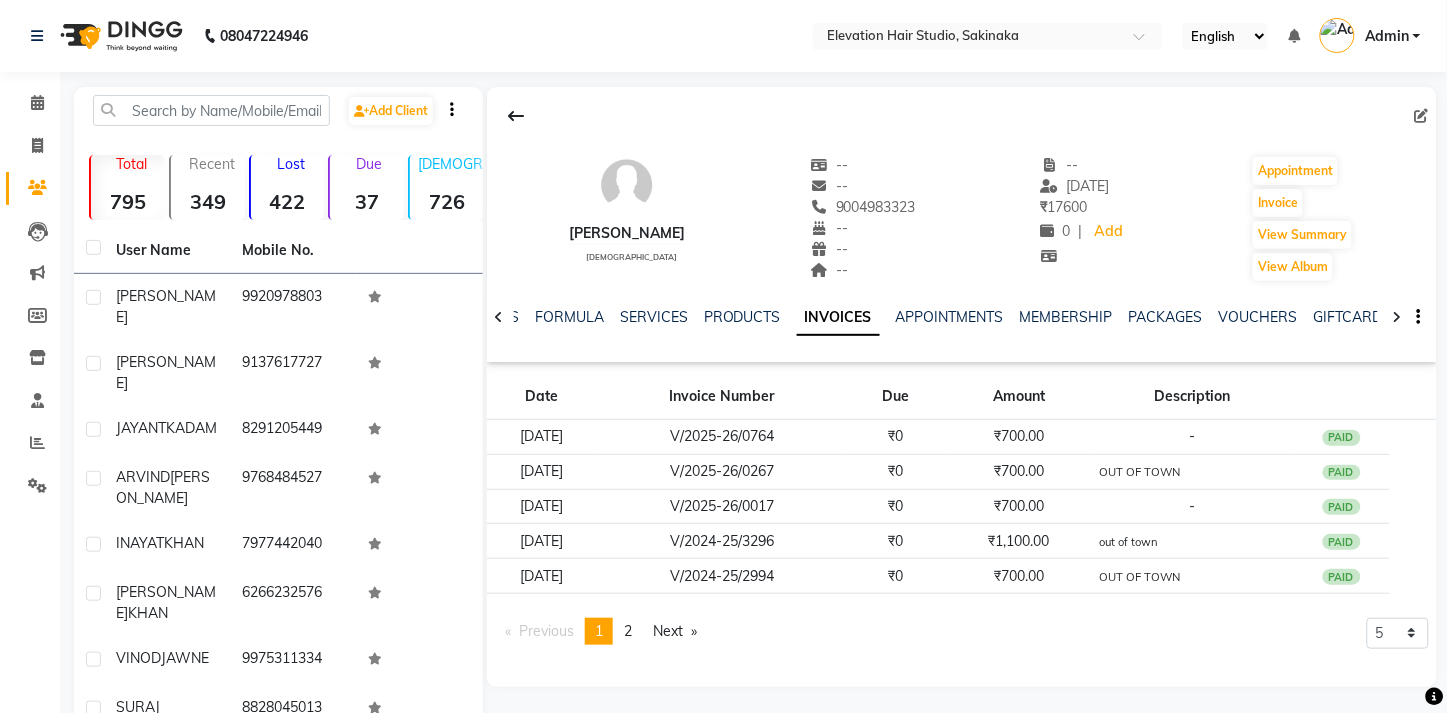 click on "08047224946 Select Location × Elevation Hair Studio, Sakinaka English ENGLISH Español العربية मराठी हिंदी ગુજરાતી தமிழ் 中文 Notifications nothing to show Admin Manage Profile Change Password Sign out  Version:3.15.4" 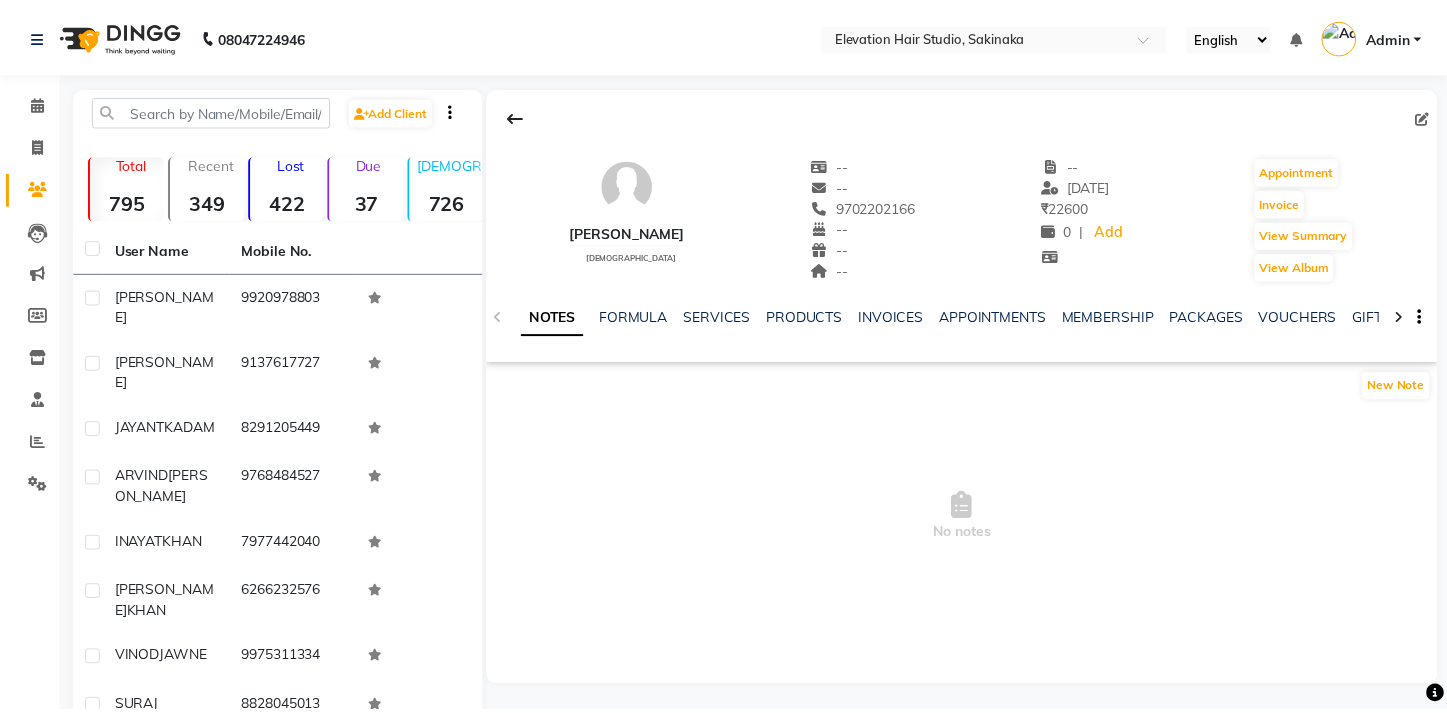 scroll, scrollTop: 0, scrollLeft: 0, axis: both 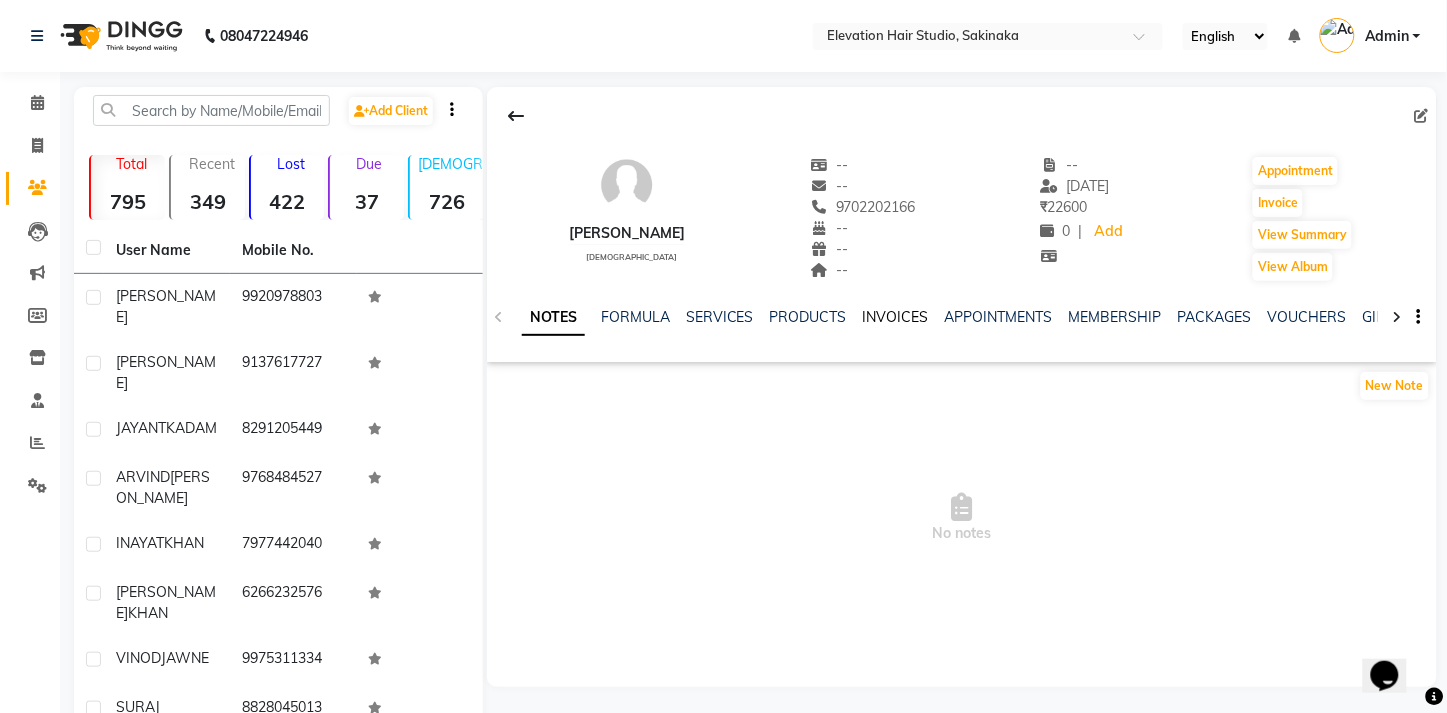 click on "INVOICES" 